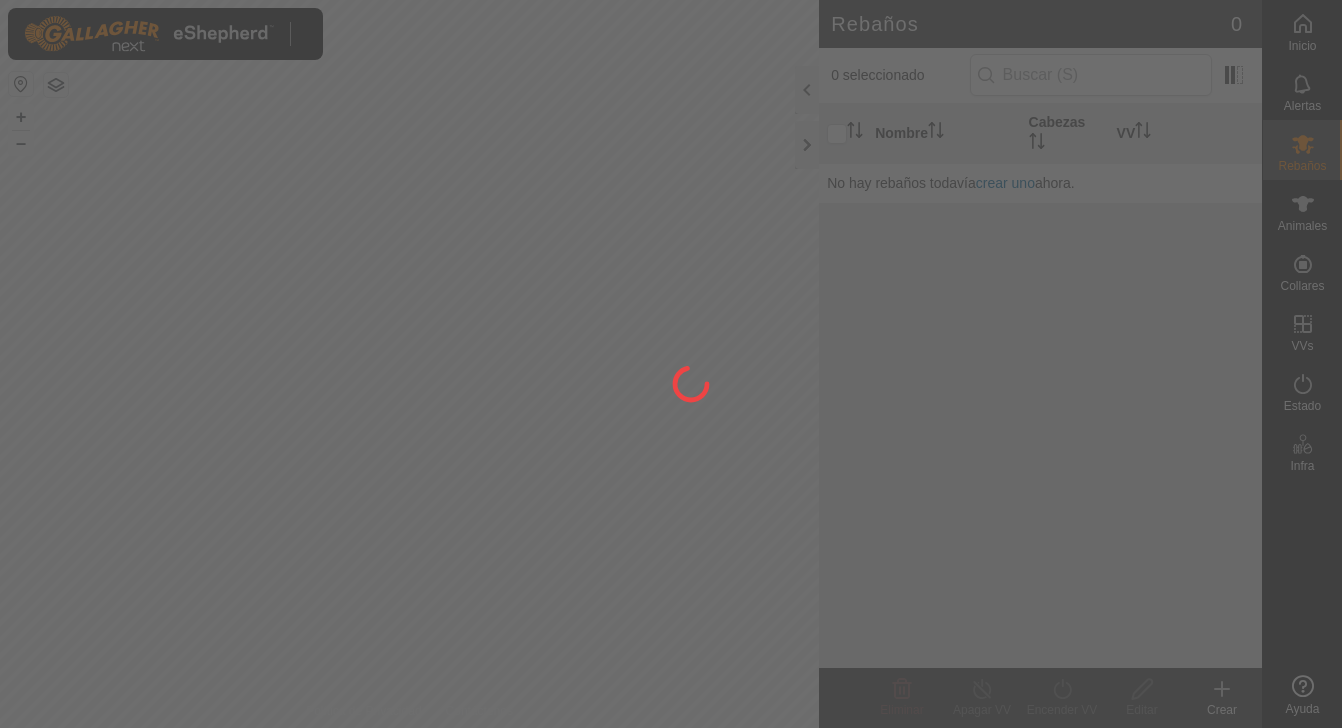 scroll, scrollTop: 0, scrollLeft: 0, axis: both 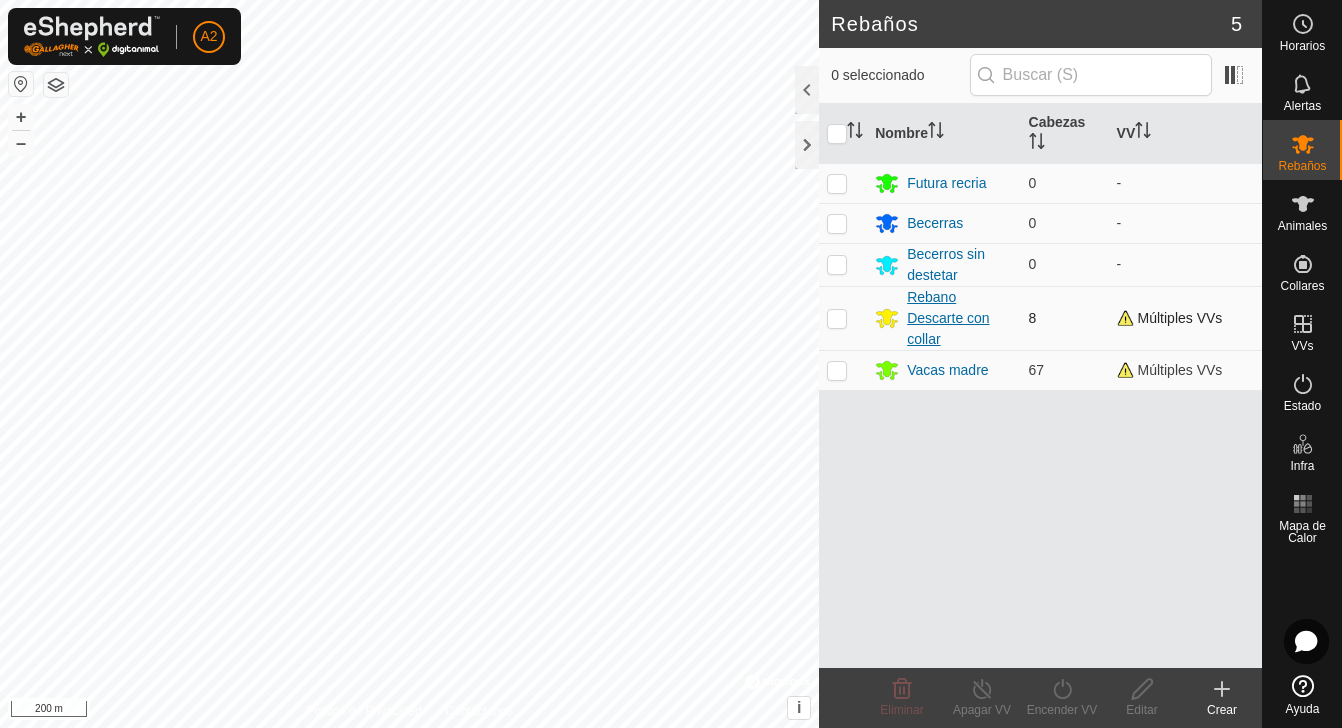 click on "Rebano Descarte con collar" at bounding box center (959, 318) 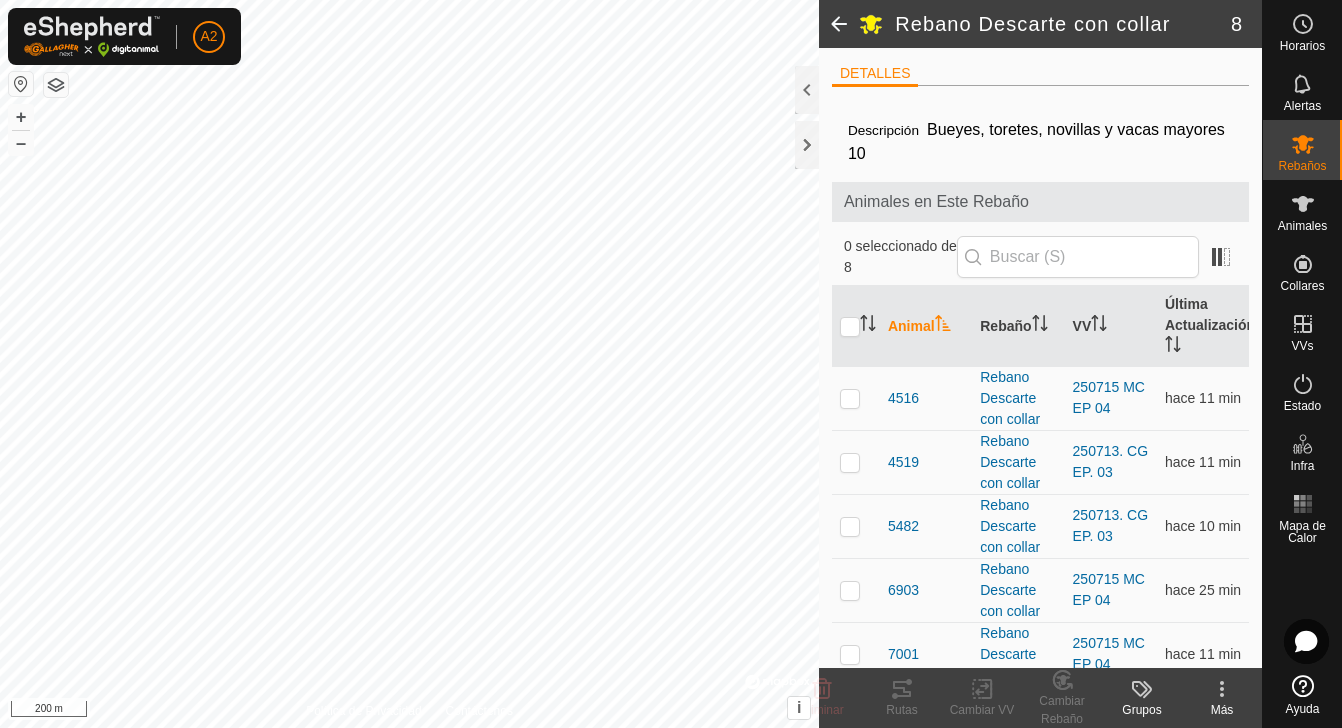 click 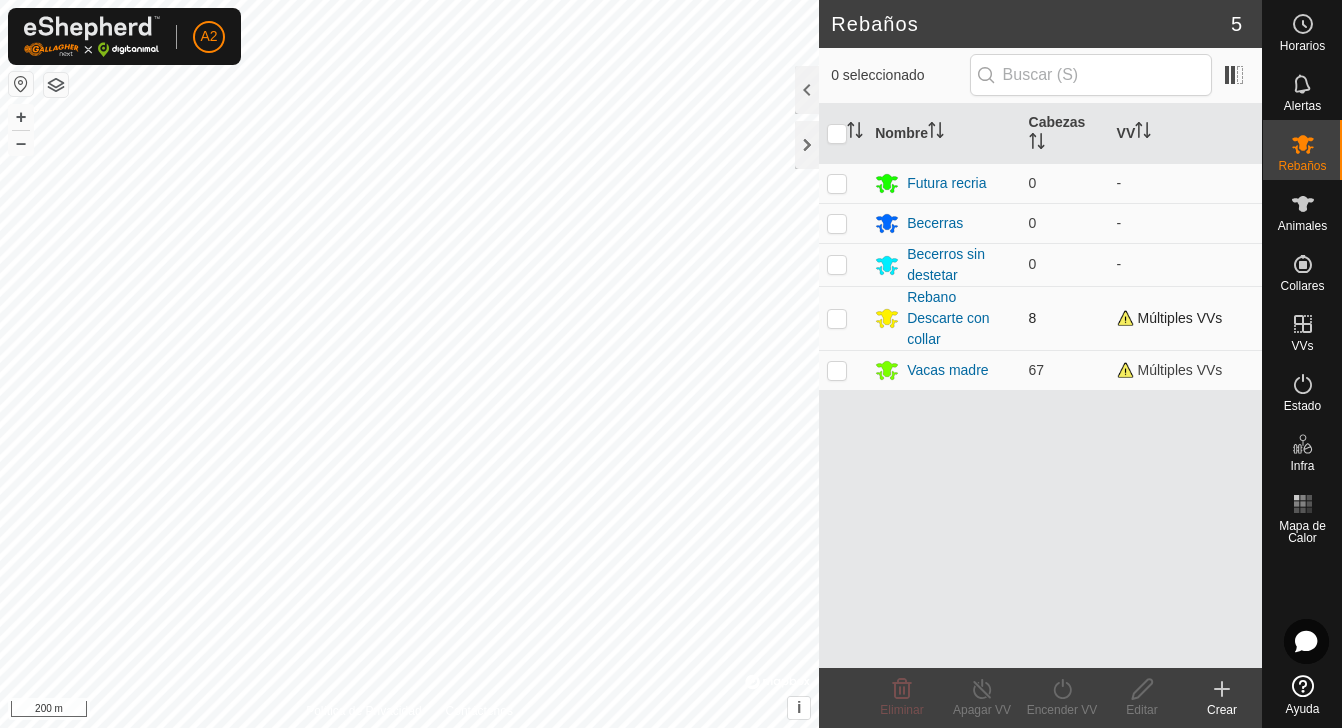 click at bounding box center (837, 318) 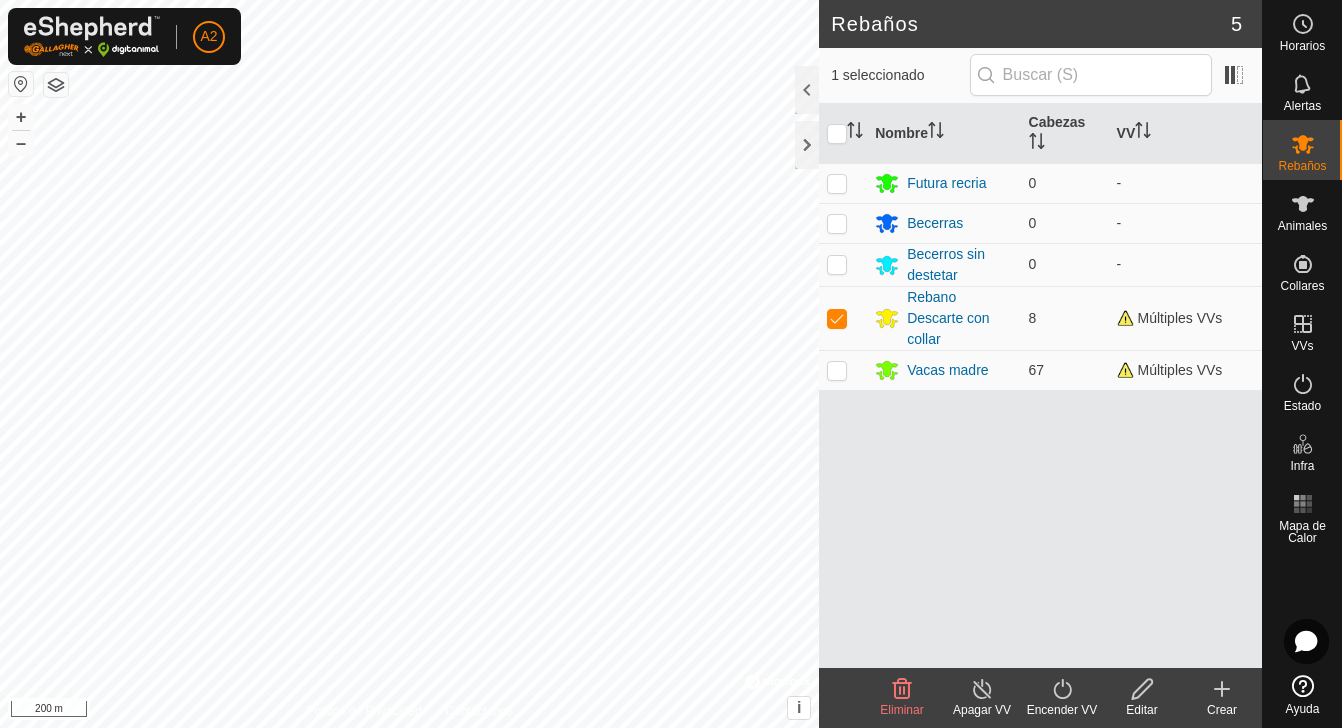 click 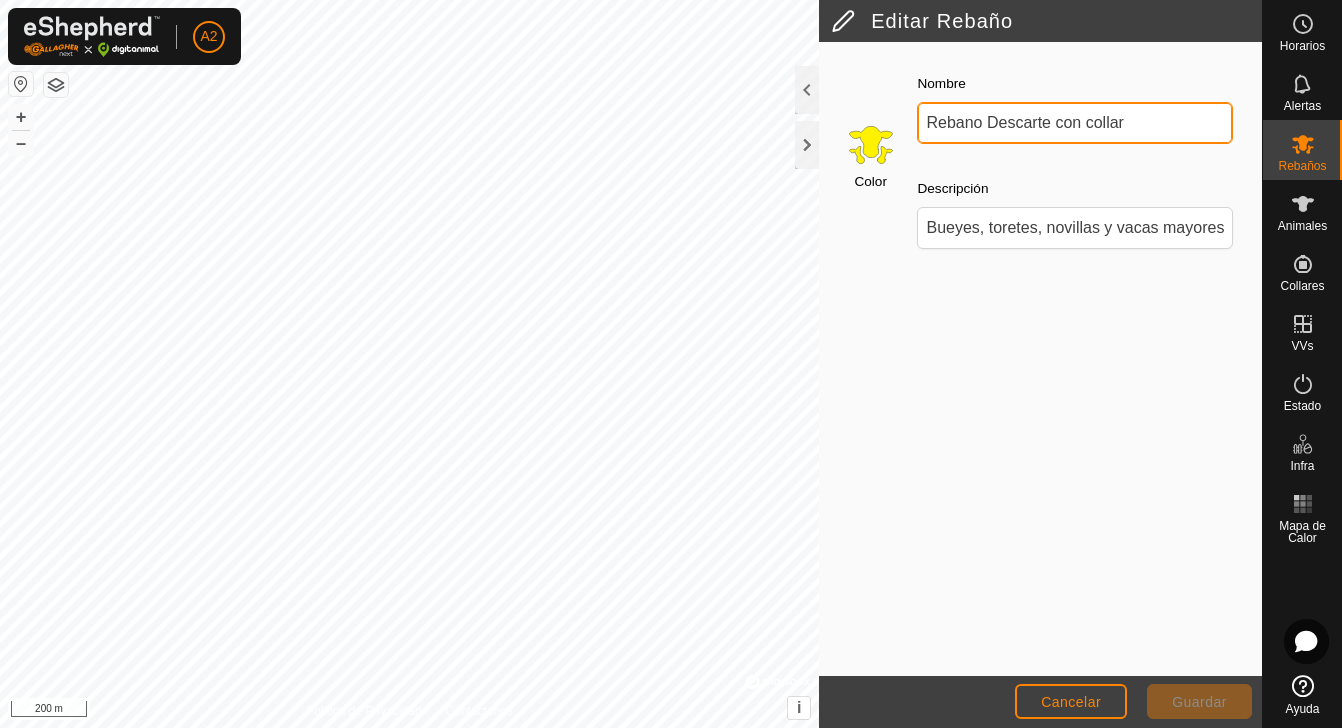 drag, startPoint x: 990, startPoint y: 118, endPoint x: 1180, endPoint y: 120, distance: 190.01053 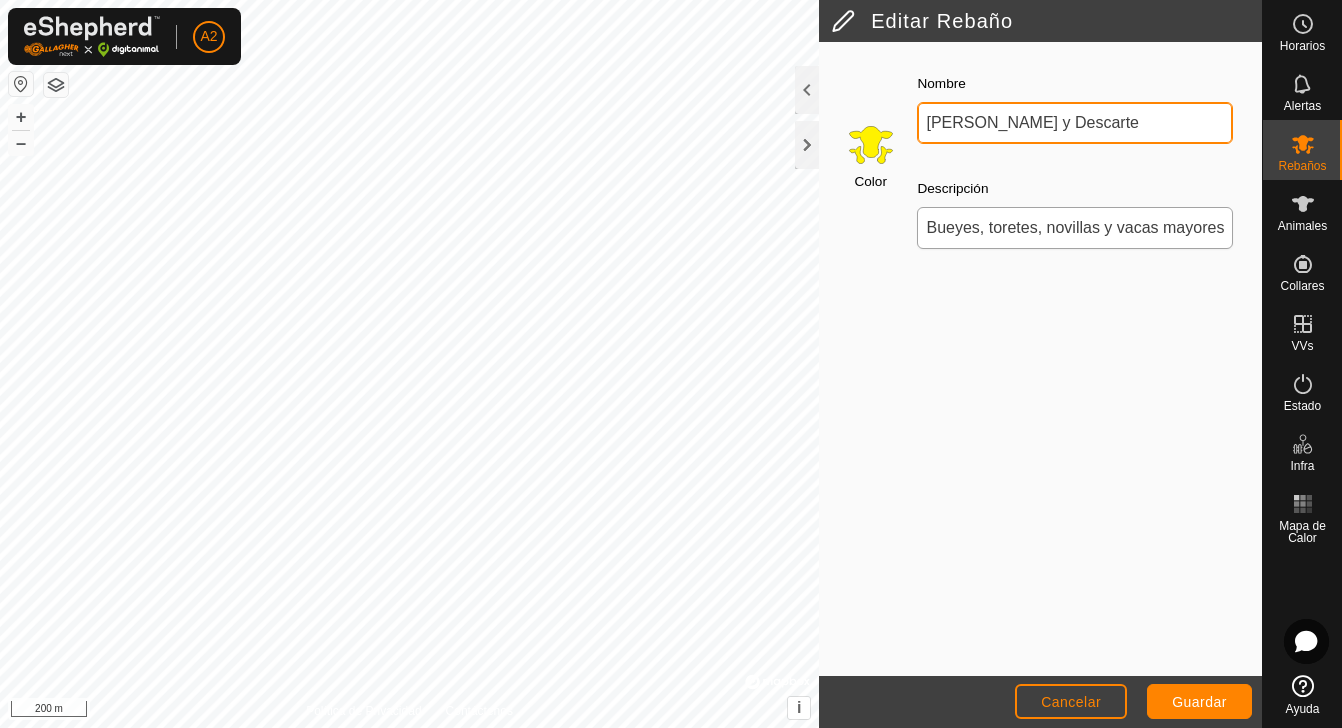 type on "[PERSON_NAME] y Descarte" 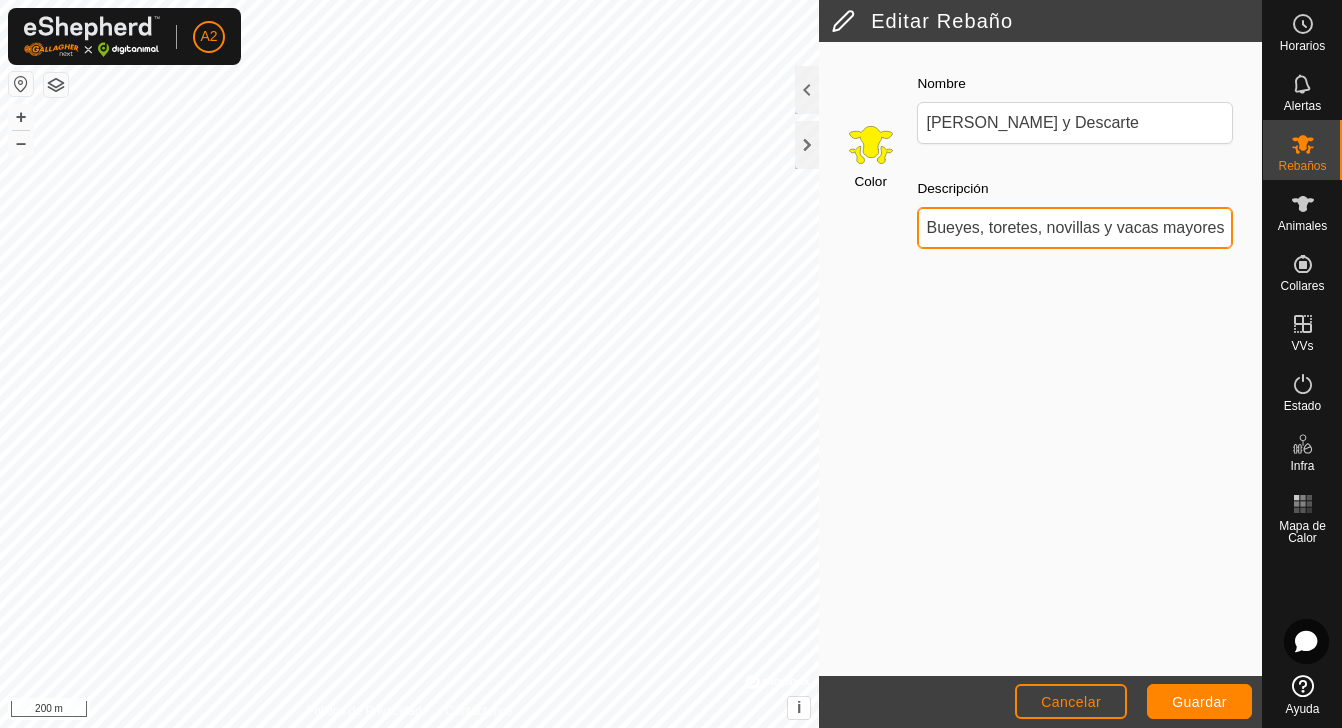 scroll, scrollTop: 0, scrollLeft: 23, axis: horizontal 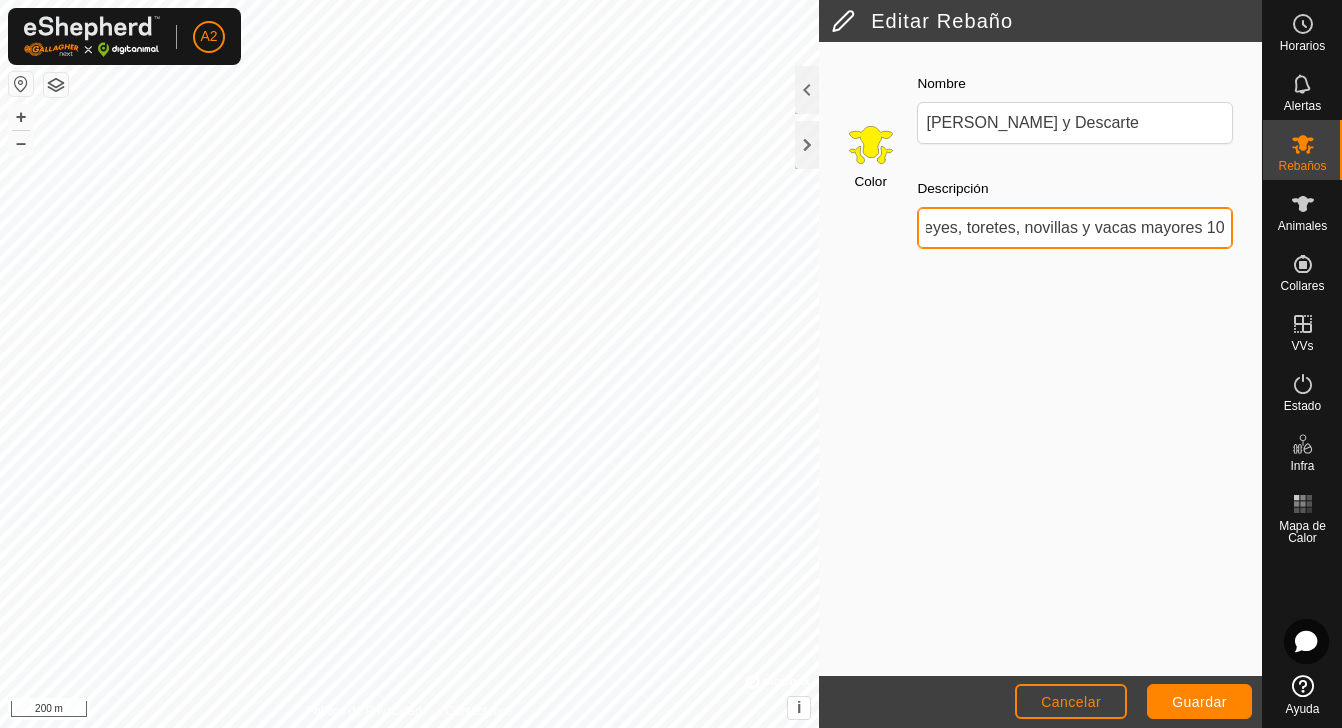 drag, startPoint x: 1109, startPoint y: 227, endPoint x: 1228, endPoint y: 225, distance: 119.01681 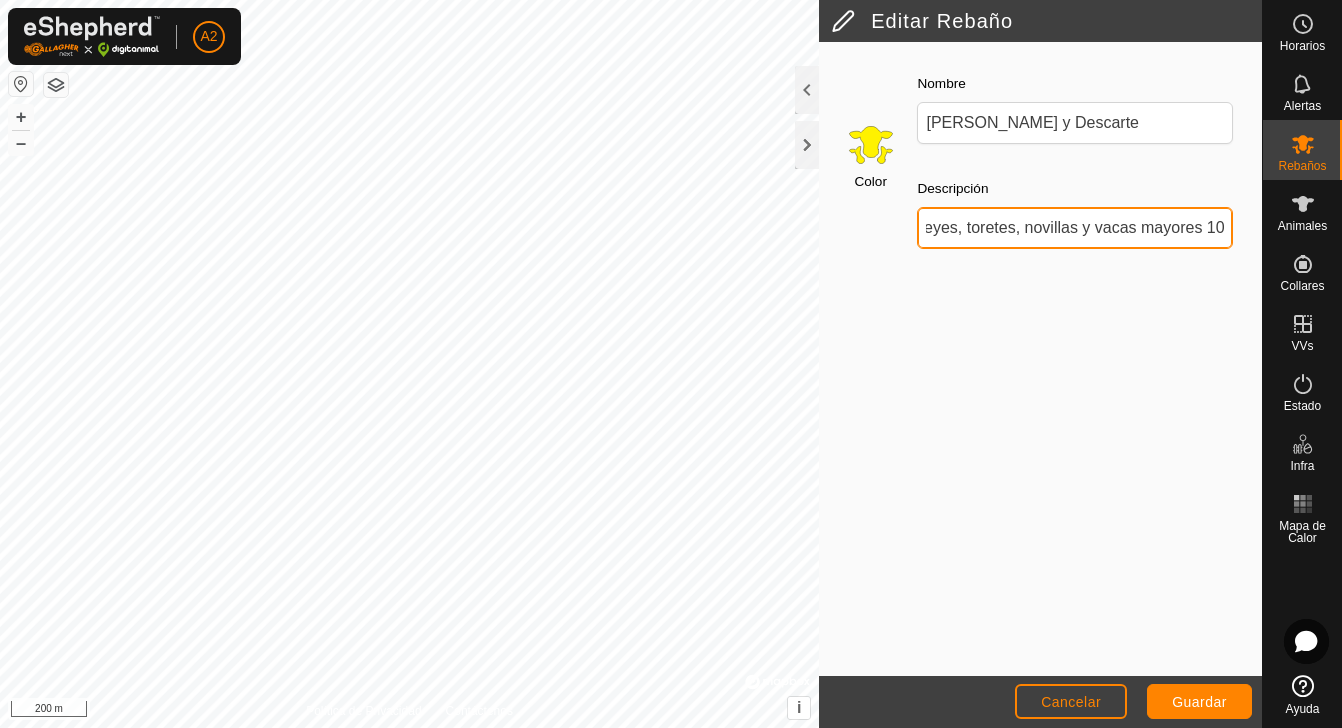 click on "Bueyes, toretes, novillas y vacas mayores 10" at bounding box center (1075, 228) 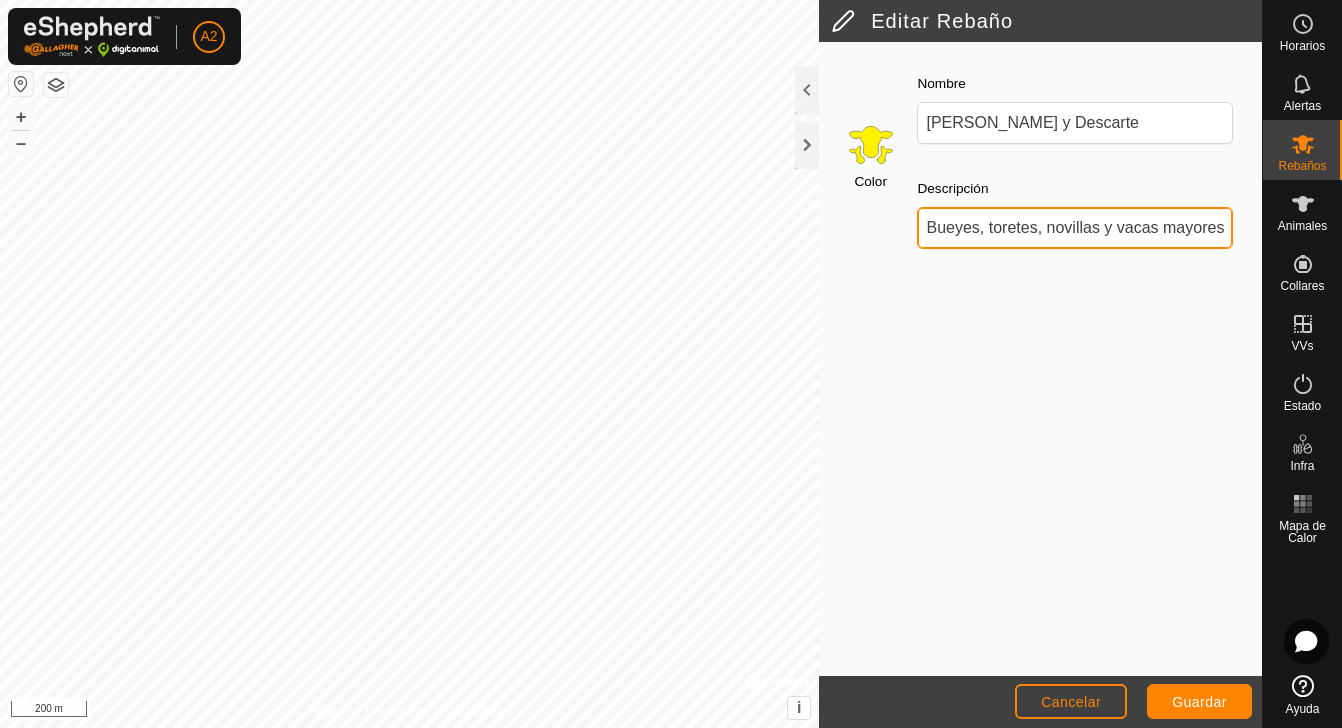 scroll, scrollTop: 0, scrollLeft: 1, axis: horizontal 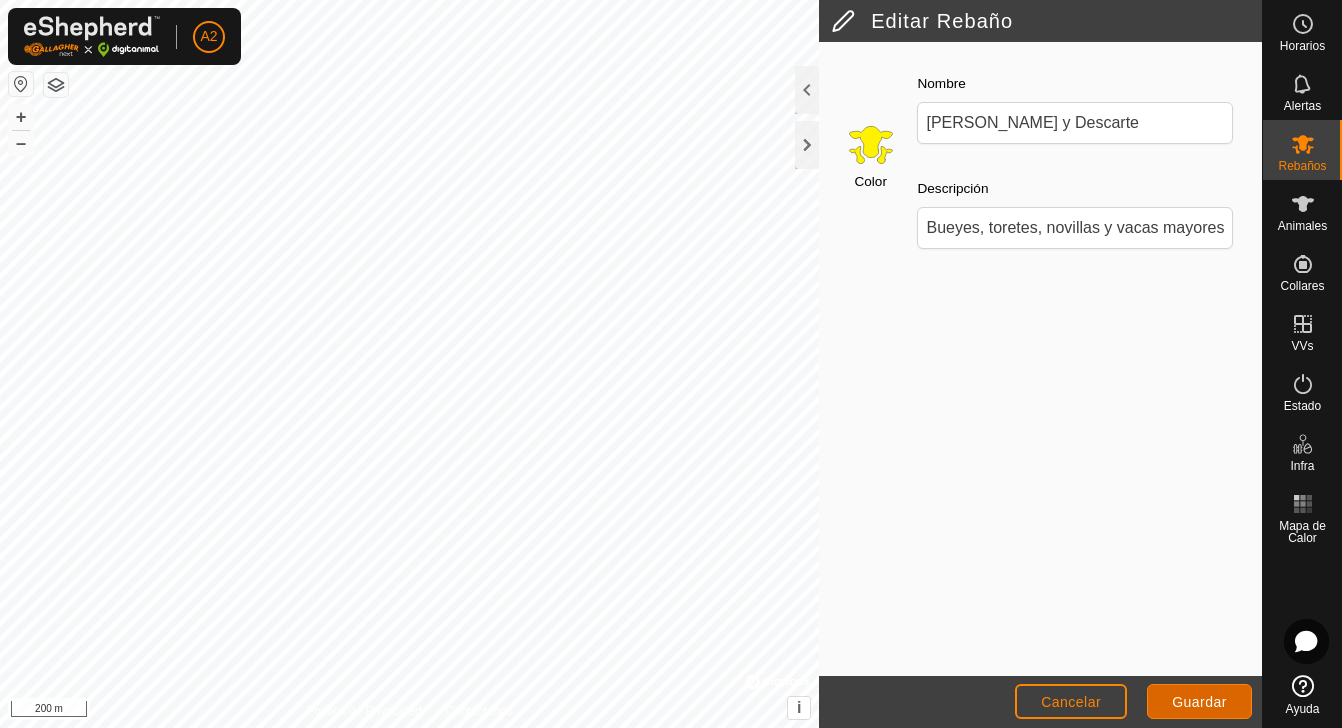 click on "Guardar" 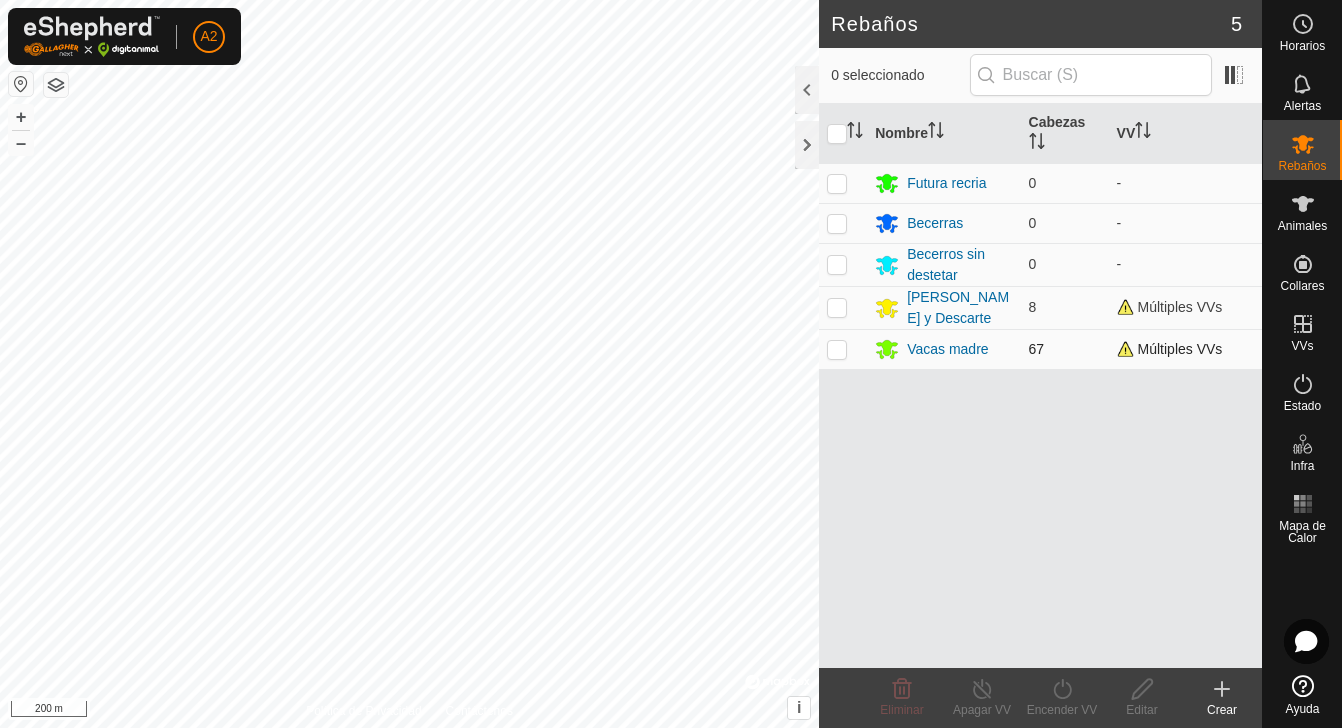 click at bounding box center [837, 349] 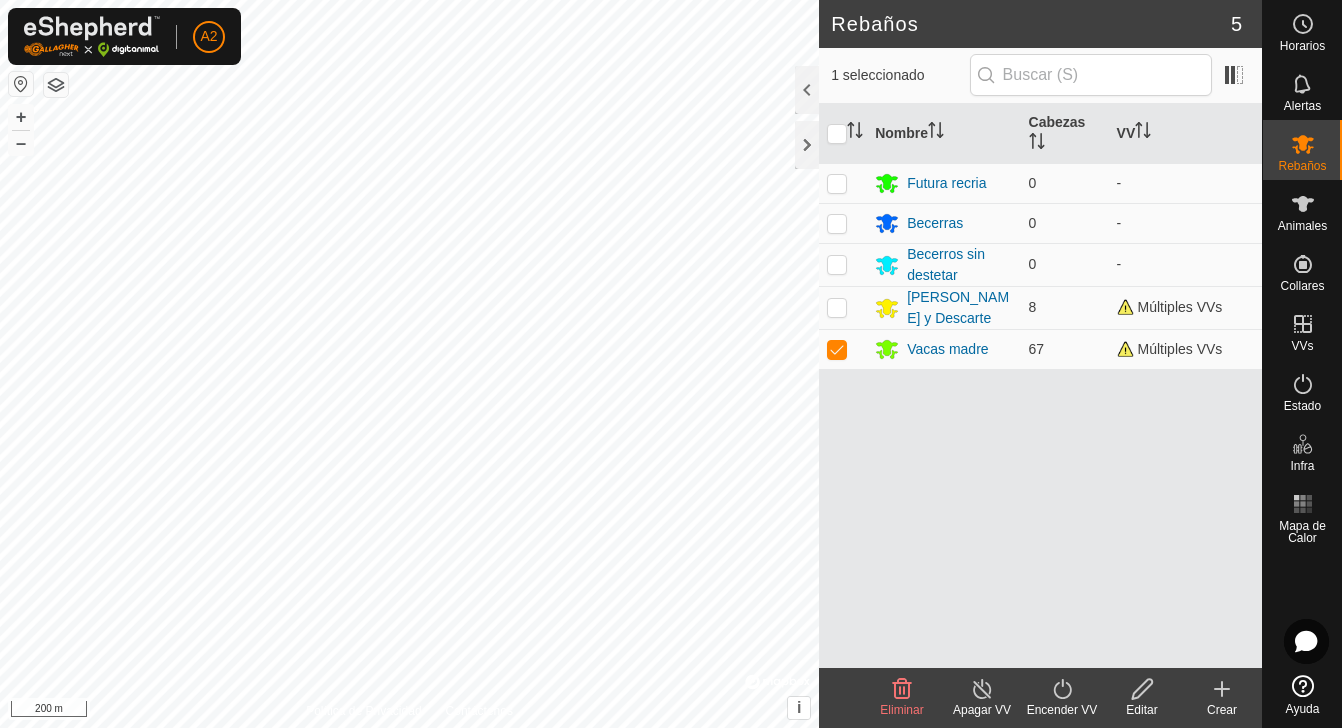click 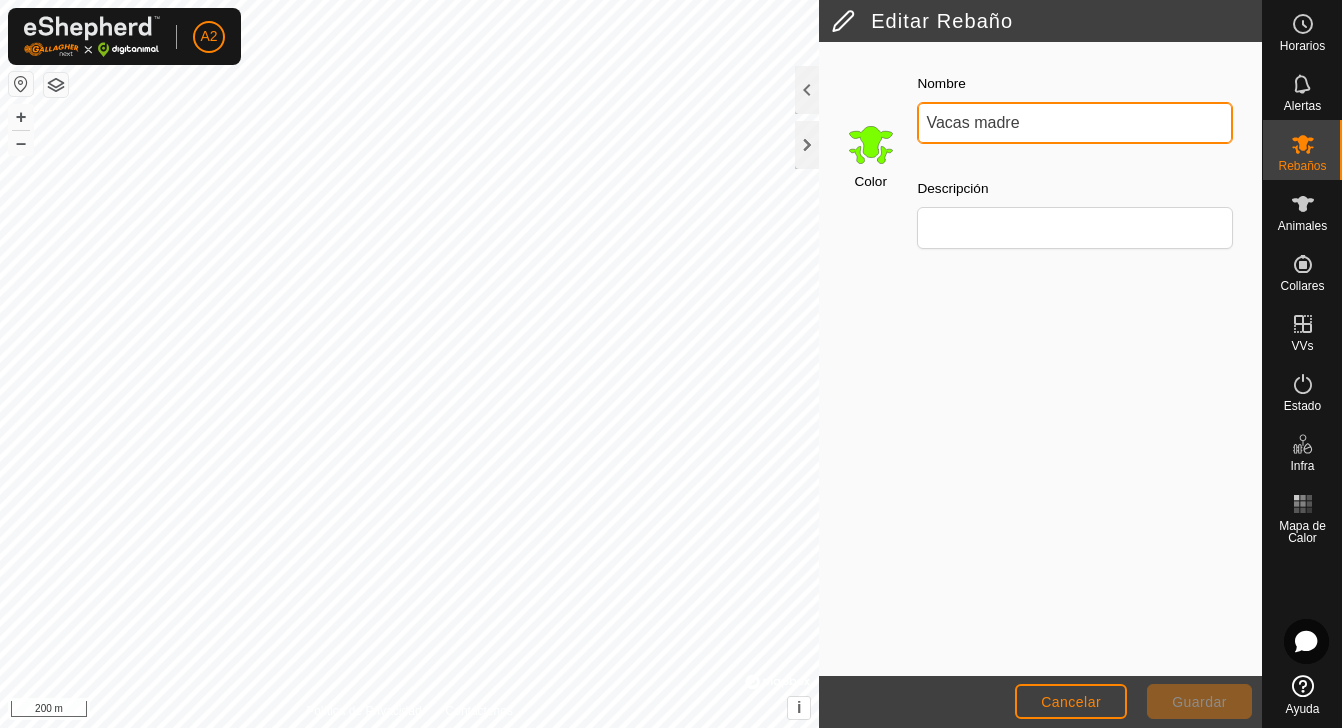drag, startPoint x: 977, startPoint y: 120, endPoint x: 1069, endPoint y: 117, distance: 92.0489 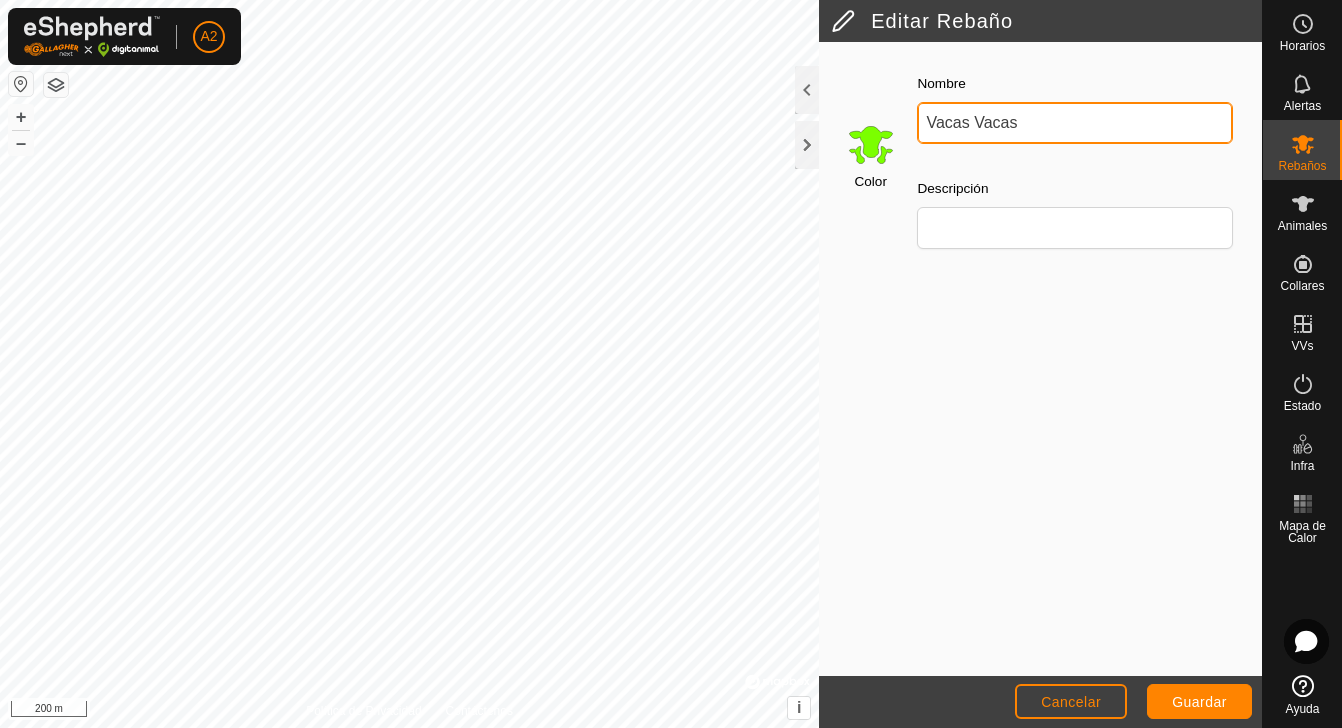 type on "Vacas Vacas" 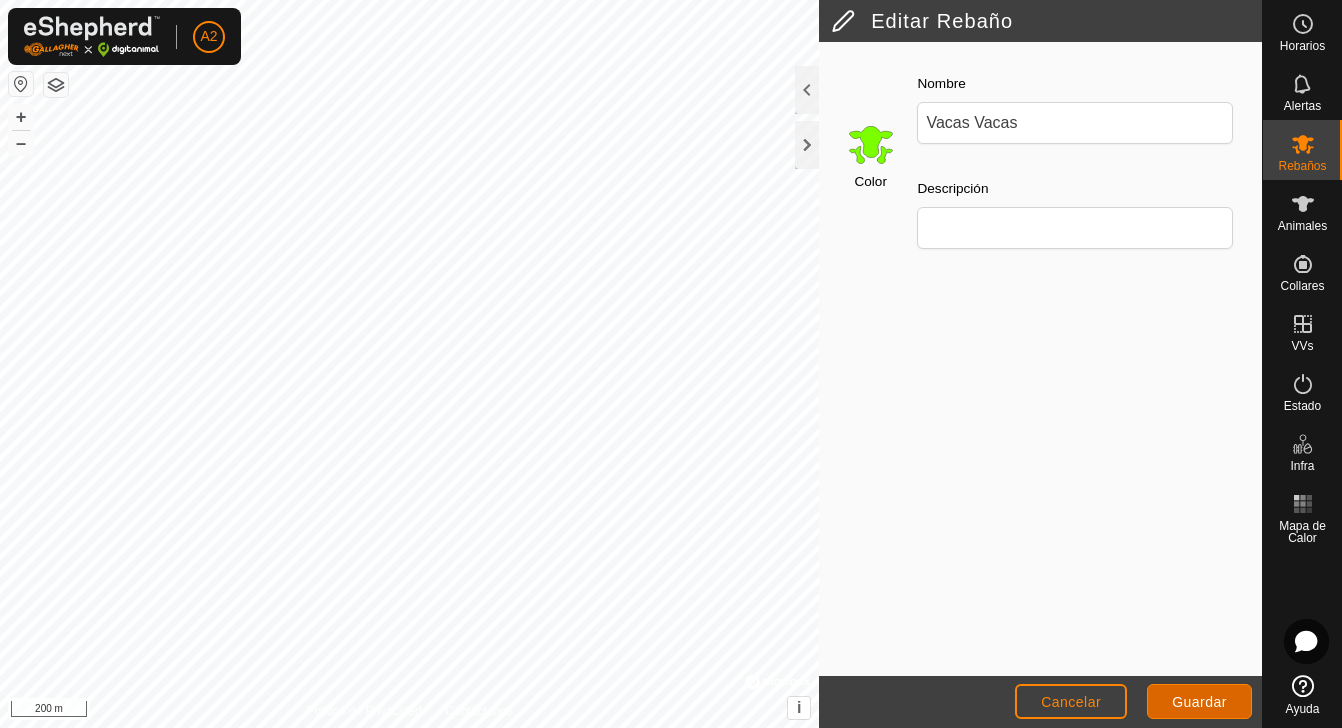 click on "Guardar" 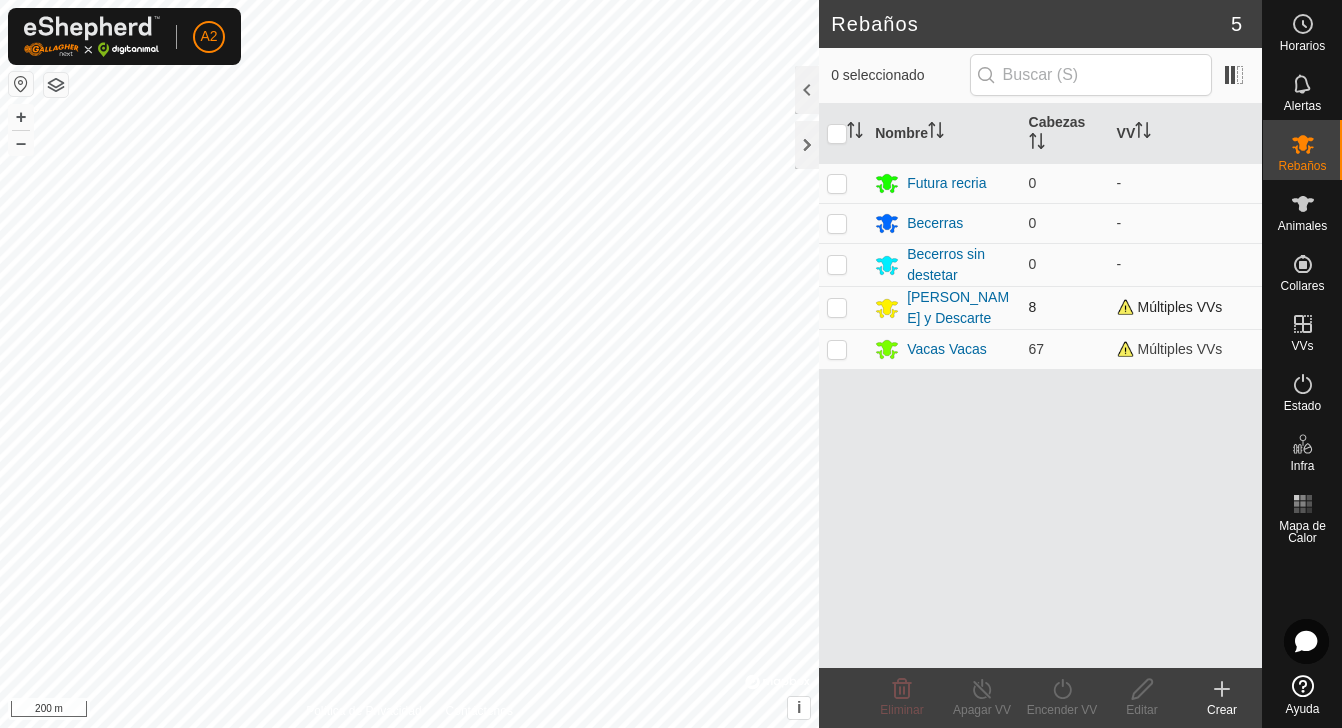 click at bounding box center [837, 307] 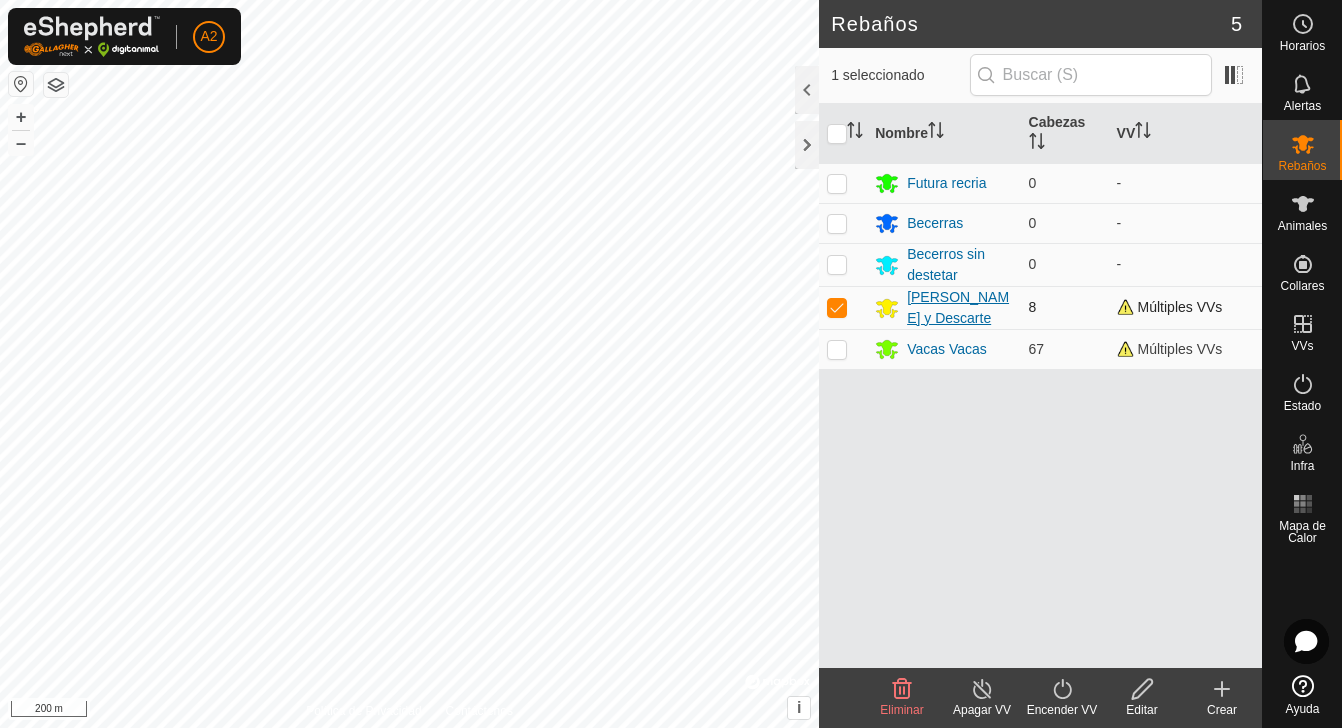 click on "[PERSON_NAME] y Descarte" at bounding box center (959, 308) 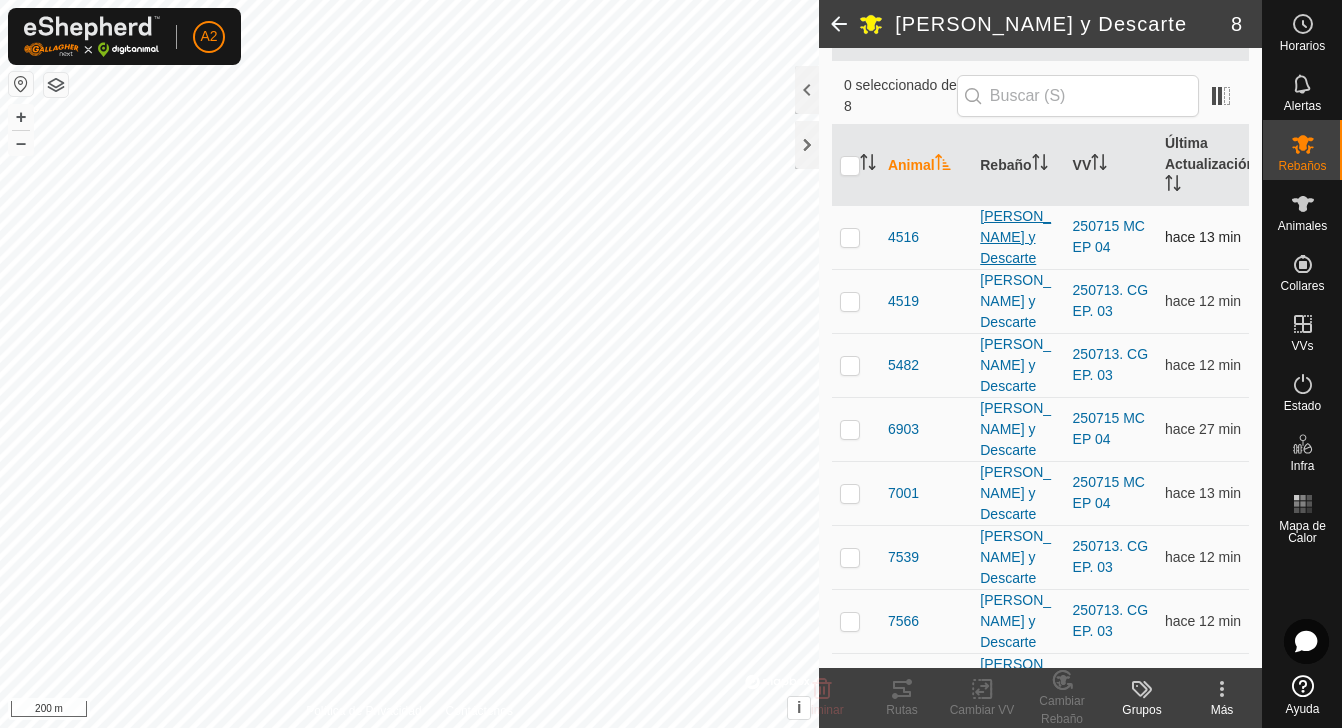 scroll, scrollTop: 212, scrollLeft: 0, axis: vertical 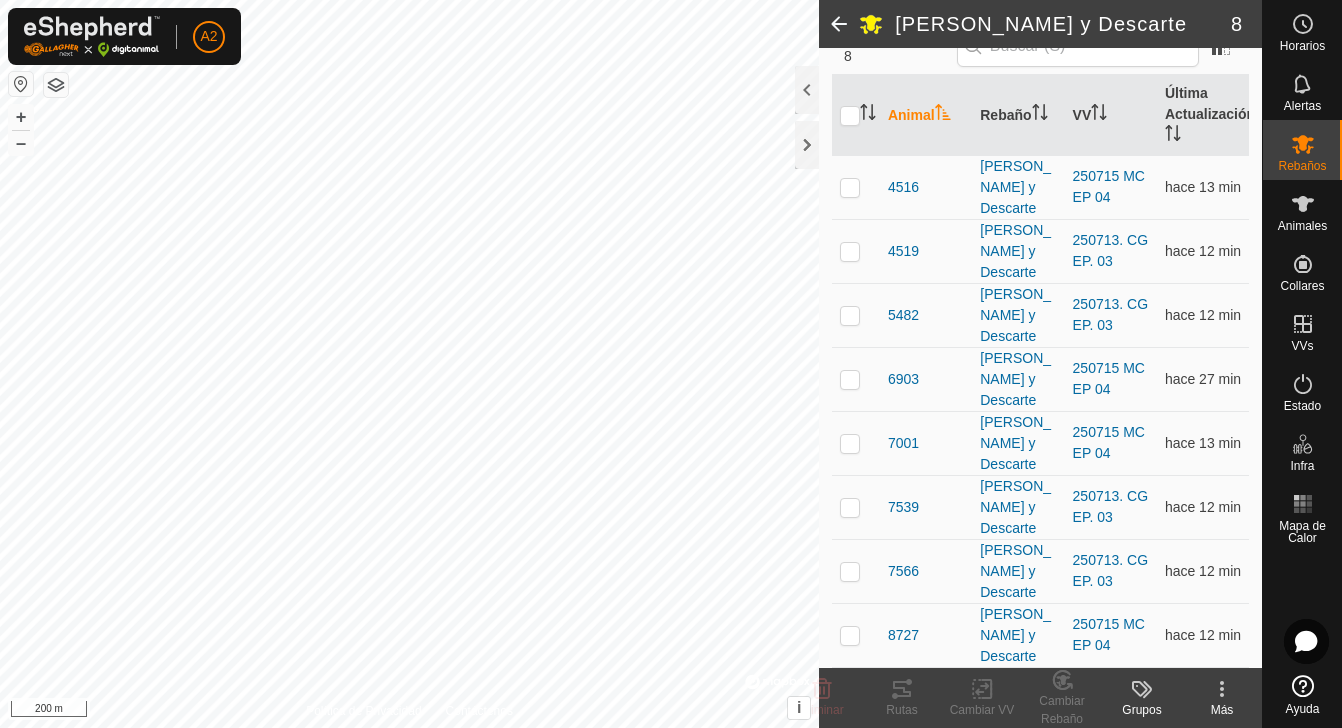 click 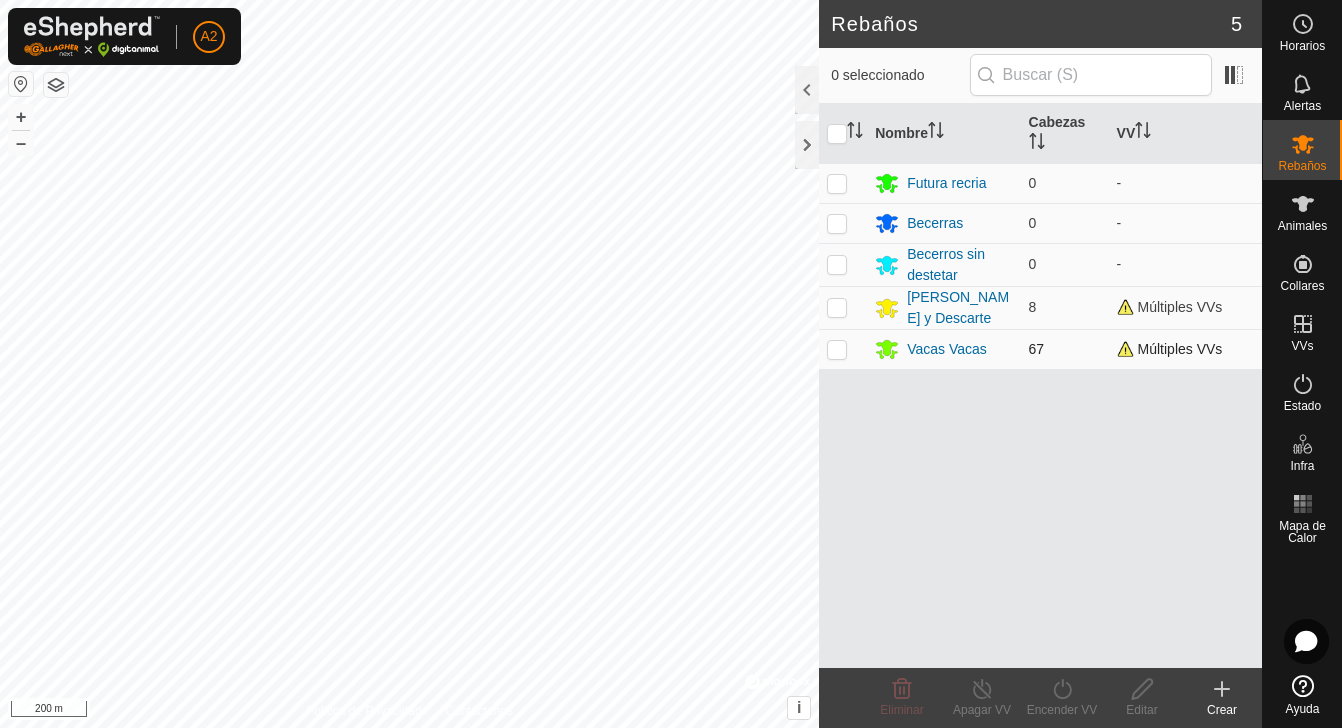 click at bounding box center (837, 349) 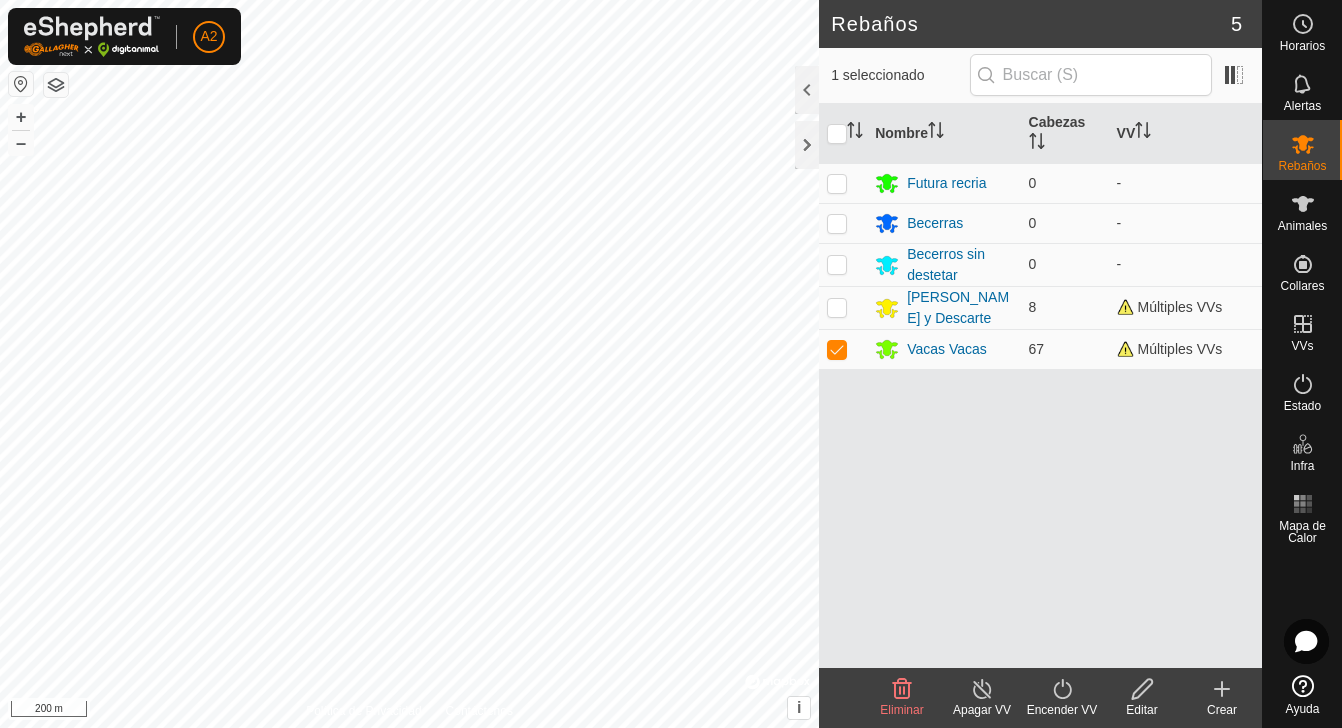 click 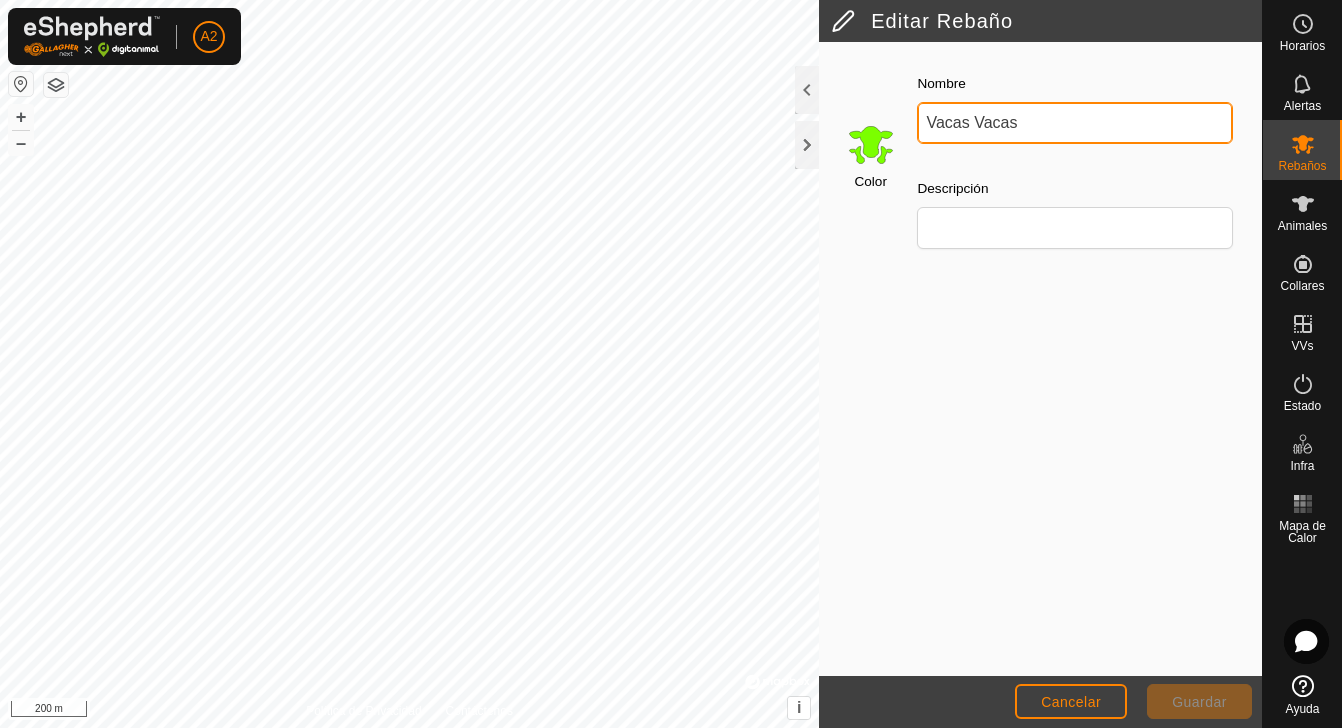 drag, startPoint x: 973, startPoint y: 124, endPoint x: 781, endPoint y: 115, distance: 192.21082 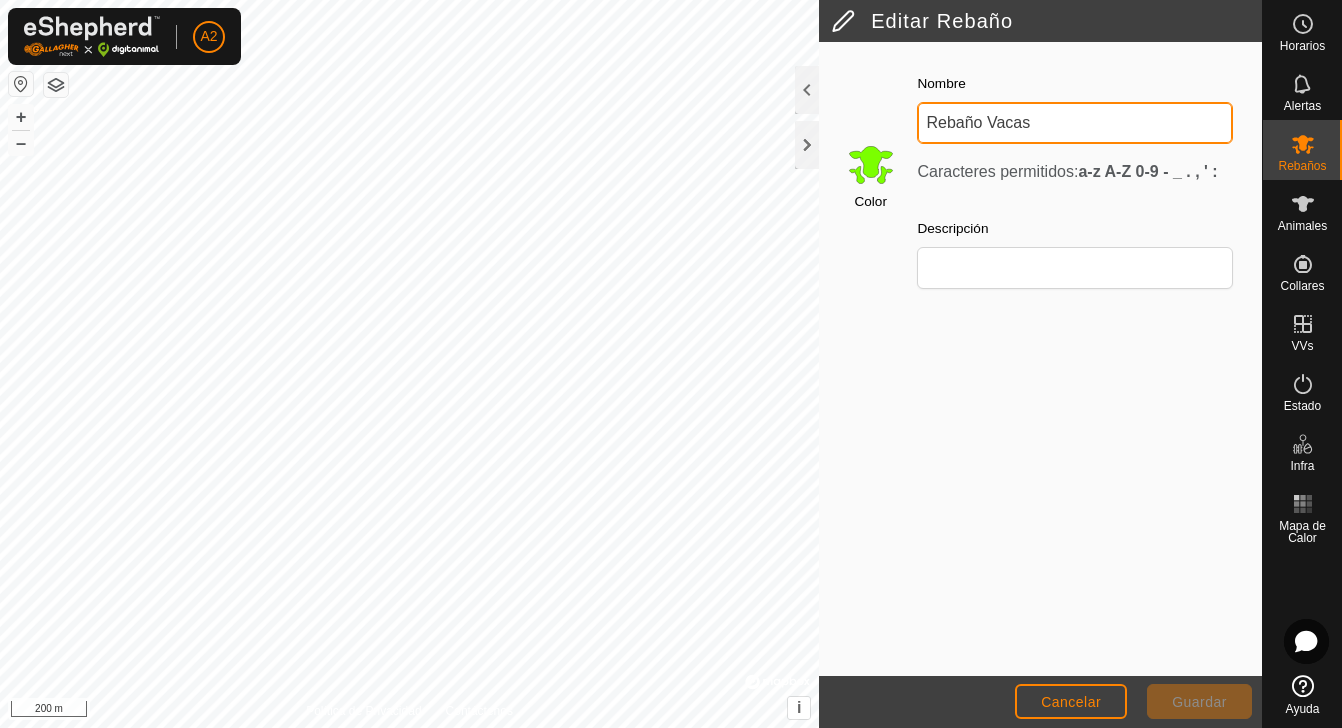 click on "Rebaño Vacas" at bounding box center (1075, 123) 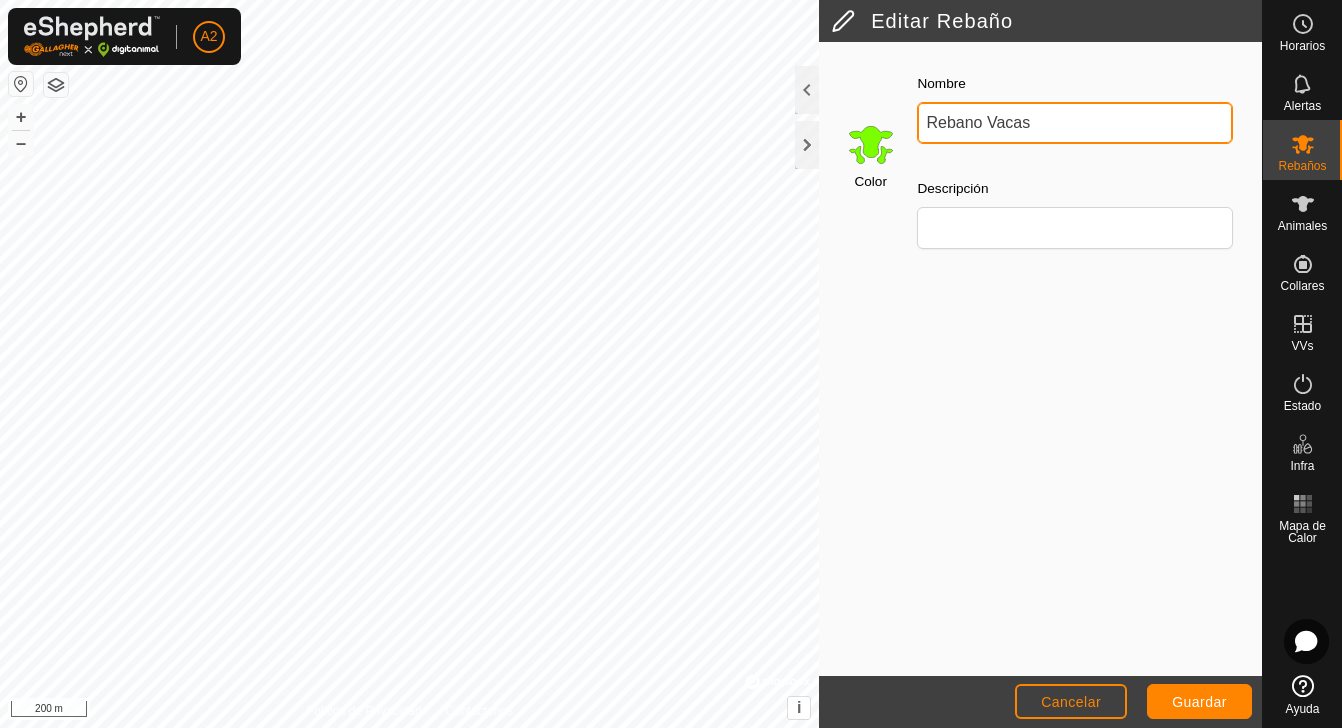 type on "Rebano Vacas" 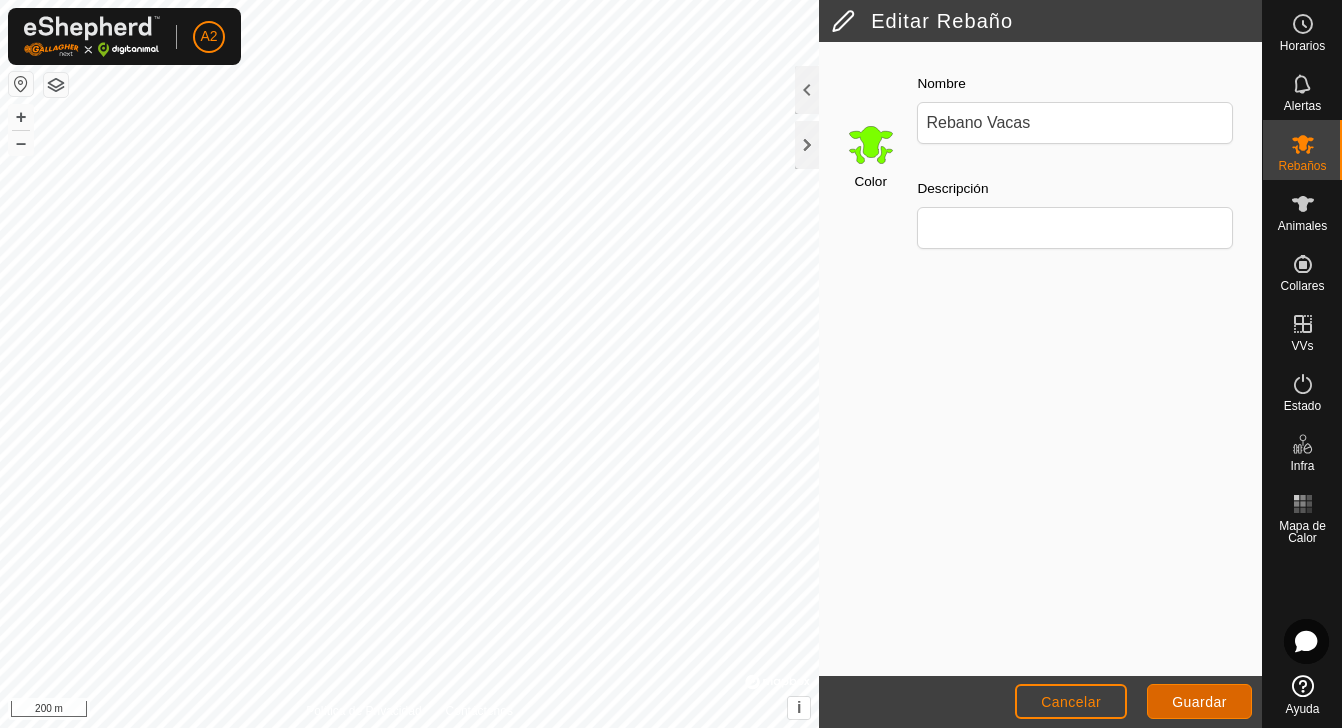 click on "Guardar" 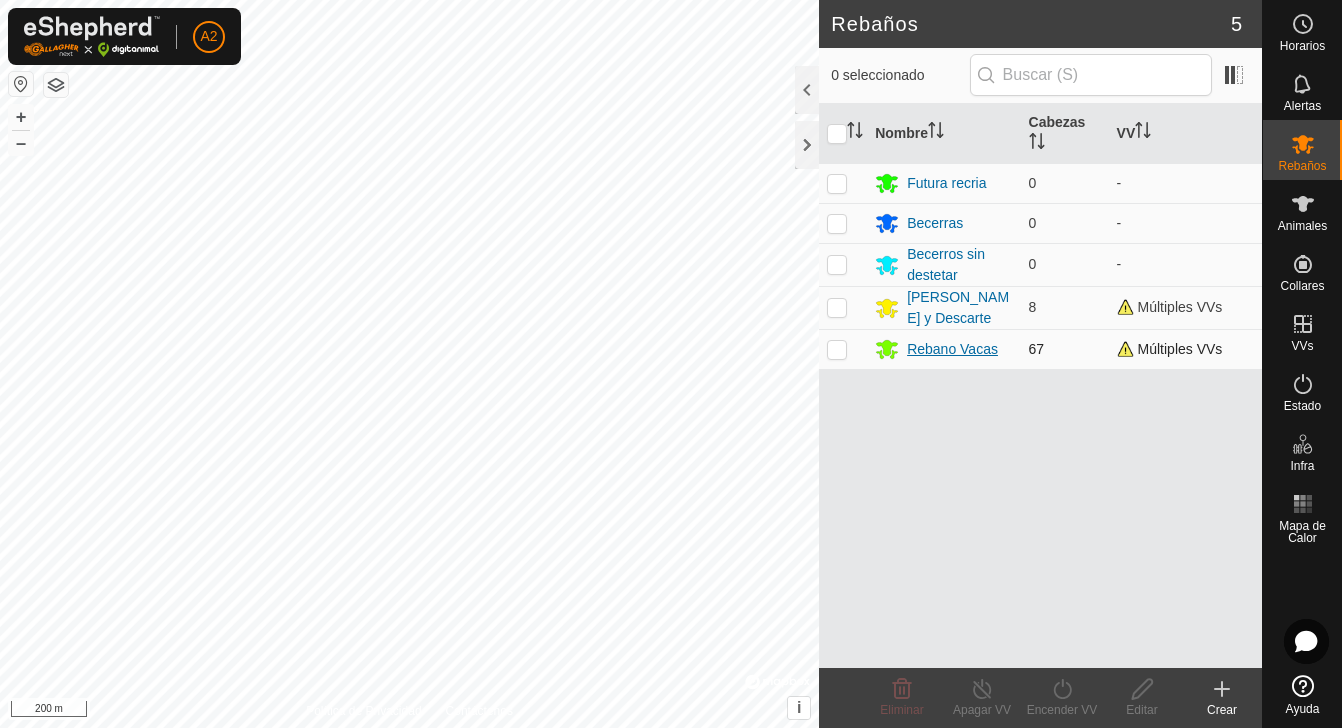 click on "Rebano Vacas" at bounding box center (952, 349) 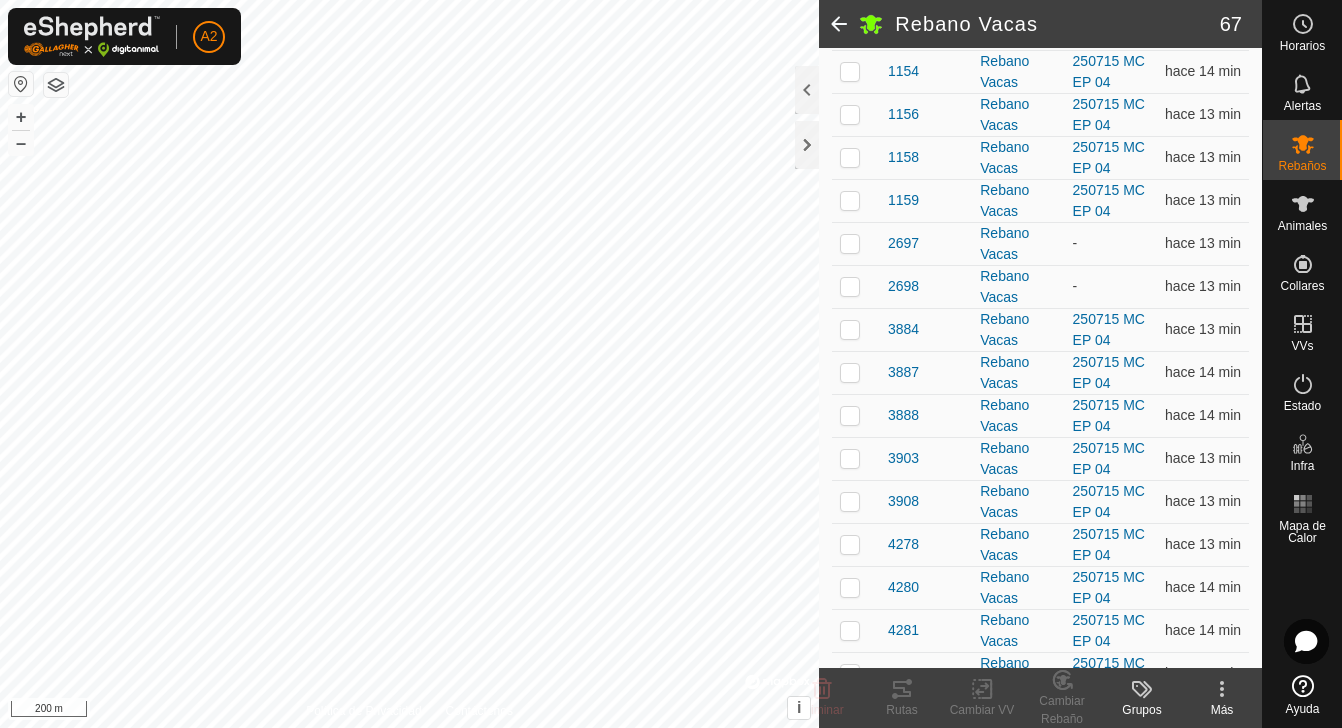 scroll, scrollTop: 0, scrollLeft: 0, axis: both 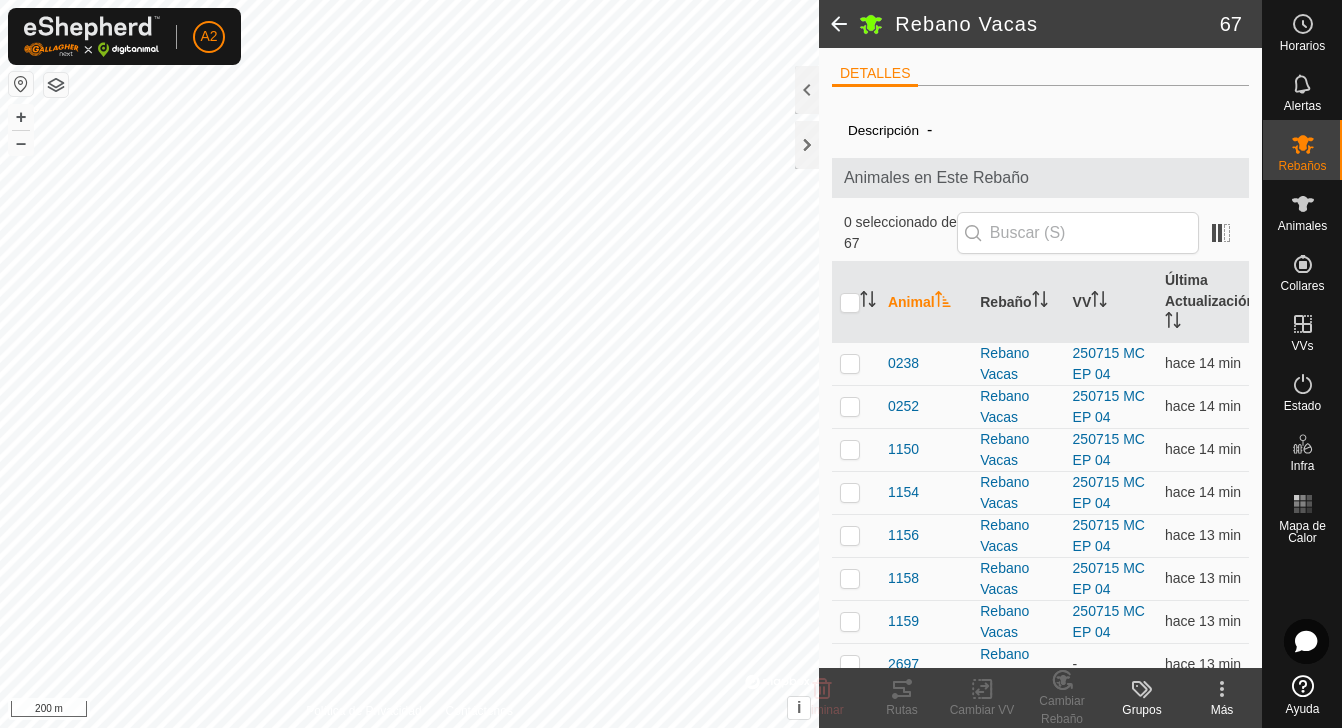 click 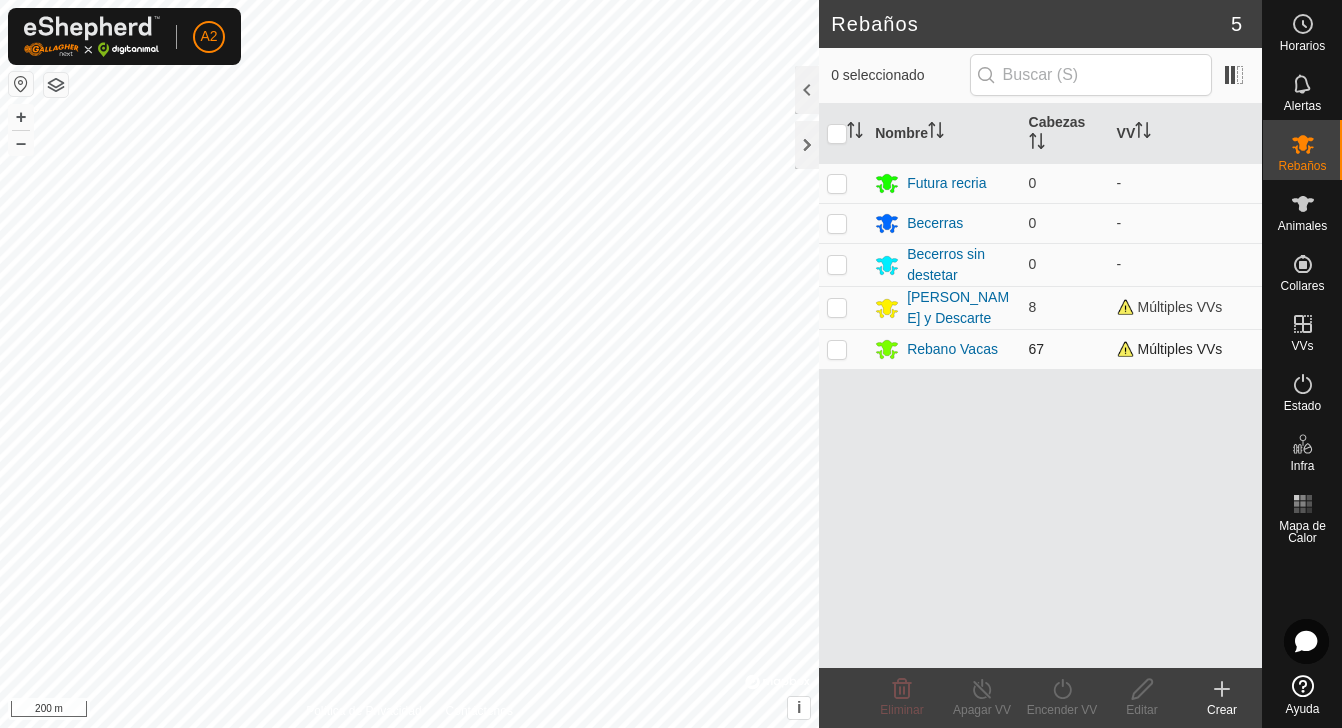 click at bounding box center [837, 349] 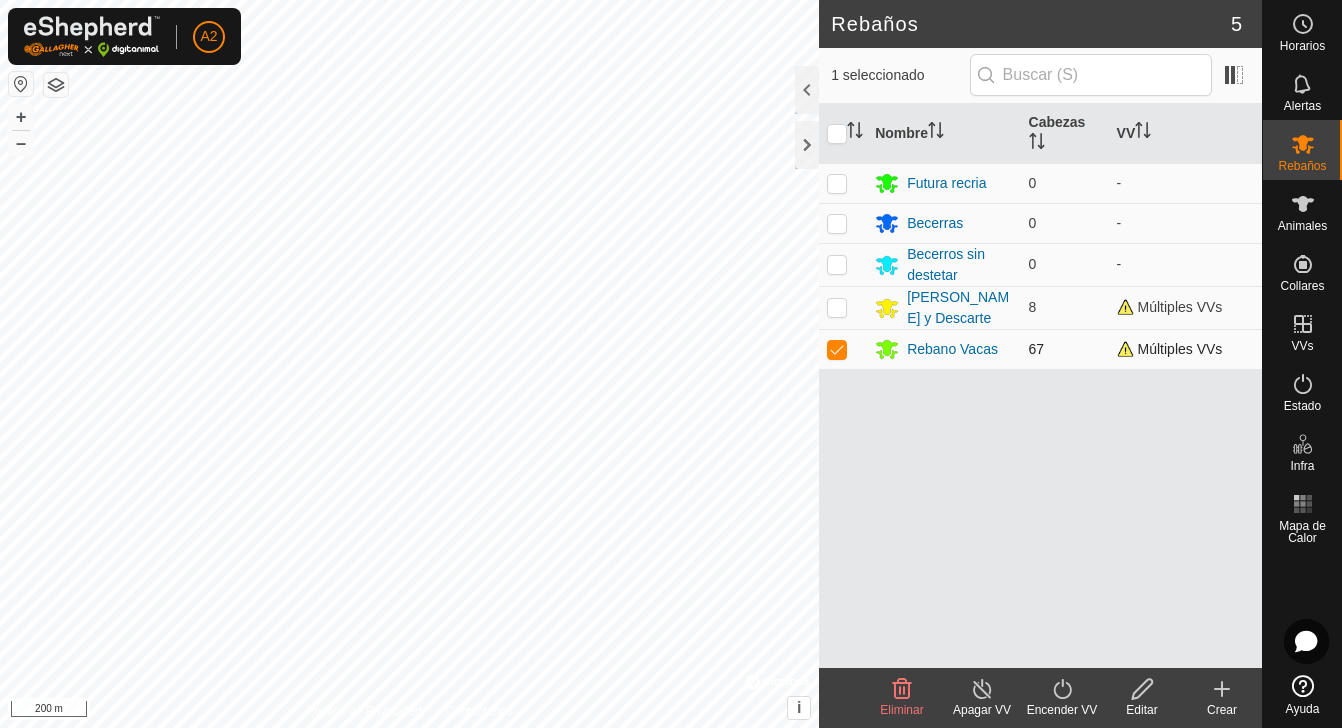 click at bounding box center (837, 349) 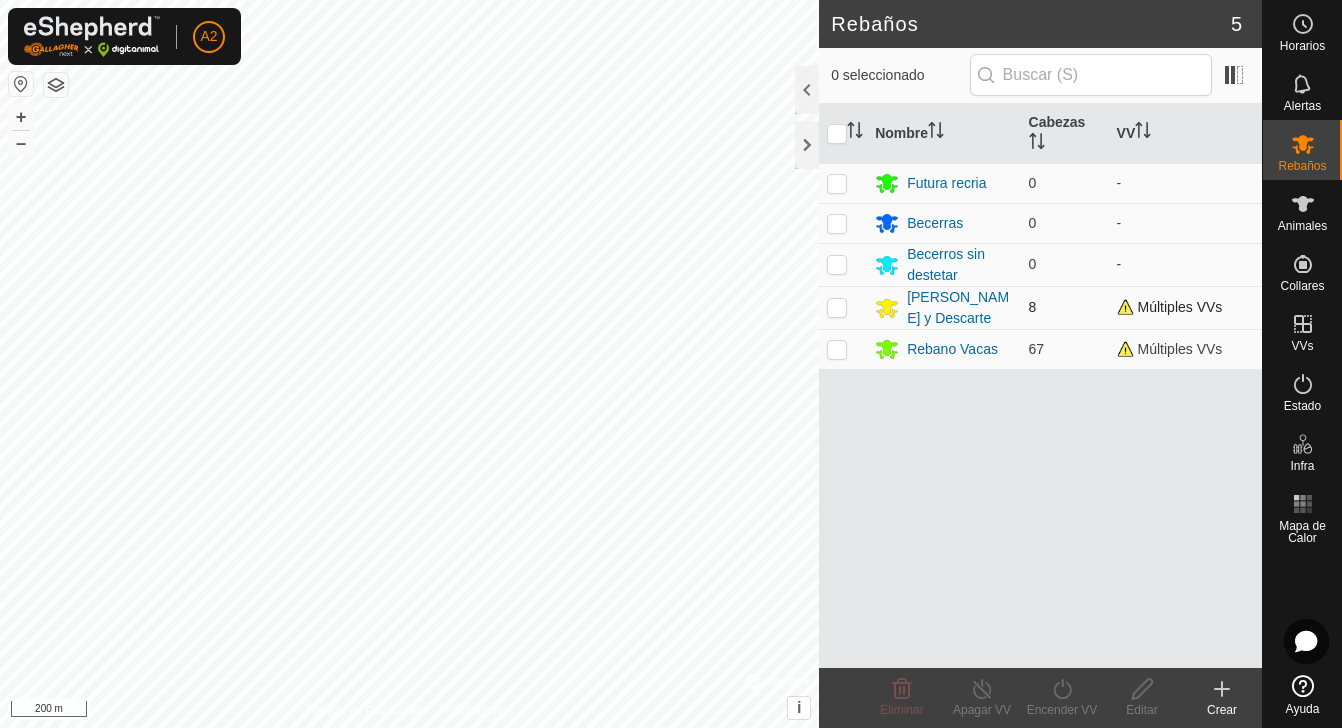 click at bounding box center (837, 307) 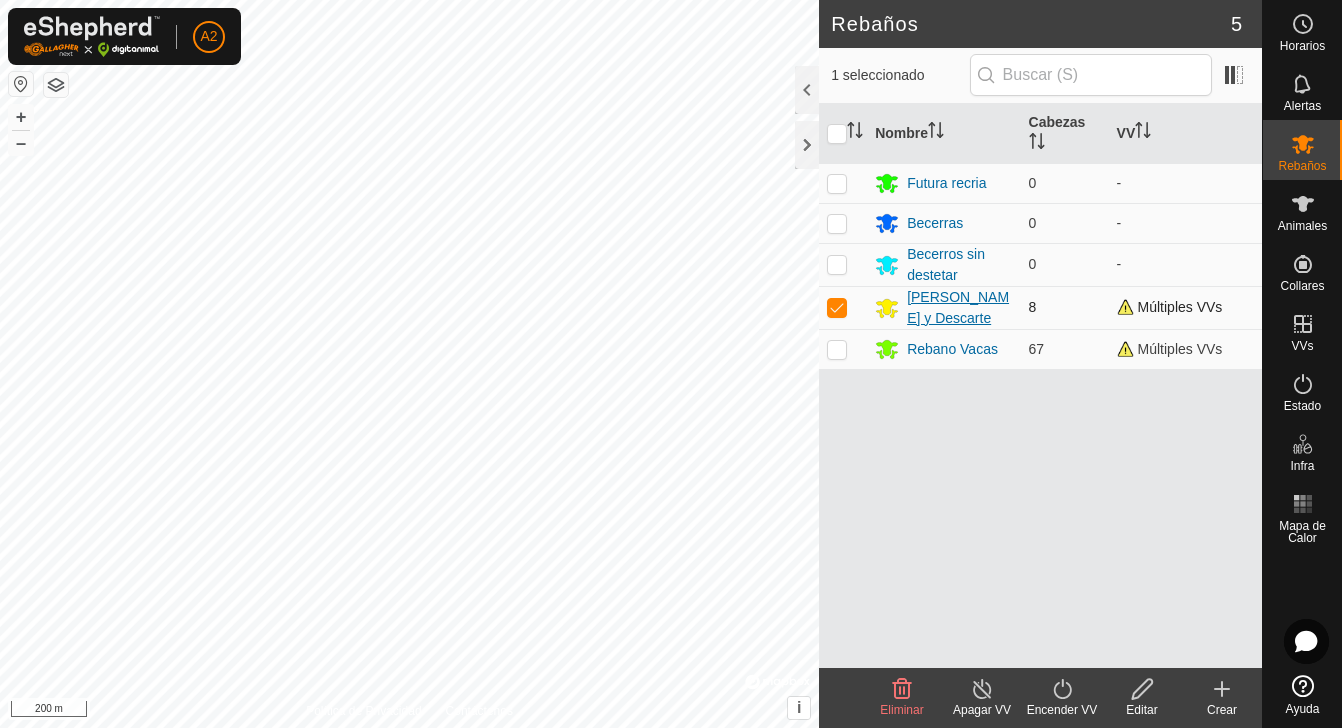 click on "[PERSON_NAME] y Descarte" at bounding box center [959, 308] 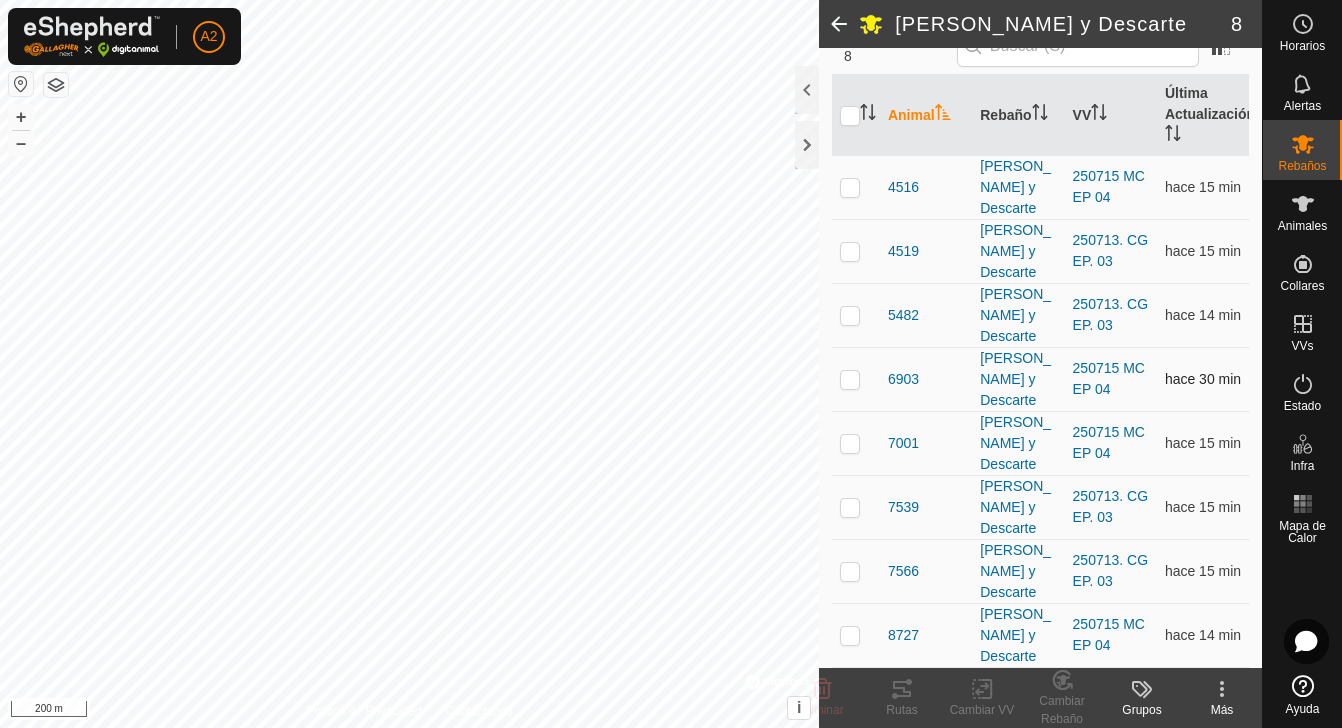 scroll, scrollTop: 0, scrollLeft: 0, axis: both 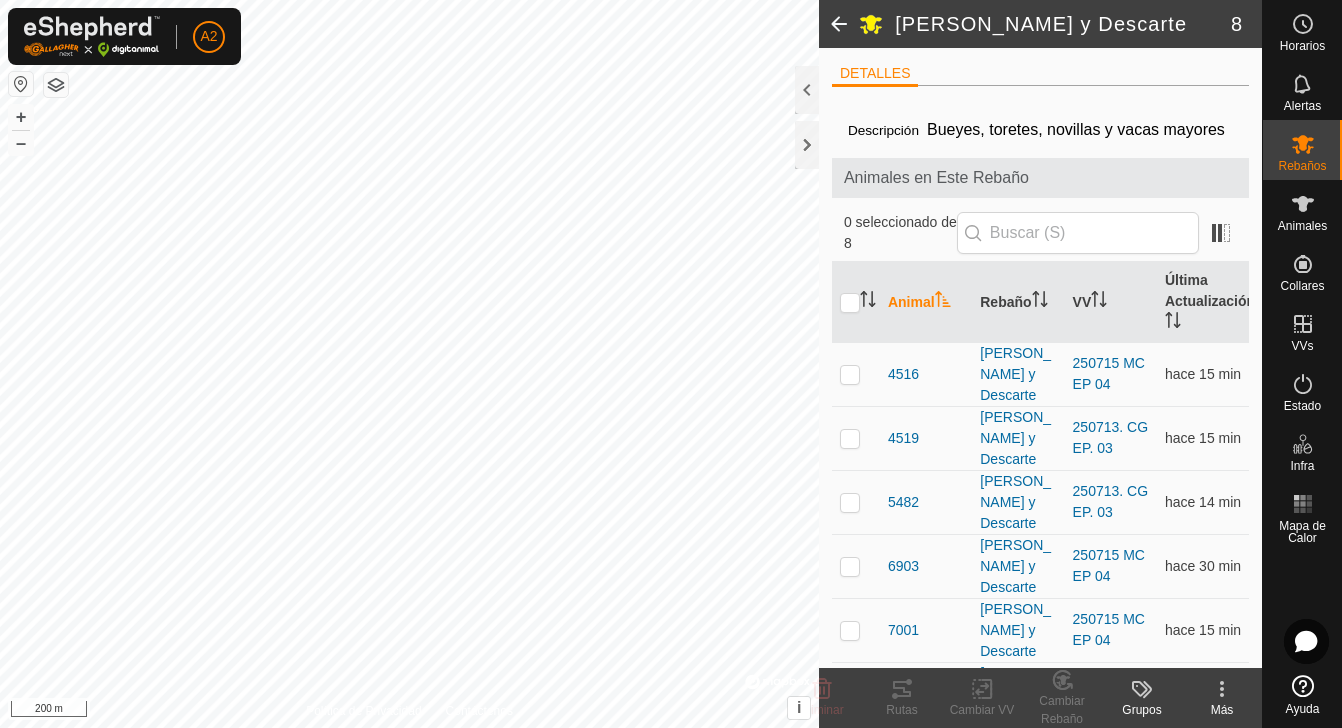 click 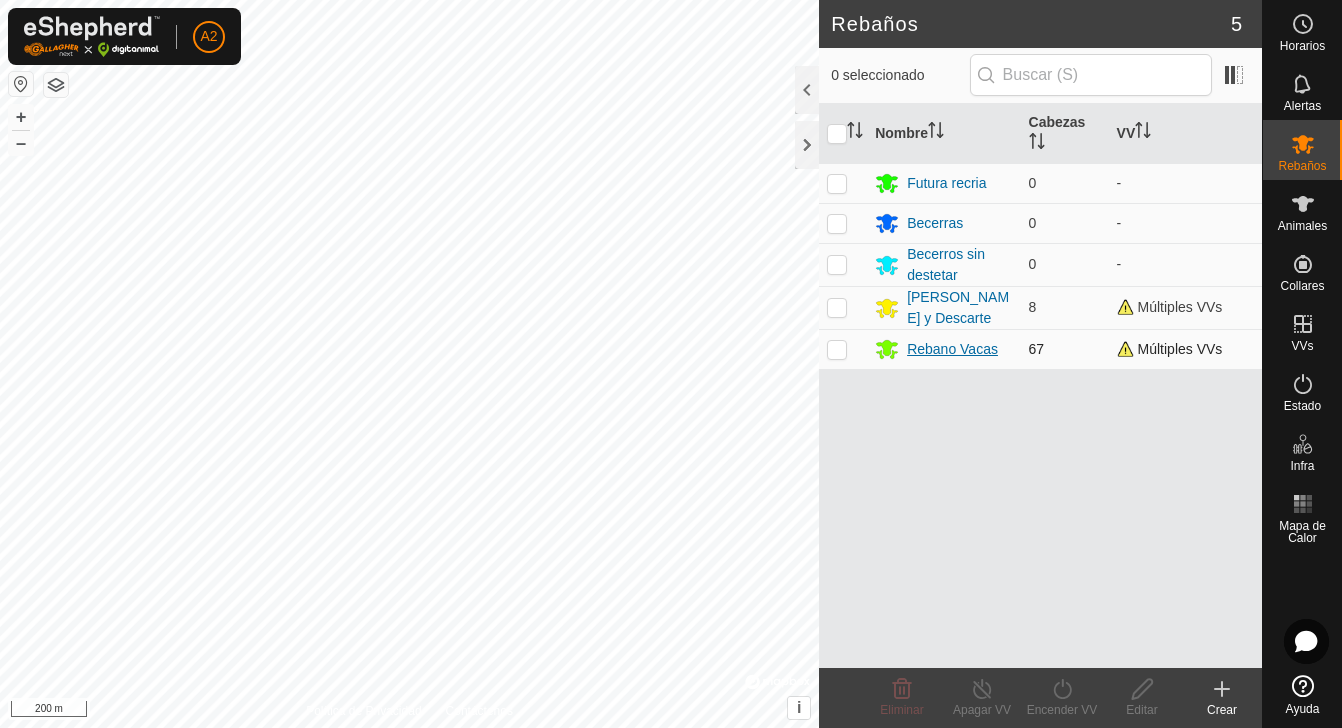 click on "Rebano Vacas" at bounding box center (943, 349) 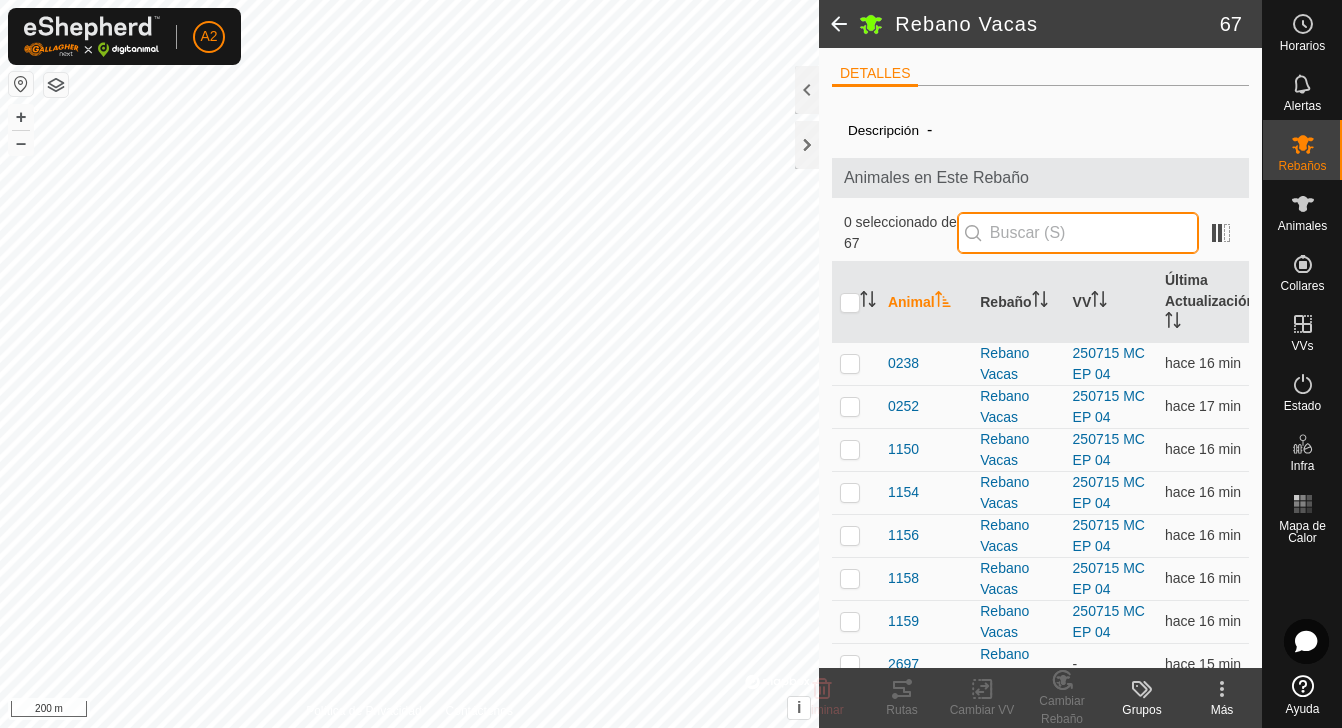 click at bounding box center [1078, 233] 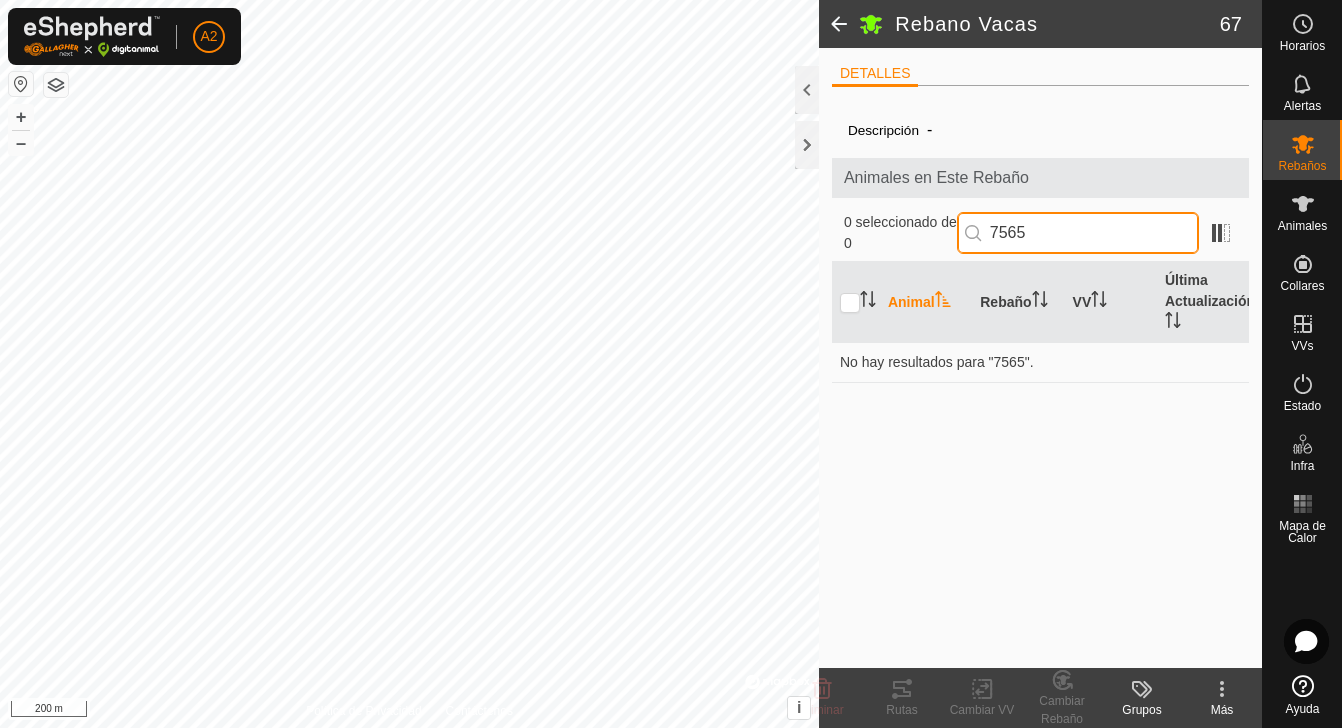 type on "7565" 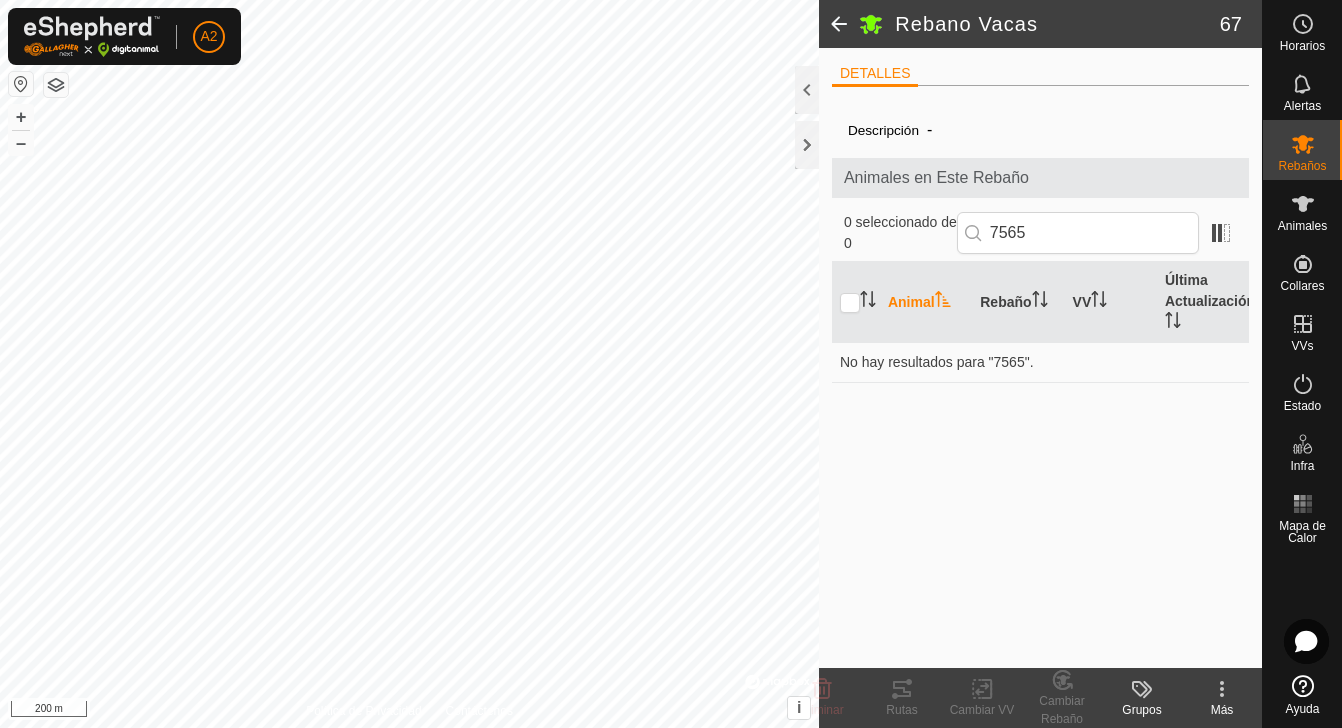 click 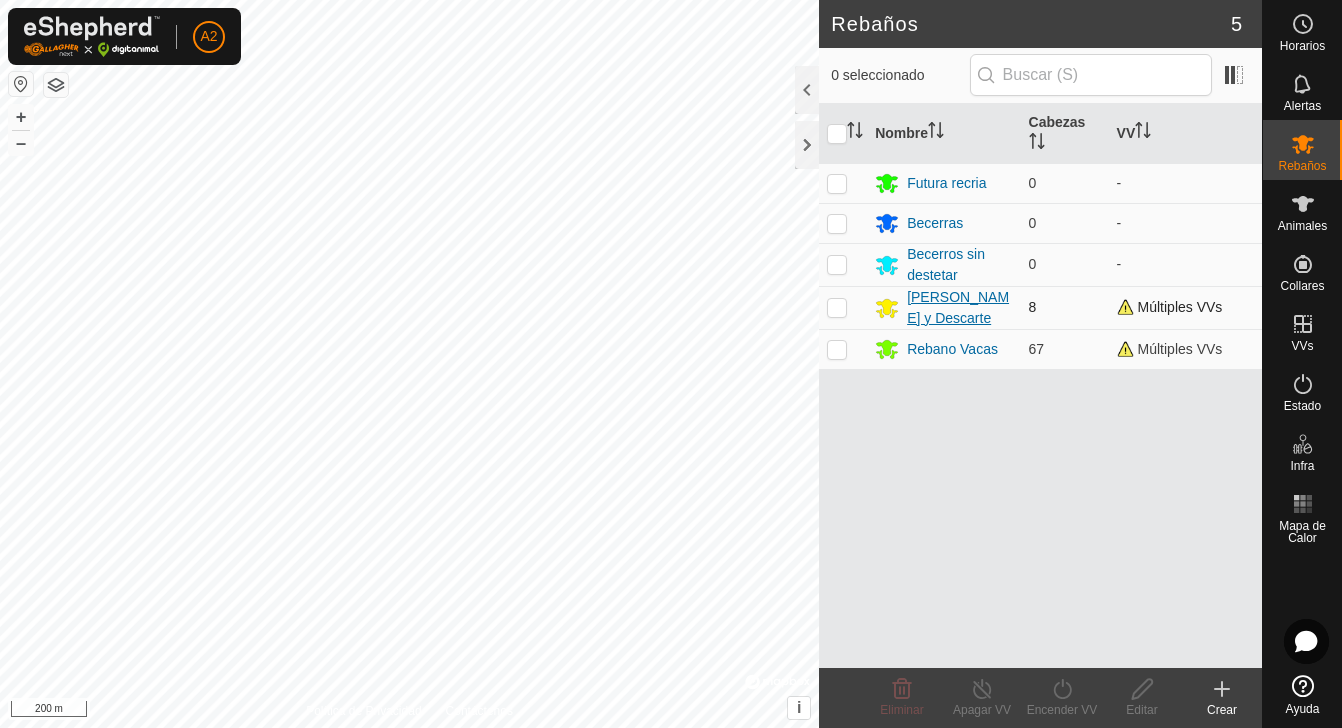 click on "[PERSON_NAME] y Descarte" at bounding box center (959, 308) 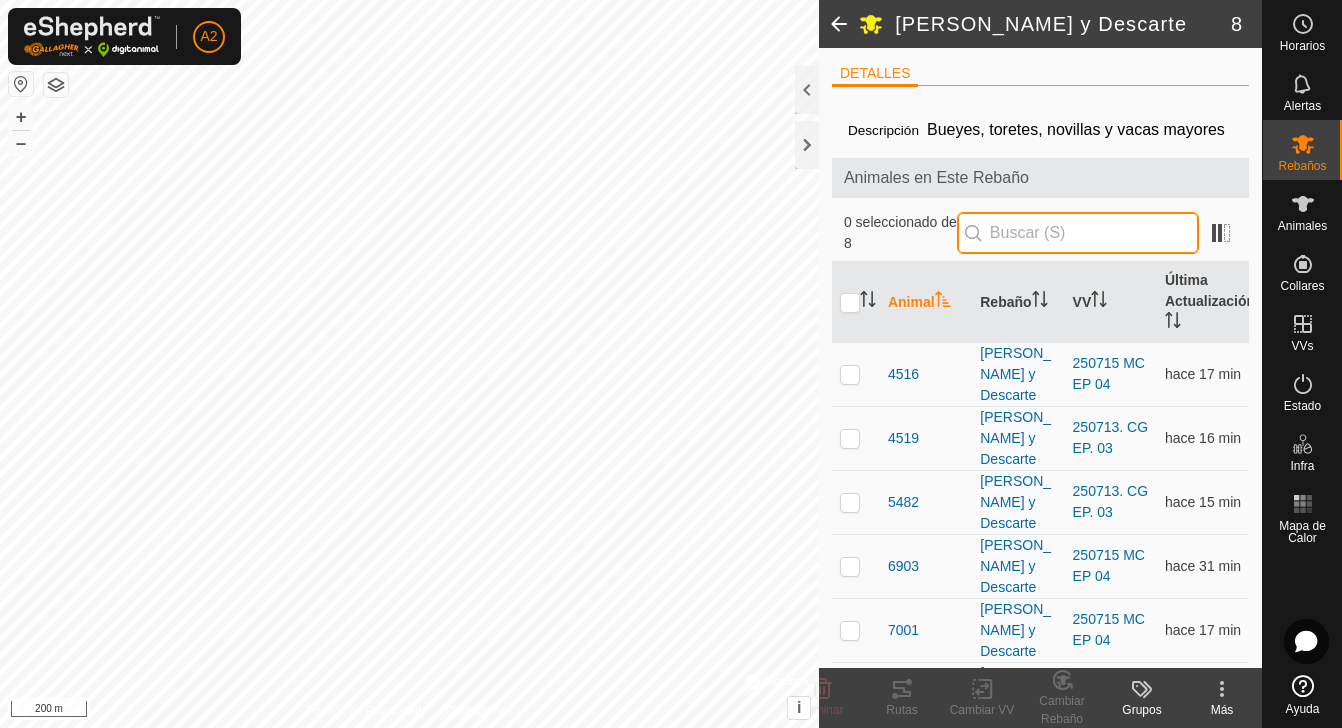 click at bounding box center (1078, 233) 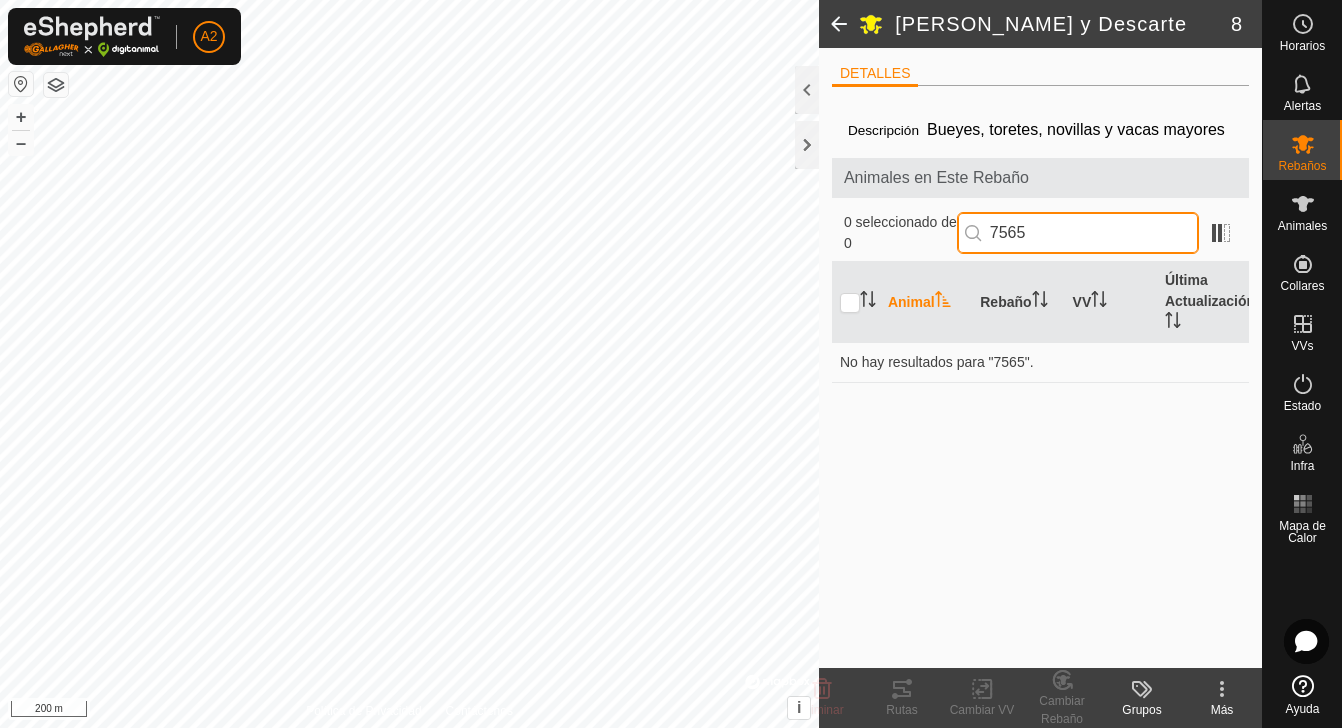 type on "7565" 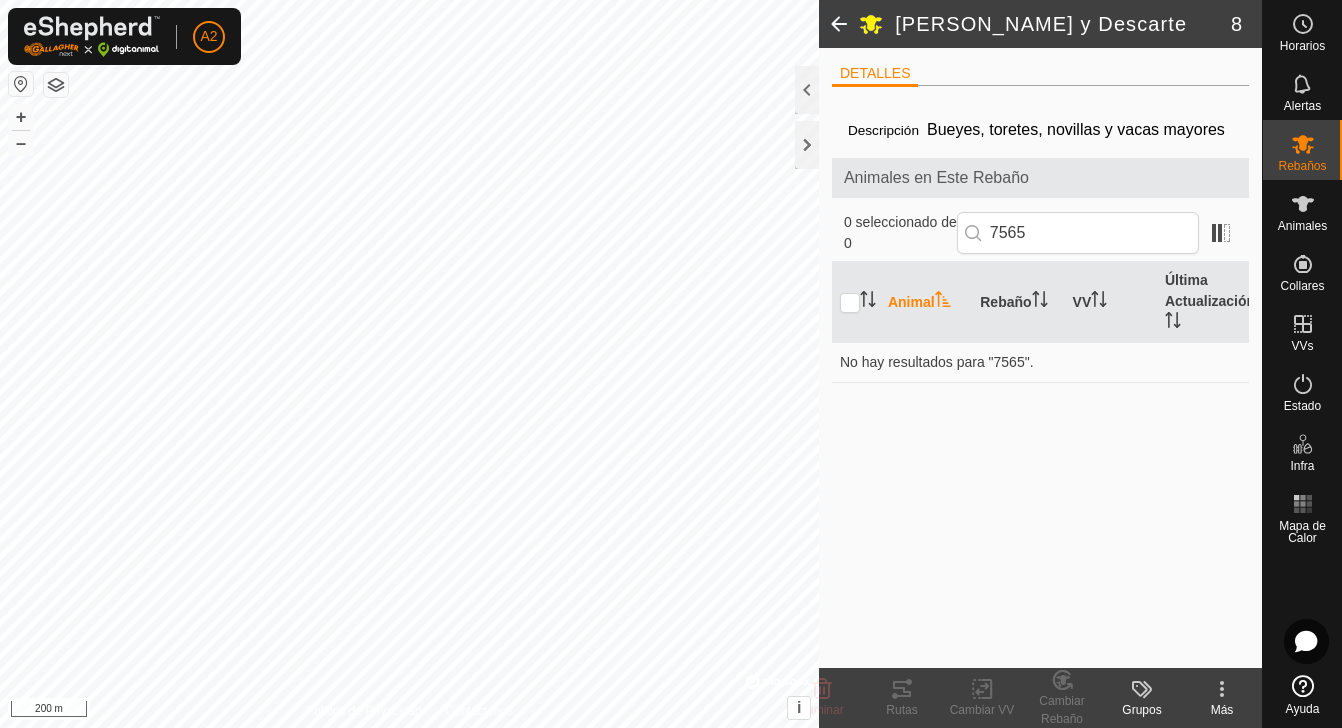 click on "Animales en Este Rebaño" 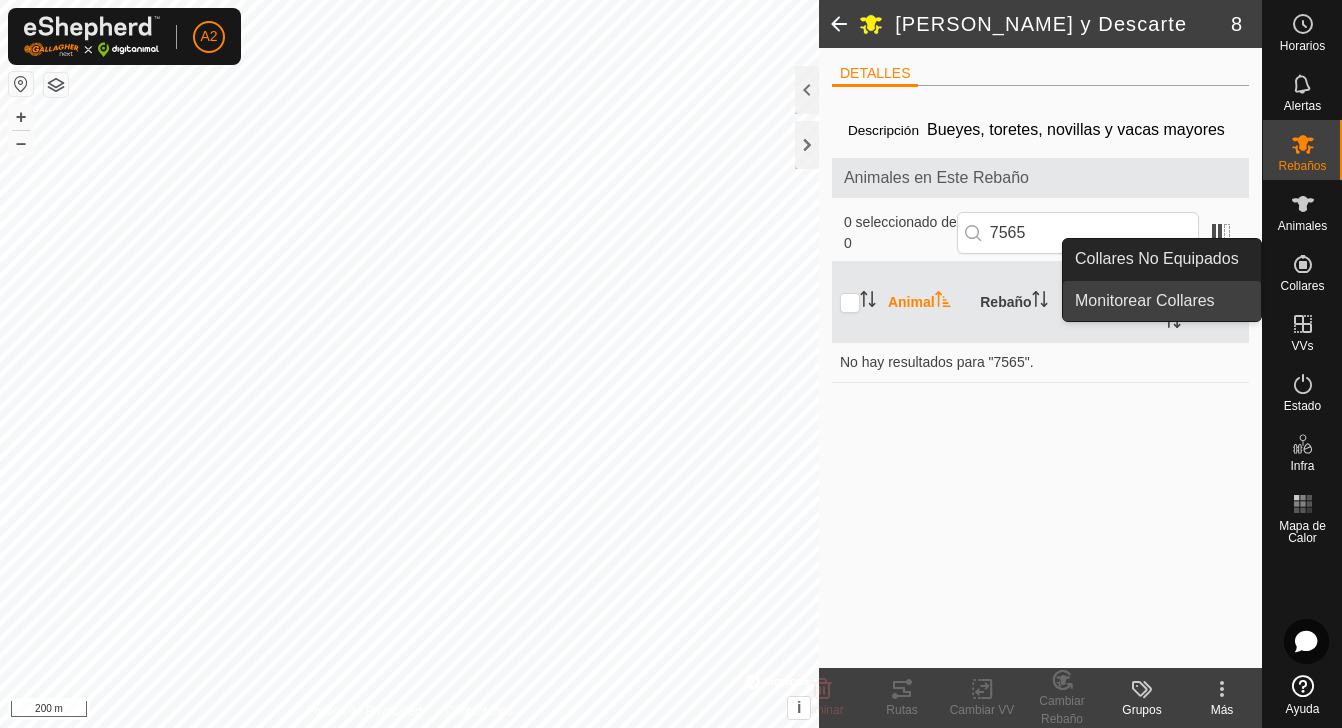 click on "Monitorear Collares" at bounding box center (1162, 301) 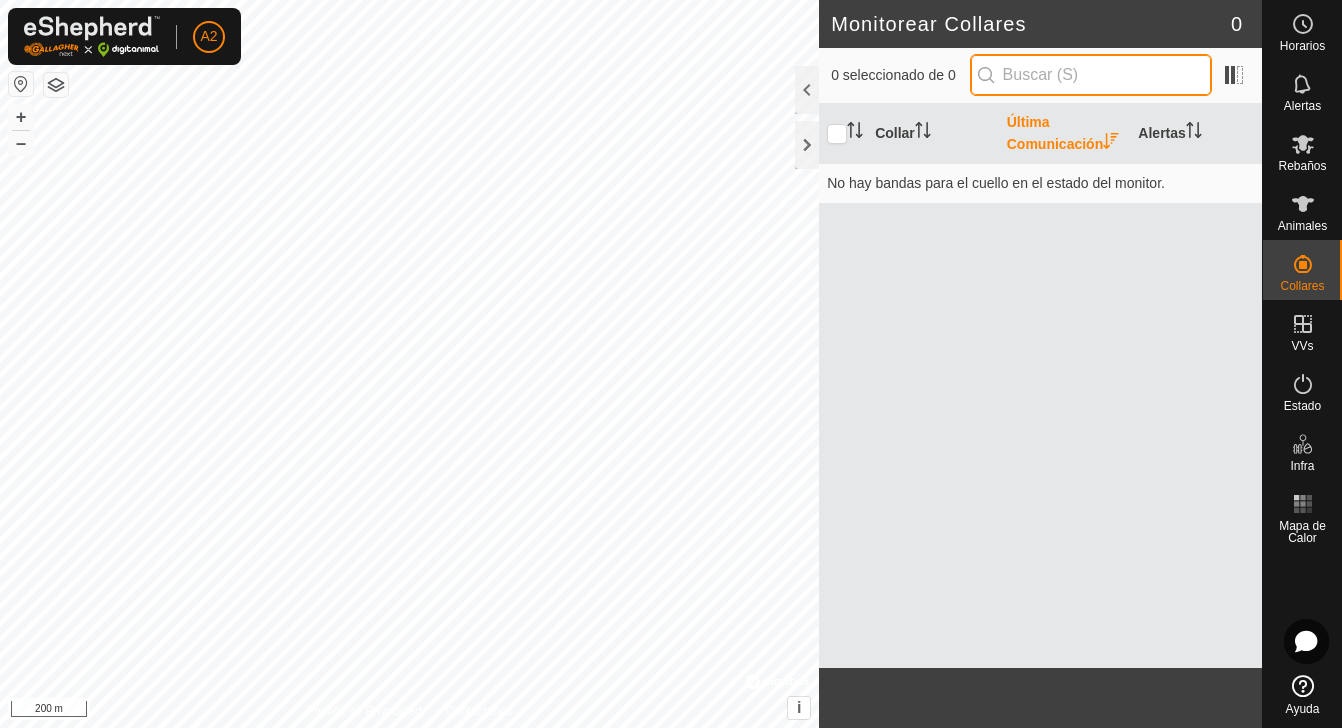 click at bounding box center [1091, 75] 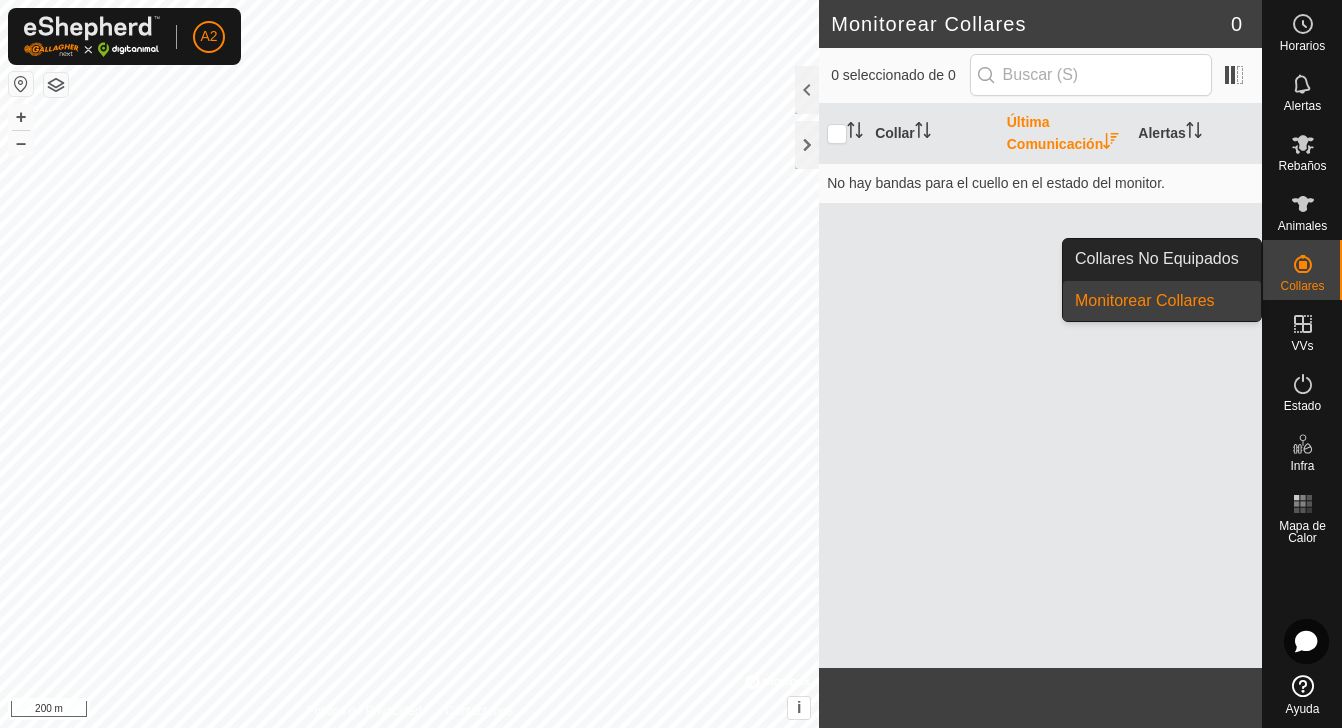 click on "Monitorear Collares" at bounding box center (1162, 301) 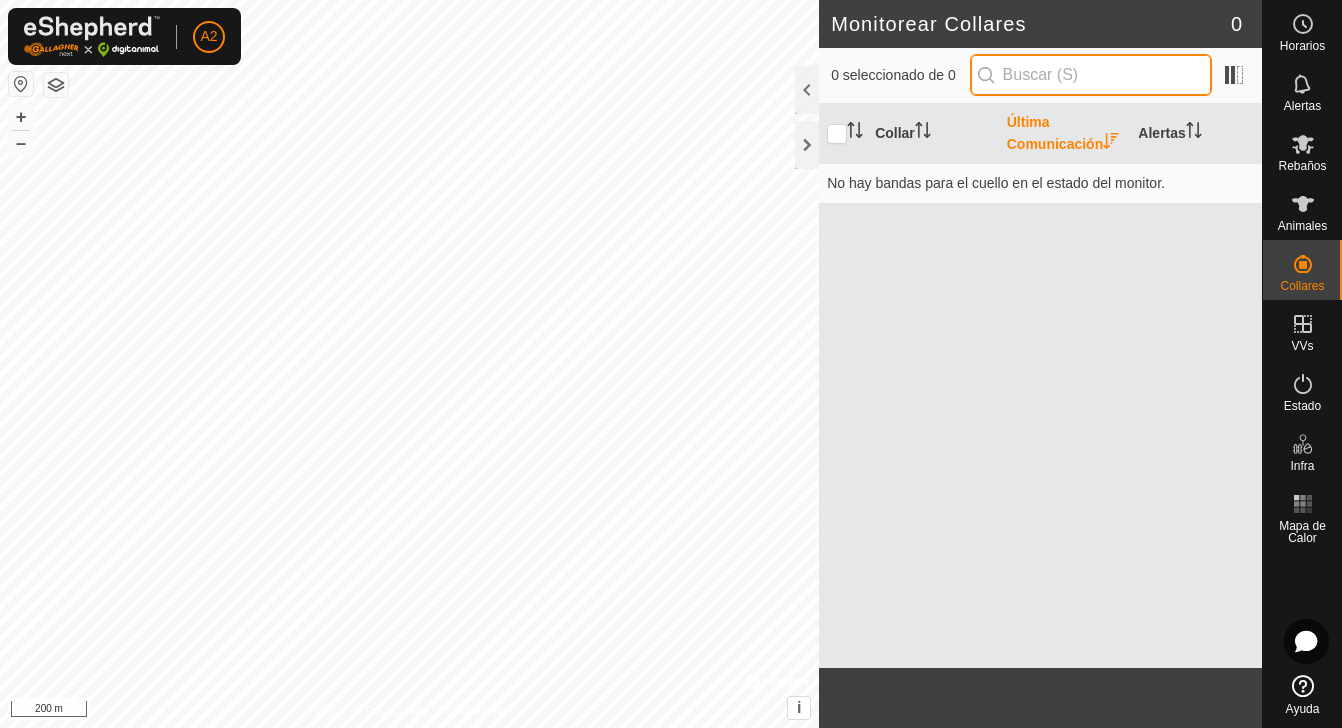 click at bounding box center [1091, 75] 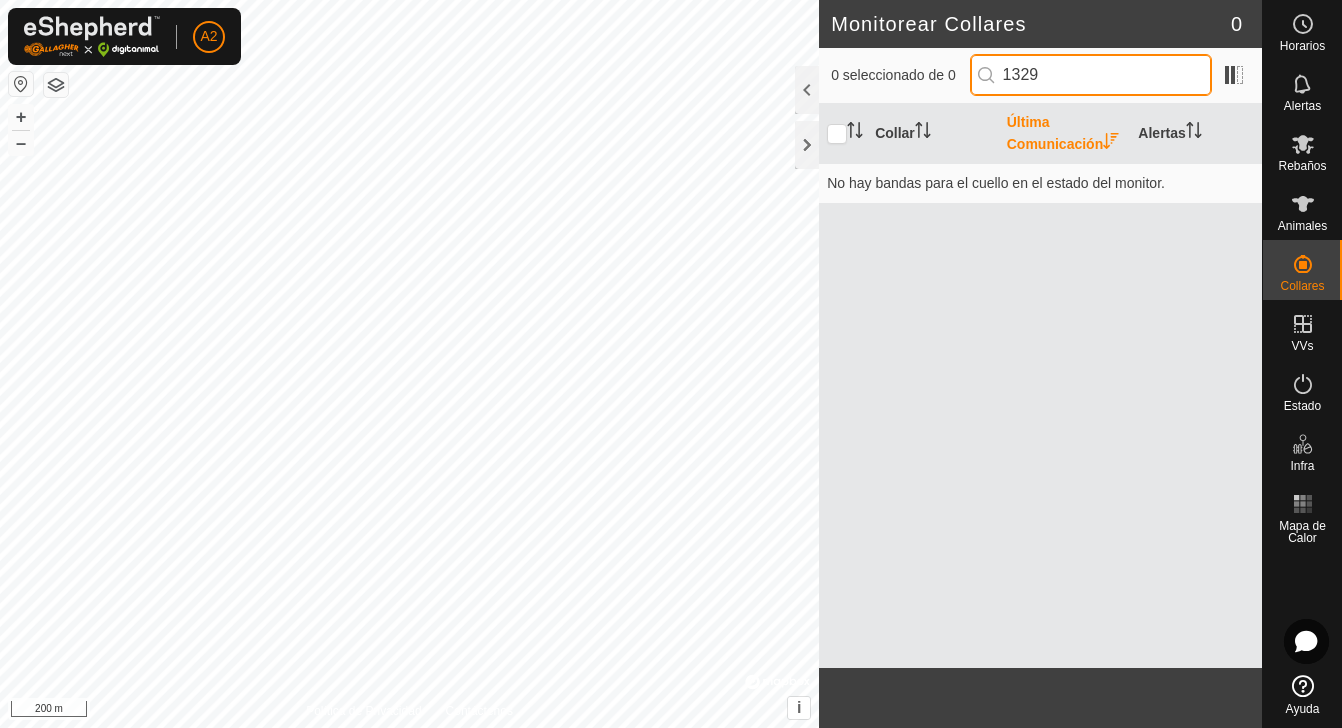 type on "1329" 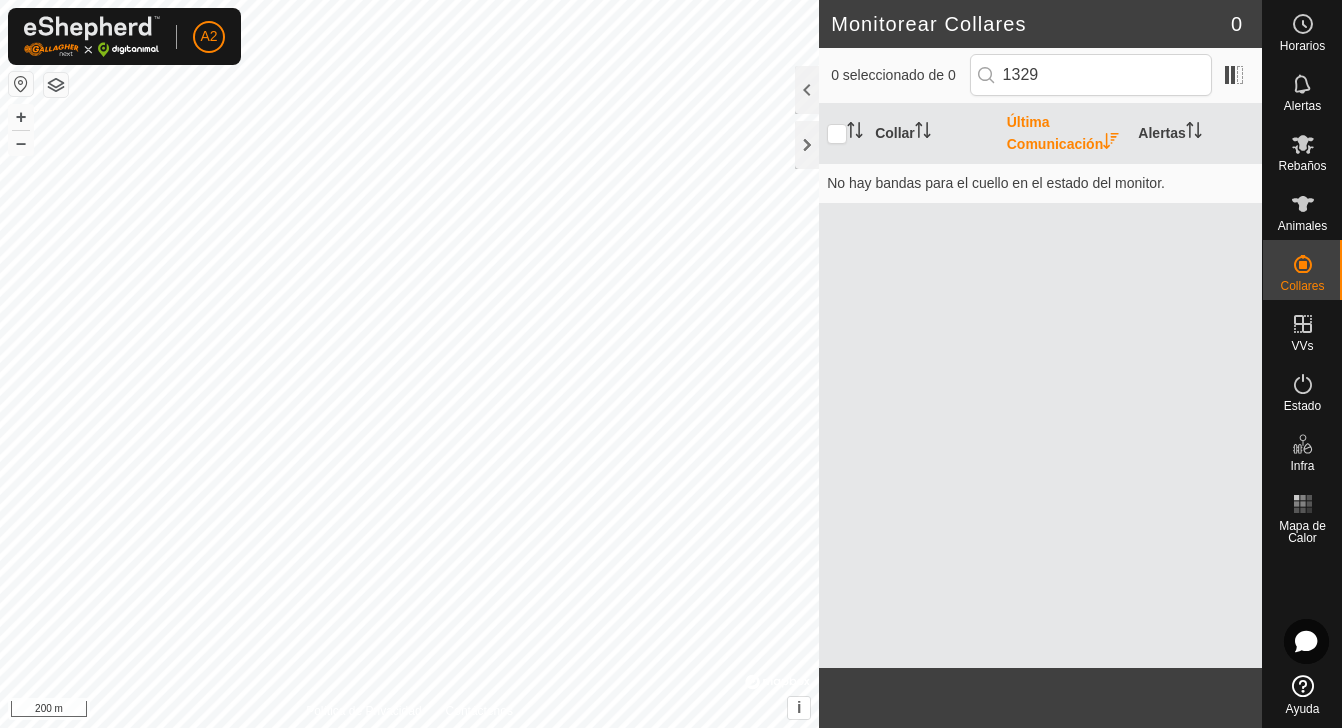 click on "Collar   Última Comunicación   Alertas  No hay bandas para el cuello en el estado del monitor." at bounding box center [1040, 386] 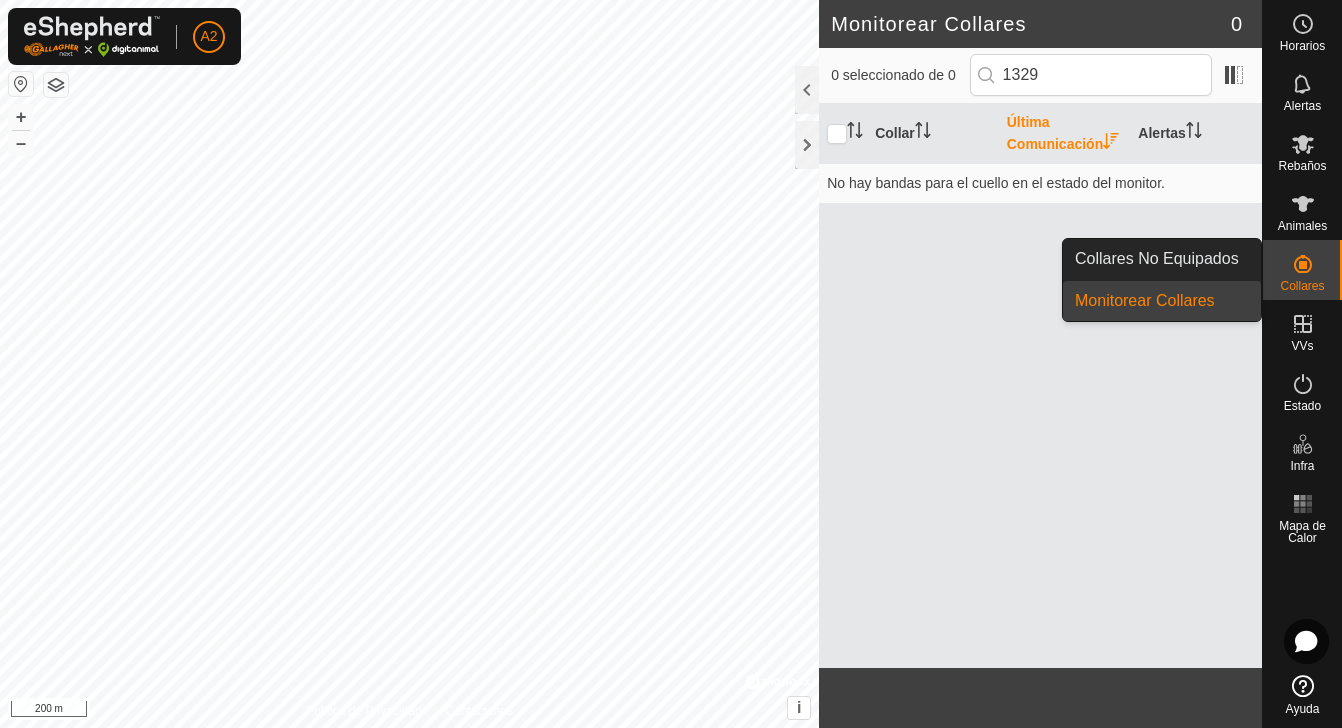 click on "Monitorear Collares" at bounding box center [1162, 301] 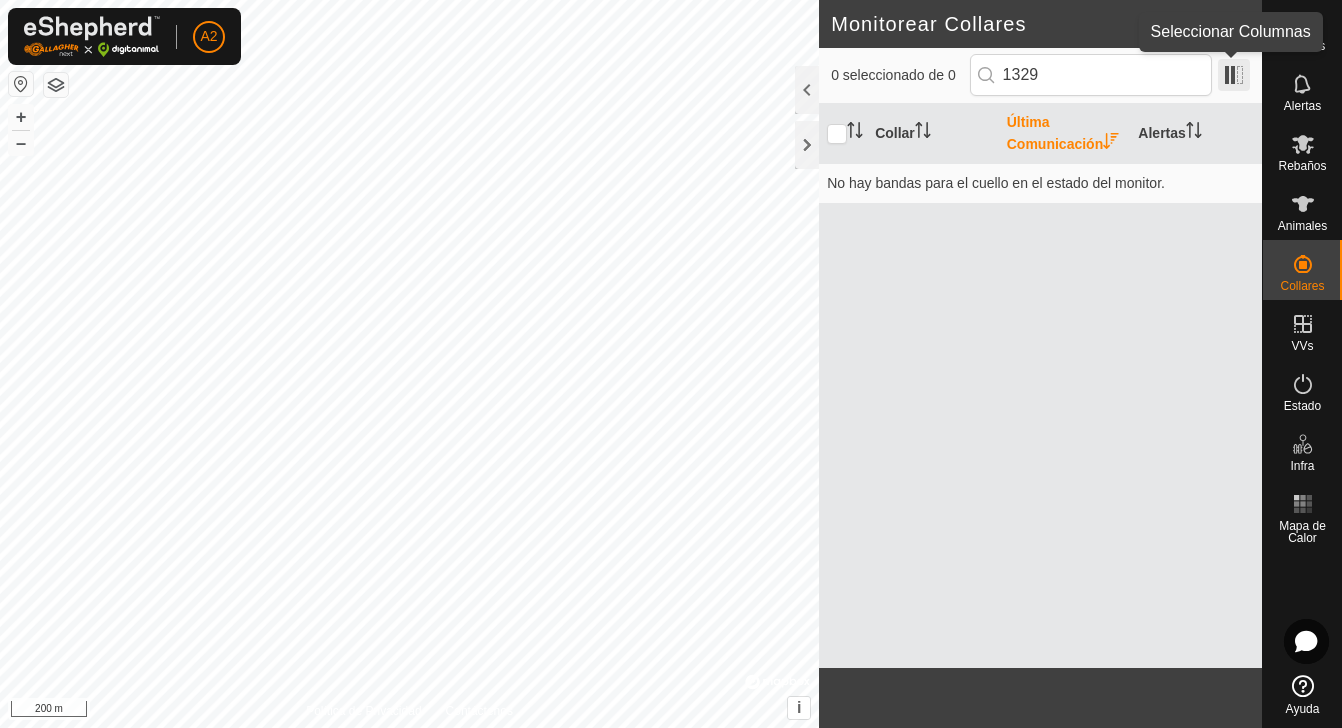 click at bounding box center [1234, 75] 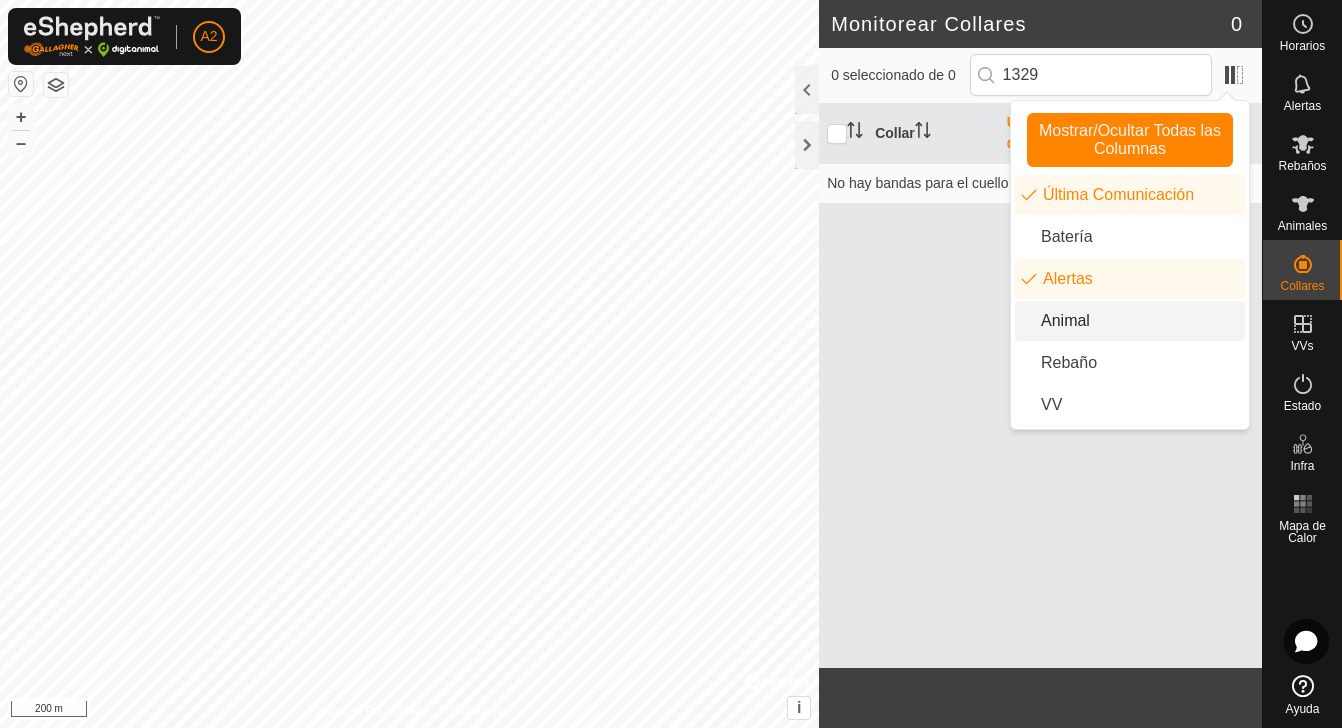 click on "Animal" at bounding box center (1130, 321) 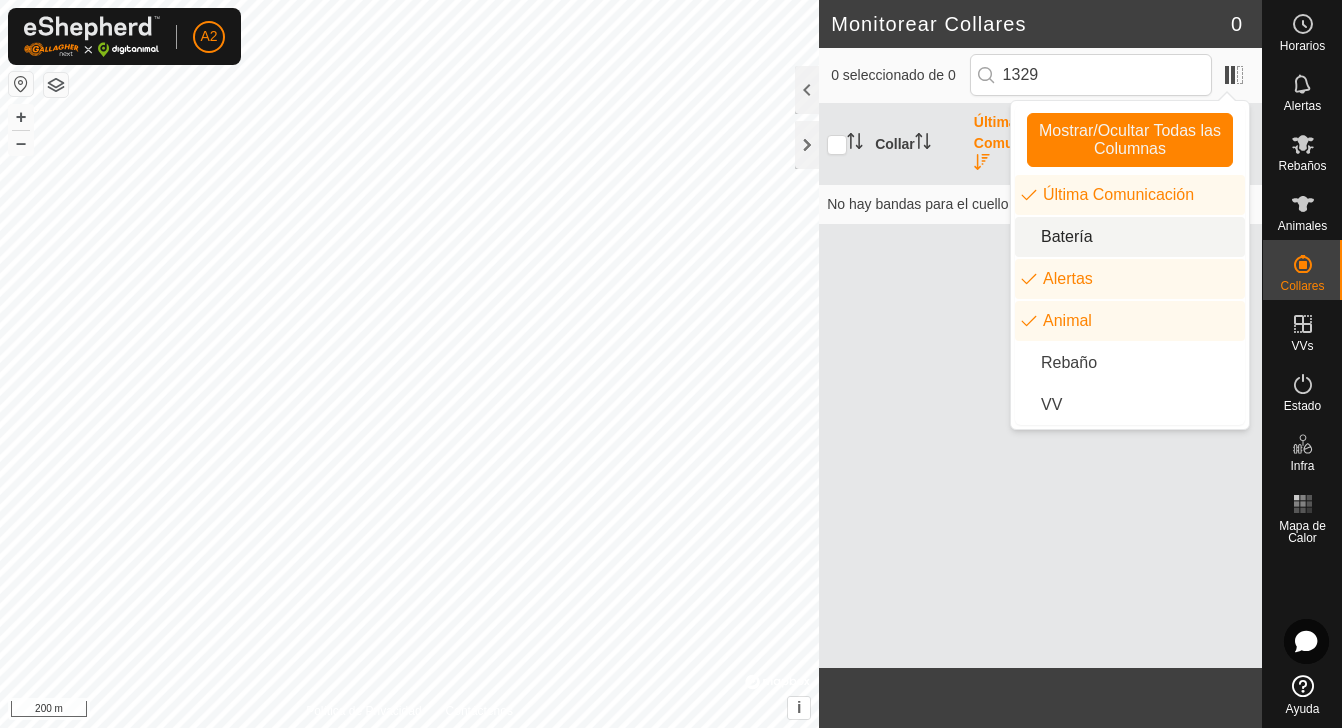 click on "Batería" at bounding box center [1130, 237] 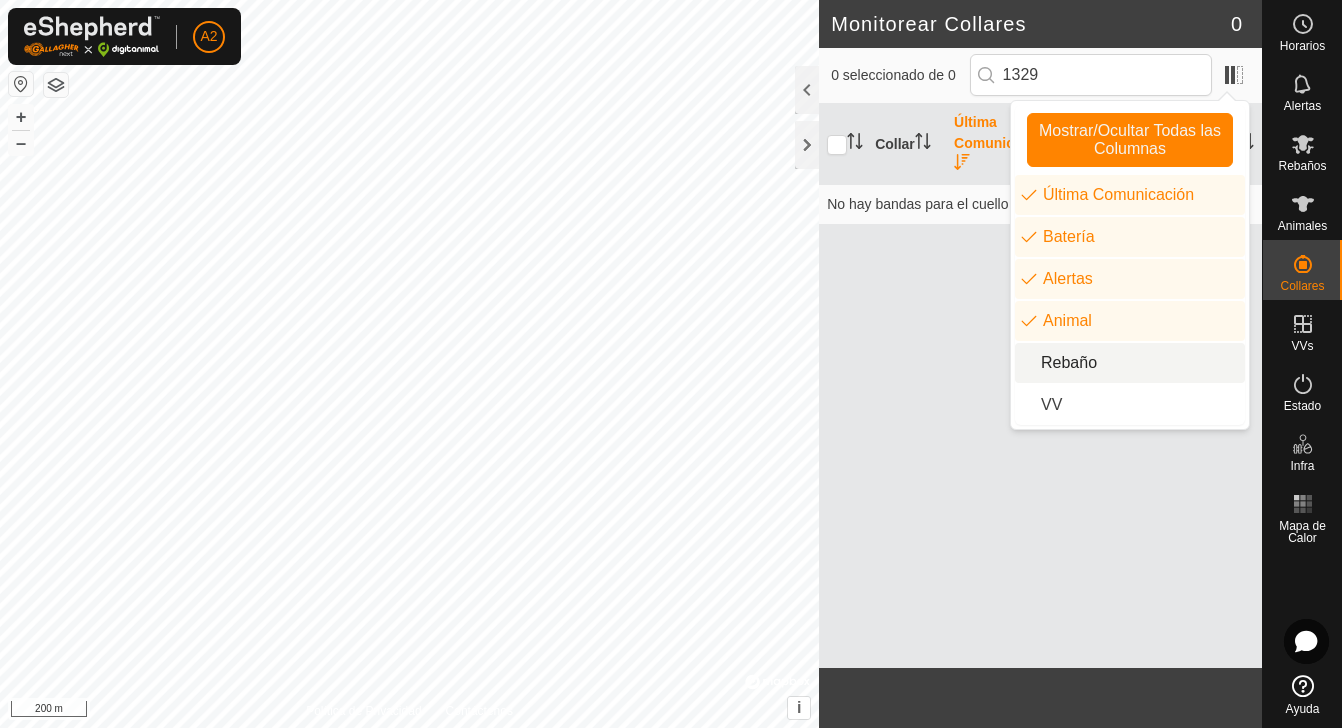 click on "Rebaño" at bounding box center [1130, 363] 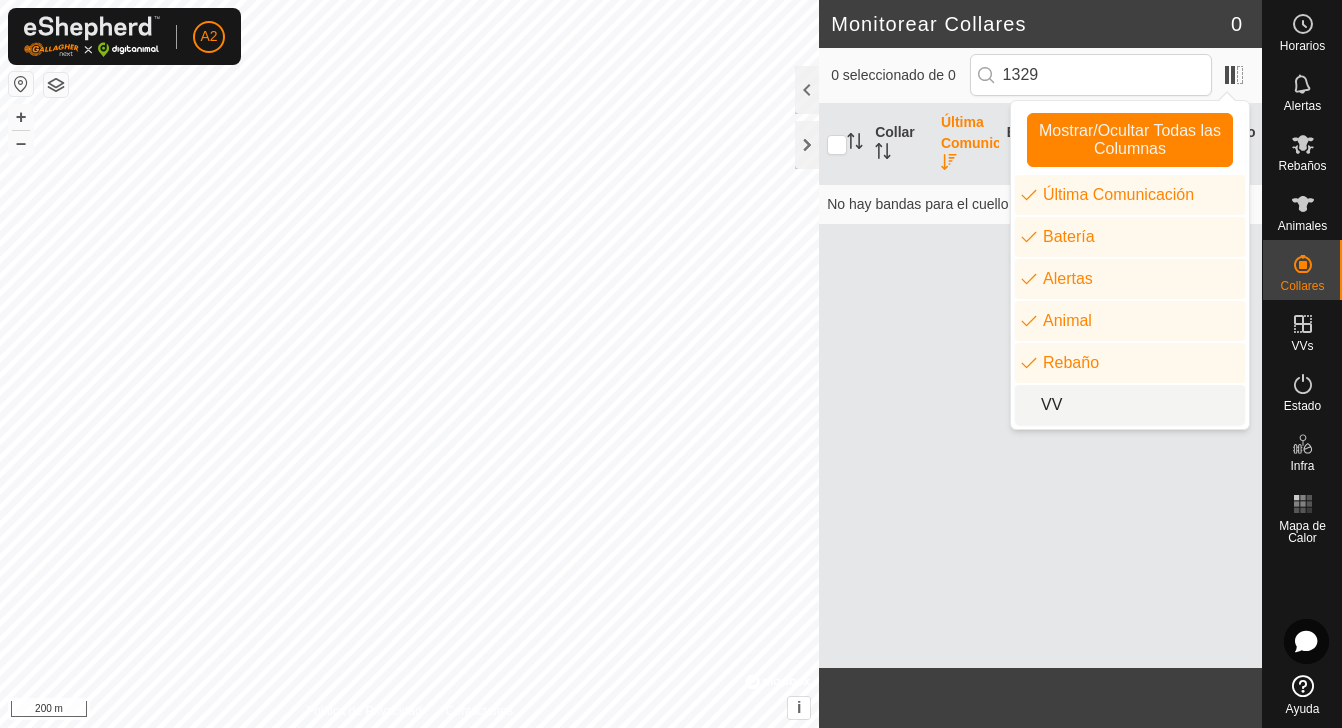 click on "VV" at bounding box center (1130, 405) 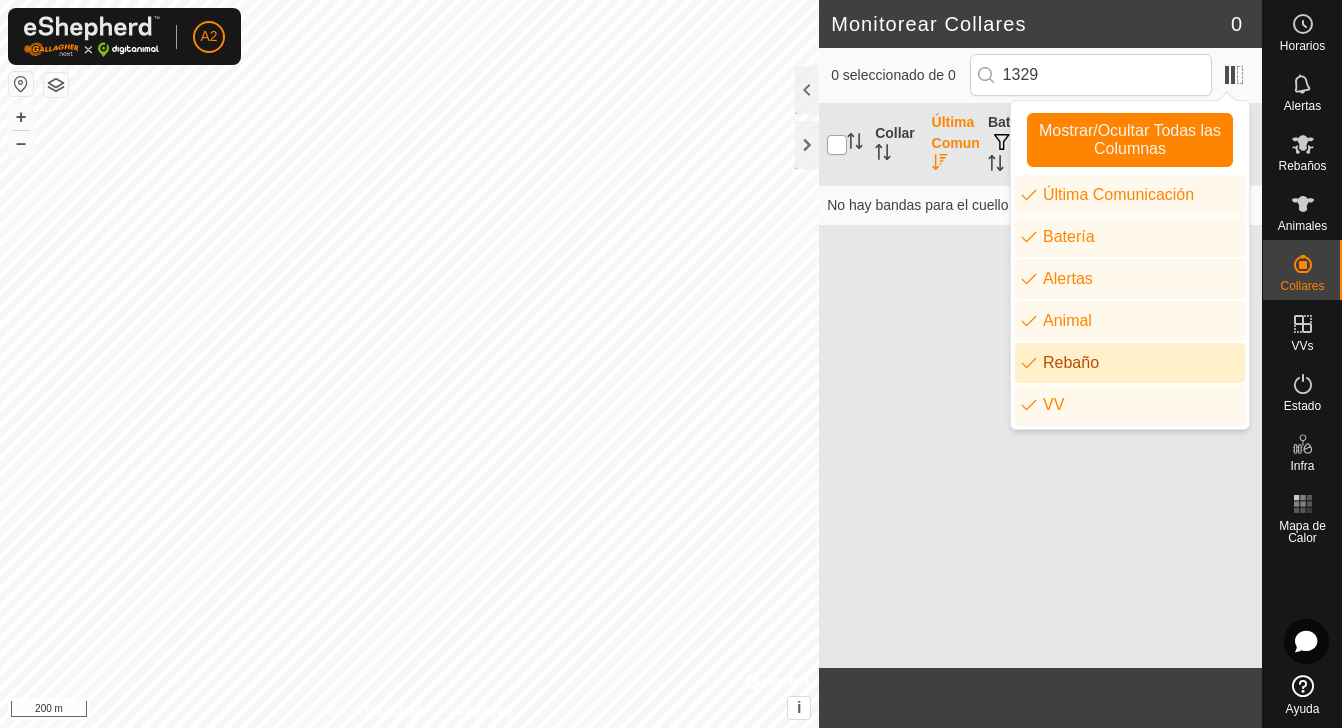 click at bounding box center [837, 145] 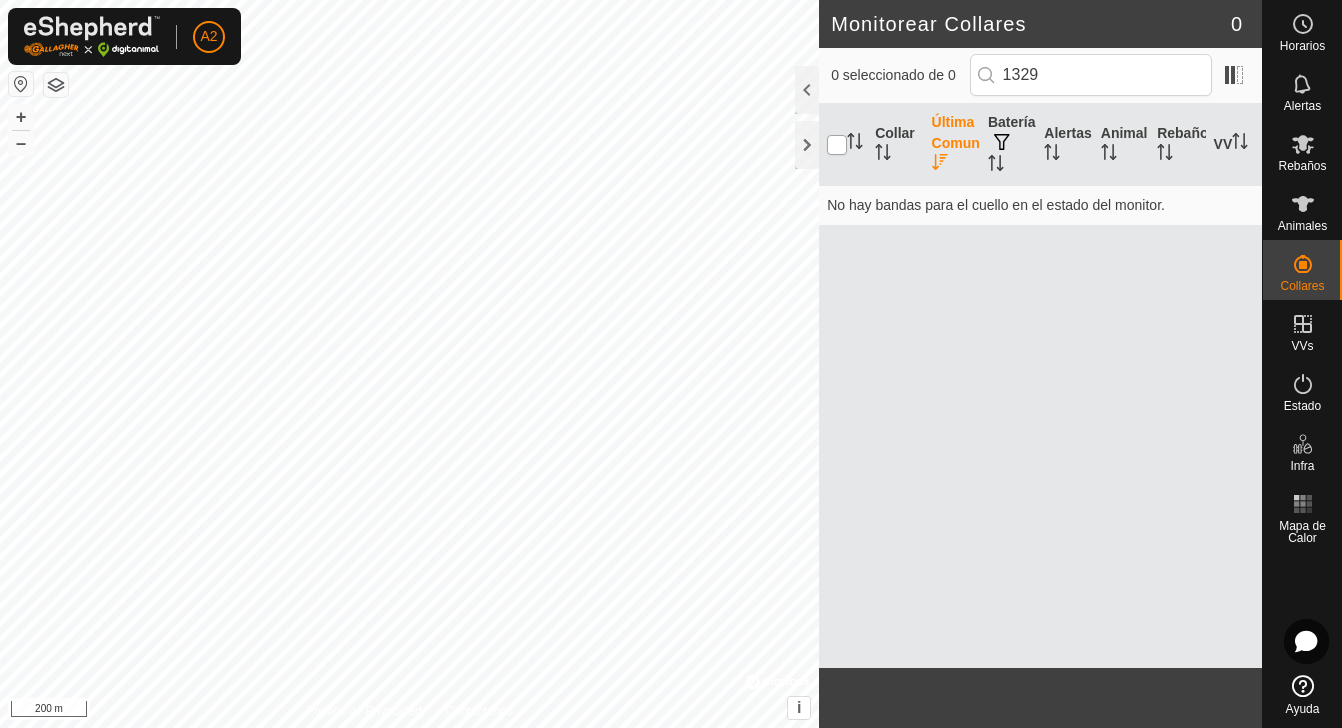 click at bounding box center (837, 145) 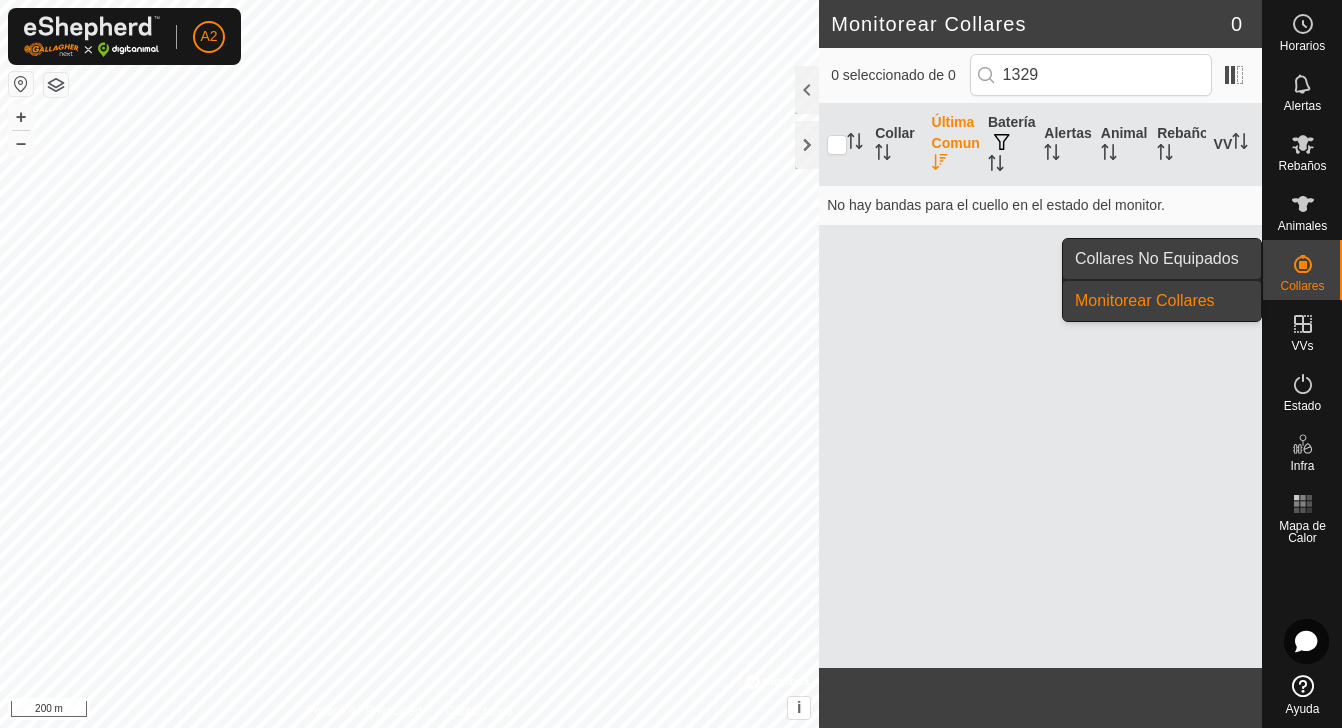 click on "Collares No Equipados" at bounding box center (1162, 259) 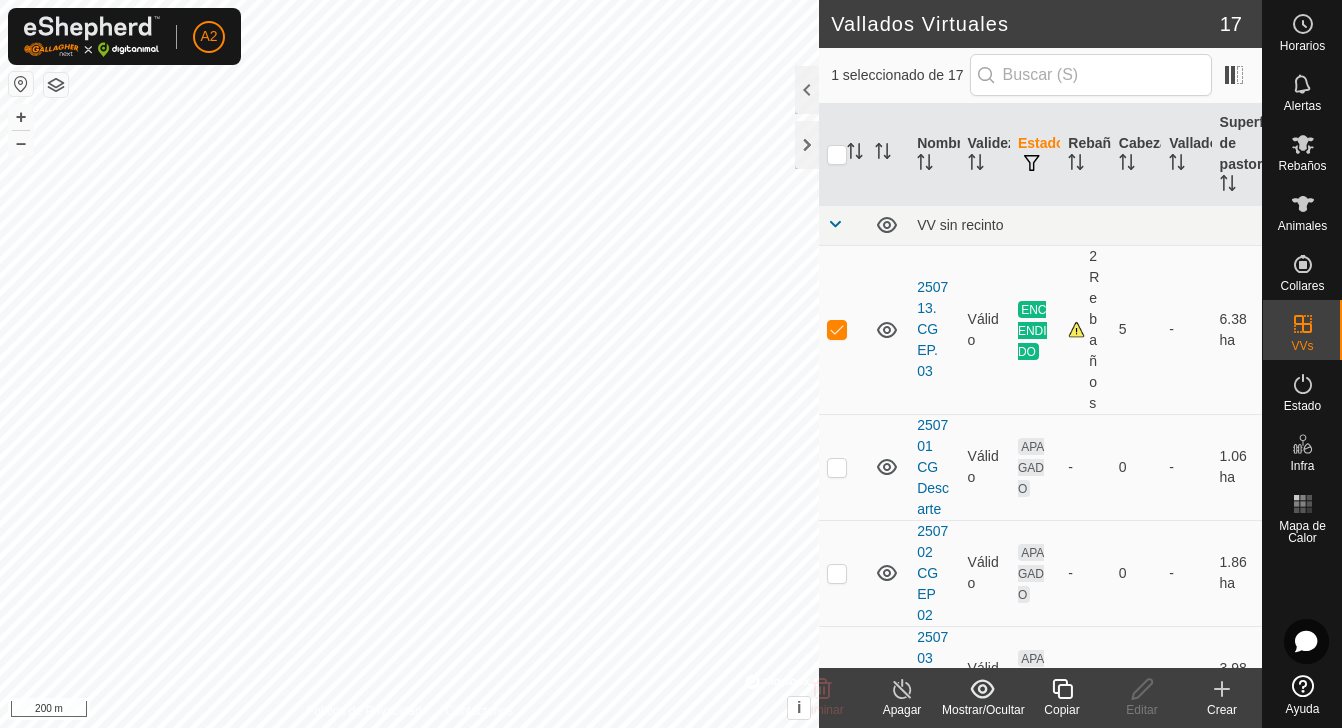 checkbox on "false" 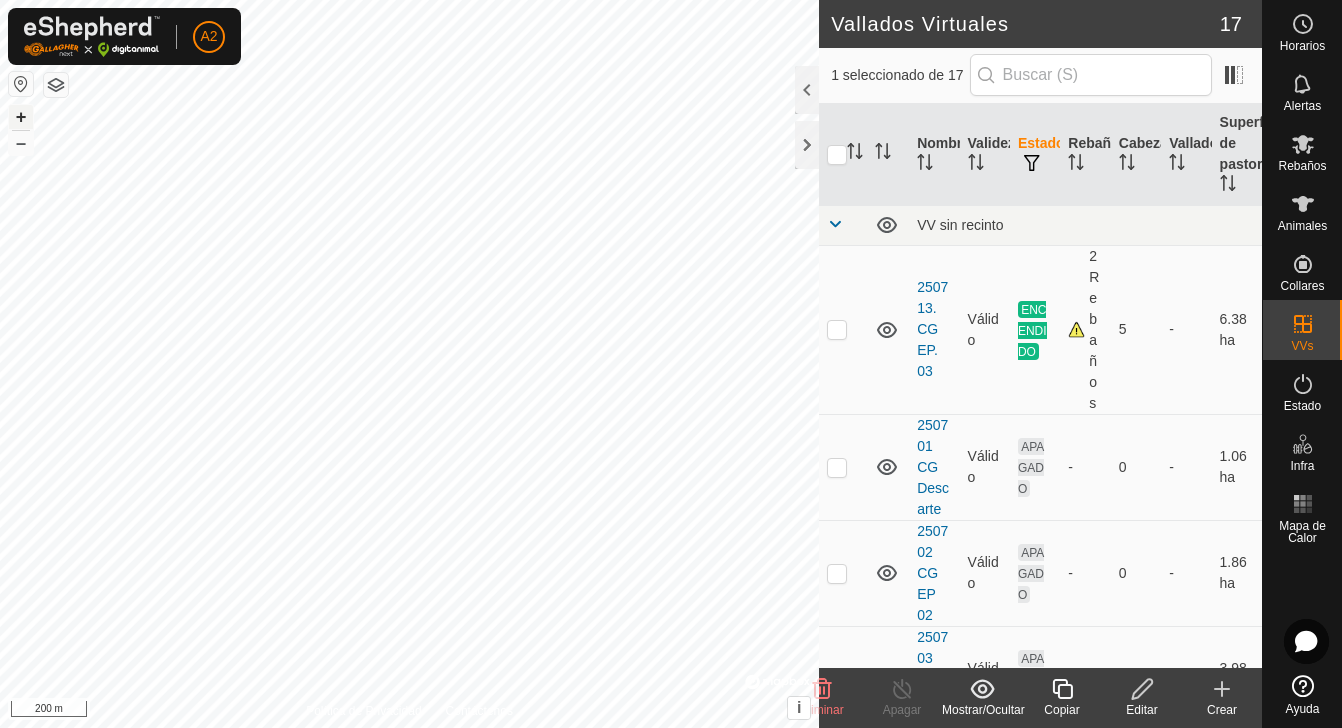 click on "+" at bounding box center (21, 117) 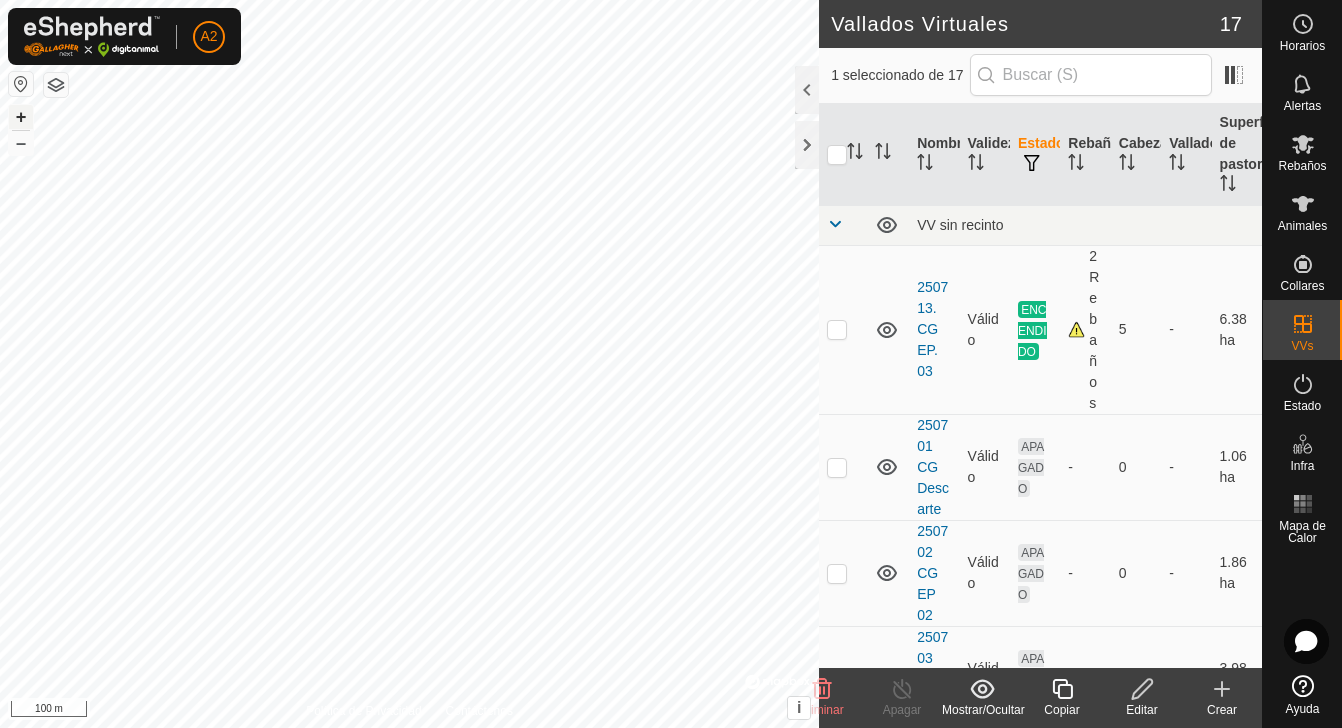 click on "+" at bounding box center [21, 117] 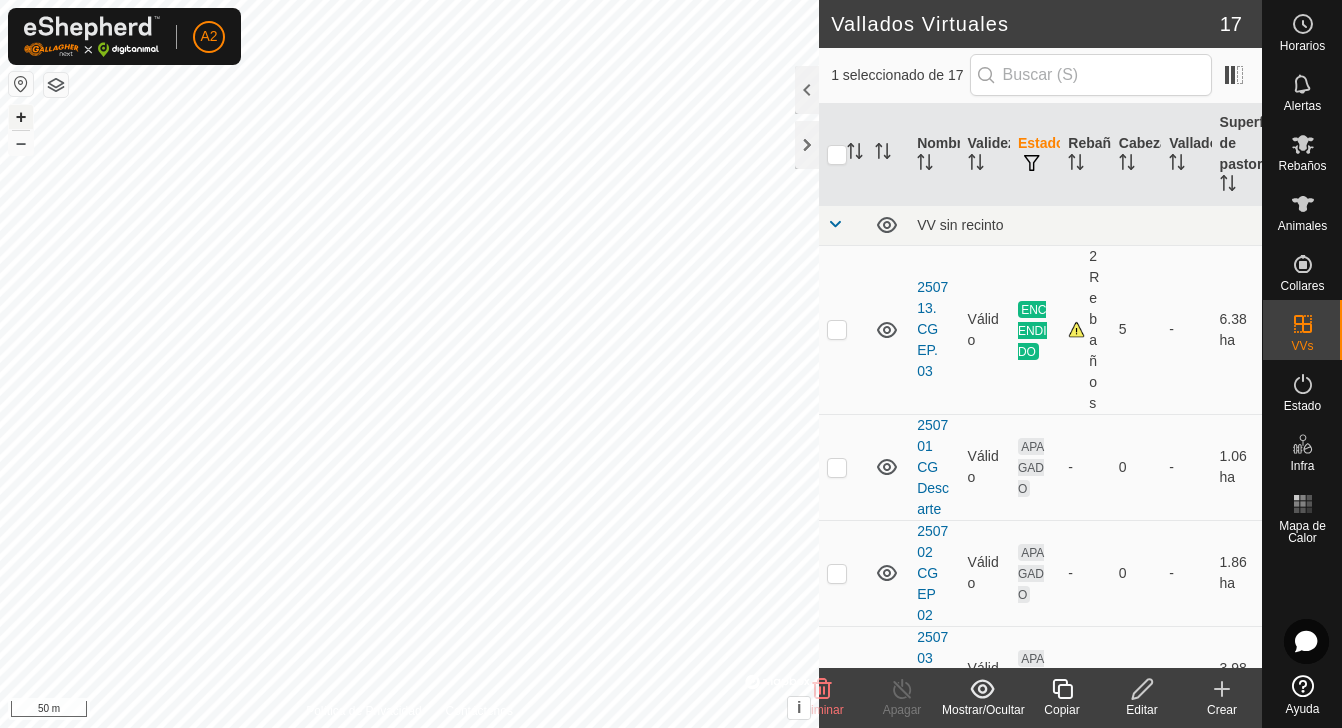 click on "+" at bounding box center [21, 117] 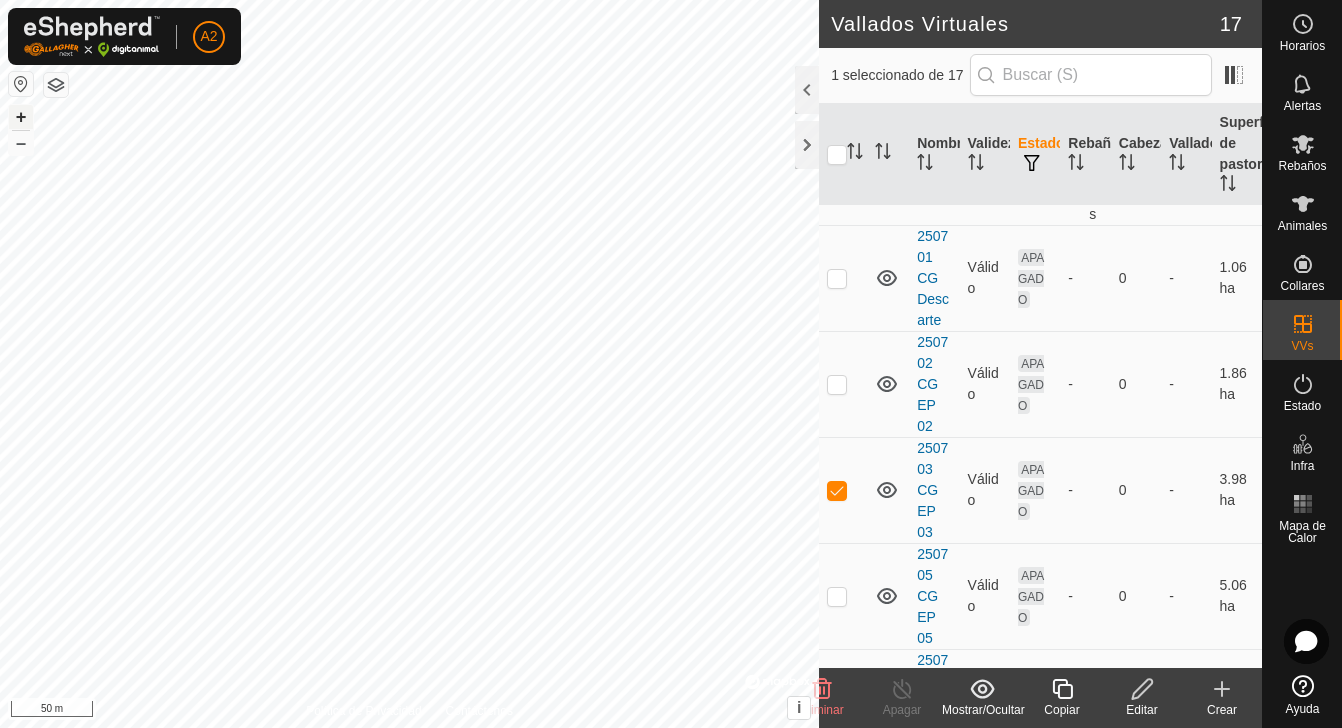 scroll, scrollTop: 191, scrollLeft: 0, axis: vertical 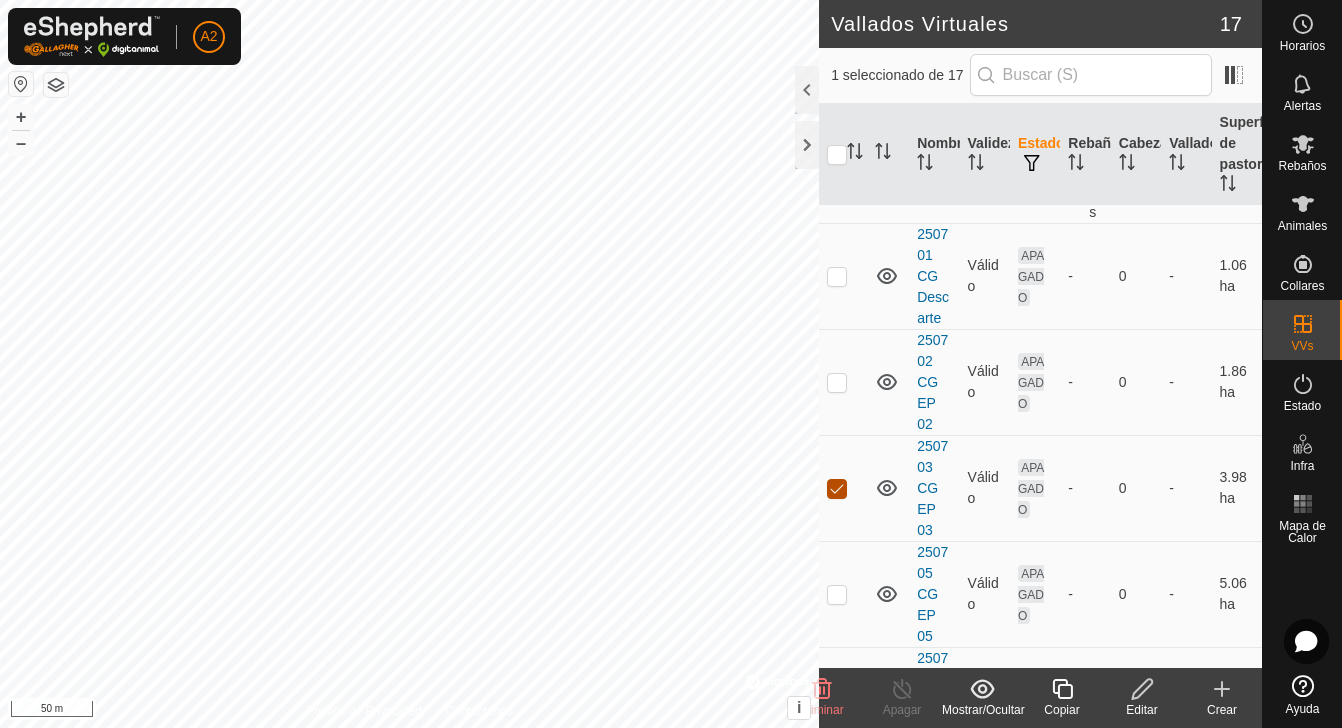 click at bounding box center [837, 489] 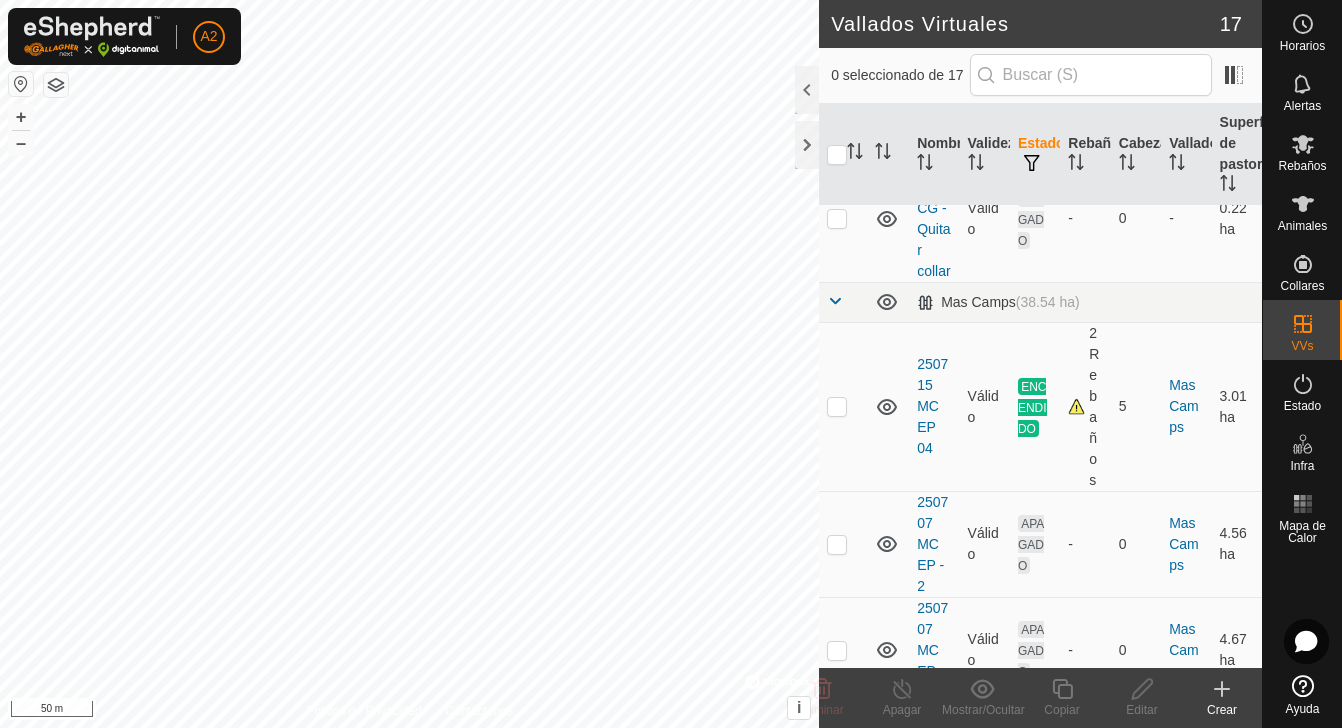 scroll, scrollTop: 863, scrollLeft: 0, axis: vertical 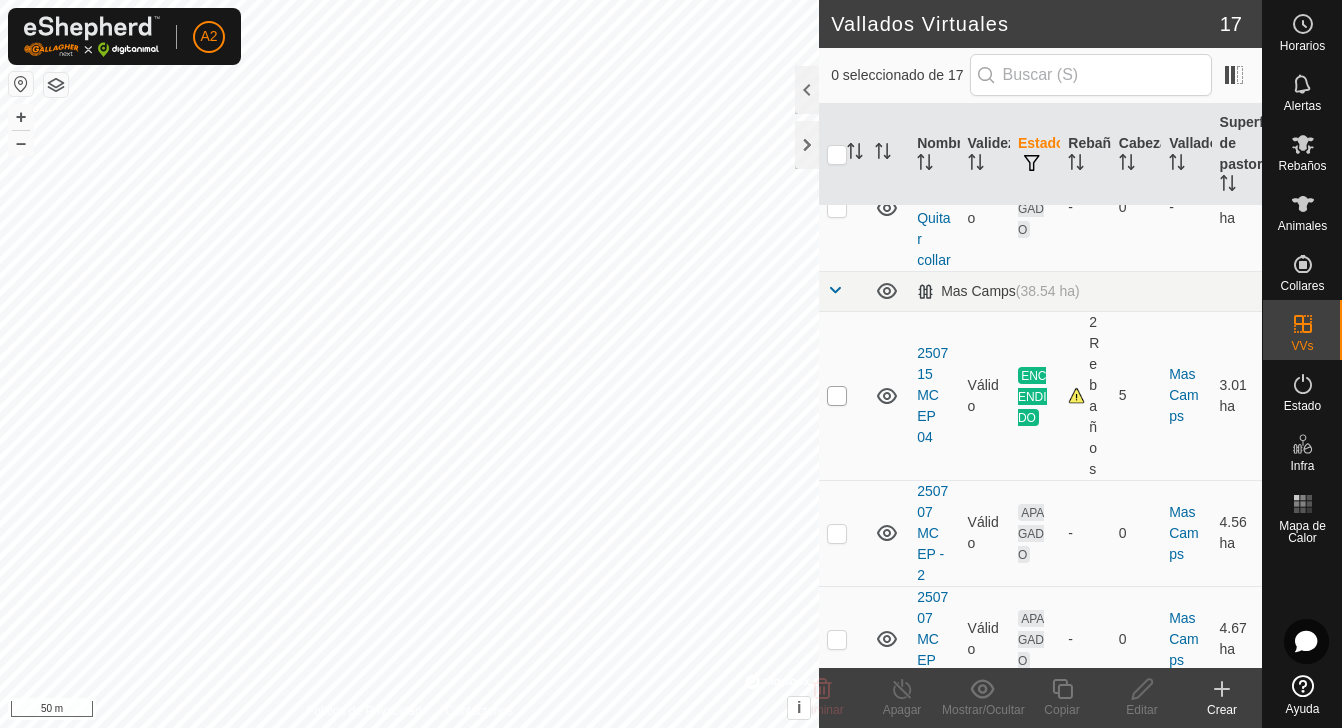click at bounding box center (837, 396) 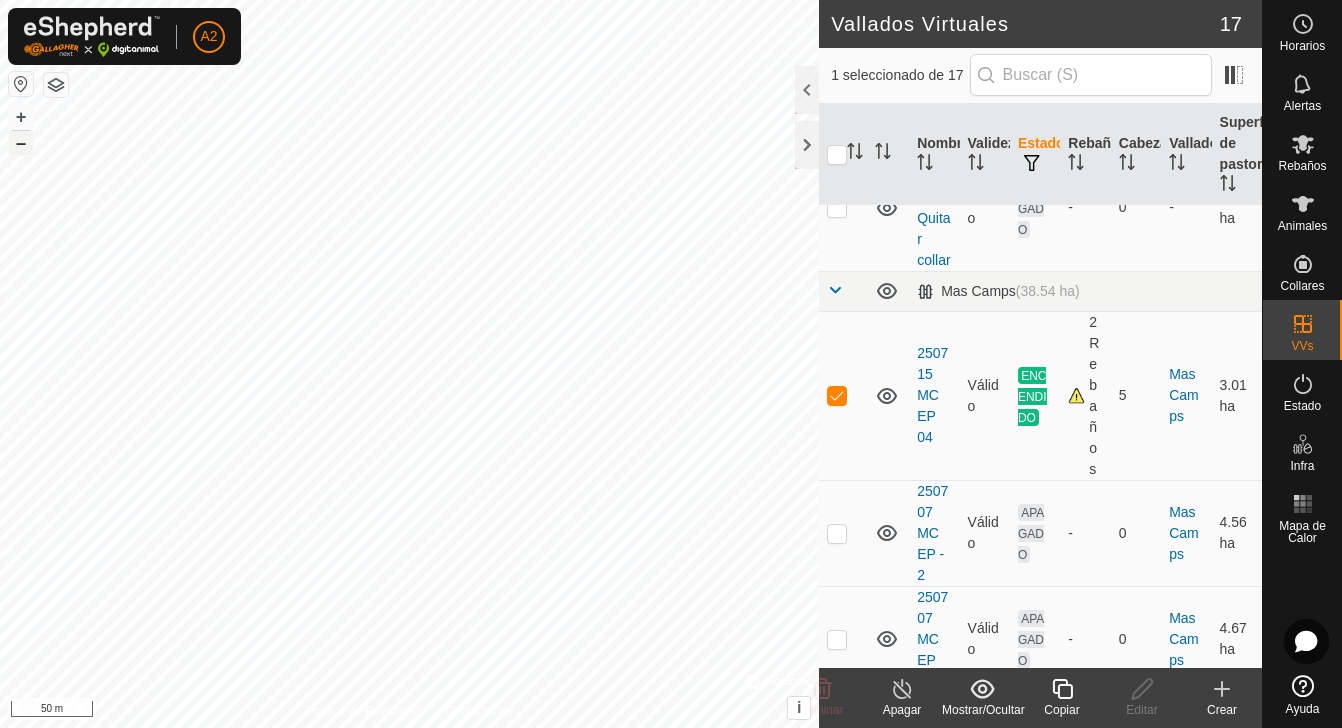 click on "–" at bounding box center [21, 143] 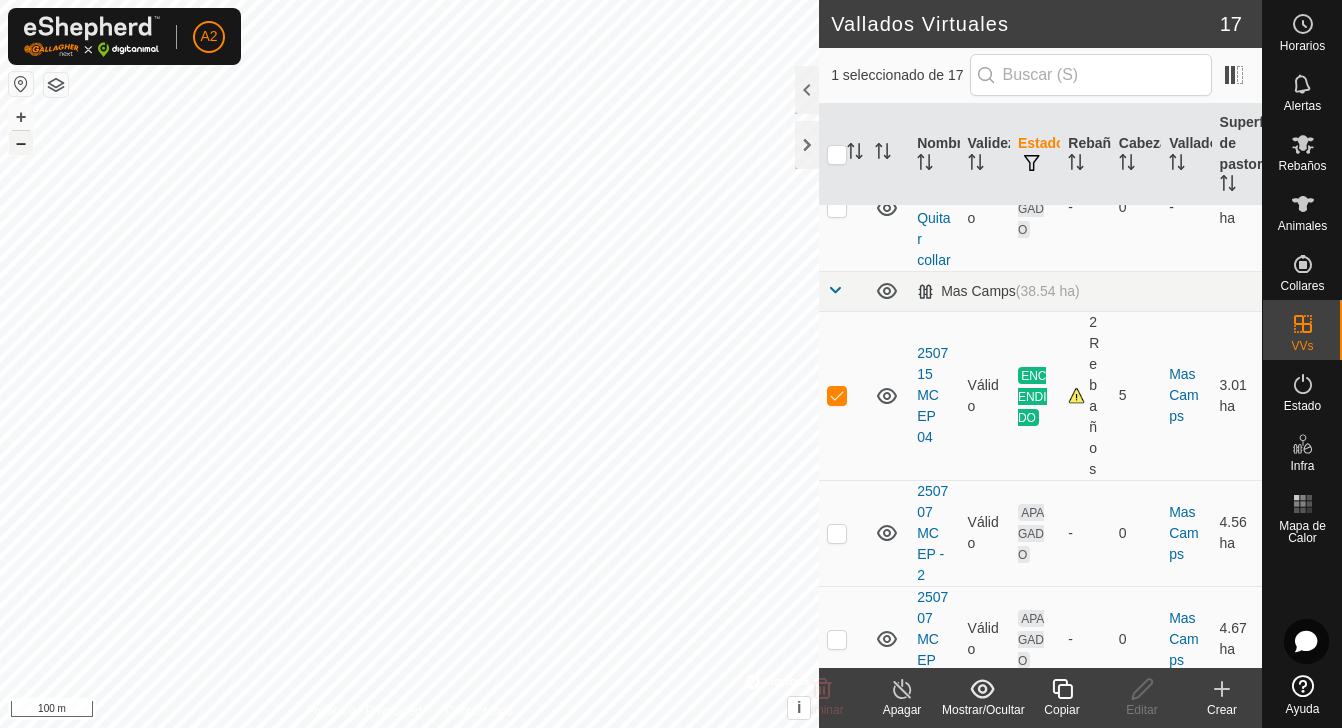 click on "–" at bounding box center (21, 143) 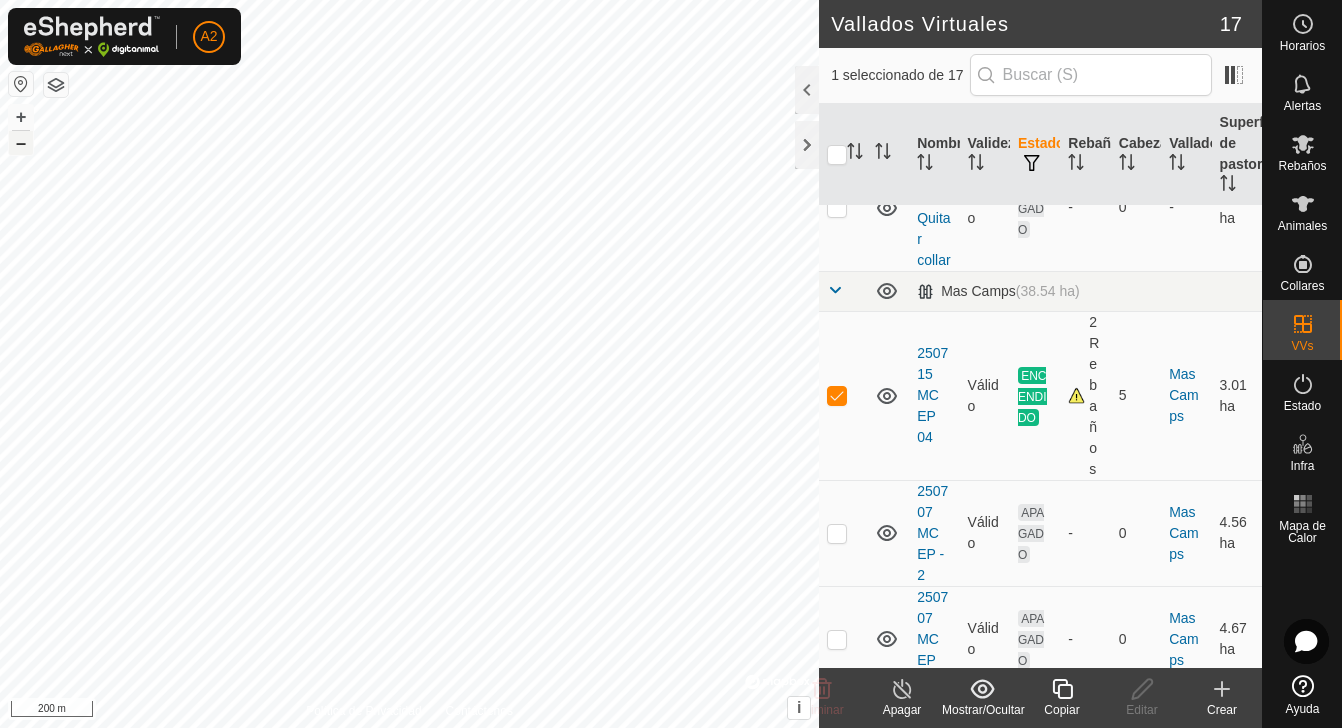 click on "–" at bounding box center (21, 143) 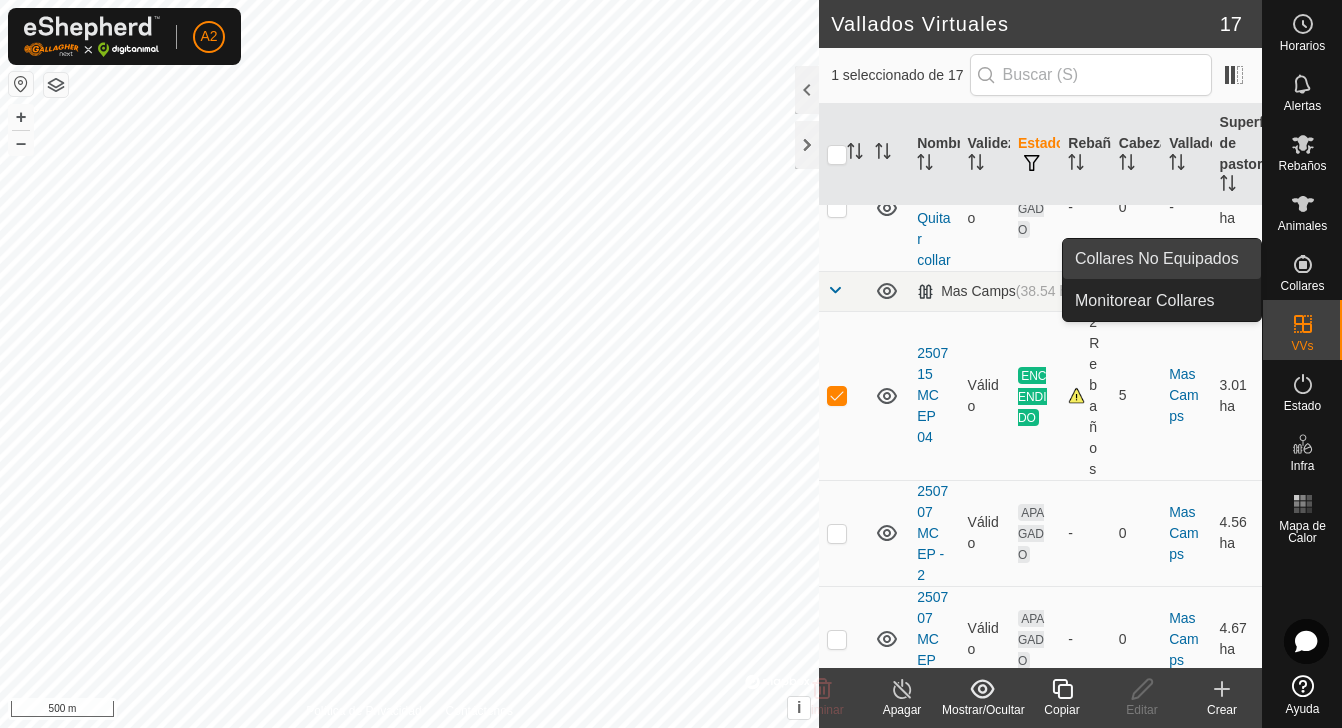 click on "Collares No Equipados" at bounding box center [1162, 259] 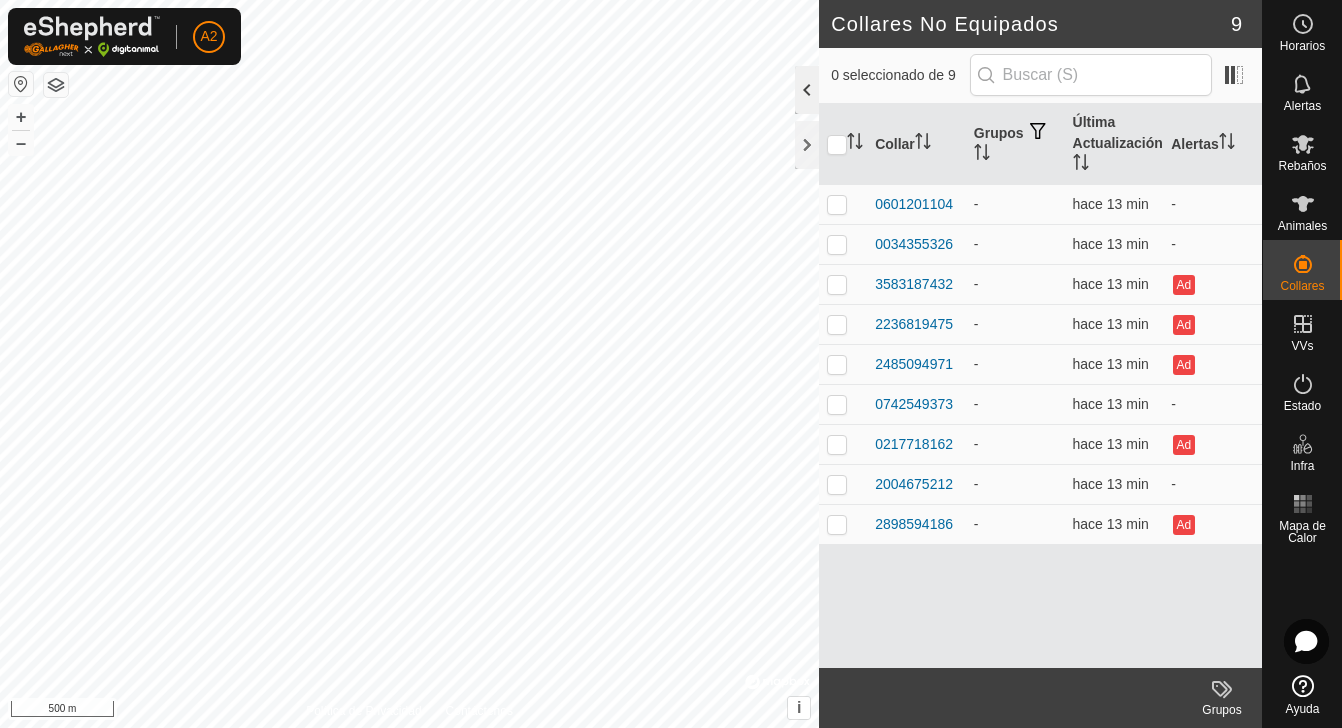 click 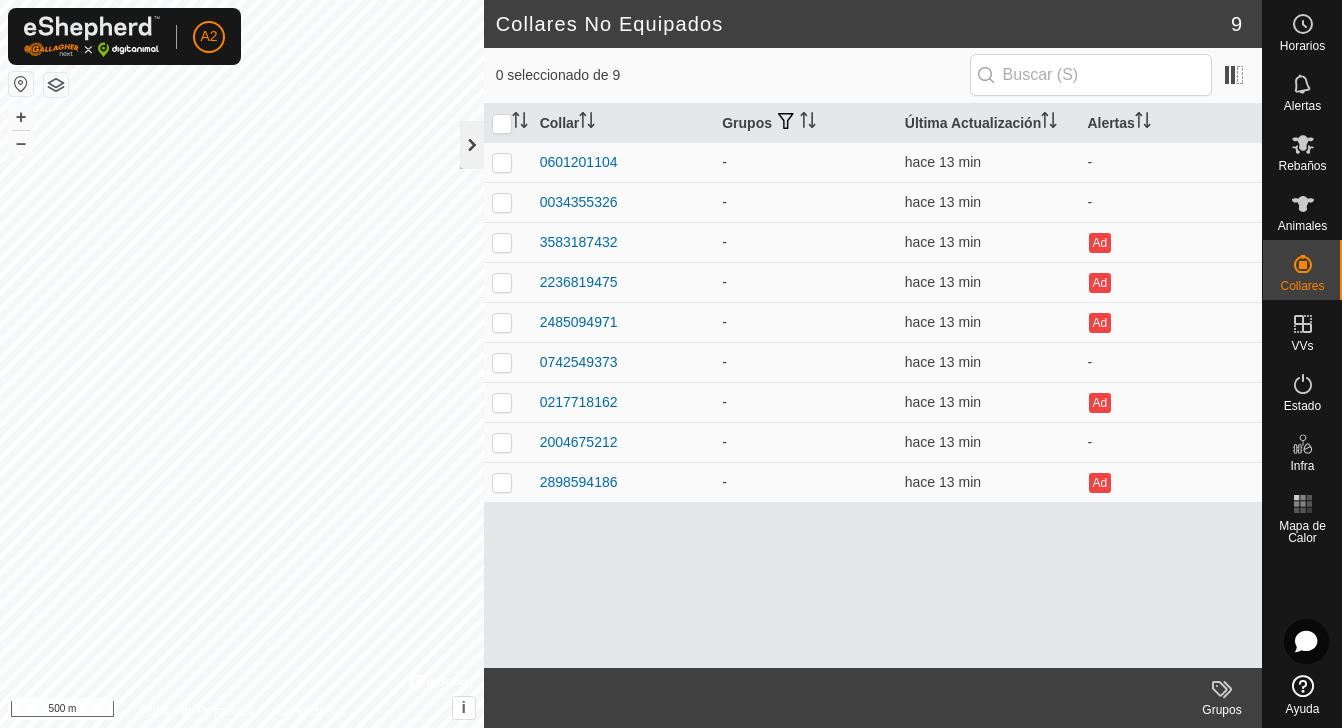 click 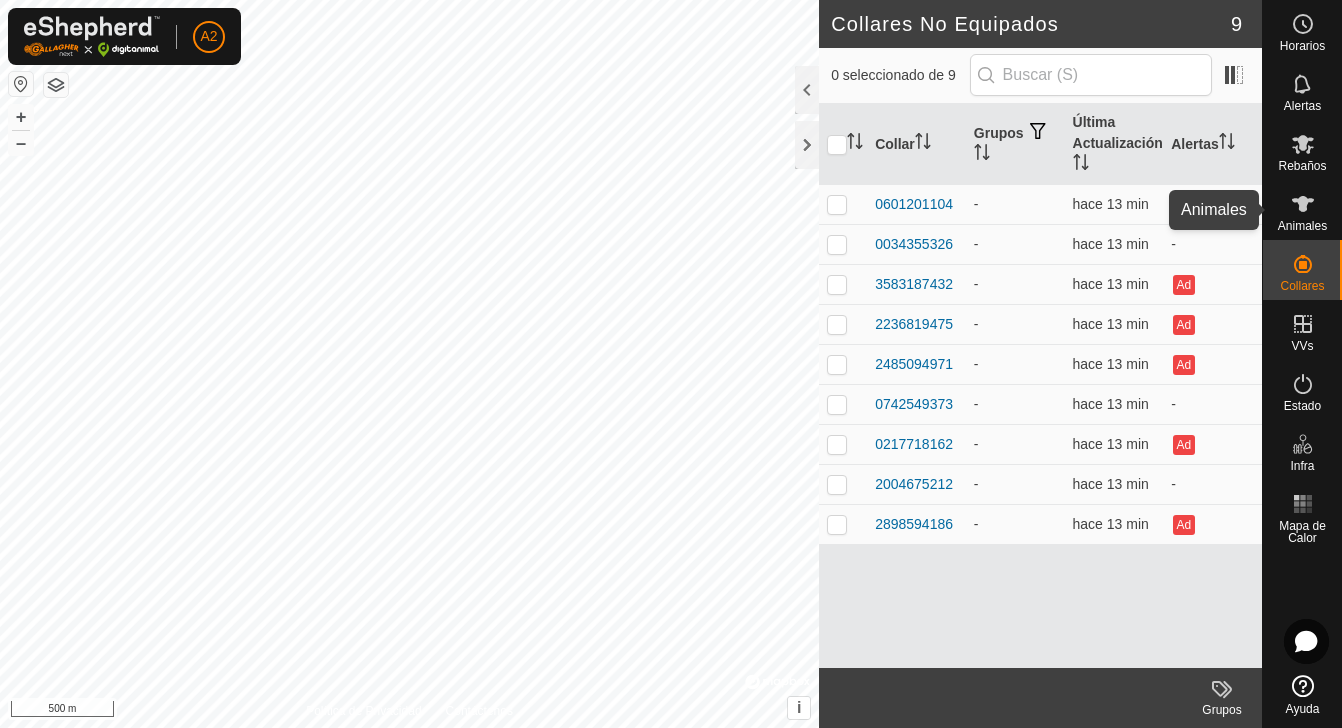 click 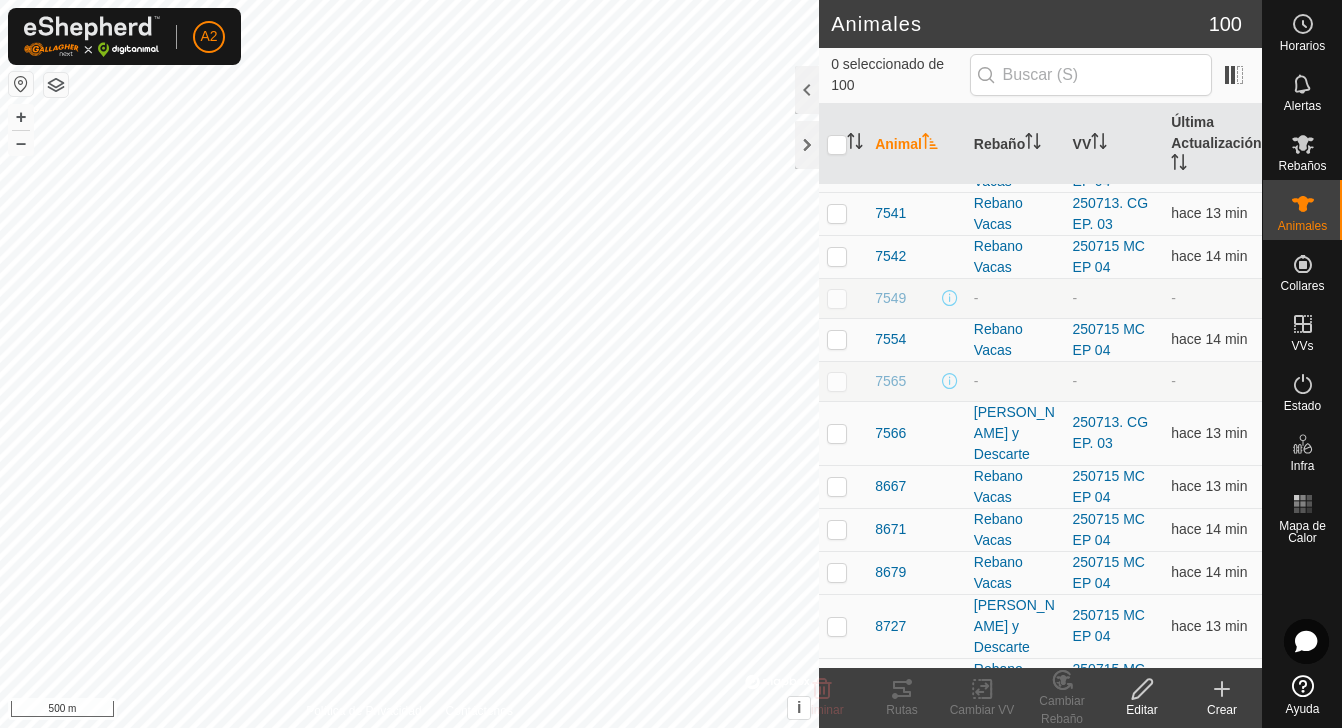 scroll, scrollTop: 3528, scrollLeft: 0, axis: vertical 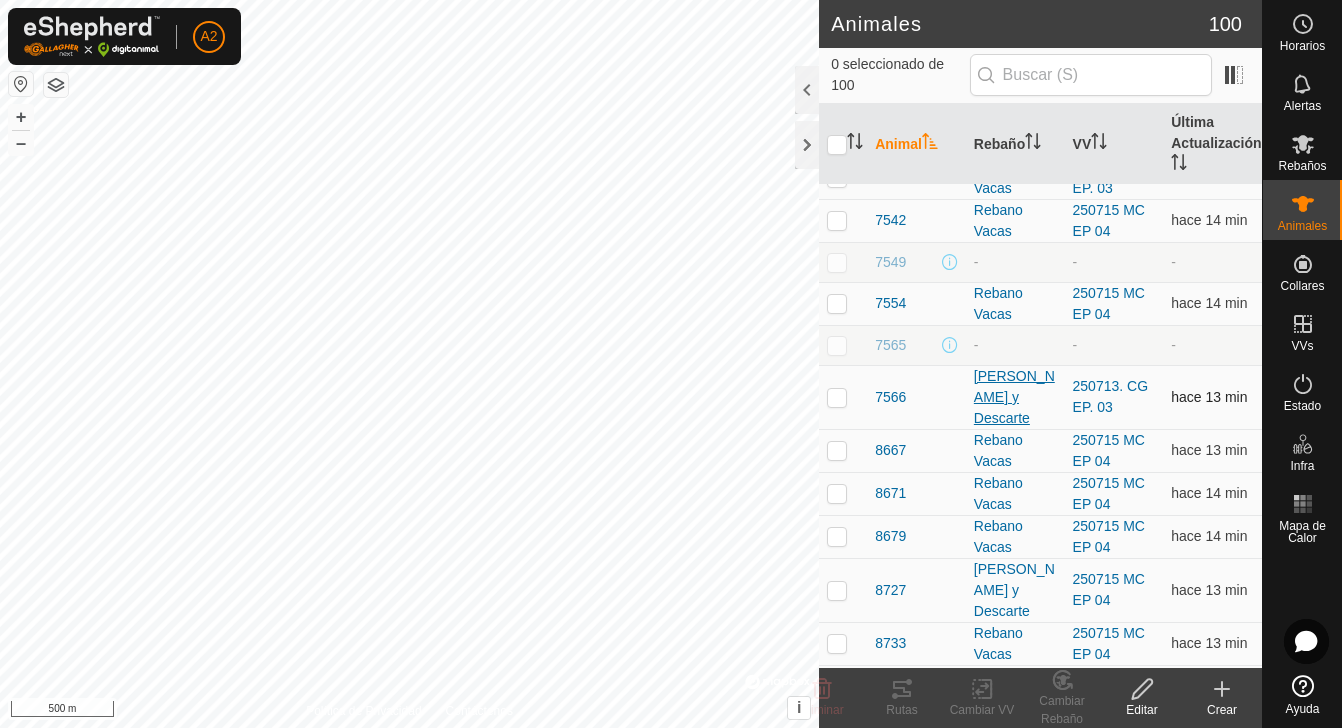 click on "[PERSON_NAME] y Descarte" at bounding box center [1015, 397] 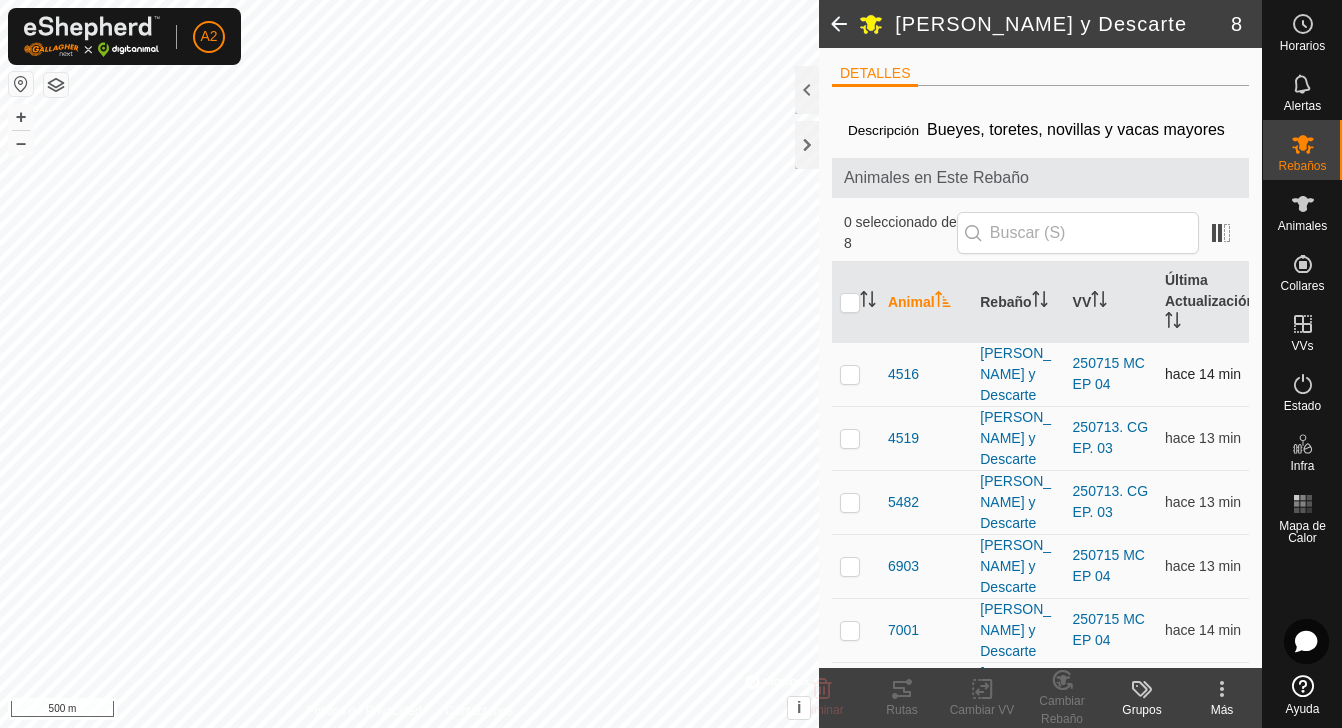 scroll, scrollTop: 212, scrollLeft: 0, axis: vertical 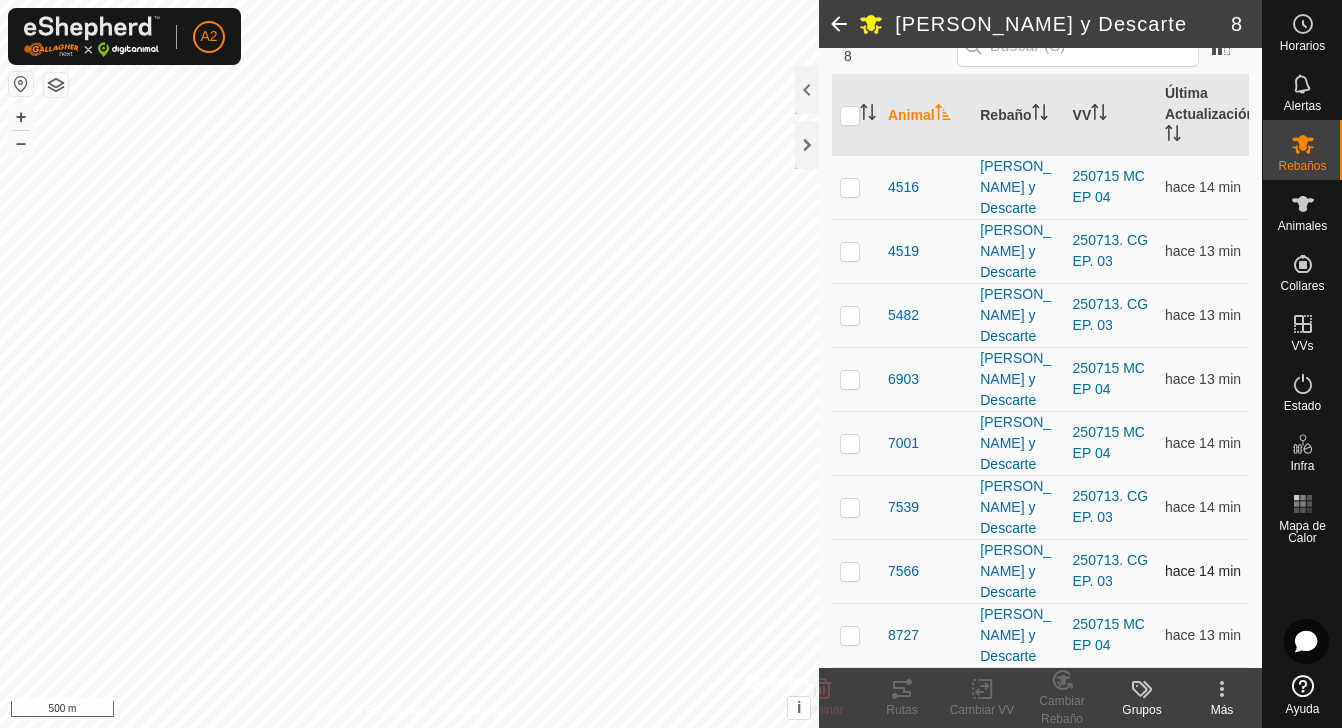 click at bounding box center (850, 571) 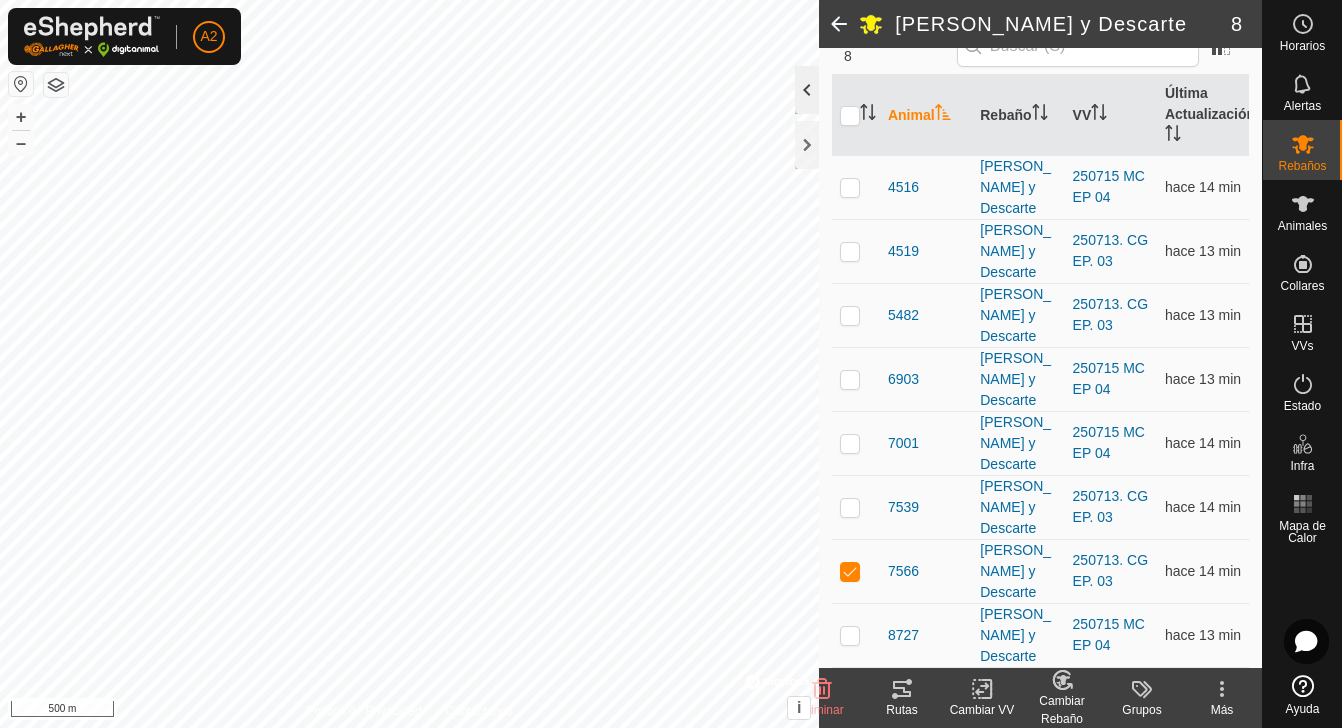 click 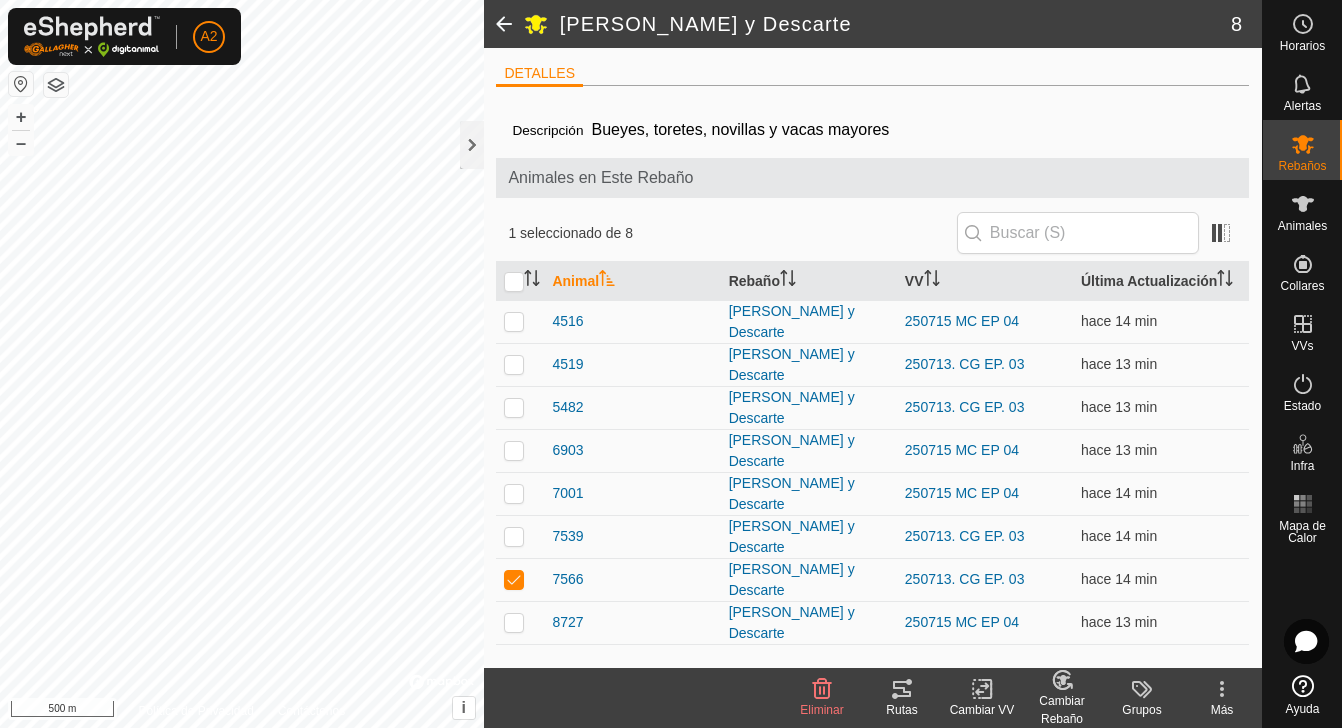 scroll, scrollTop: 0, scrollLeft: 0, axis: both 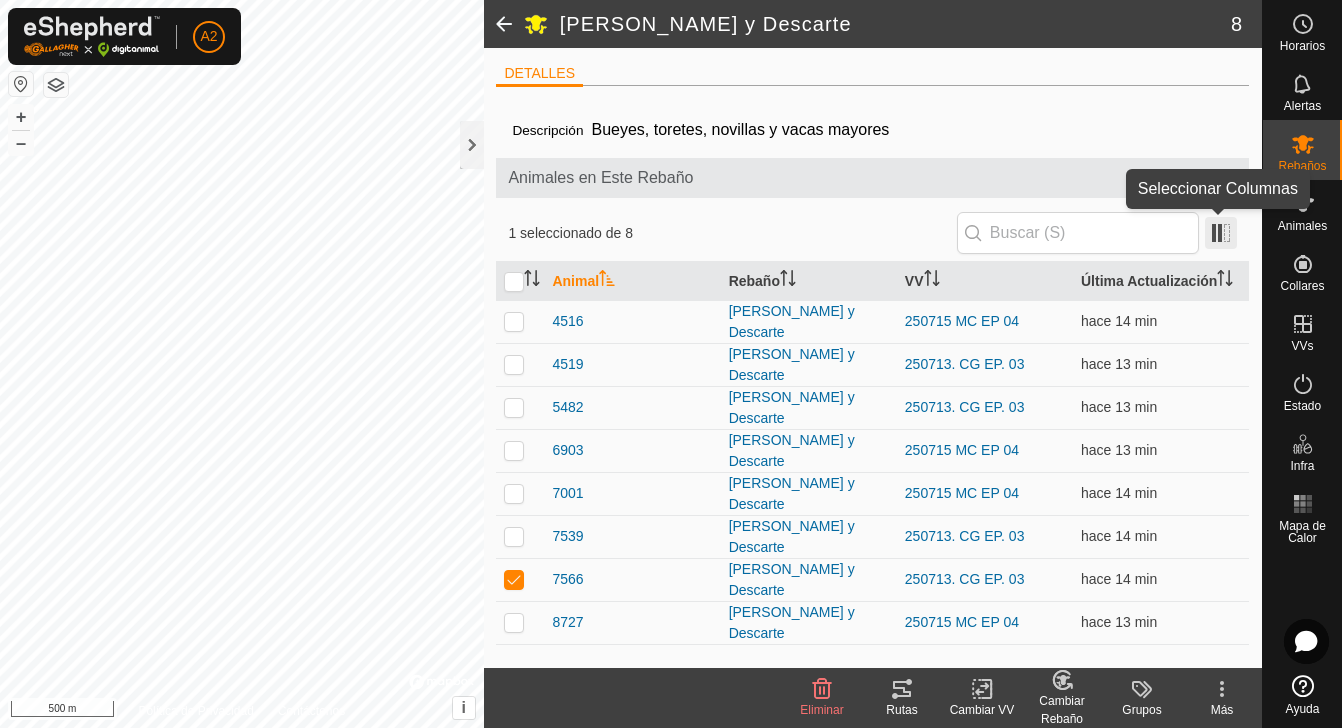 click at bounding box center (1221, 233) 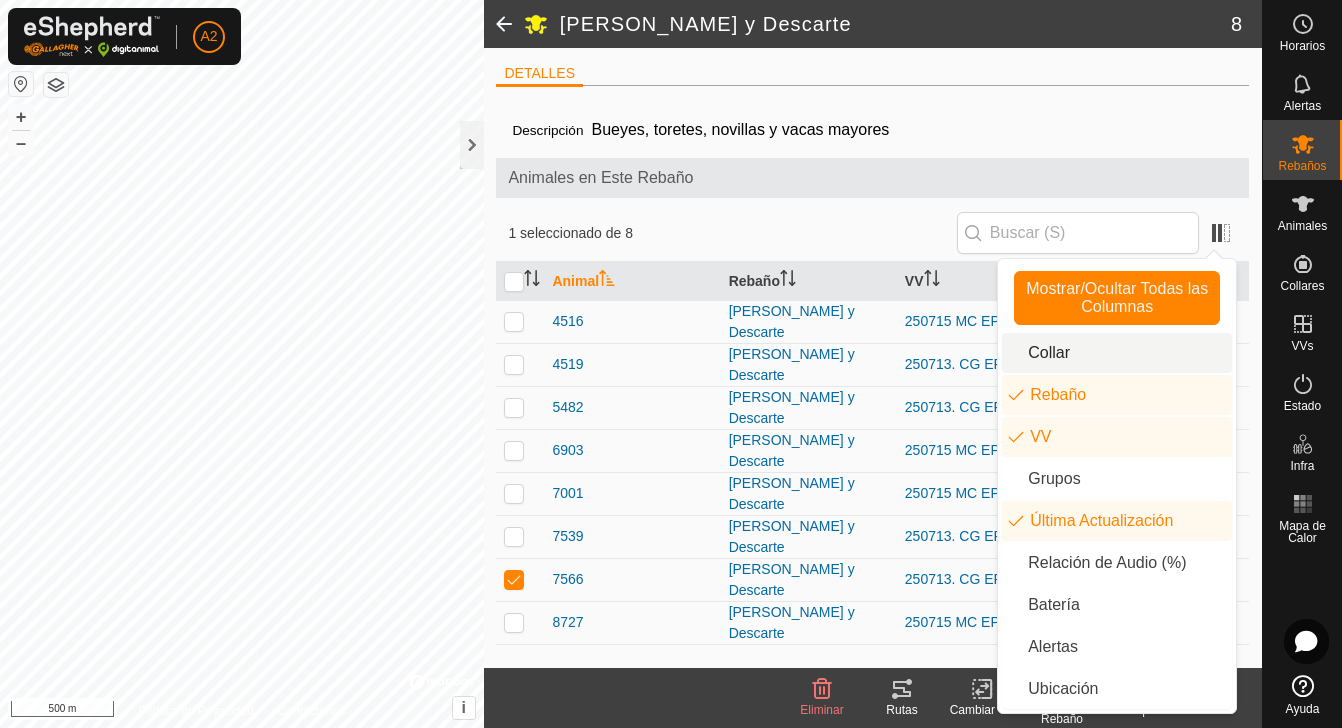 click on "Collar" at bounding box center (1117, 353) 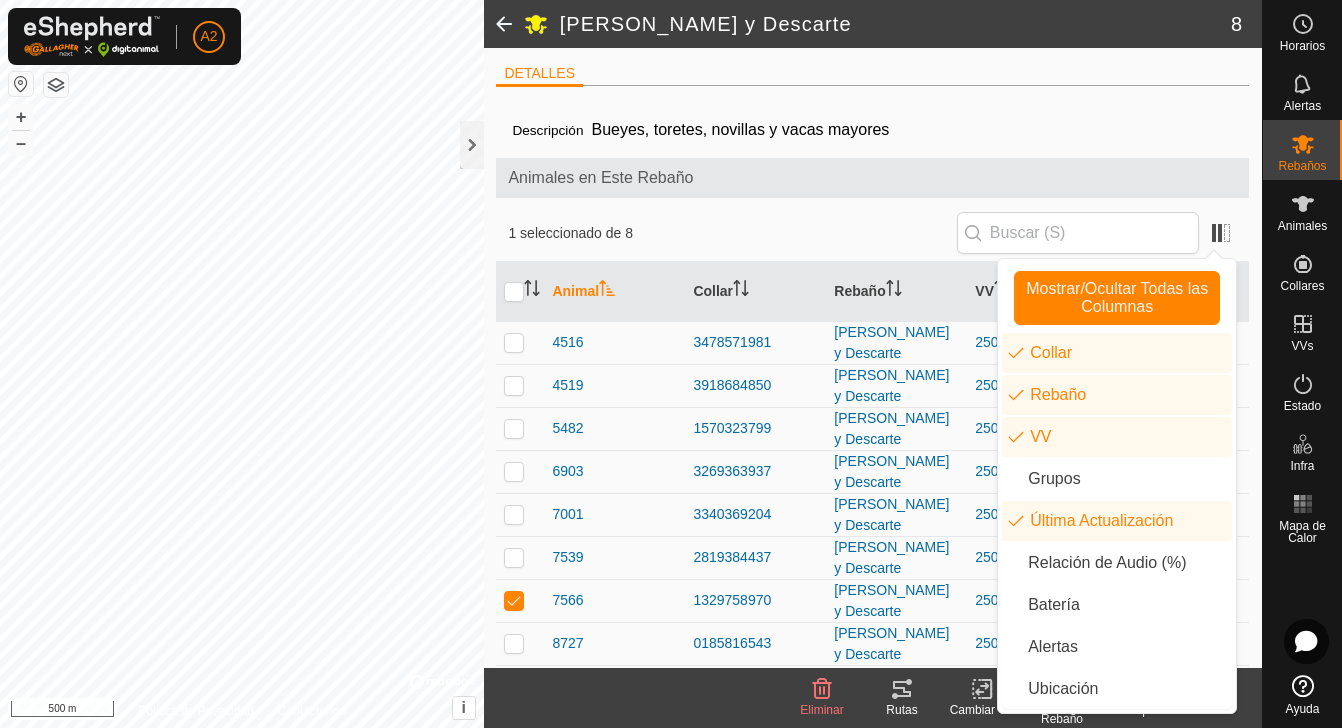 click at bounding box center (514, 600) 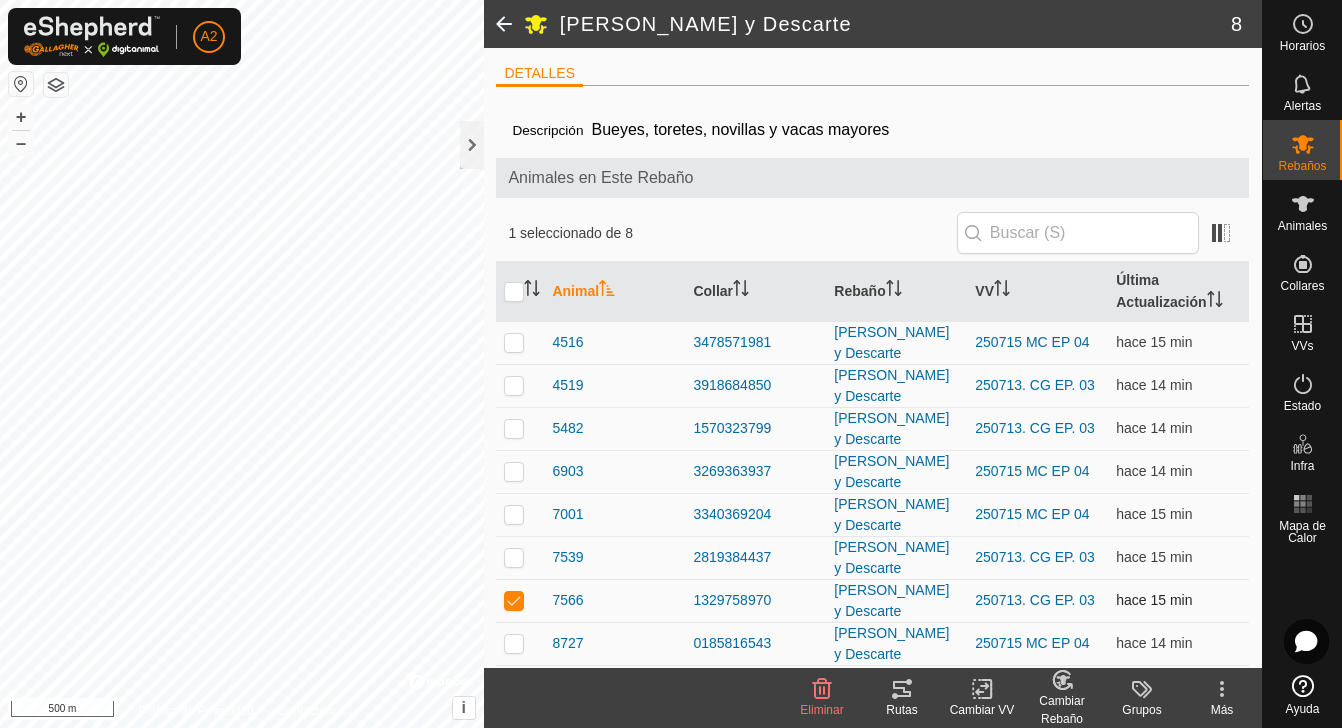 checkbox on "false" 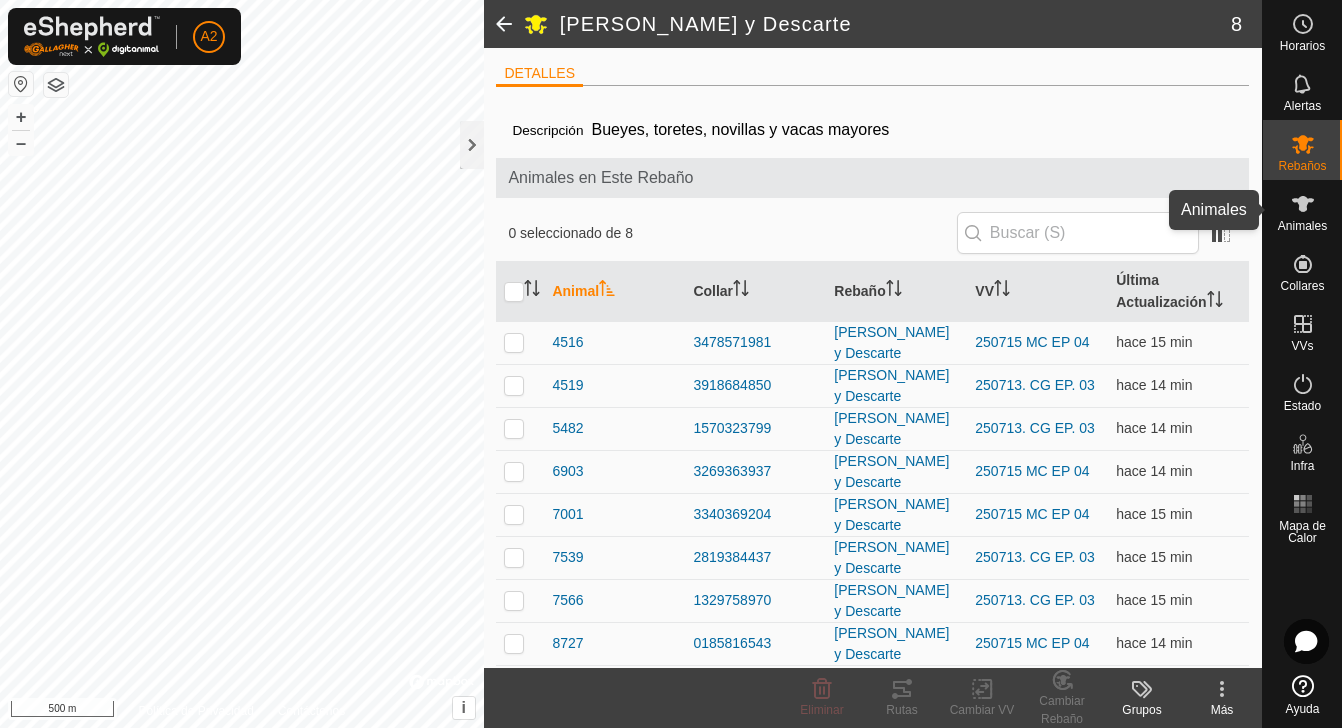 click at bounding box center (1303, 204) 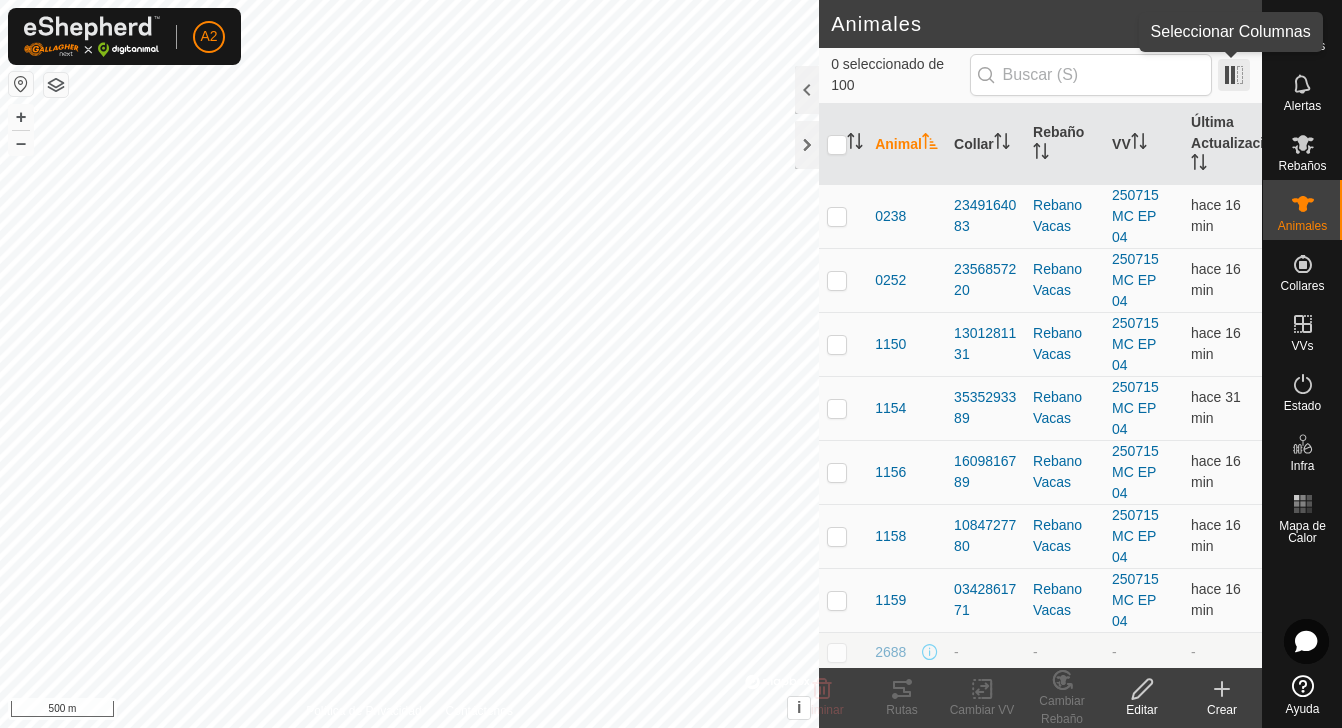 click at bounding box center [1234, 75] 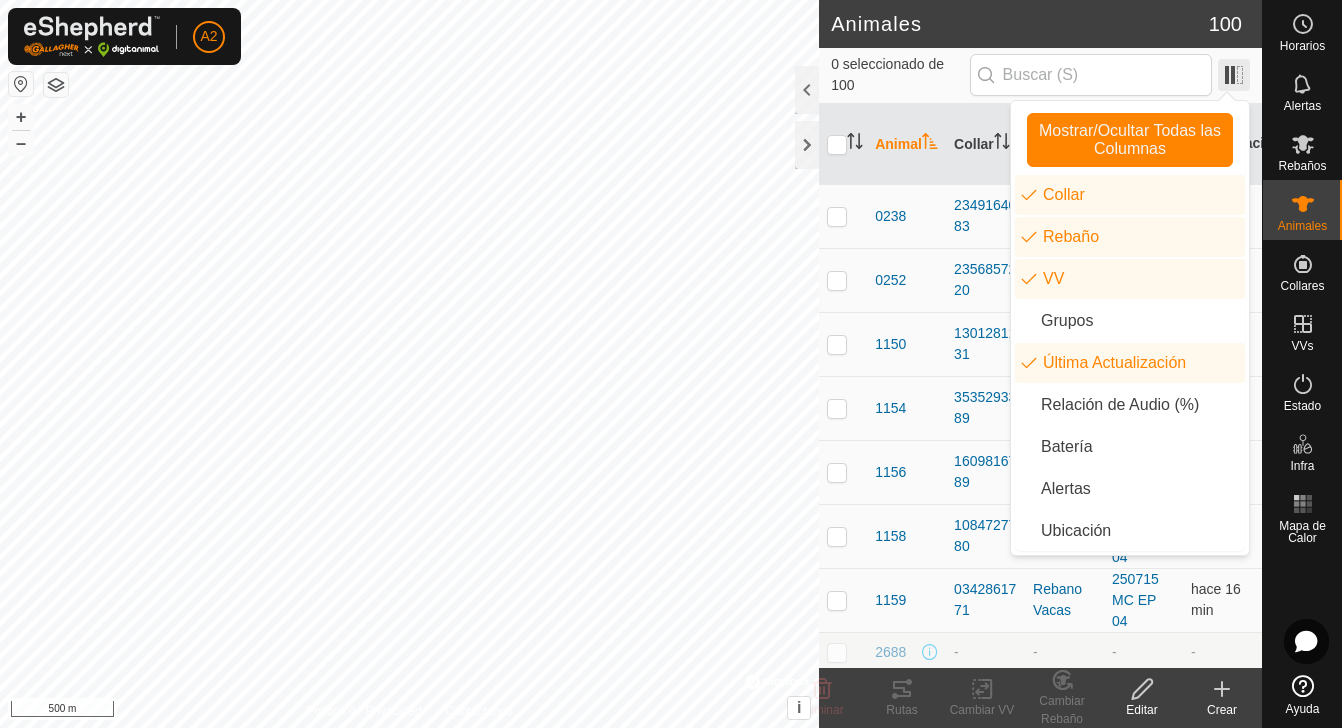click at bounding box center (1234, 75) 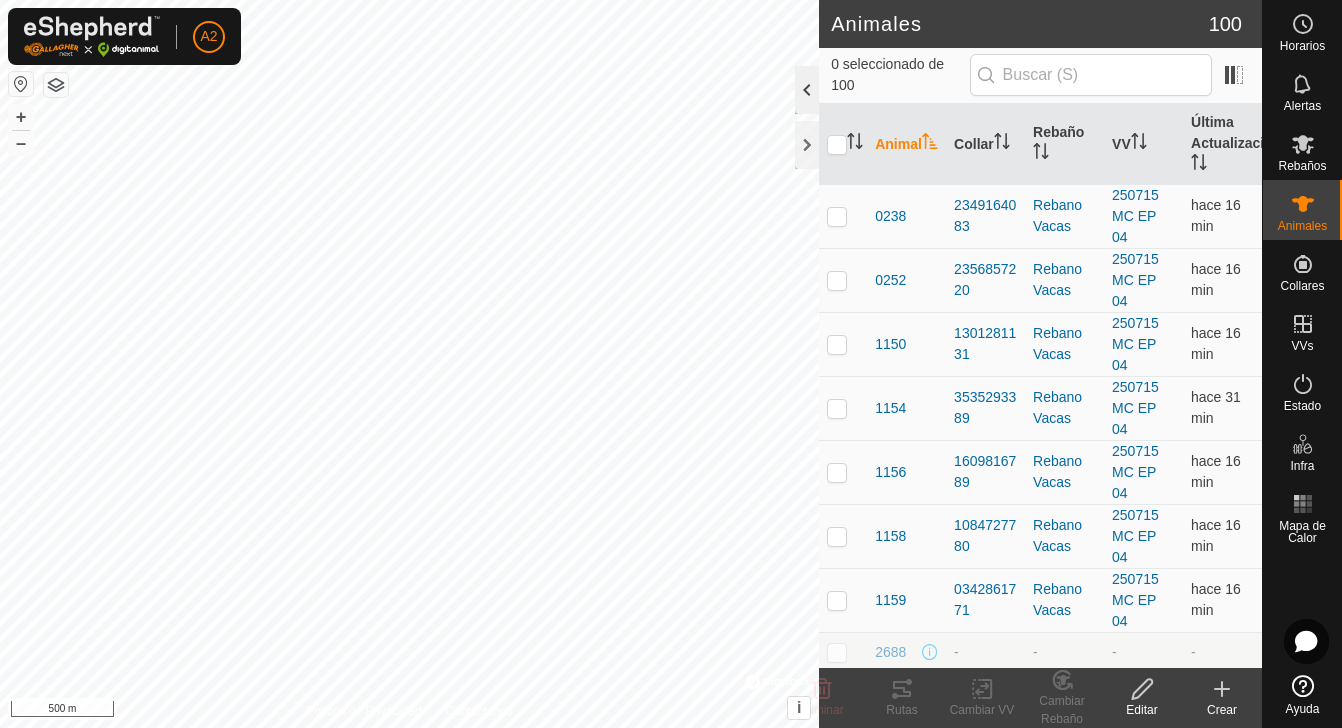 click 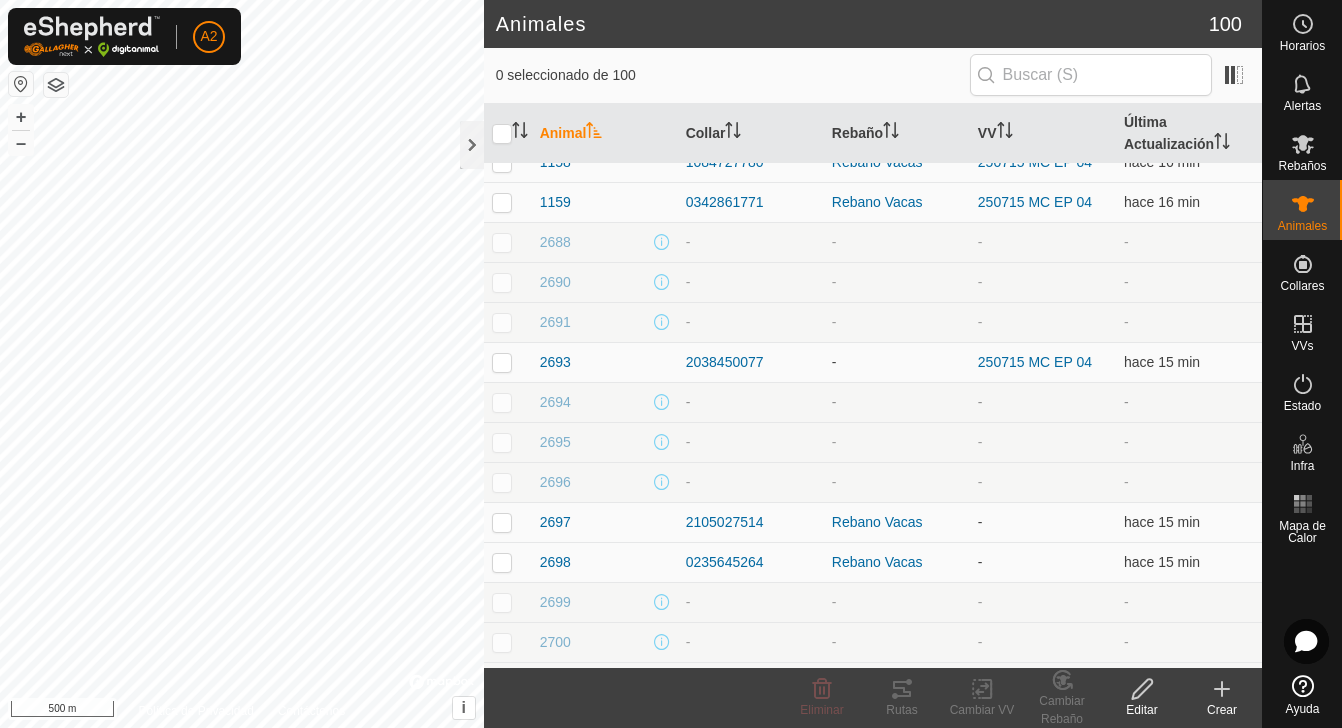 scroll, scrollTop: 224, scrollLeft: 0, axis: vertical 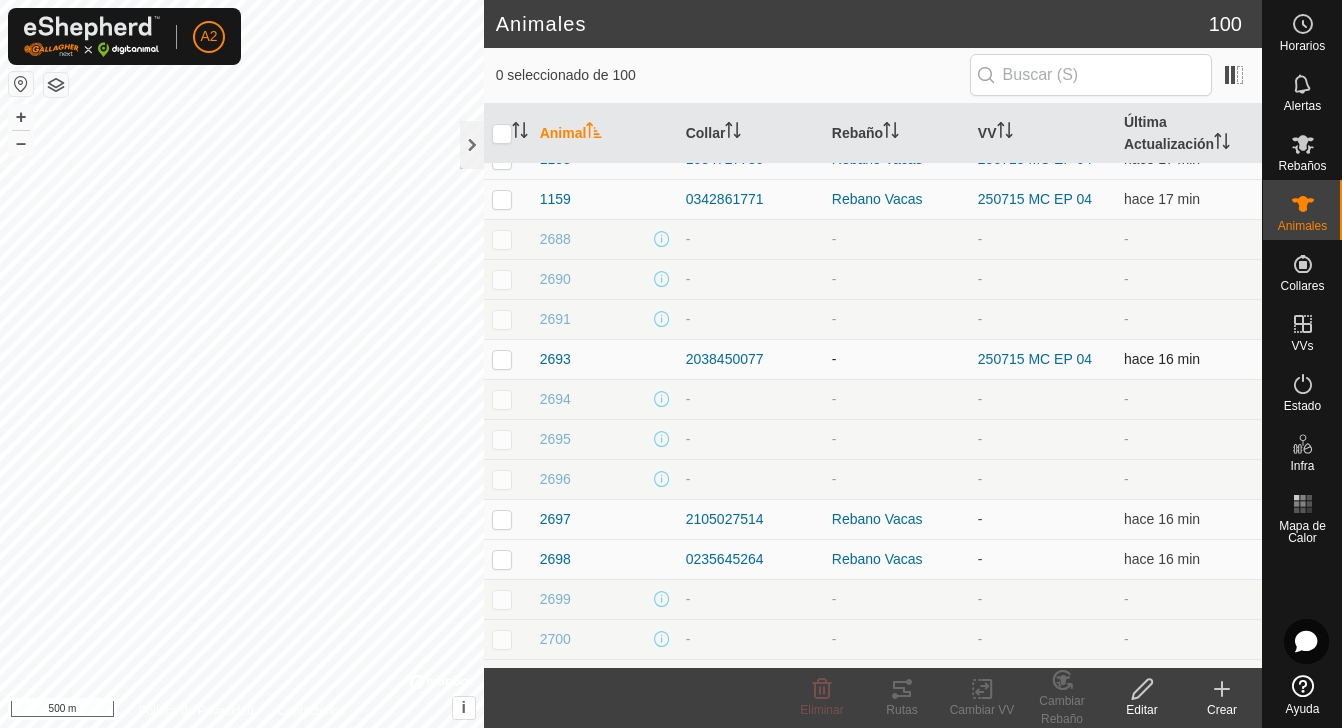 click at bounding box center [502, 359] 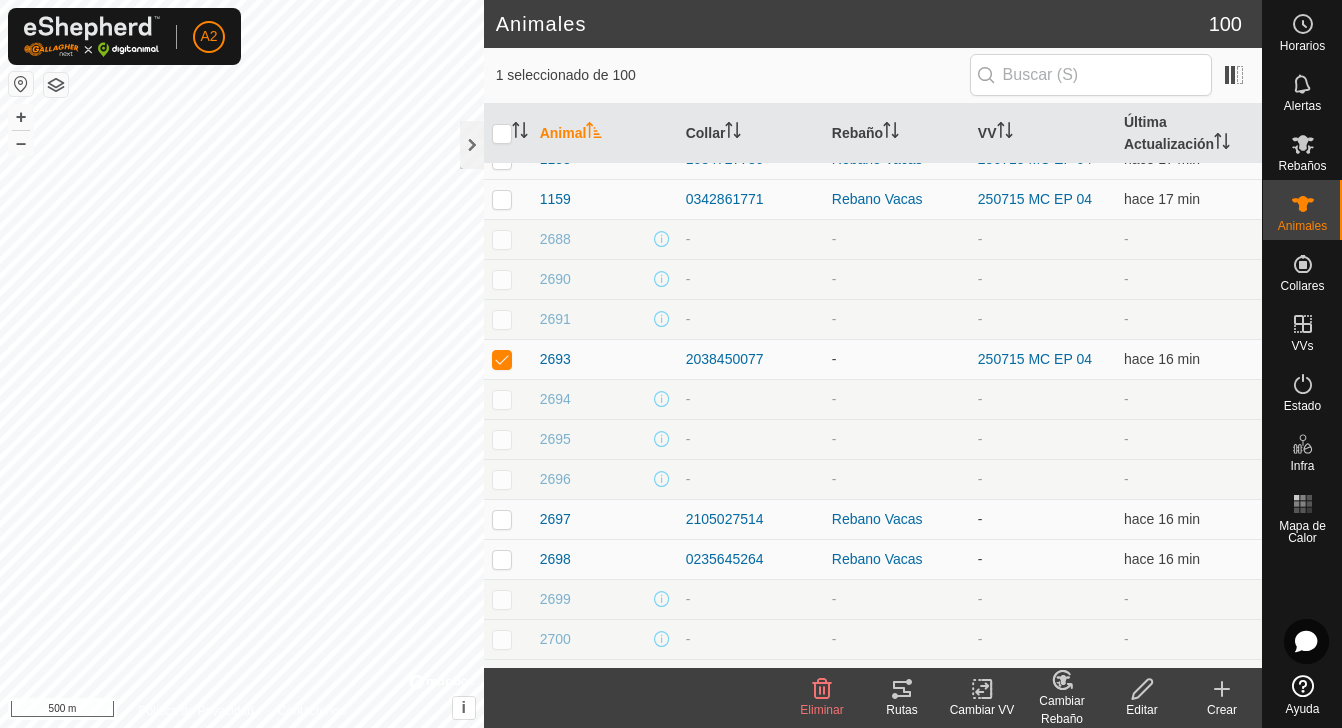 click 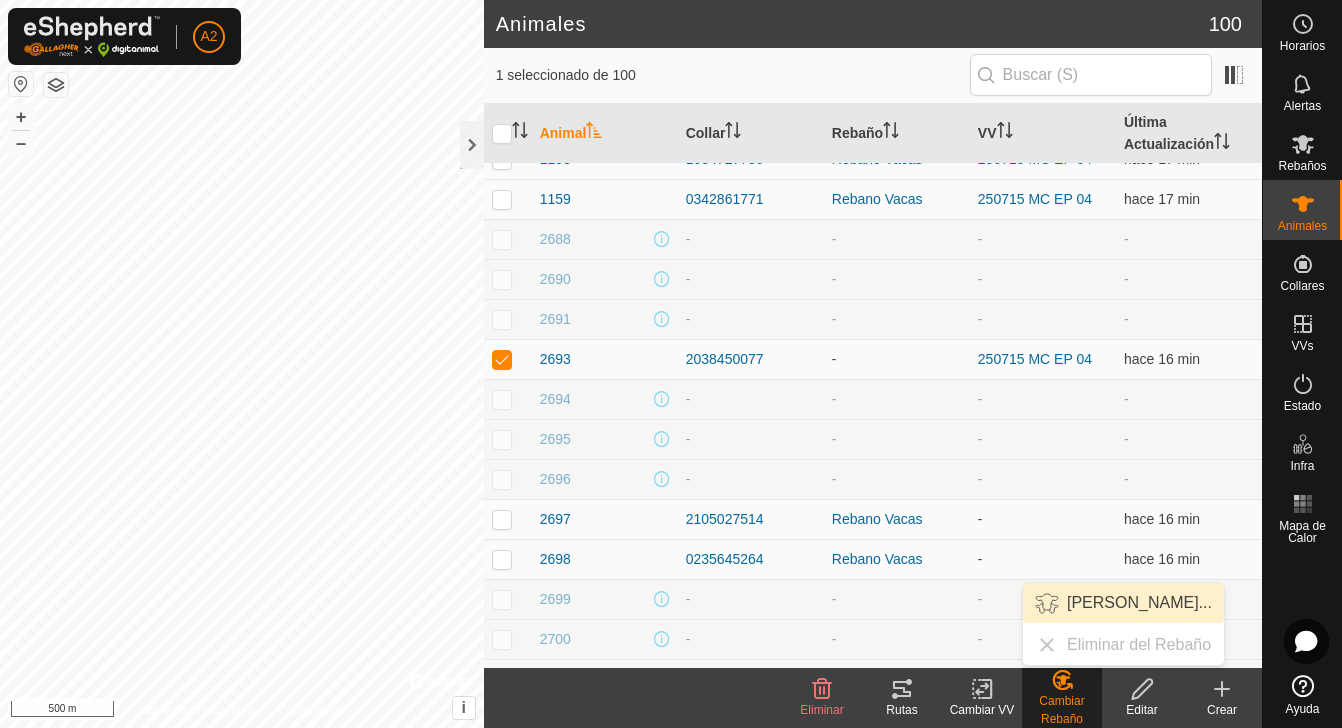 click on "[PERSON_NAME]..." at bounding box center [1123, 603] 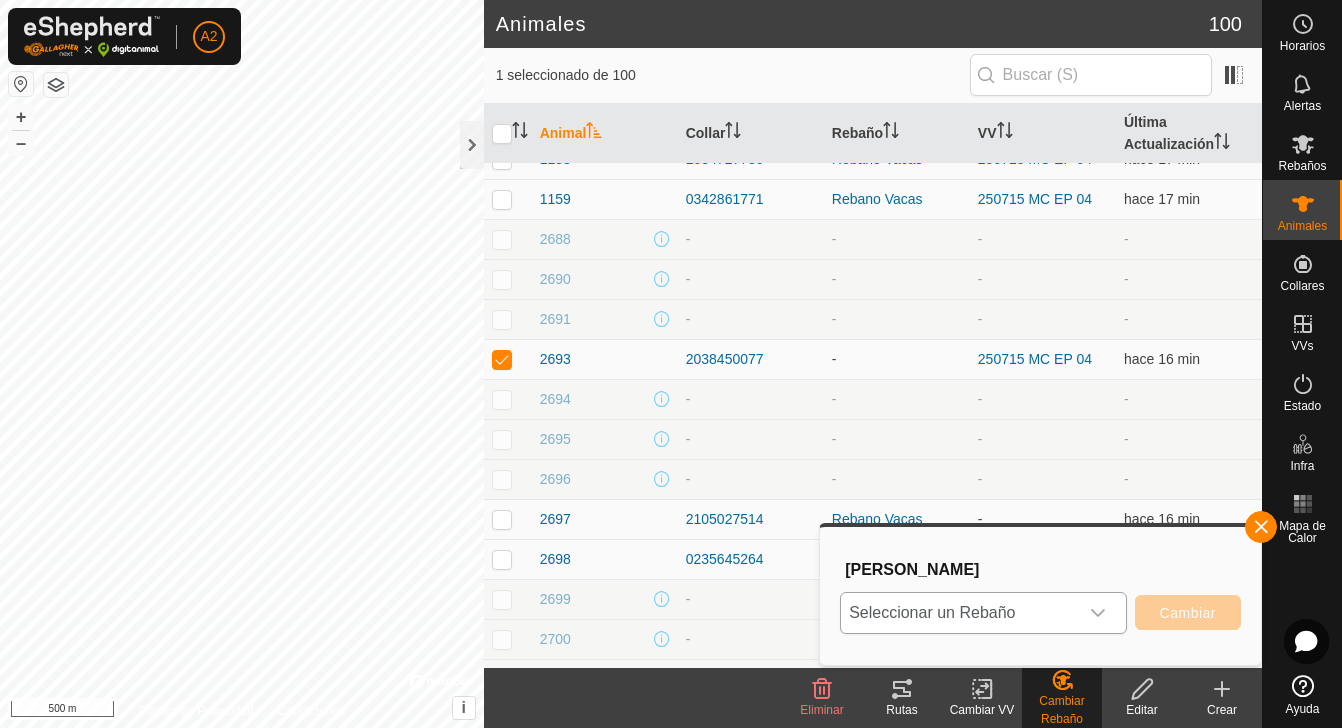 click 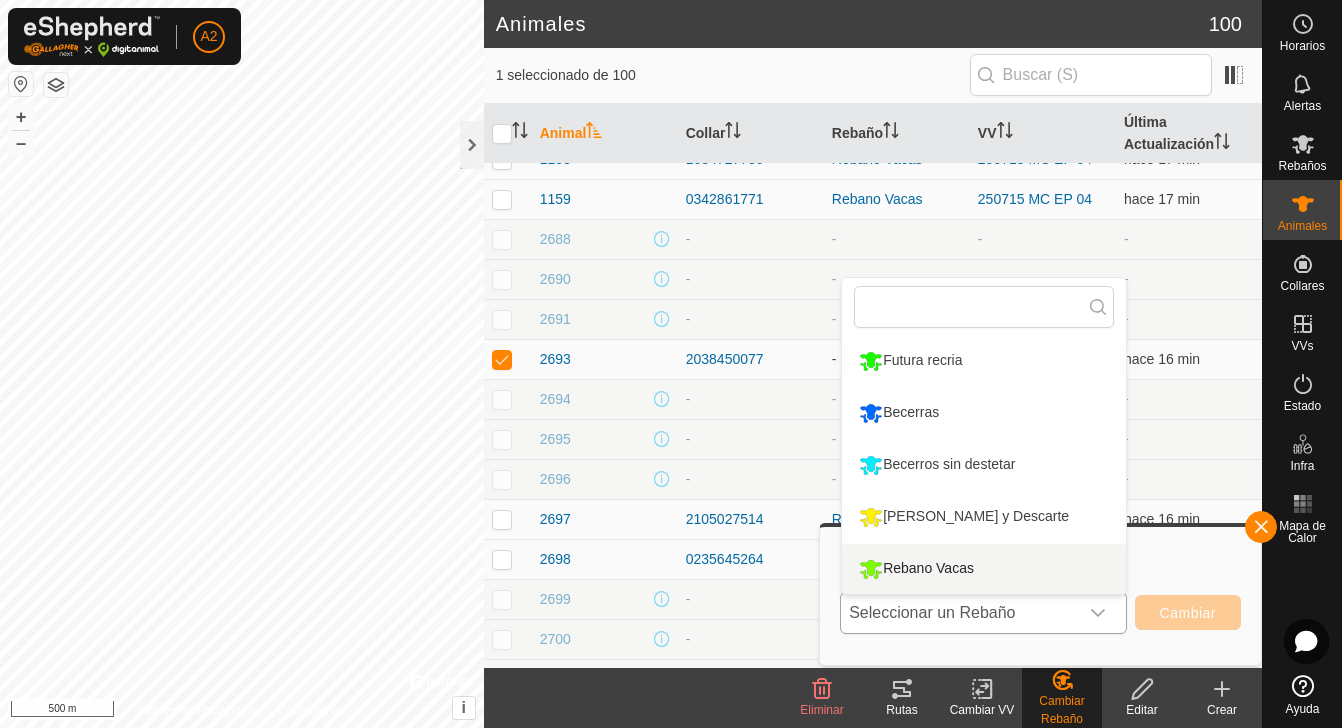 click on "Rebano Vacas" at bounding box center (984, 569) 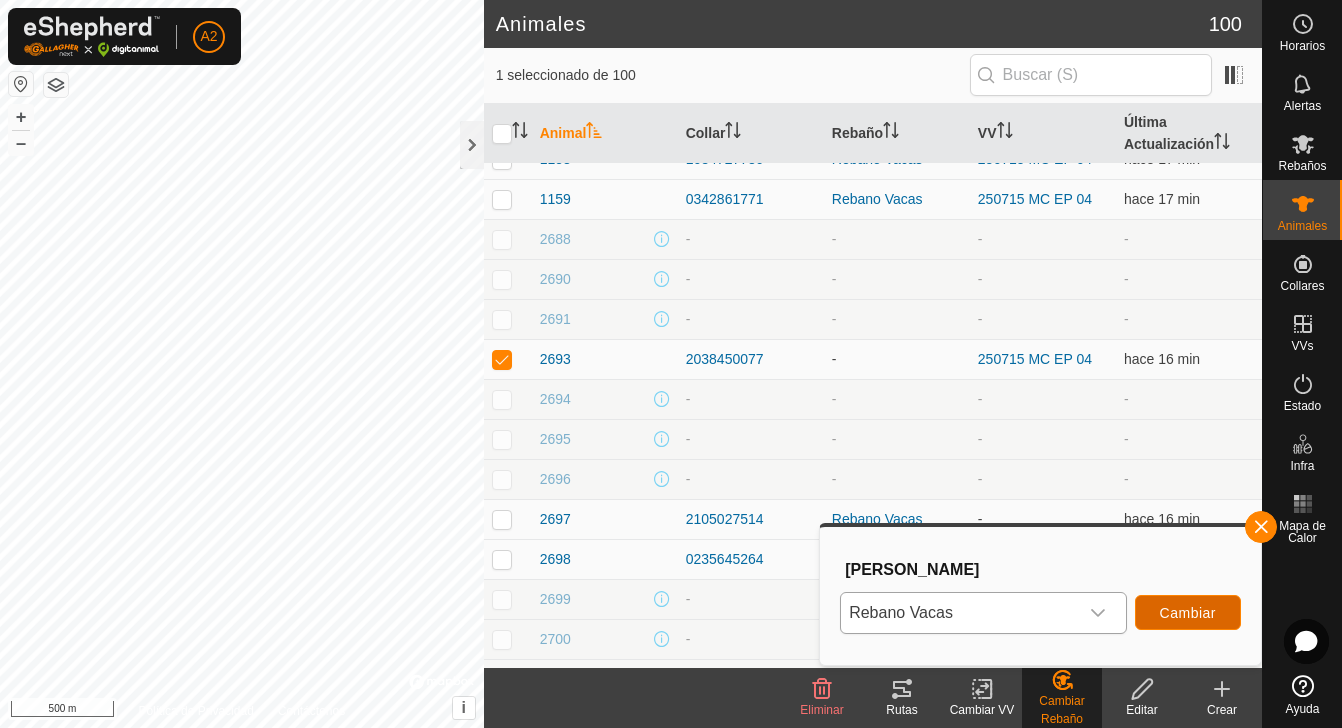 click on "Cambiar" at bounding box center (1188, 613) 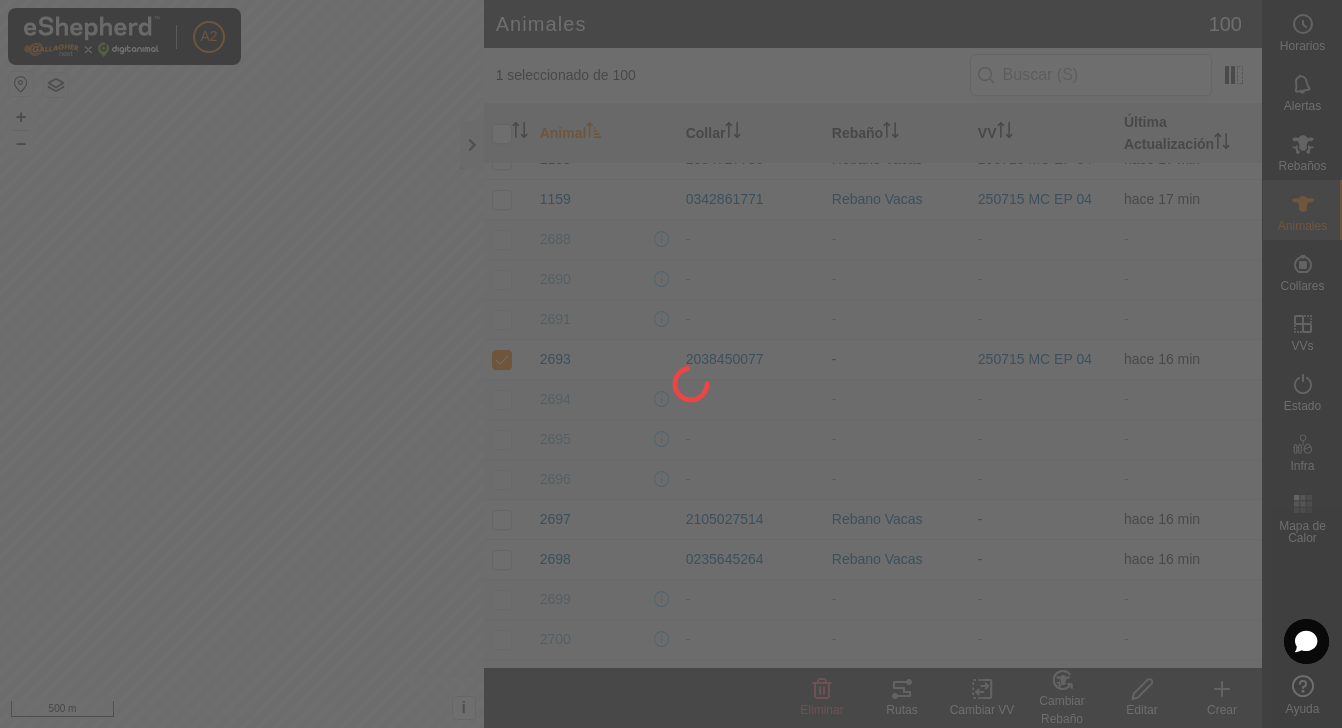 checkbox on "false" 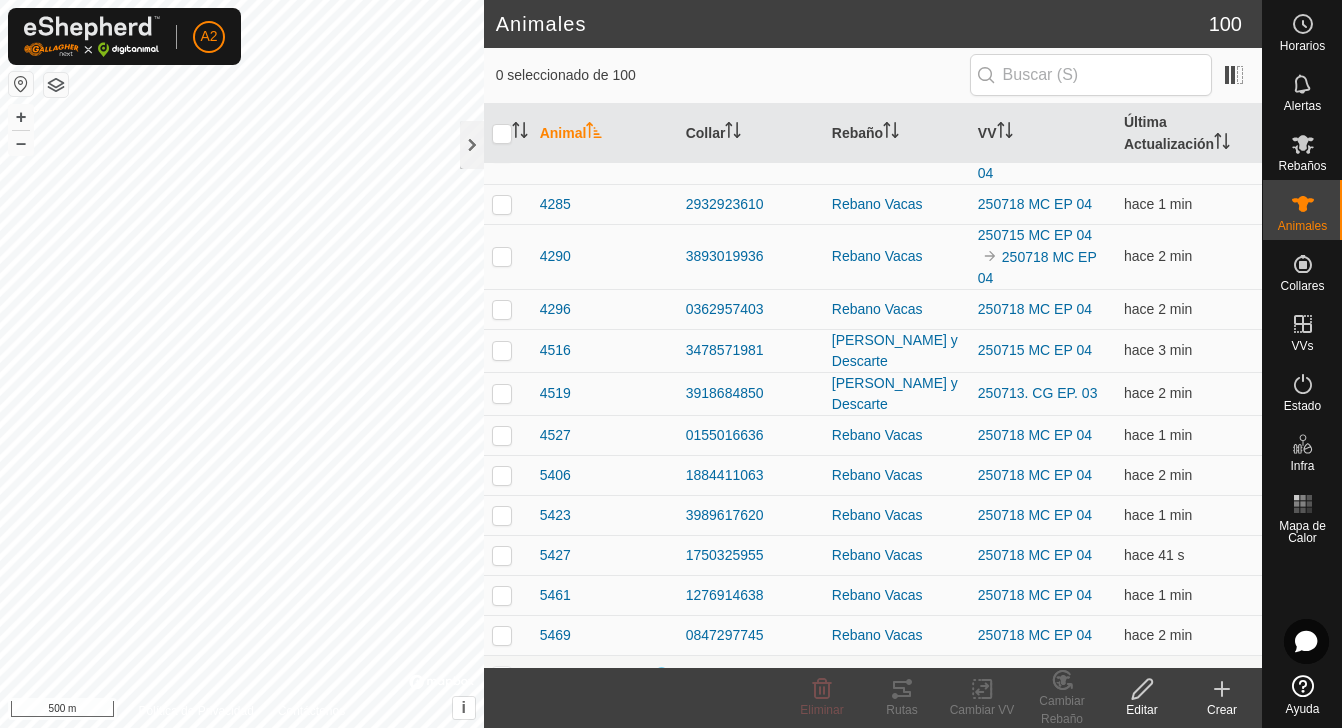 scroll, scrollTop: 1551, scrollLeft: 0, axis: vertical 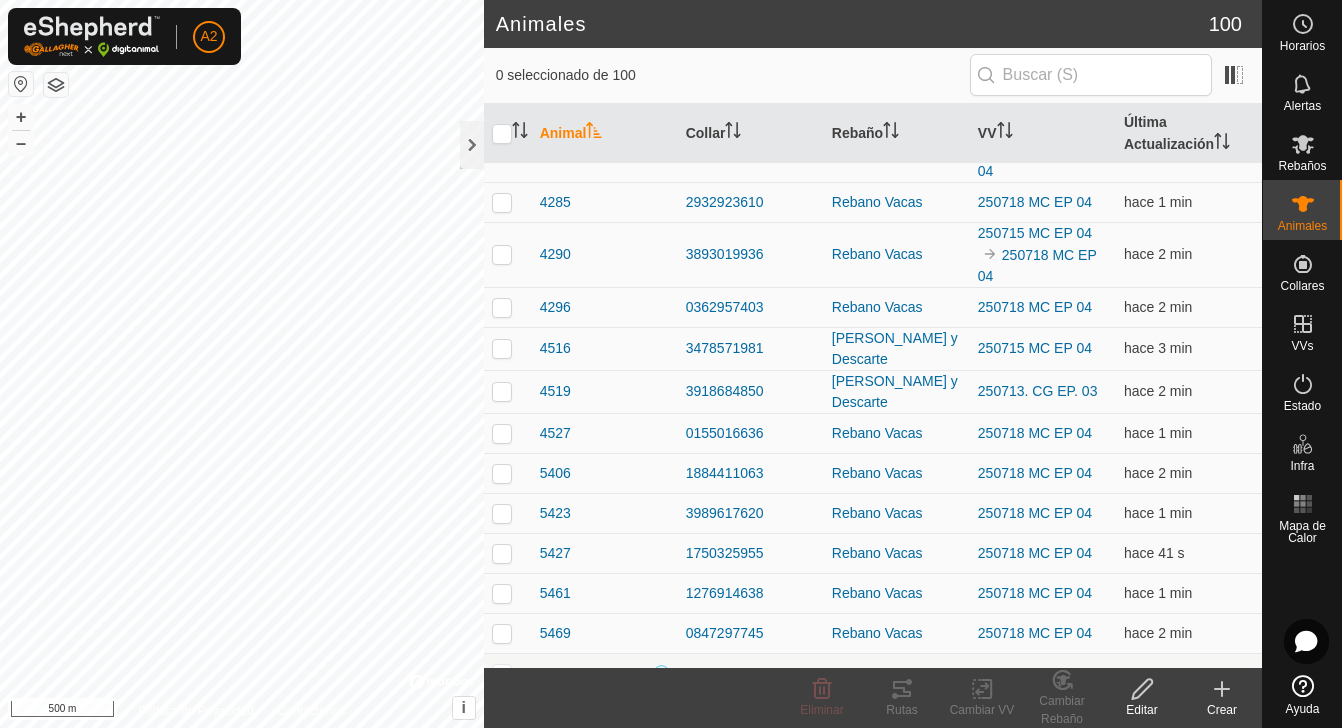 click on "Animal" at bounding box center [605, 134] 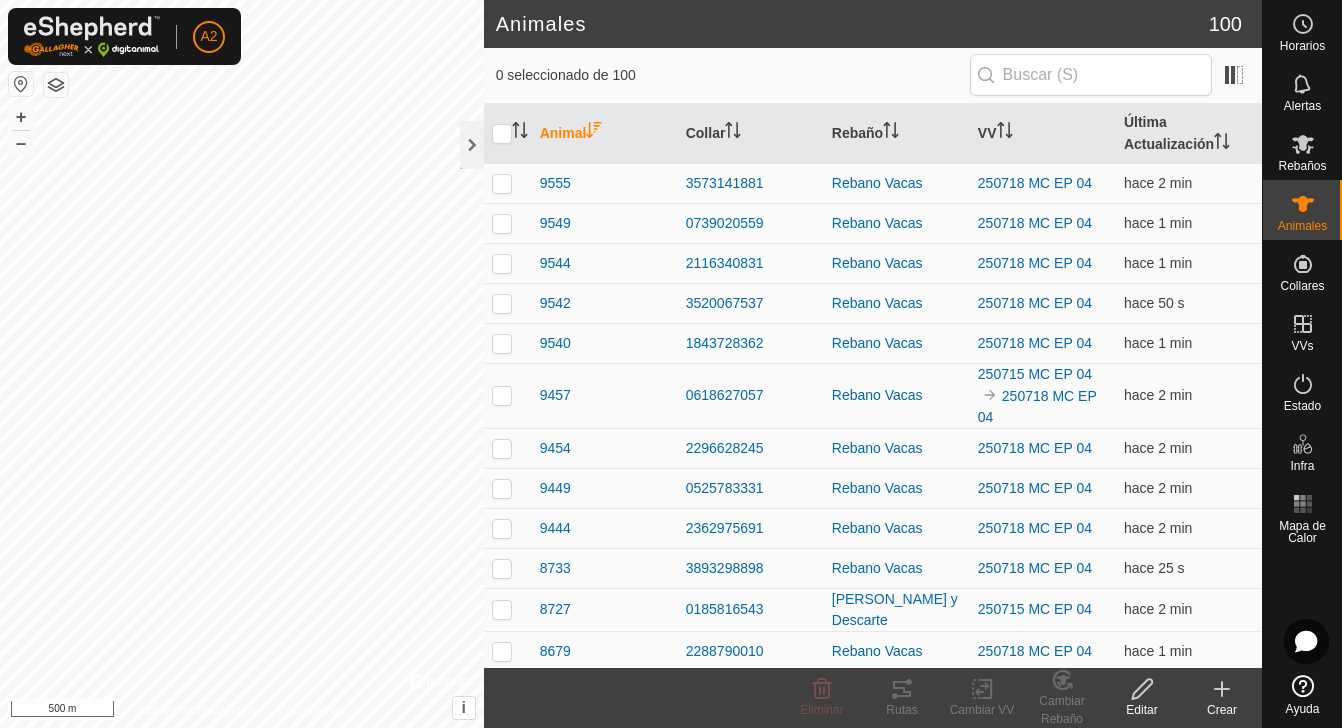 click on "Animal" at bounding box center (605, 134) 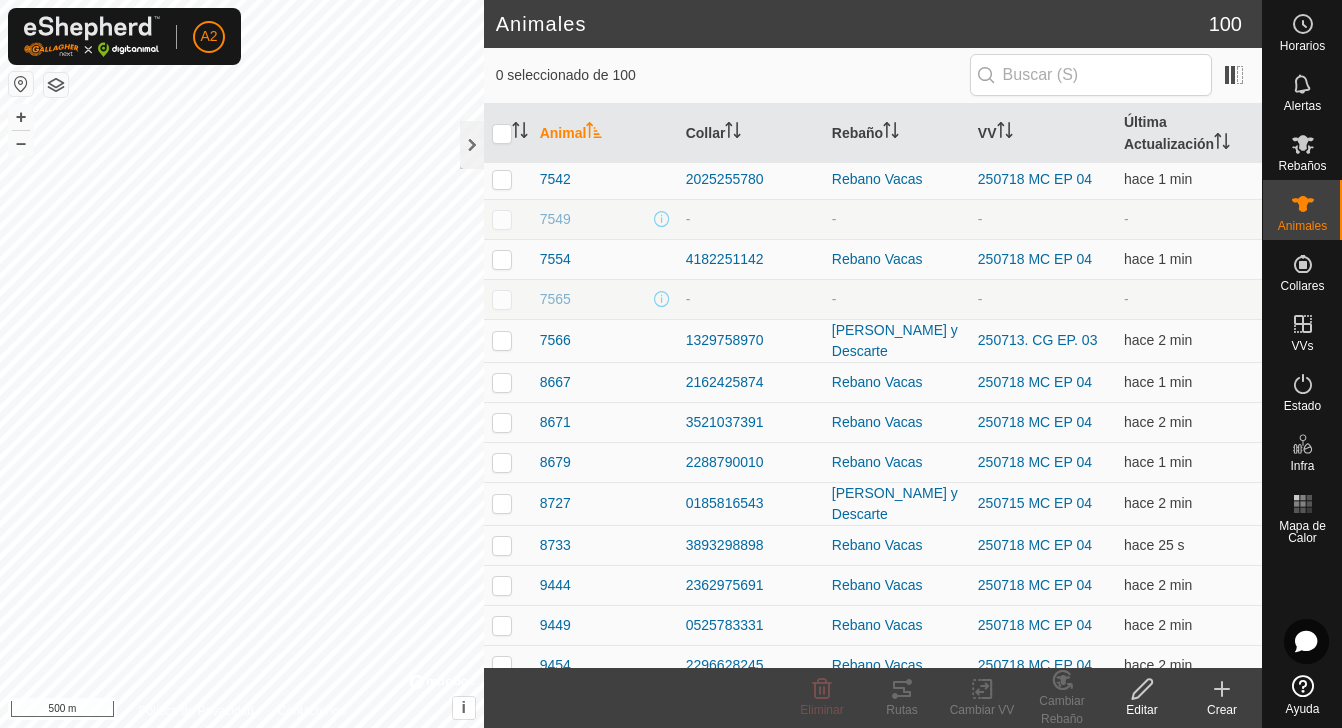scroll, scrollTop: 3365, scrollLeft: 0, axis: vertical 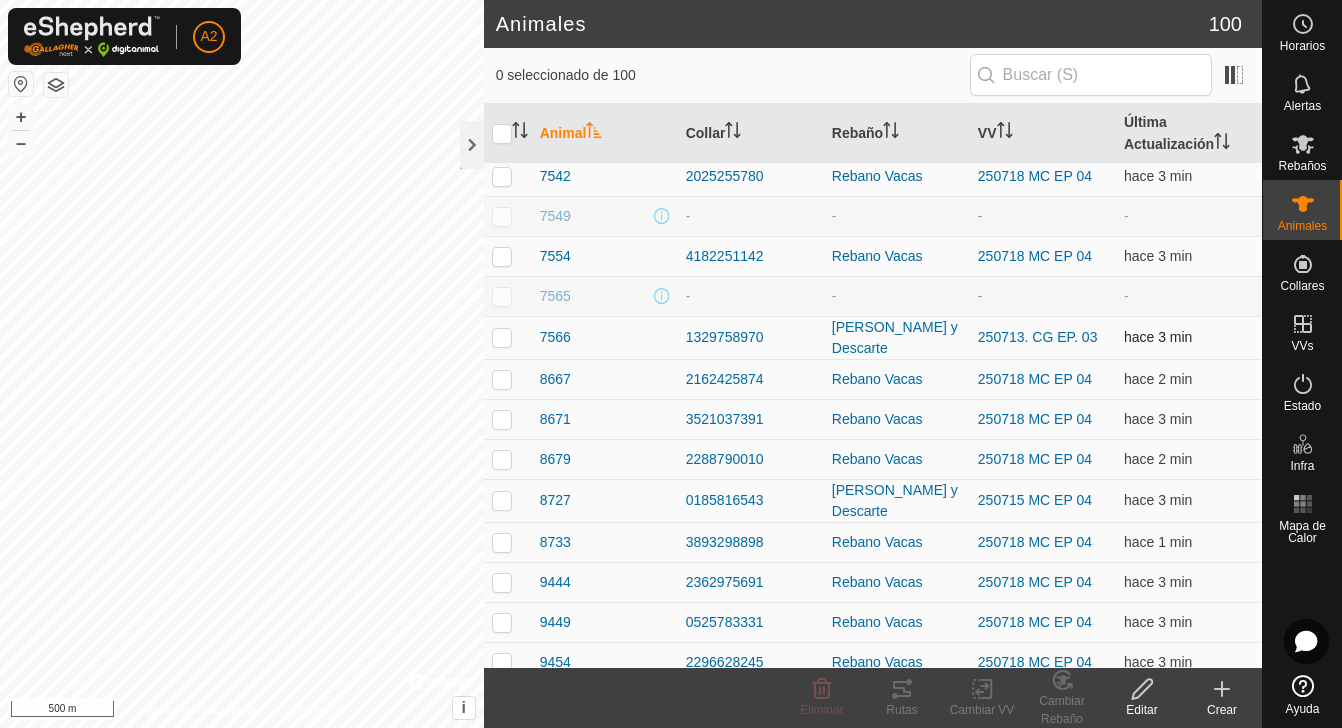 click at bounding box center (502, 337) 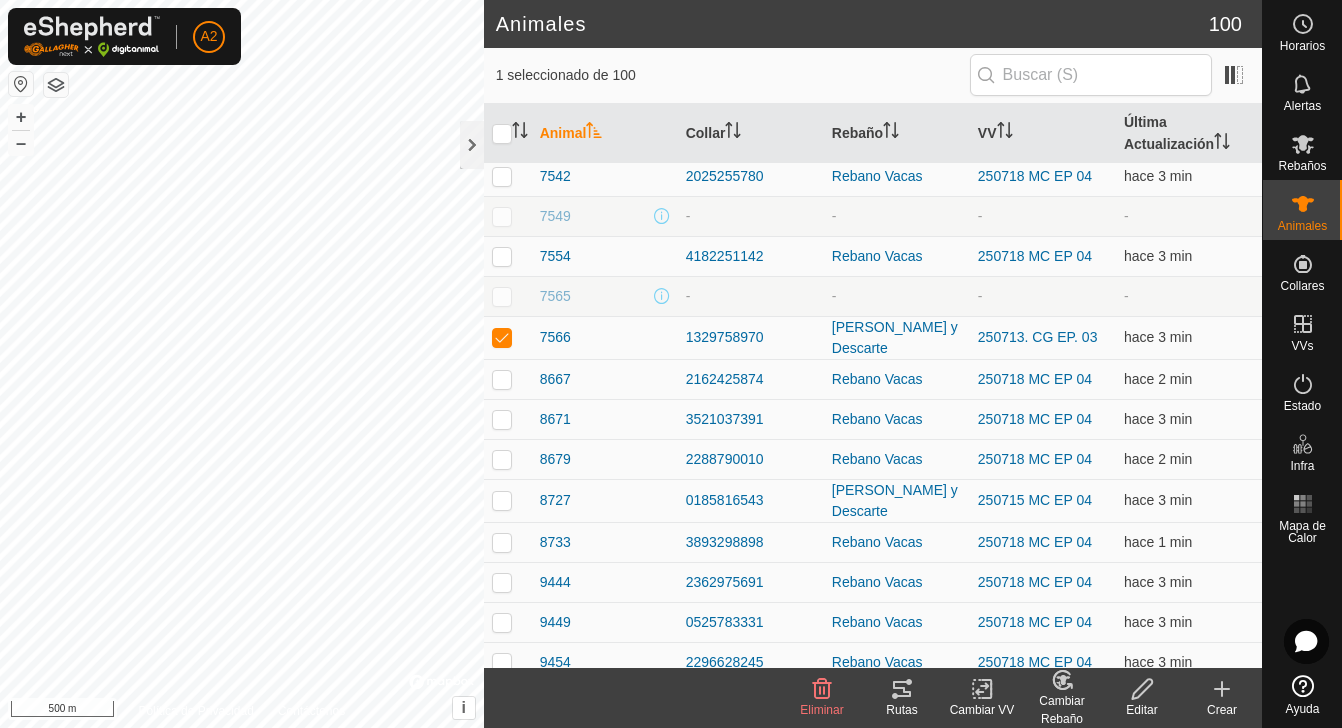 click 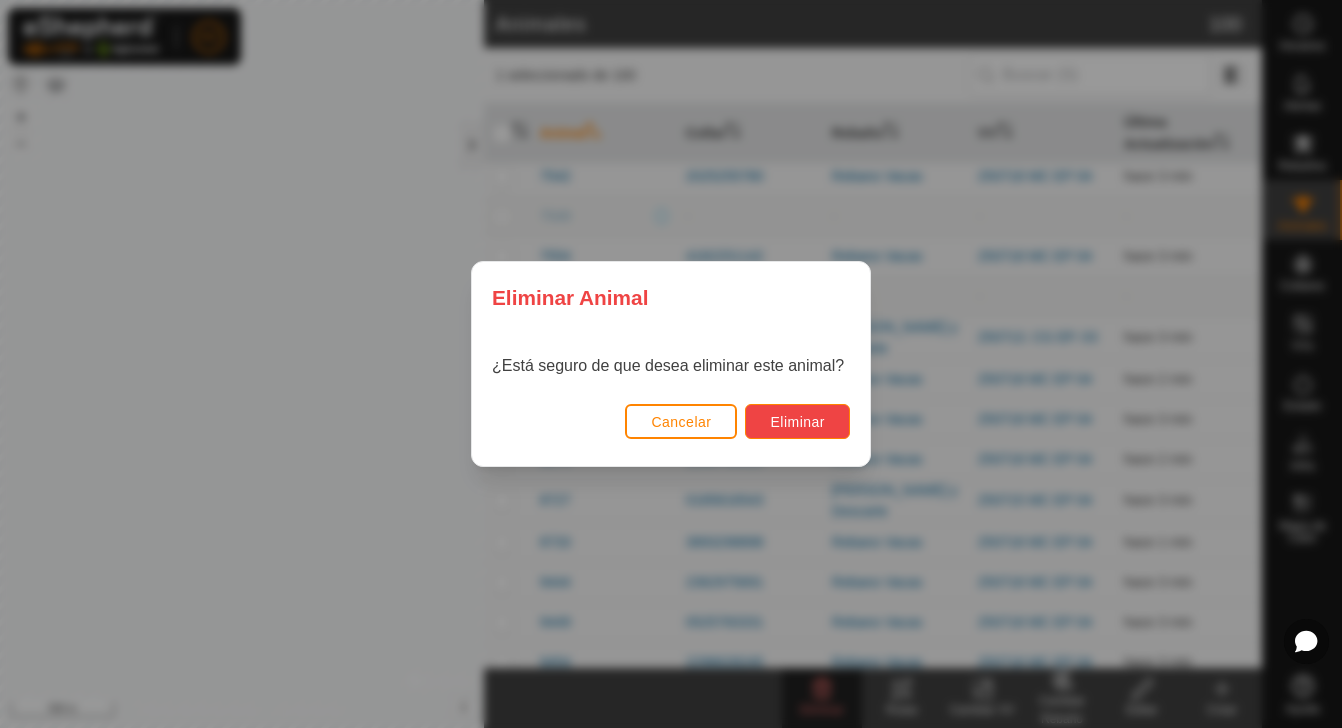 click on "Eliminar" at bounding box center [797, 422] 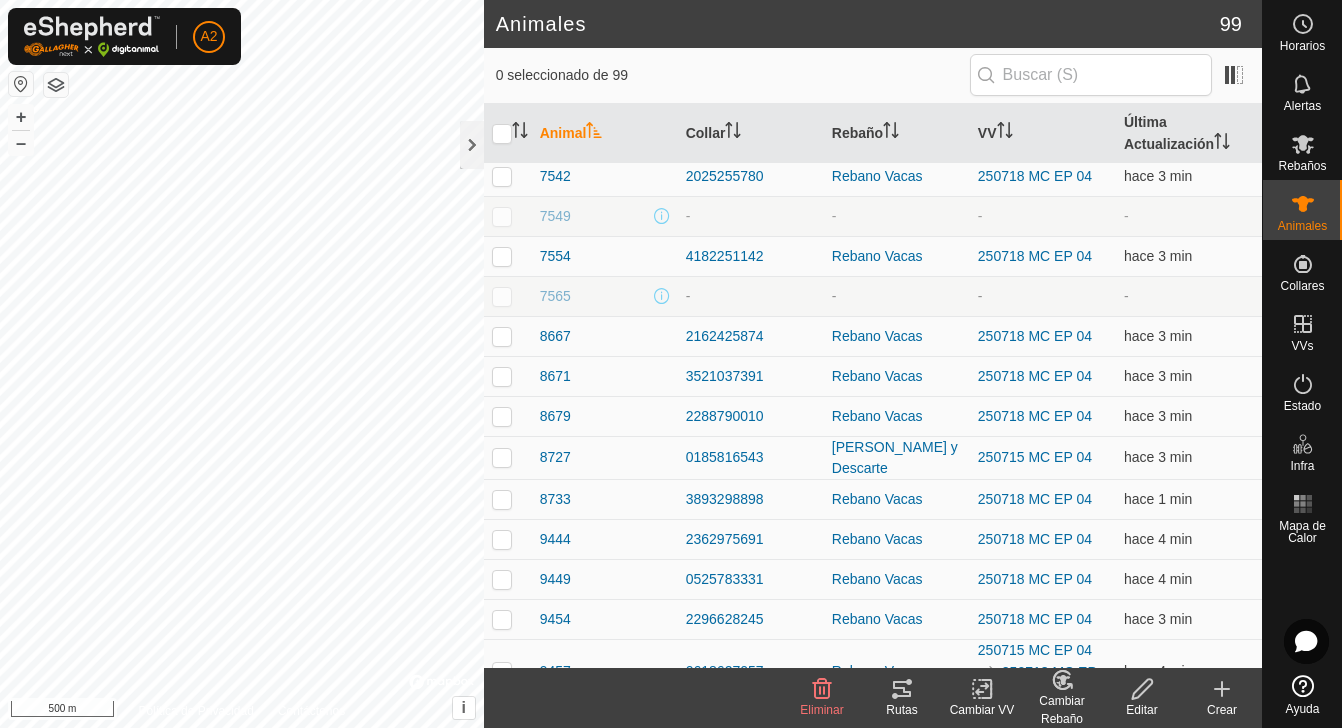 click at bounding box center [502, 296] 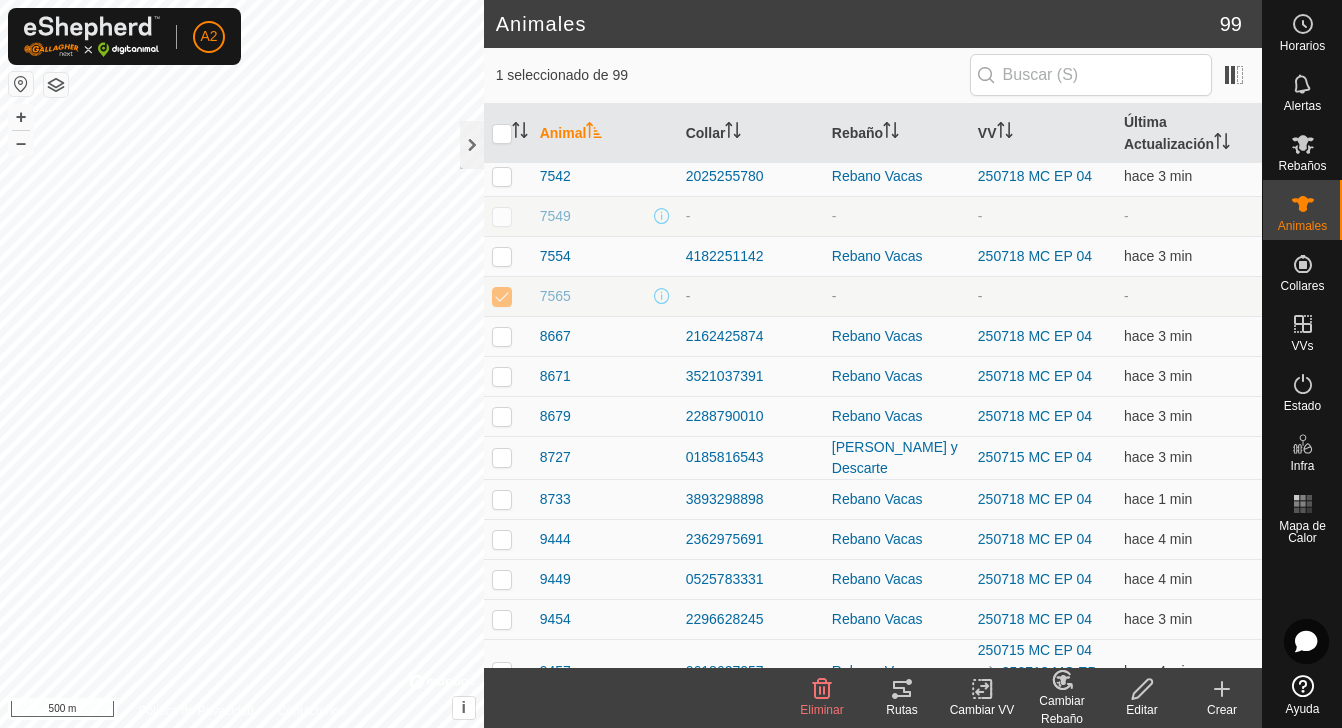 checkbox on "true" 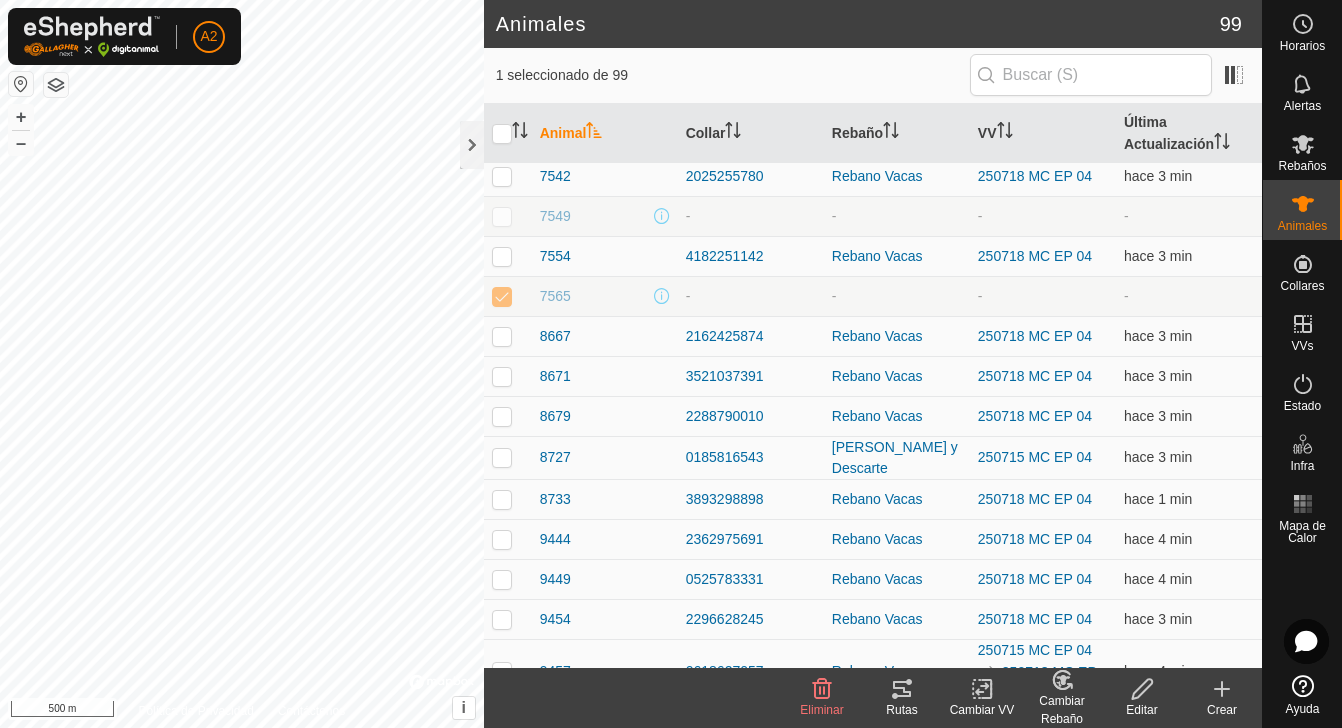click 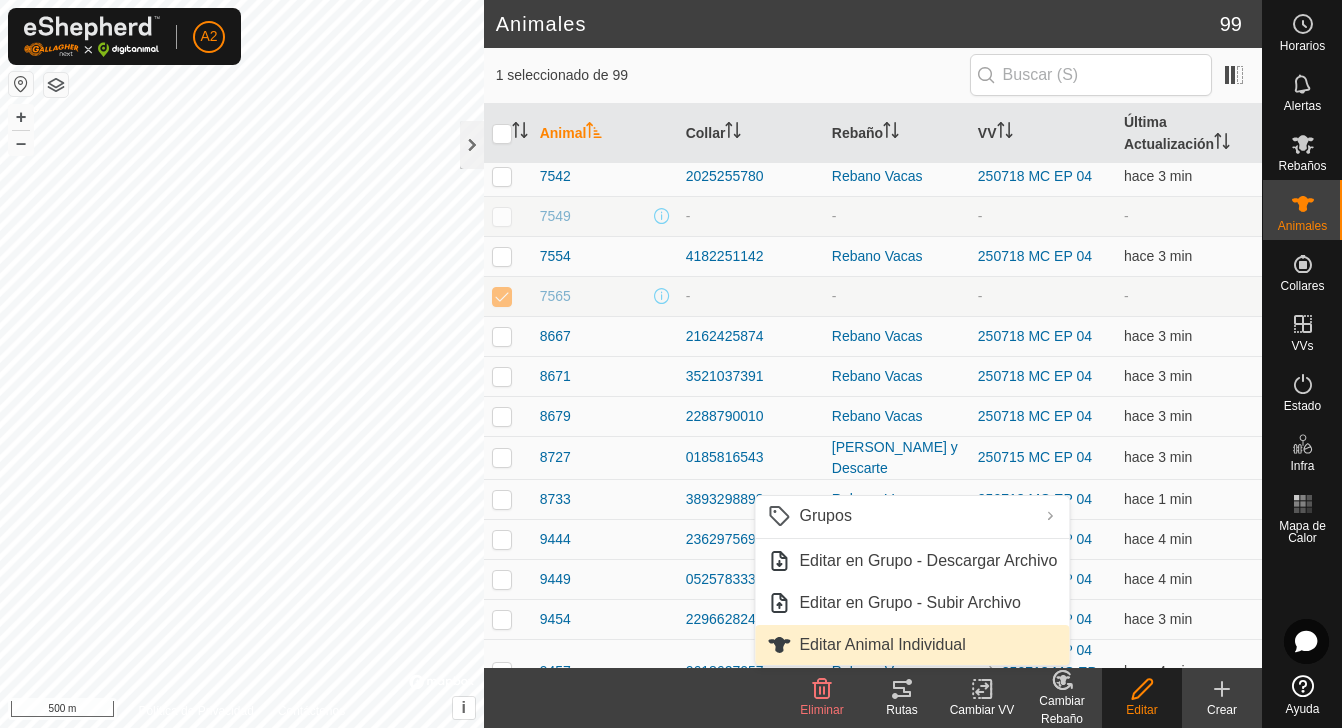 click on "Editar Animal Individual" at bounding box center (912, 645) 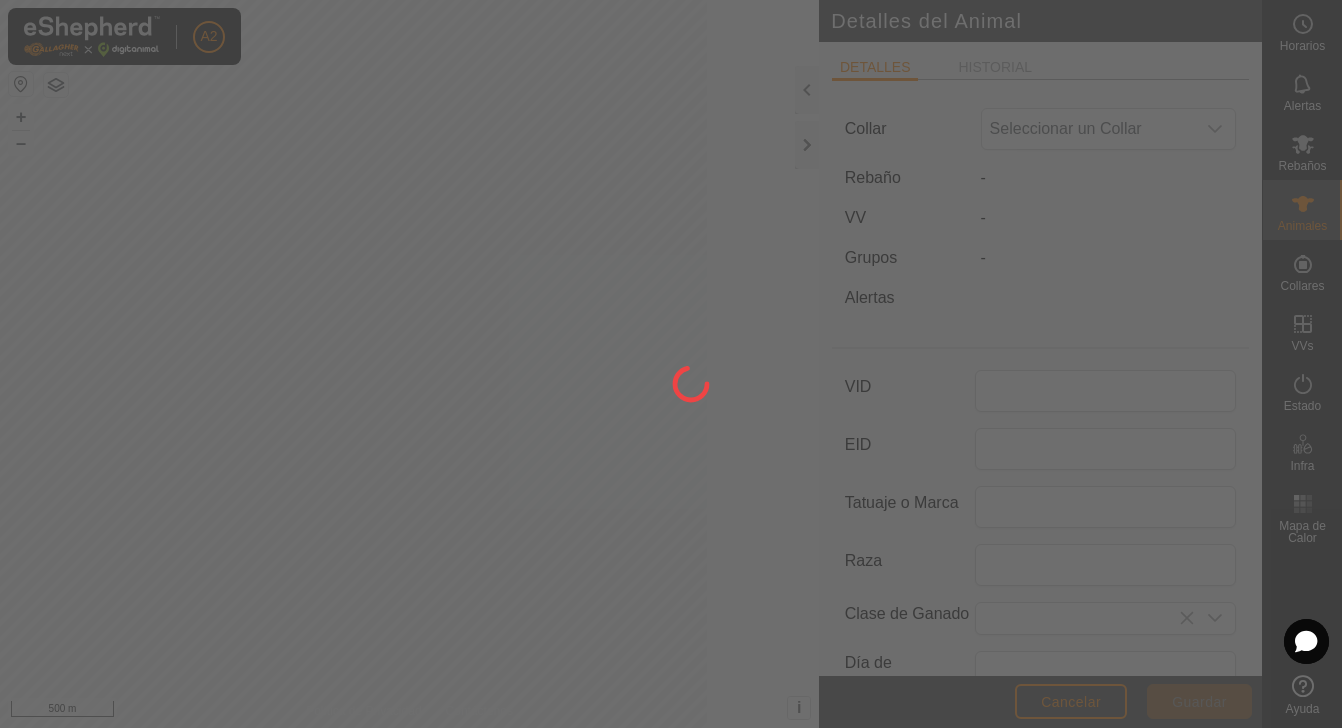type on "7565" 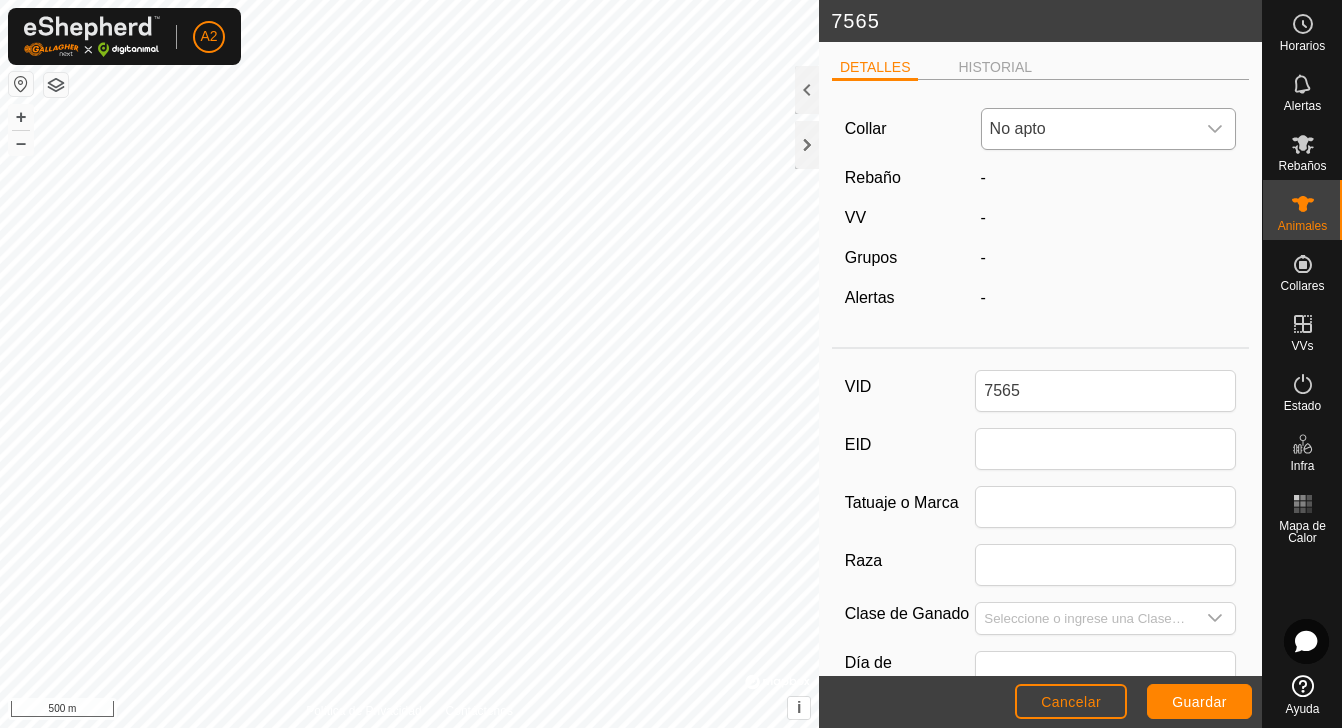 click 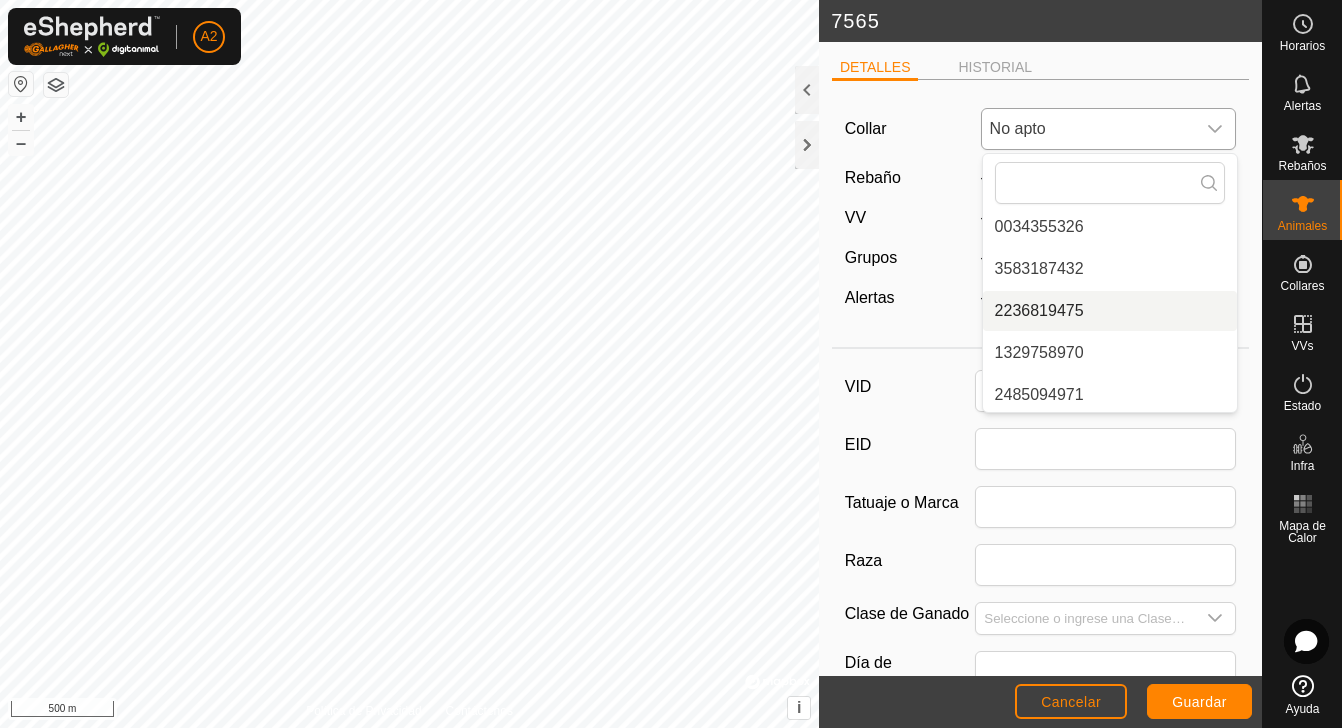 scroll, scrollTop: 121, scrollLeft: 0, axis: vertical 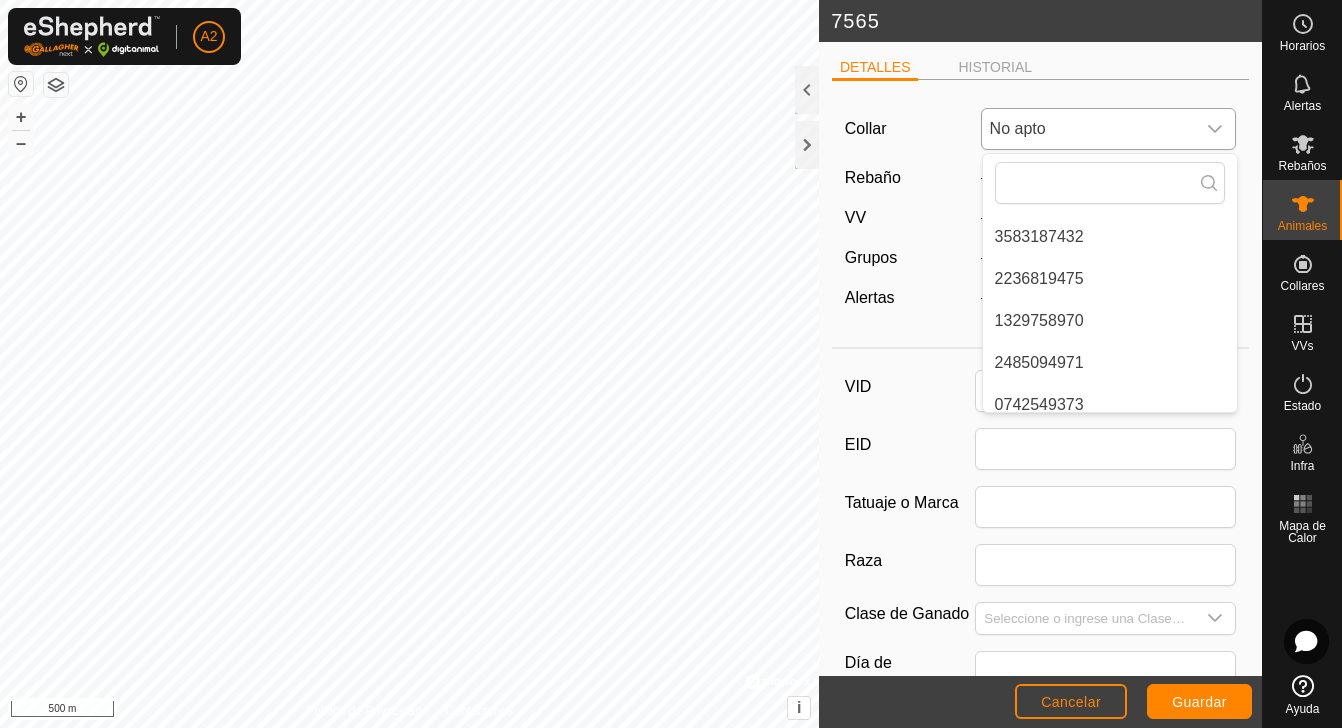click on "1329758970" at bounding box center [1110, 321] 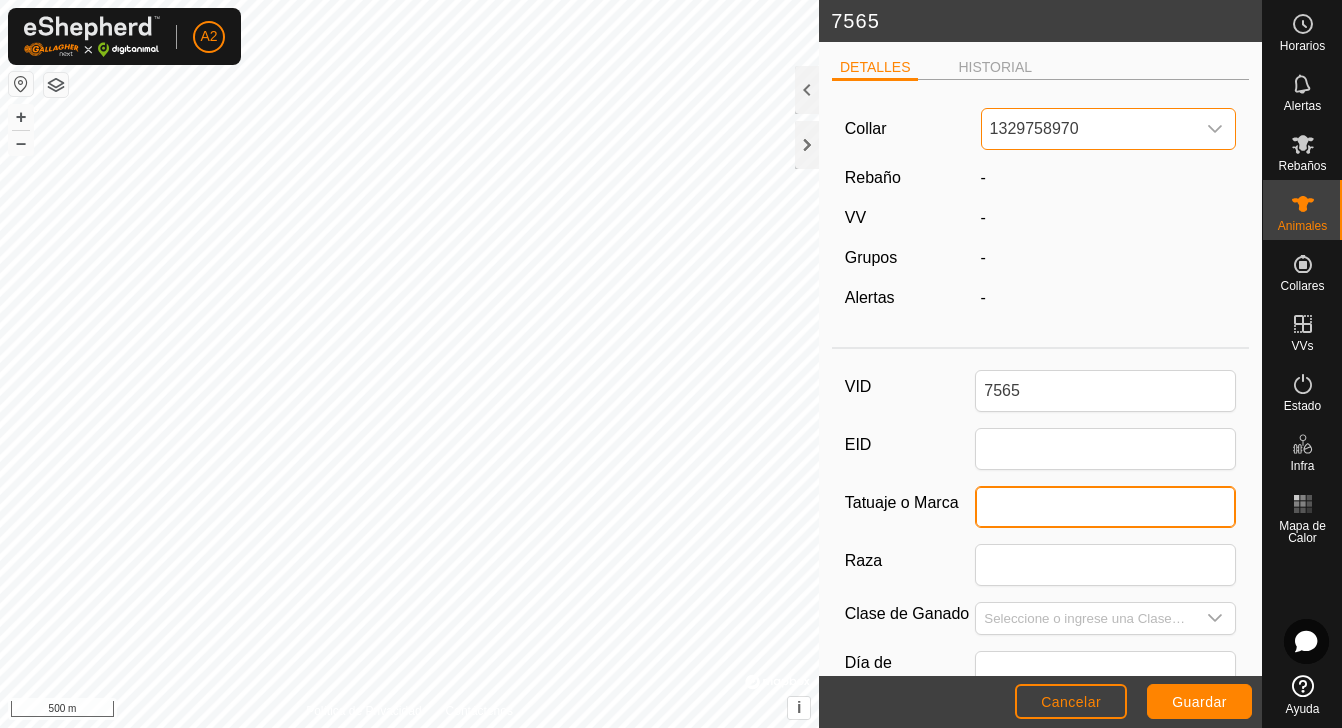 click on "Tatuaje o Marca" at bounding box center (1105, 507) 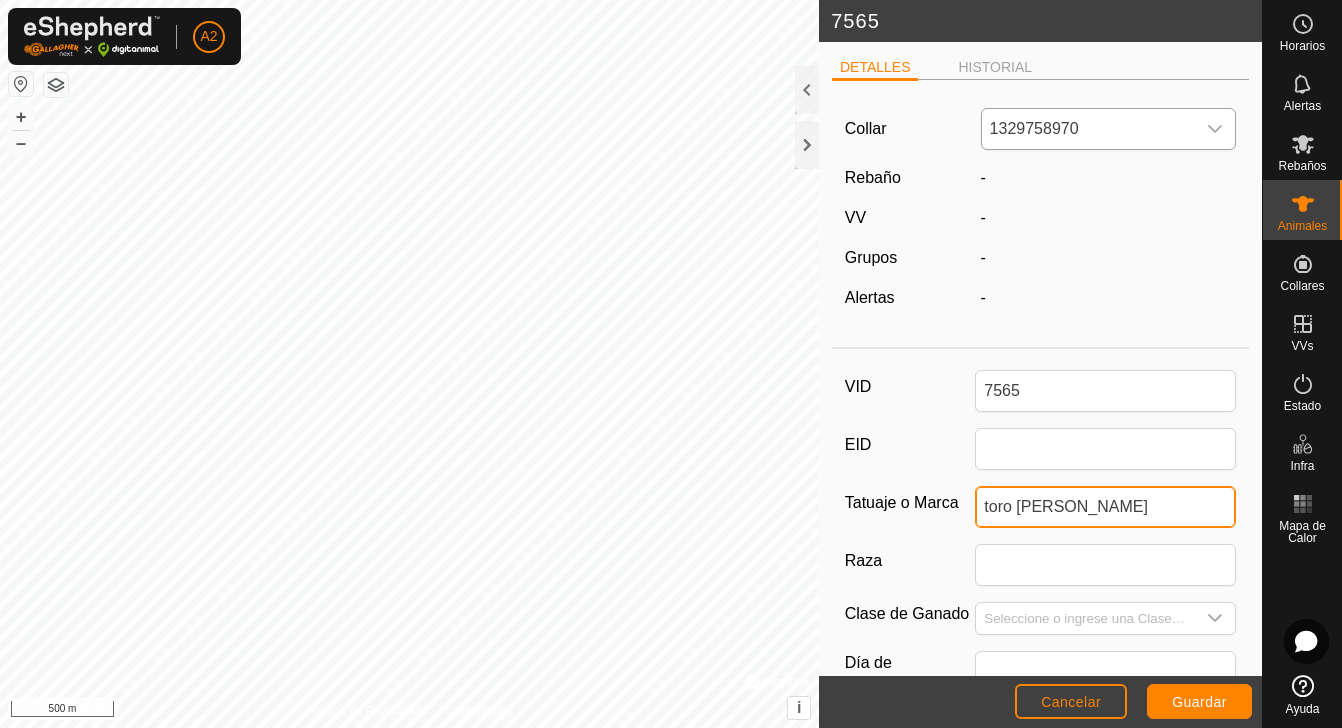 click on "toro [PERSON_NAME]" at bounding box center [1105, 507] 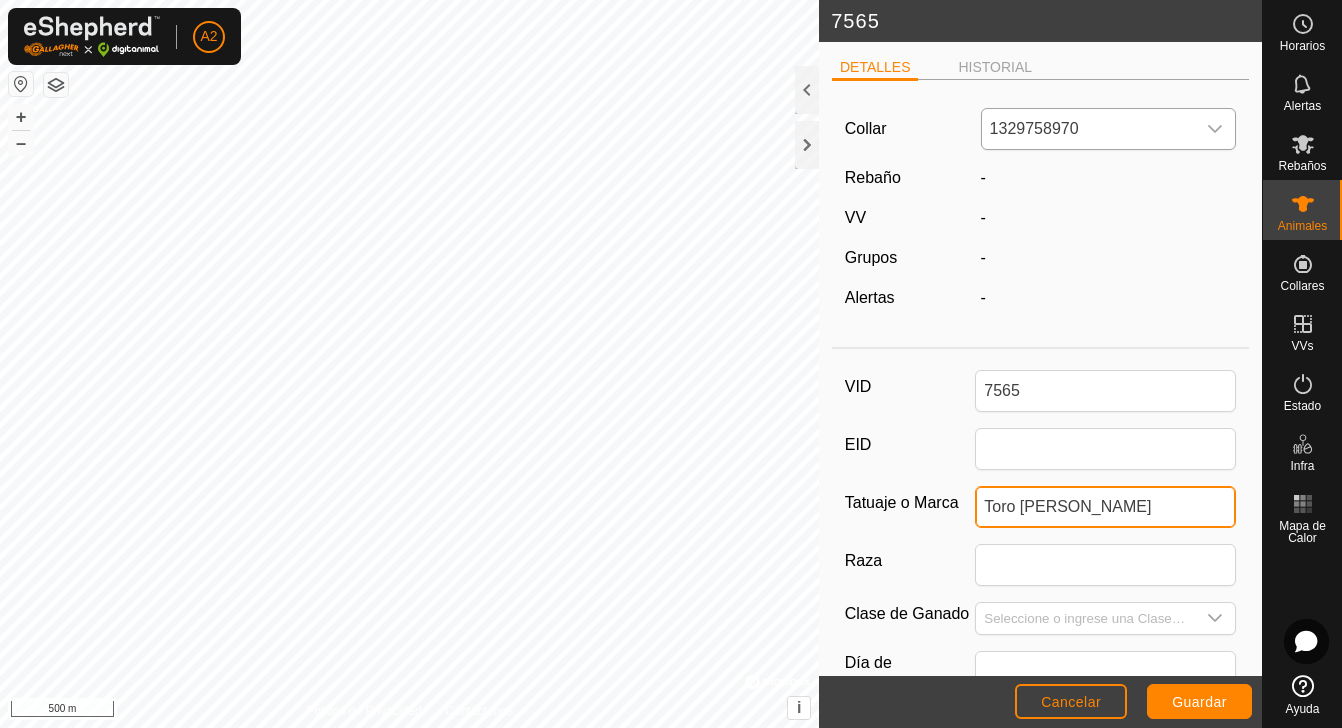 click on "Toro [PERSON_NAME]" at bounding box center [1105, 507] 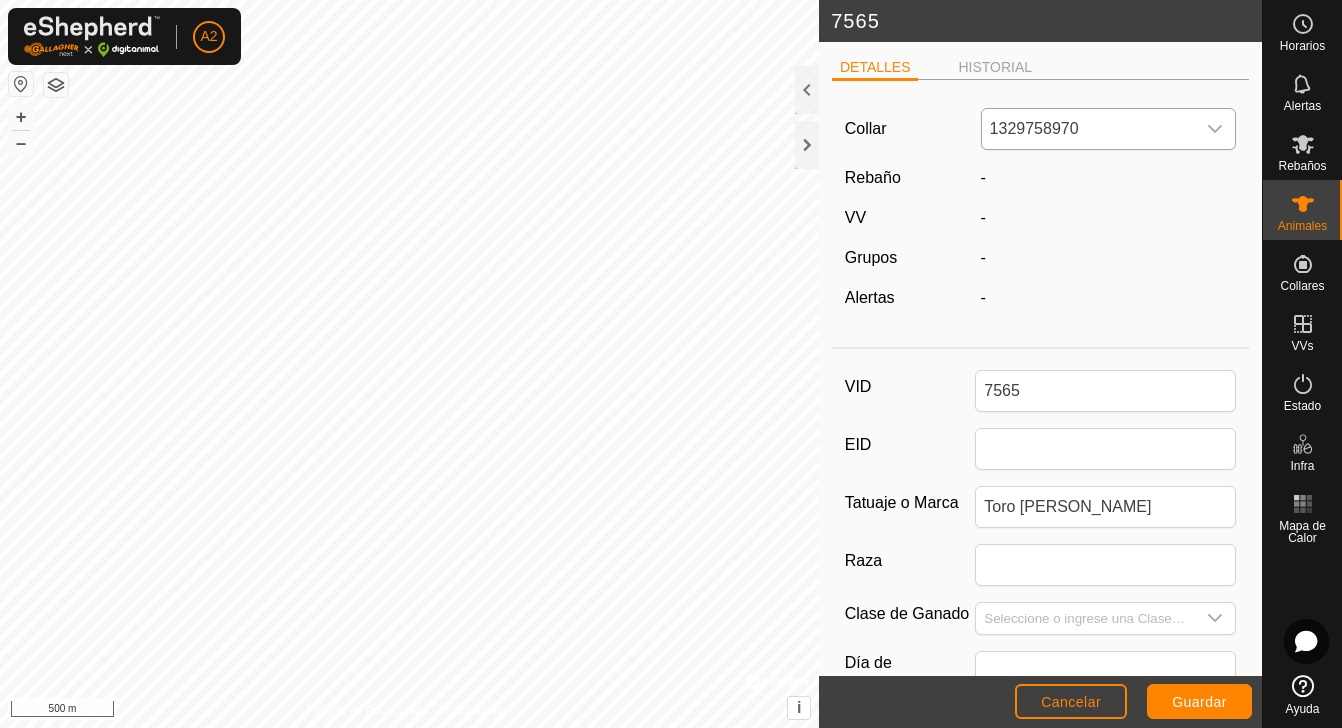 click on "-" 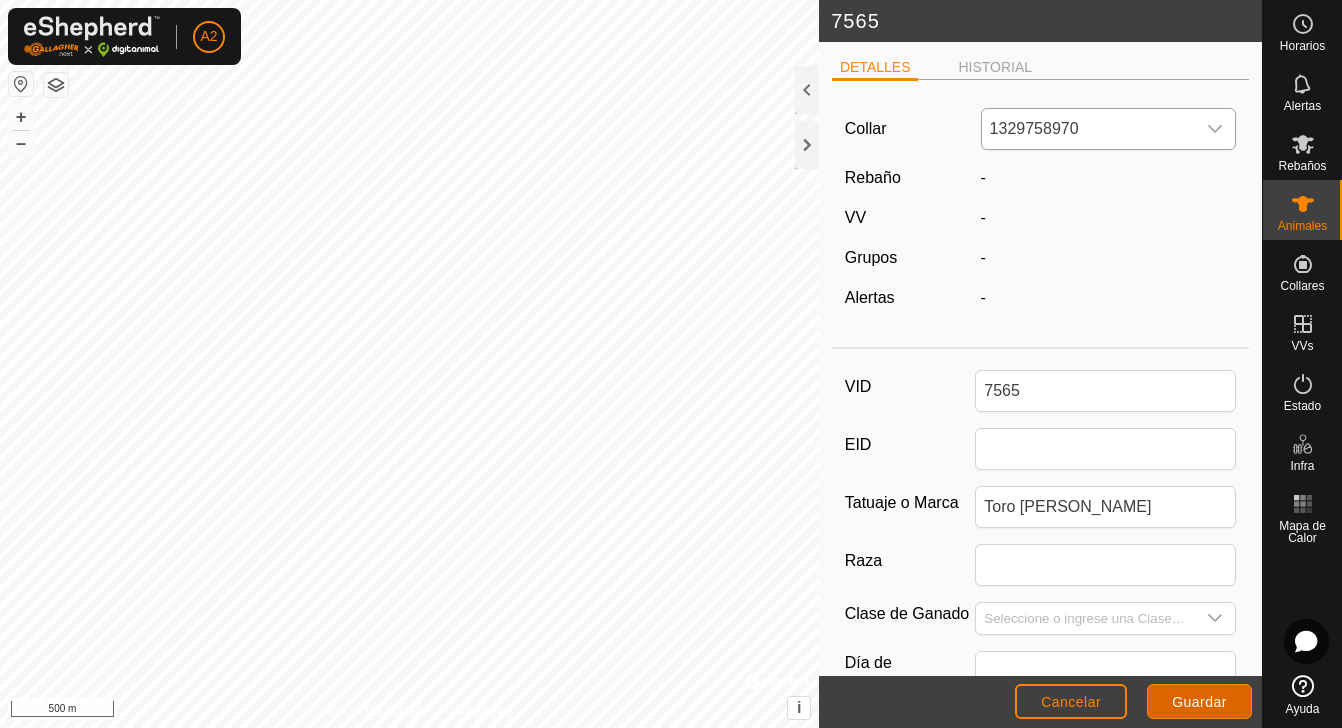 click on "Guardar" 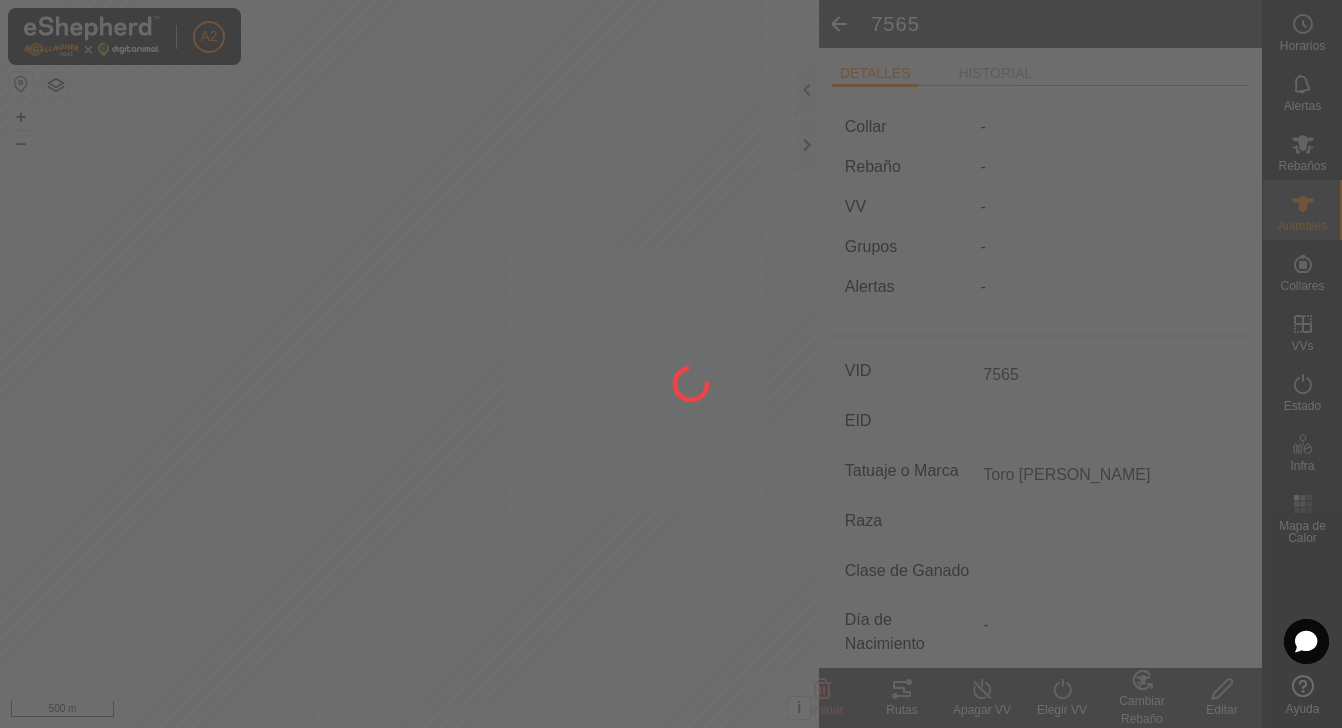 type on "-" 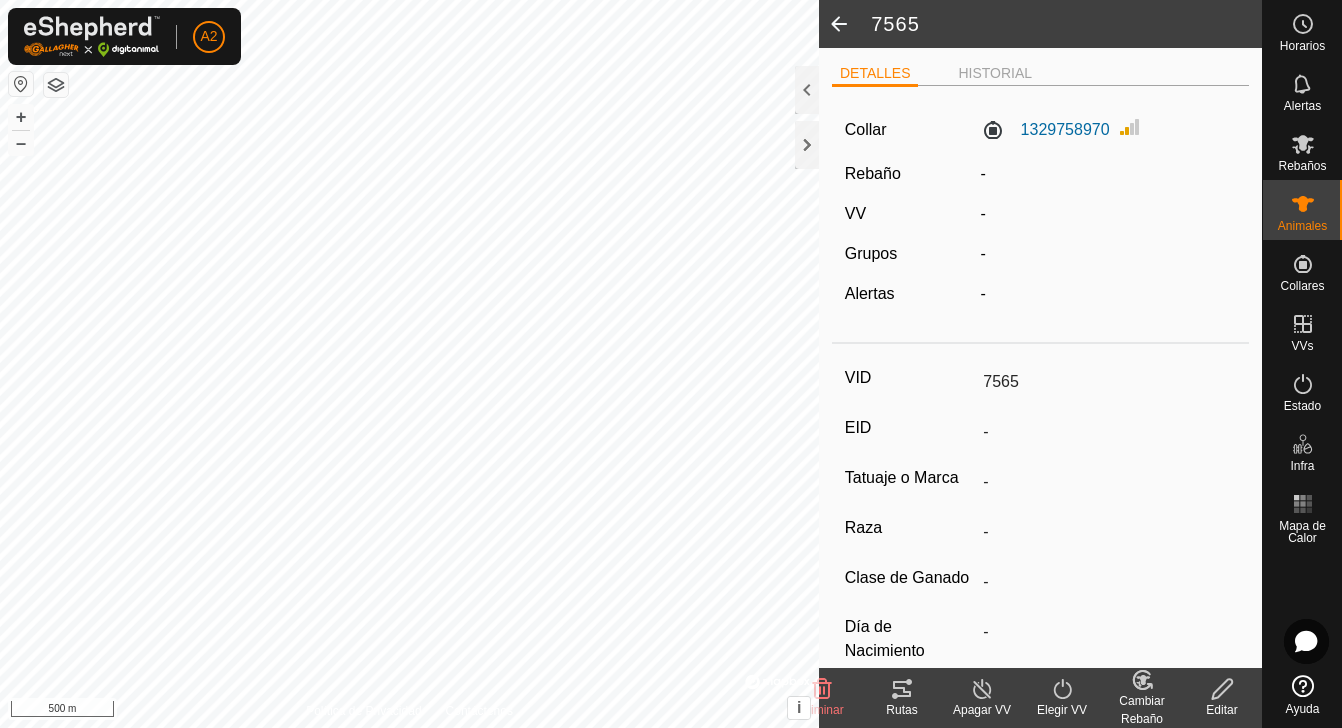 type on "Toro [PERSON_NAME]" 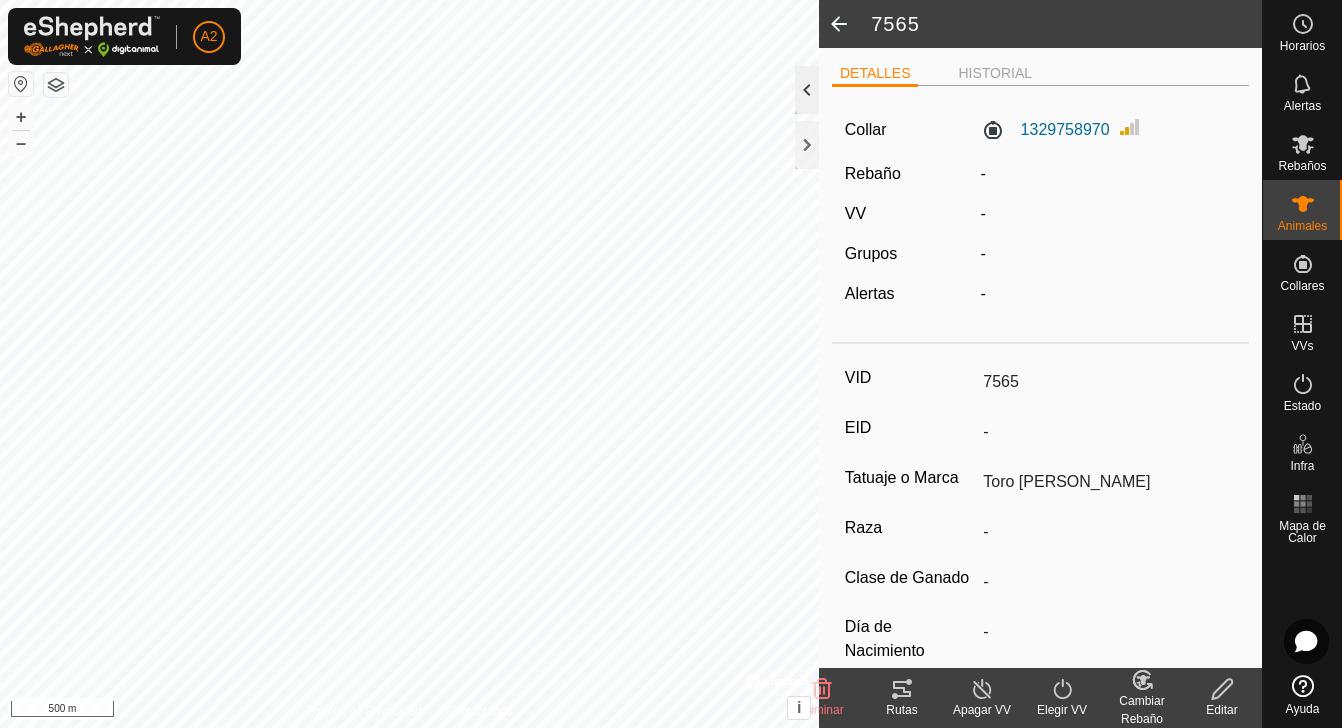 click 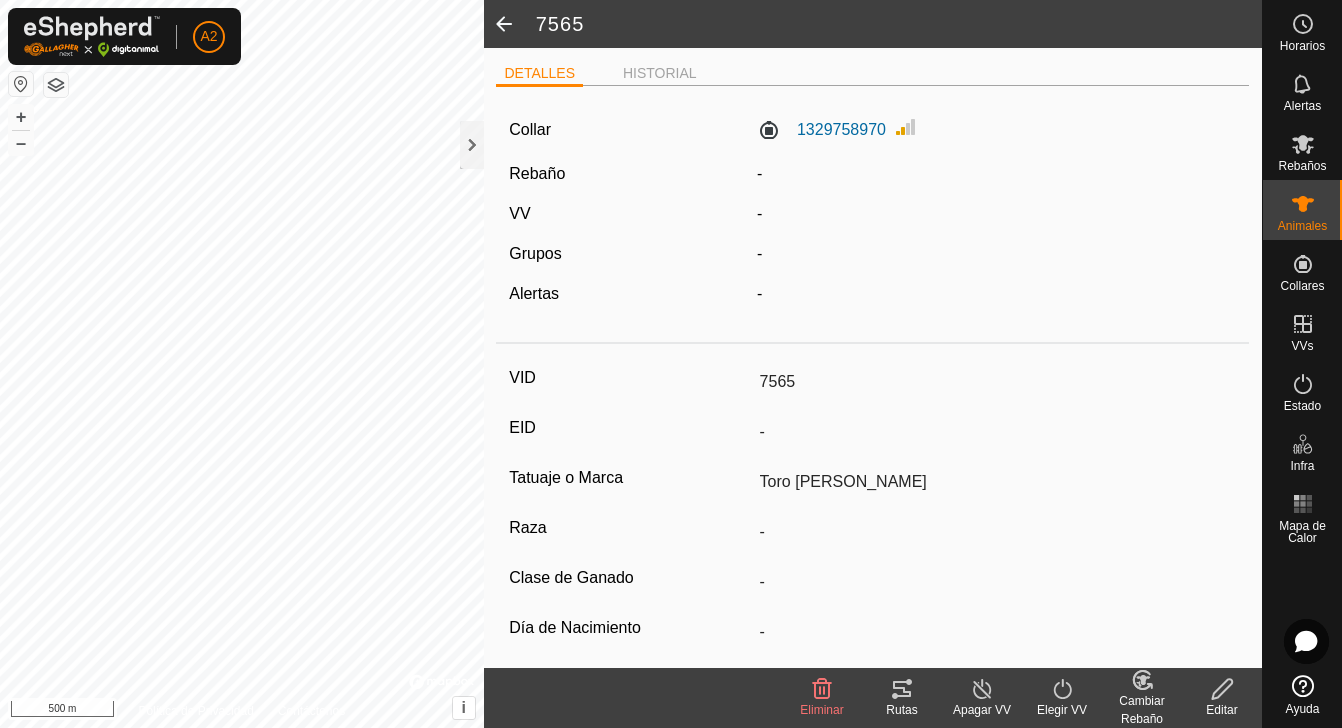 click 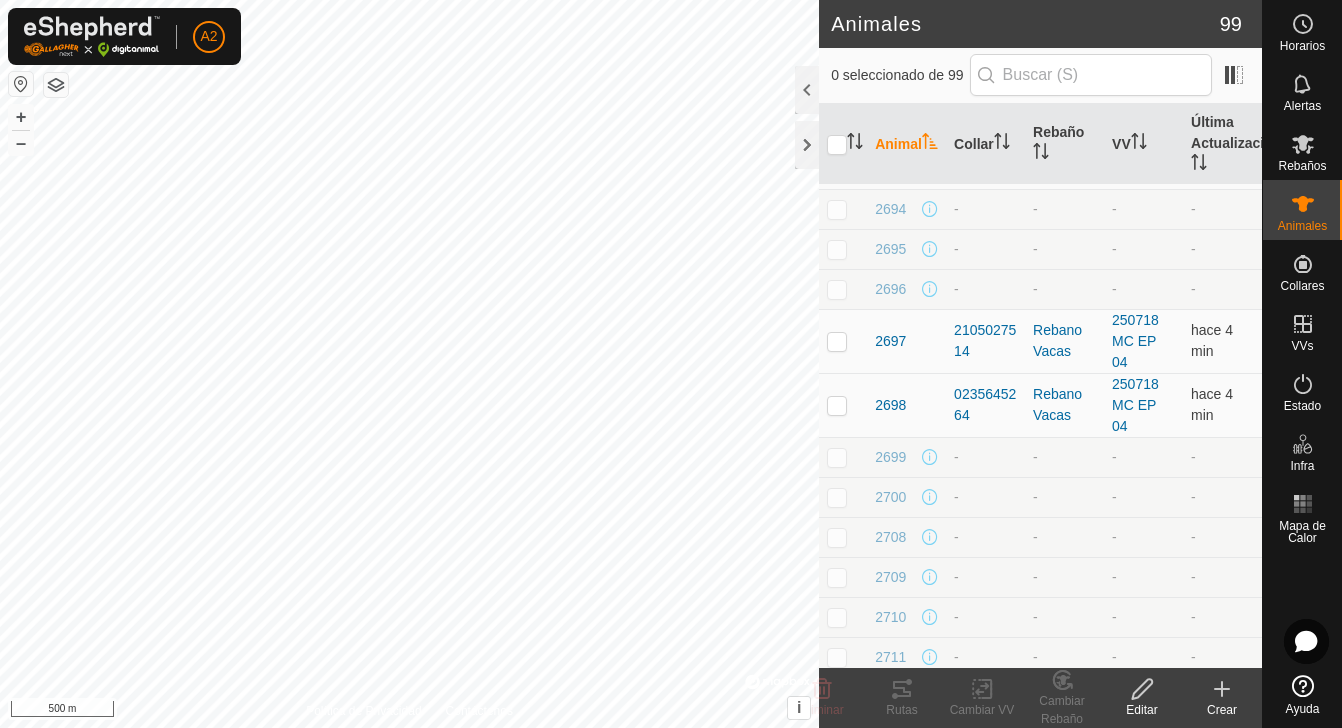 scroll, scrollTop: 642, scrollLeft: 0, axis: vertical 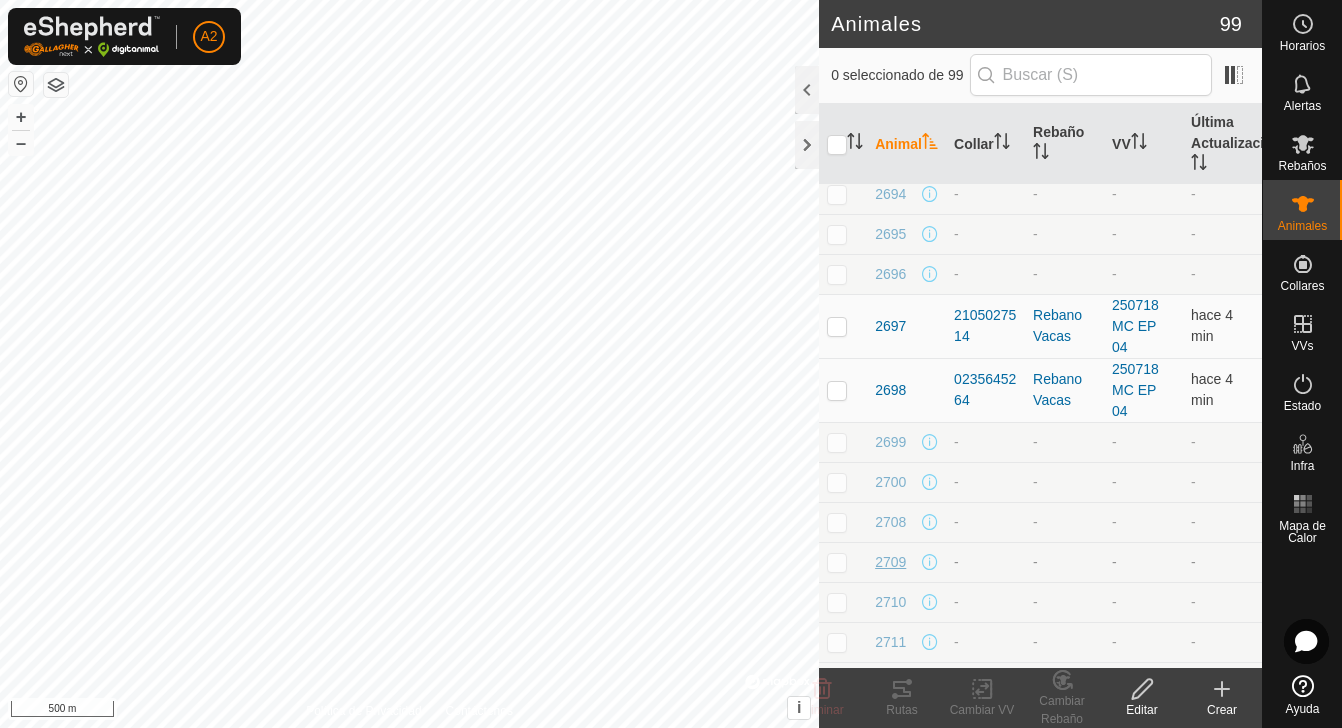 drag, startPoint x: 905, startPoint y: 401, endPoint x: 888, endPoint y: 555, distance: 154.93547 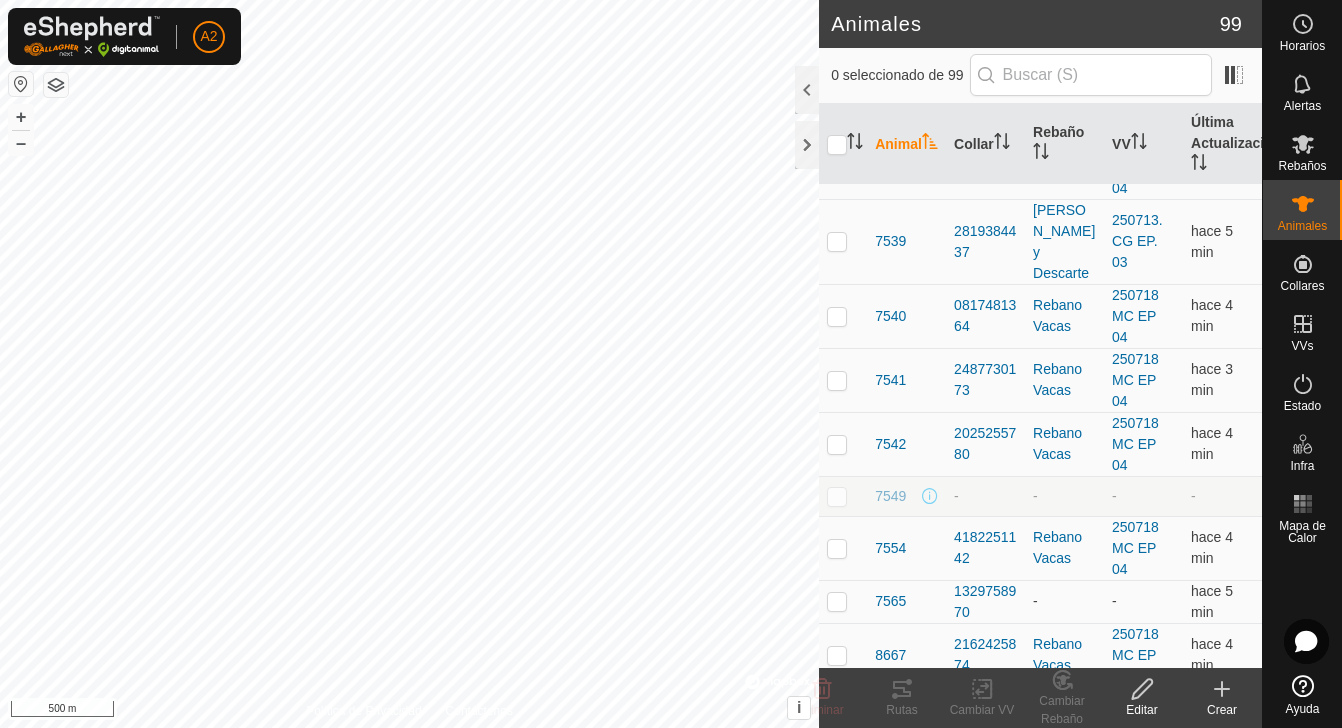scroll, scrollTop: 4812, scrollLeft: 0, axis: vertical 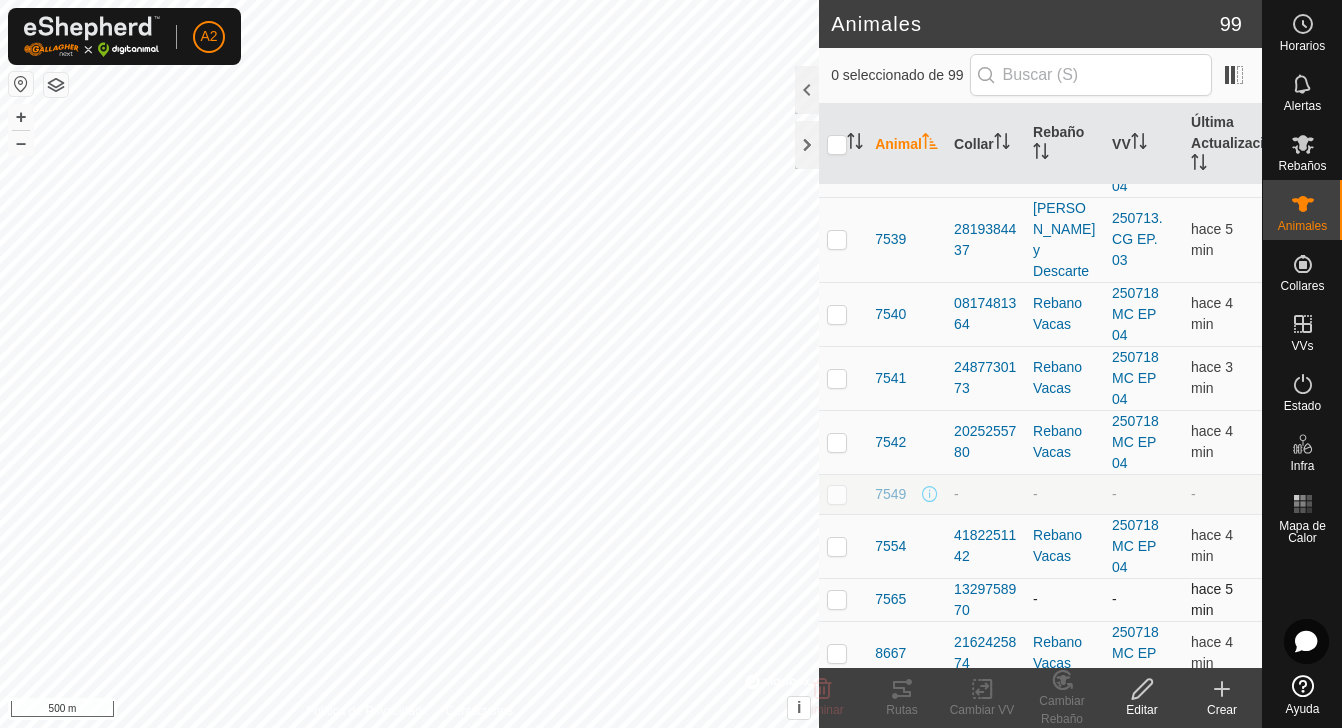click at bounding box center (837, 599) 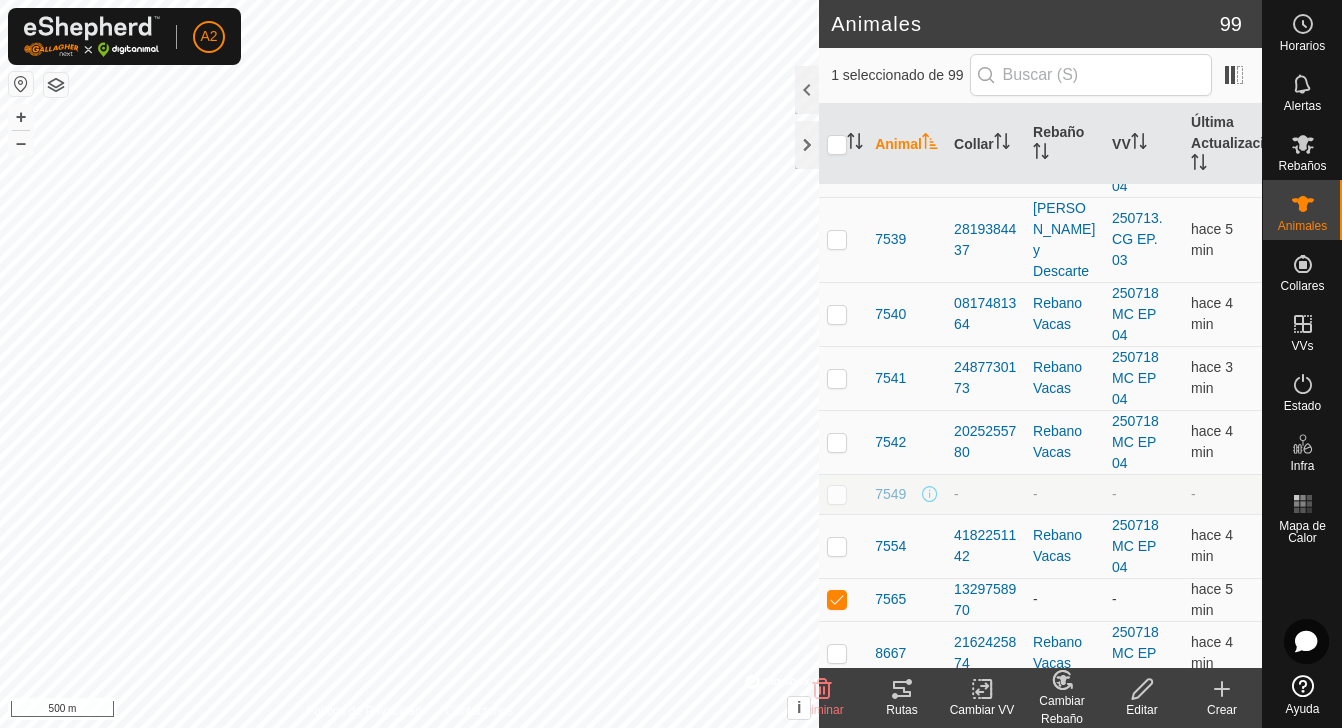 click 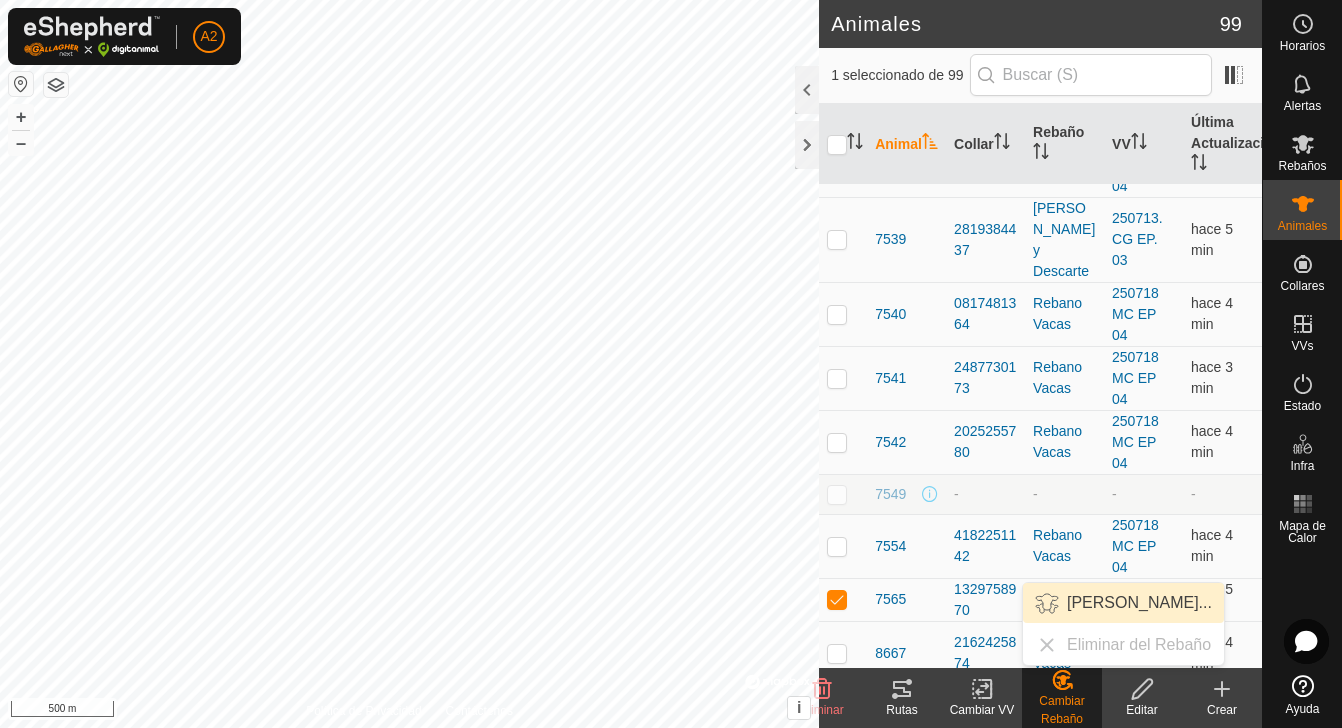 click on "[PERSON_NAME]..." at bounding box center [1123, 603] 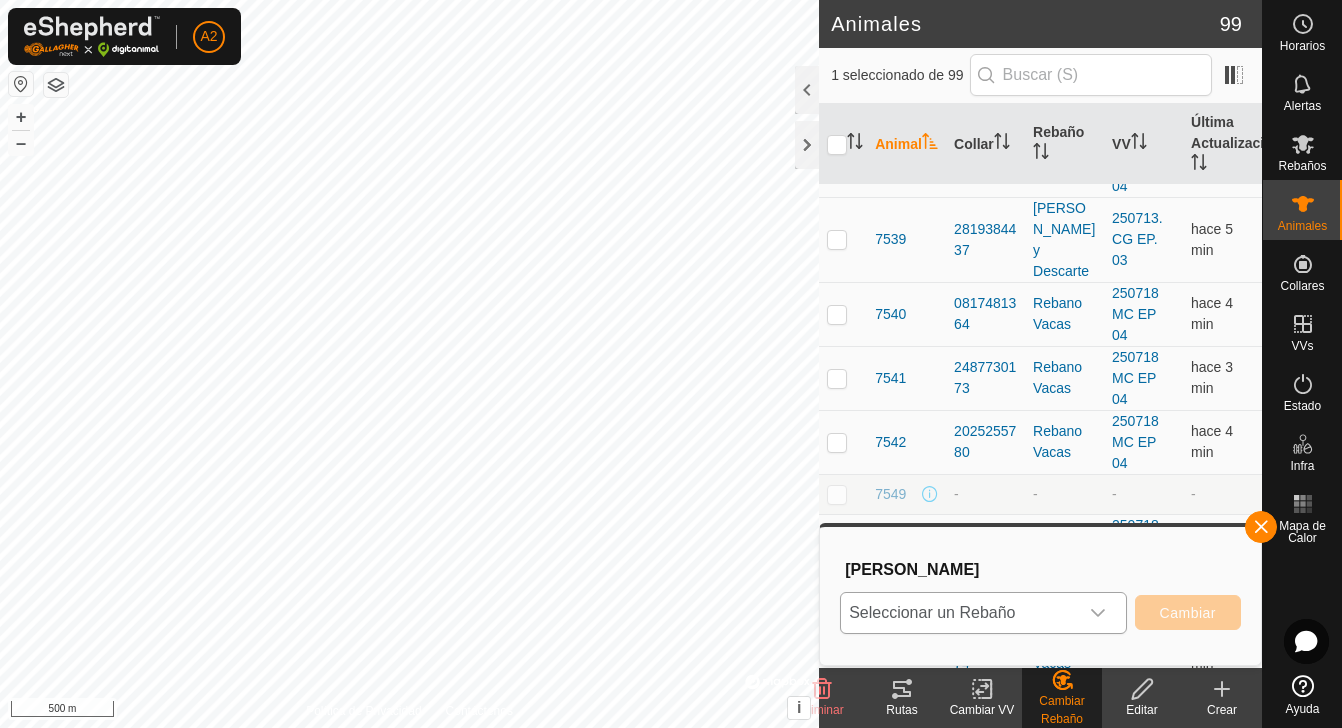 click 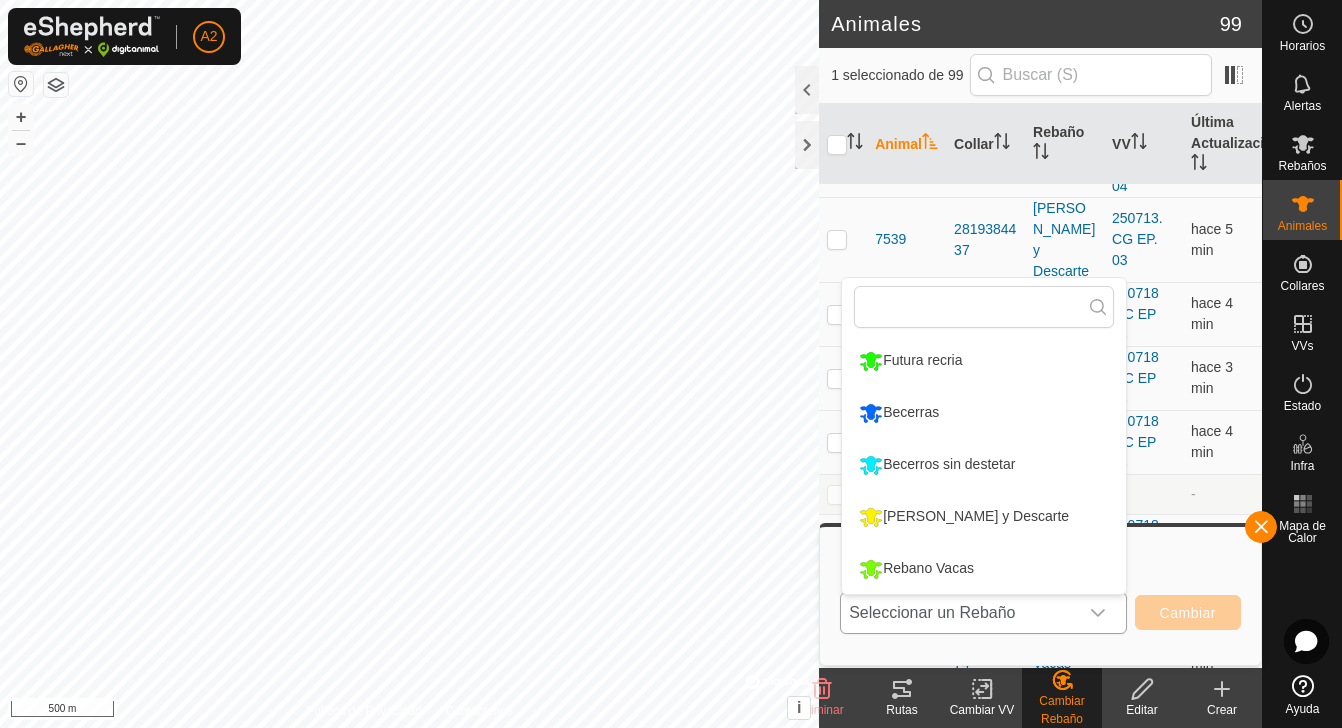 click on "[PERSON_NAME] y Descarte" at bounding box center [984, 517] 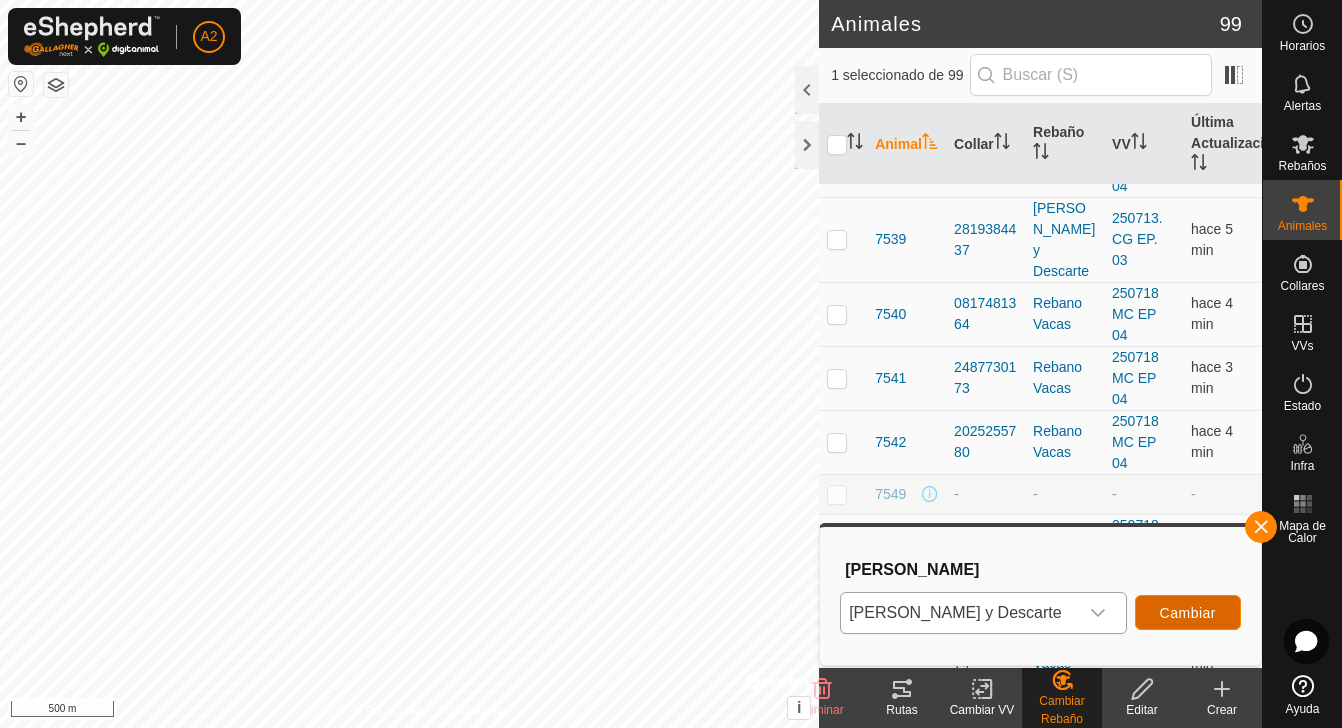 click on "Cambiar" at bounding box center [1188, 613] 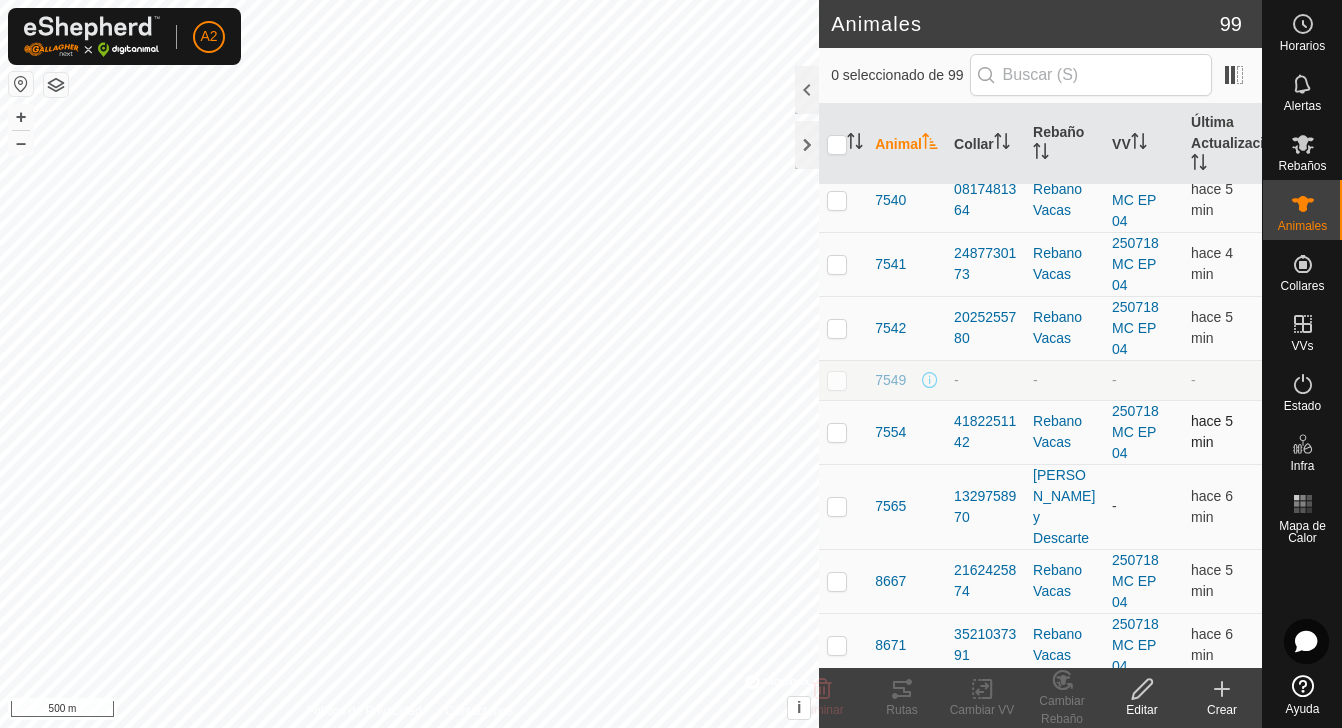 scroll, scrollTop: 4920, scrollLeft: 0, axis: vertical 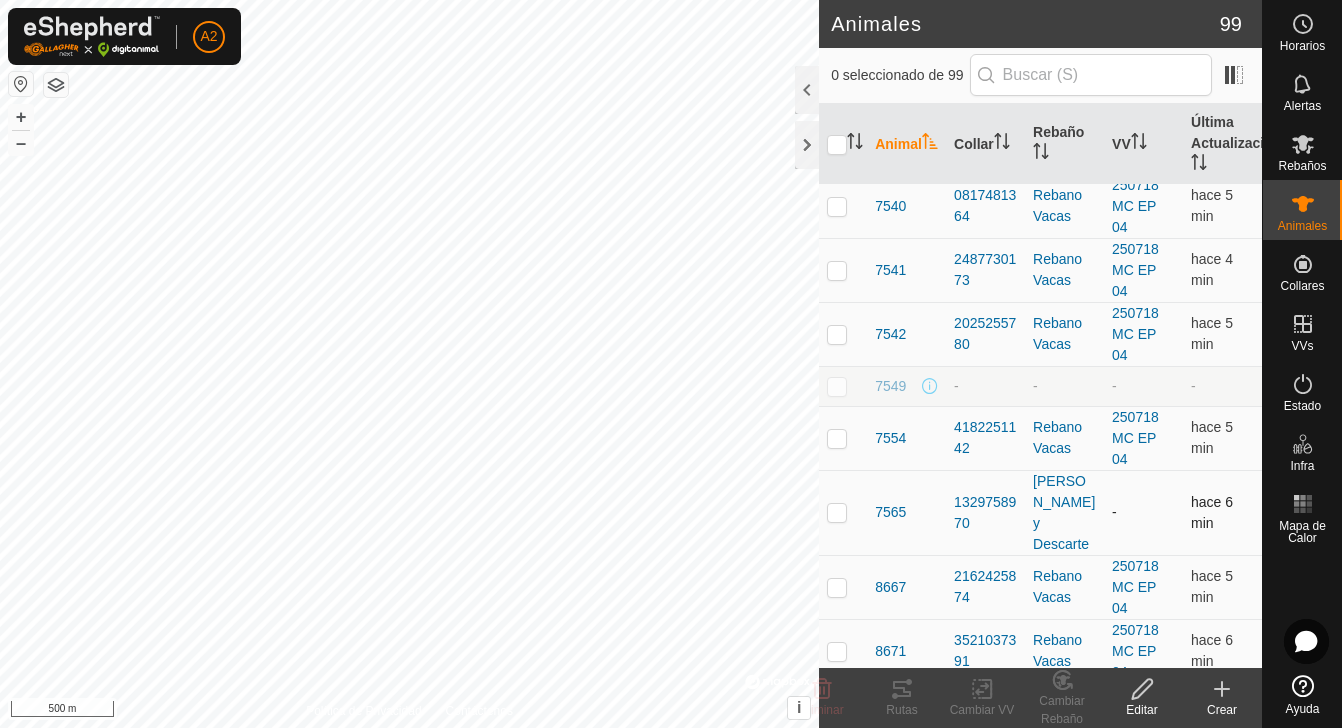 click at bounding box center [837, 512] 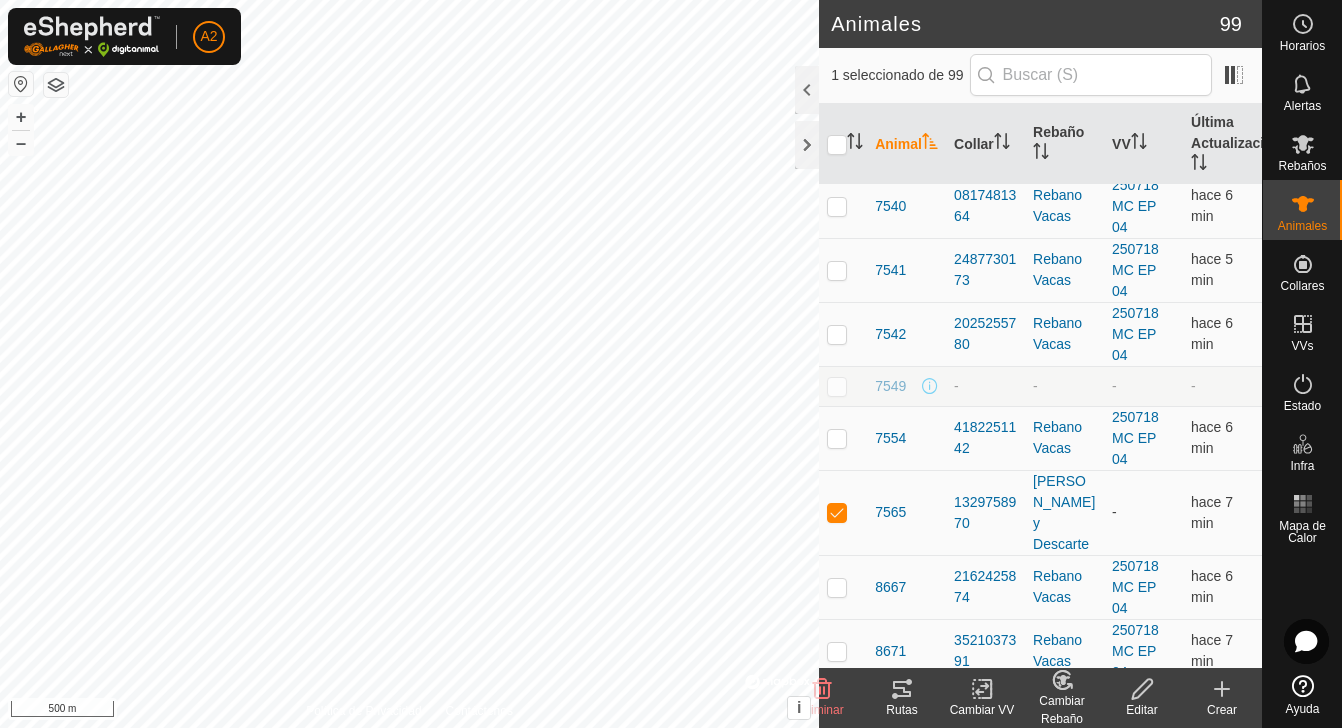 click 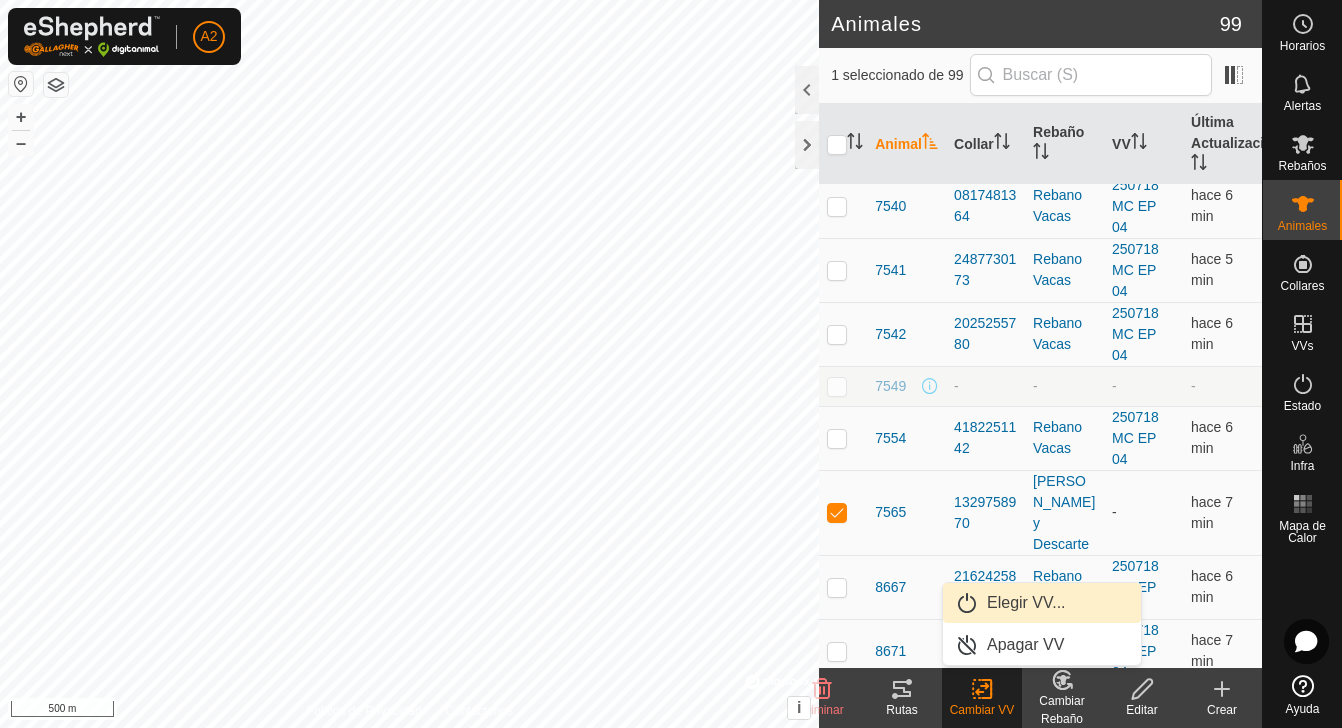 click on "Elegir VV..." at bounding box center [1042, 603] 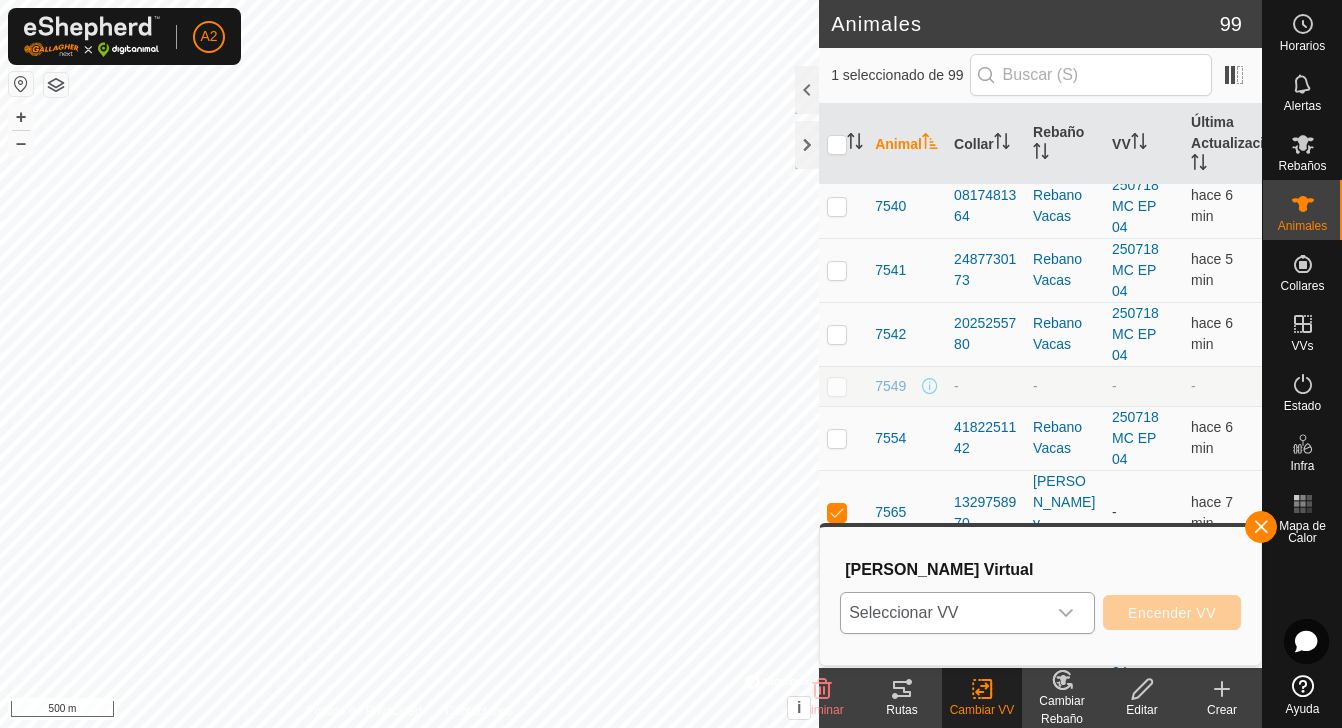 click 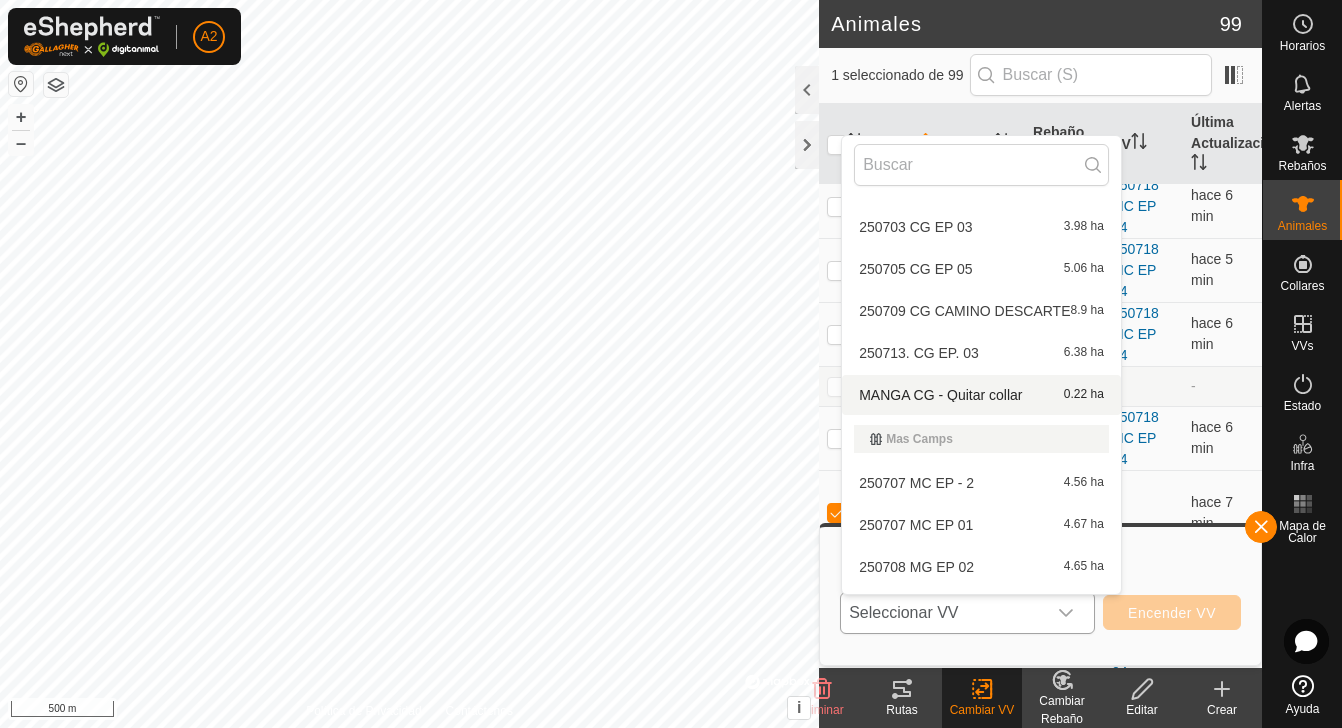 scroll, scrollTop: 149, scrollLeft: 0, axis: vertical 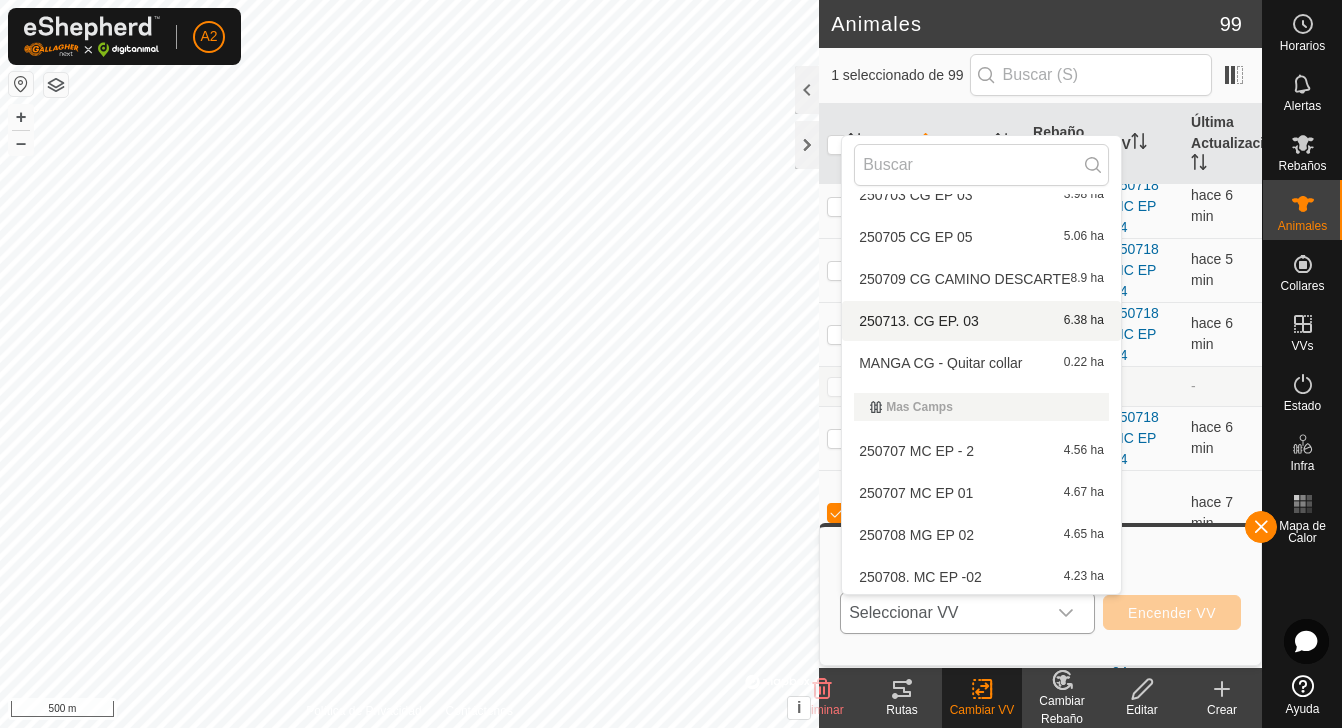 click on "250713. CG EP. 03  6.38 ha" at bounding box center [981, 321] 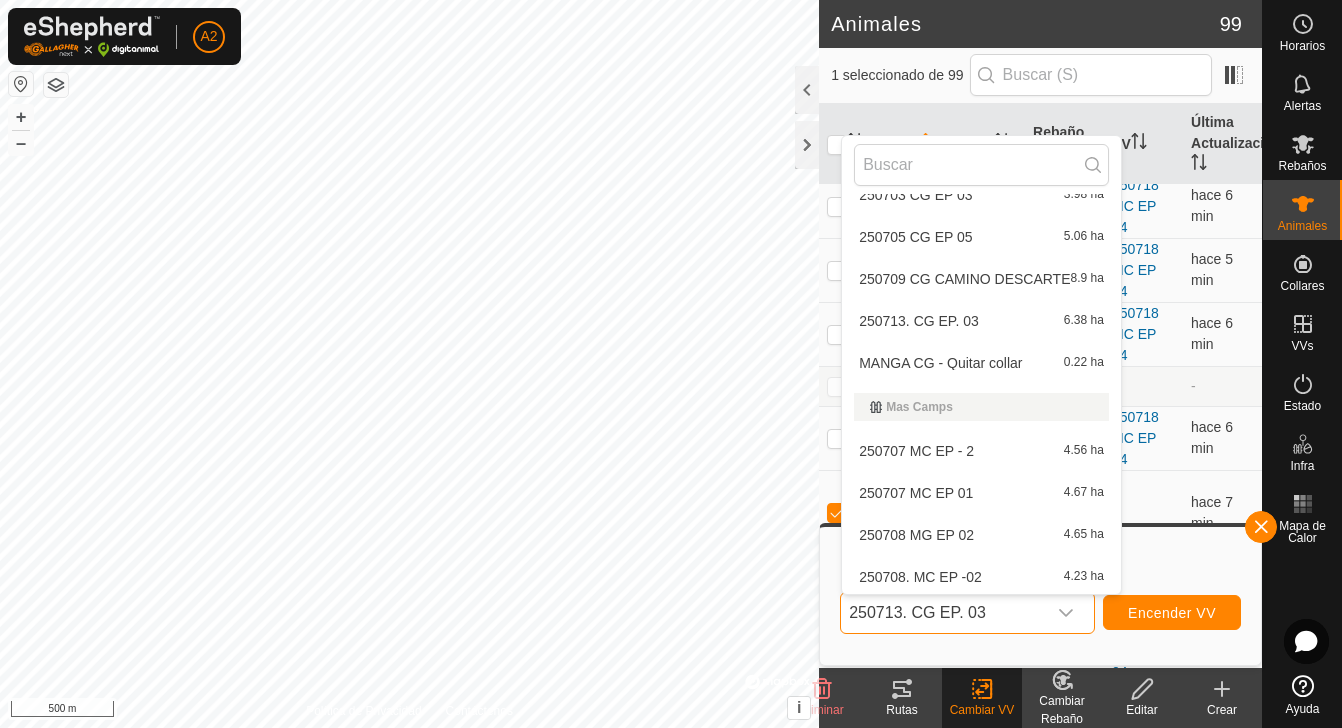 scroll, scrollTop: 0, scrollLeft: 0, axis: both 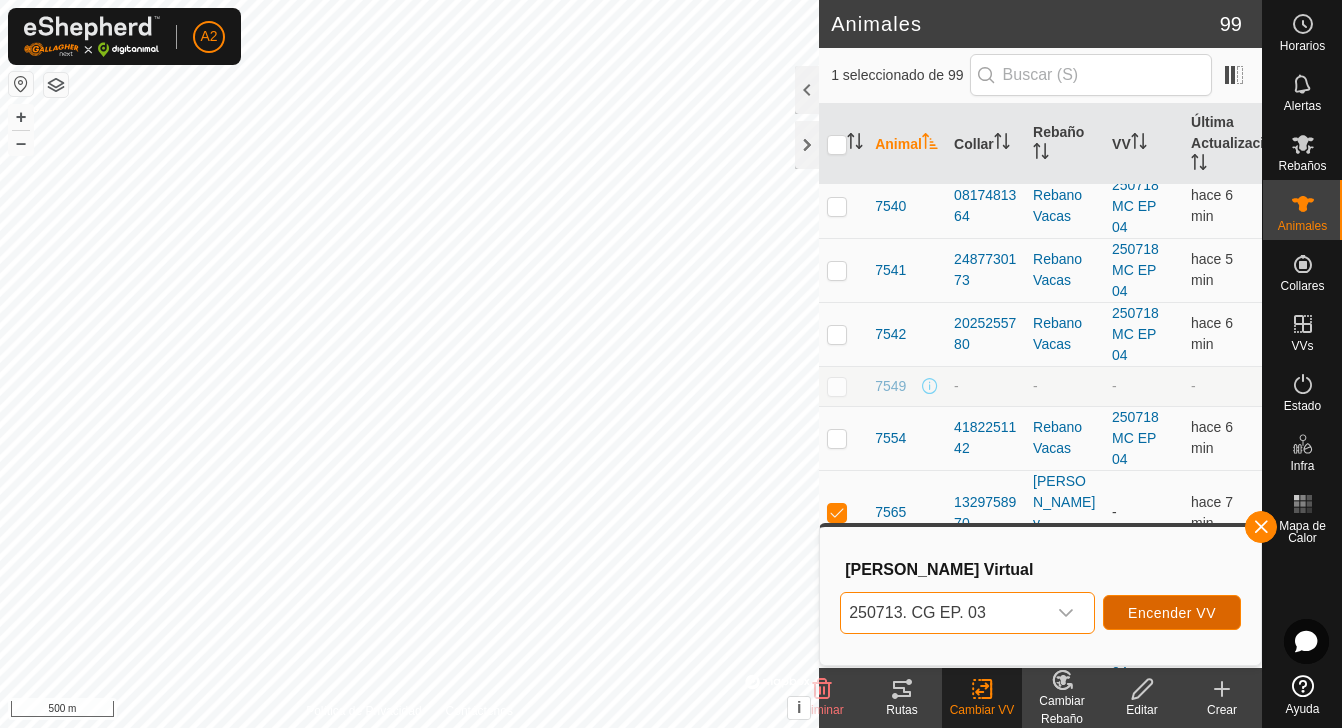 click on "Encender VV" at bounding box center [1172, 613] 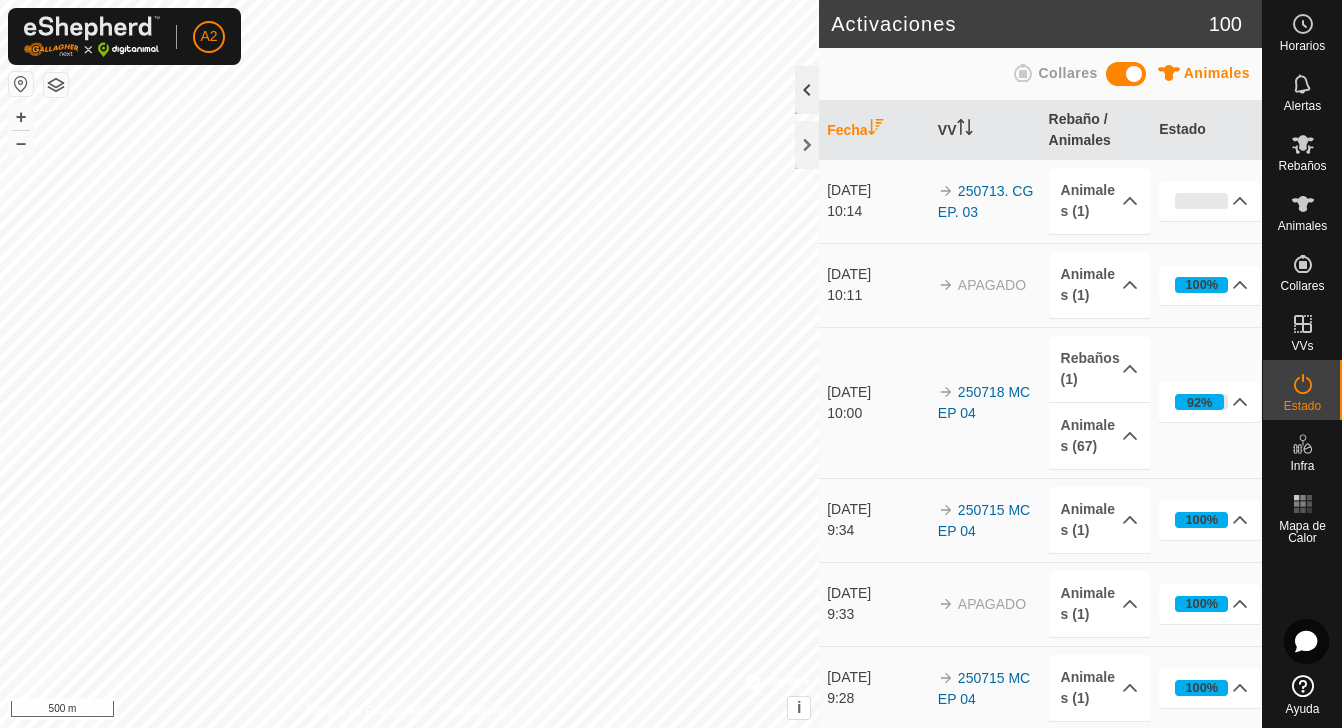 click 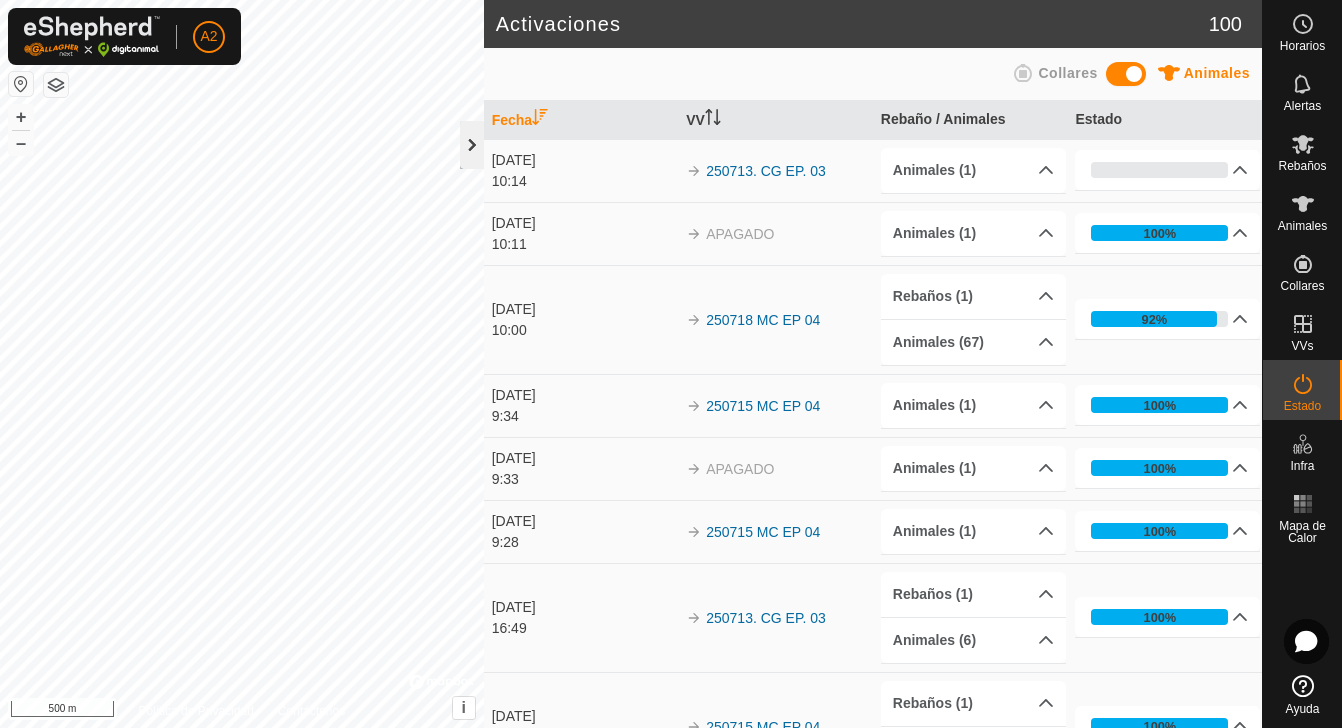click 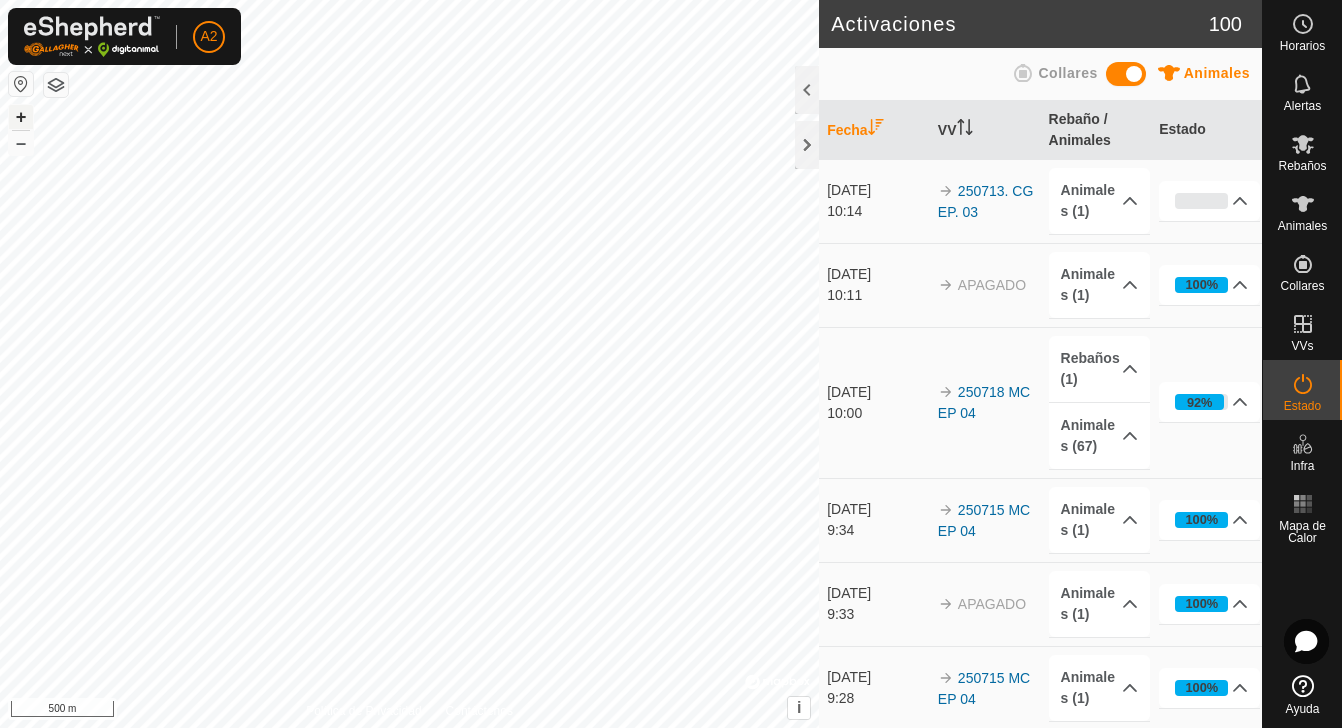 click on "+" at bounding box center (21, 117) 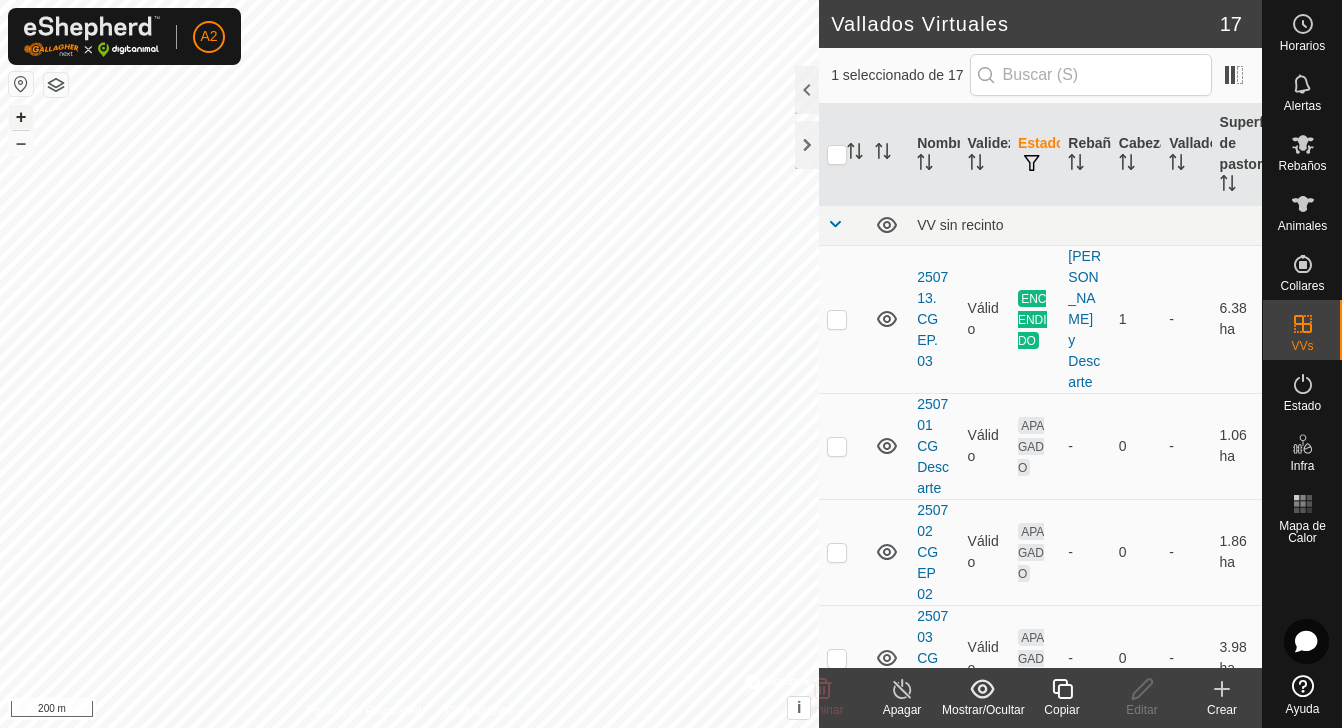 scroll, scrollTop: 1631, scrollLeft: 0, axis: vertical 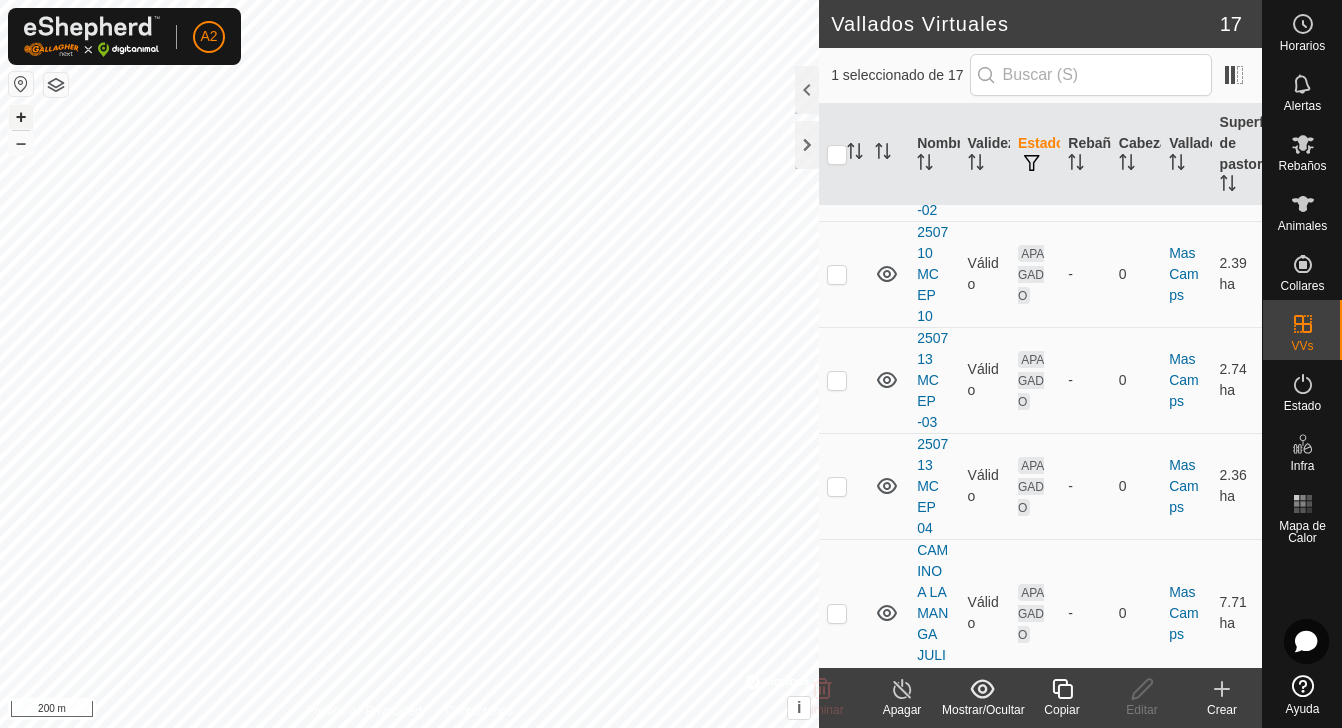 click on "+" at bounding box center (21, 117) 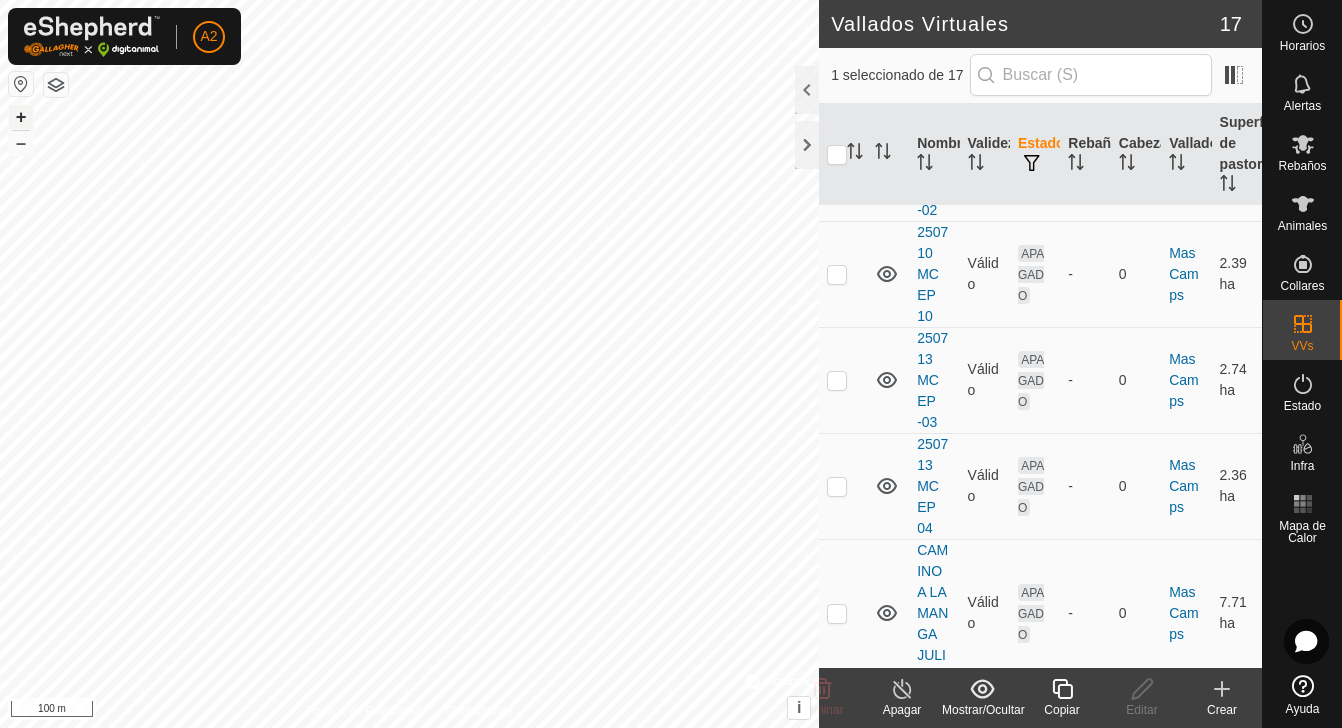 click on "+" at bounding box center (21, 117) 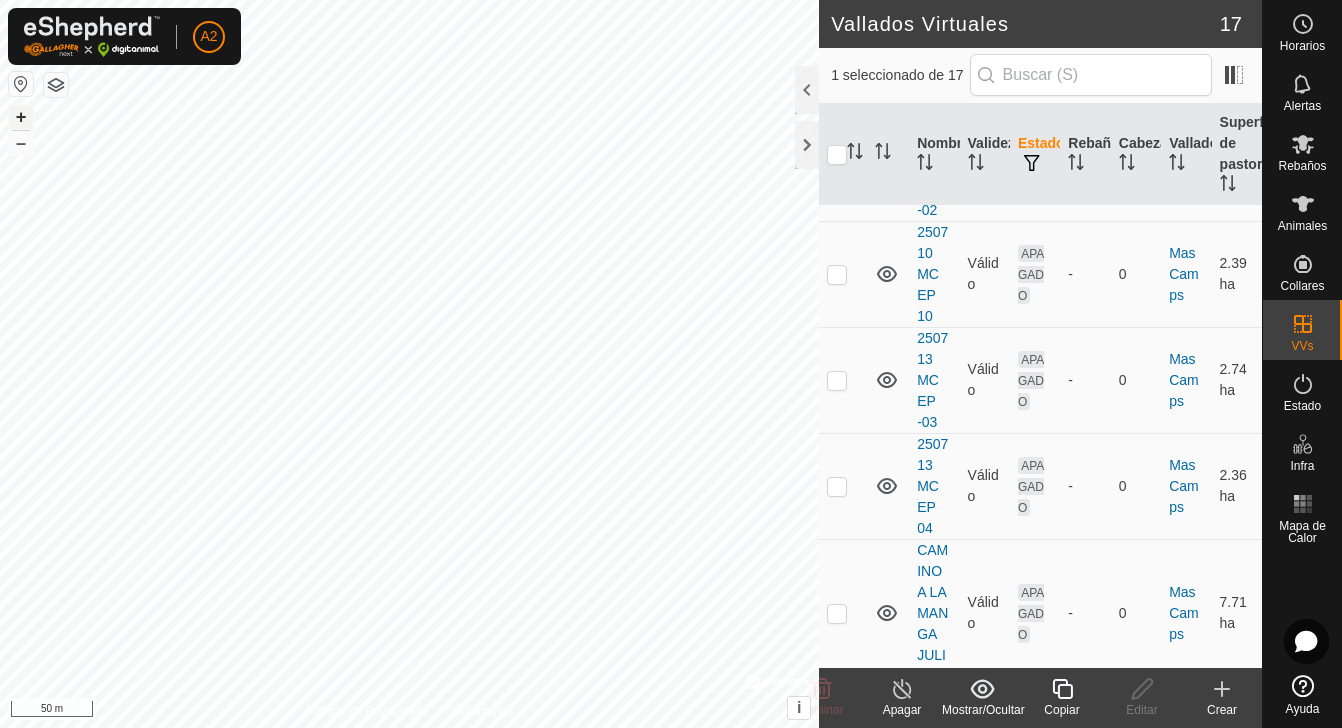 click on "+" at bounding box center (21, 117) 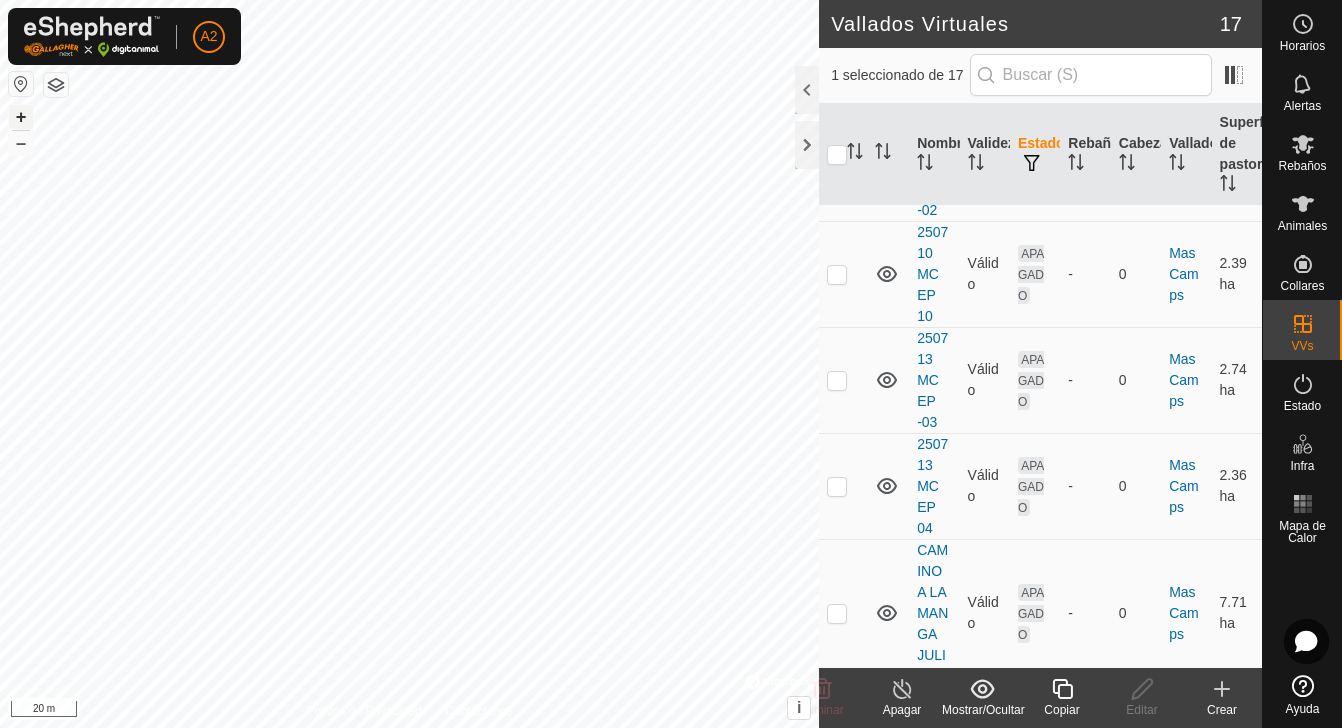 click on "+" at bounding box center [21, 117] 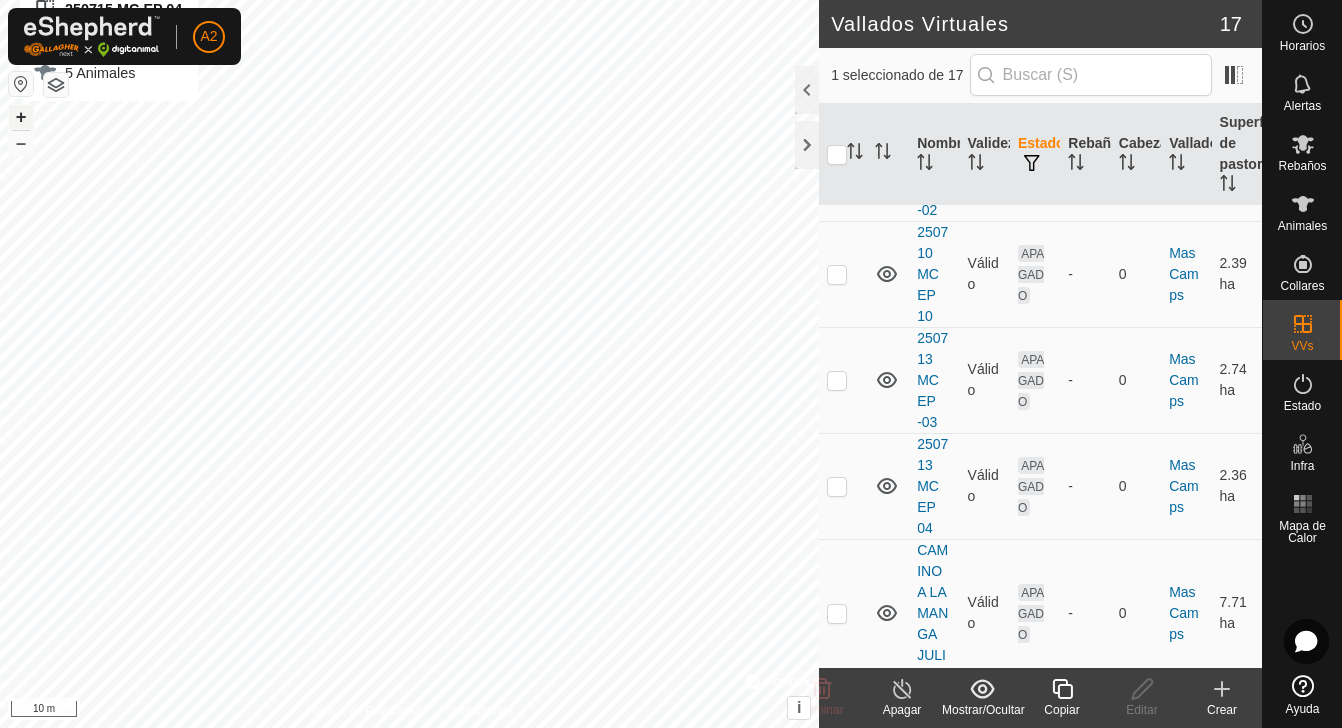 click on "+" at bounding box center [21, 117] 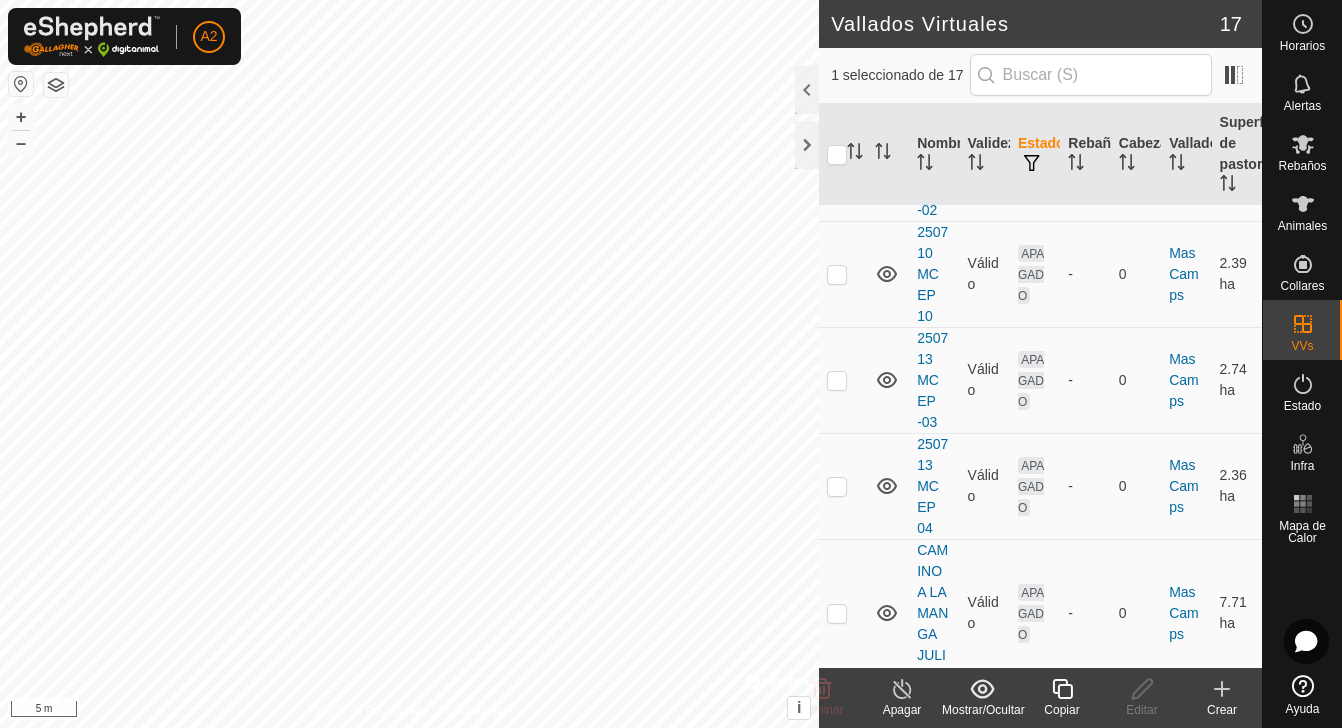 click on "A2 Horarios Alertas Rebaños Animales Collares VVs Estado Infra Mapa de Calor Ayuda Vallados Virtuales 17 1 seleccionado de 17     Nombre   Validez   Estado   Rebaño   Cabezas   Vallado   Superficie de pastoreo   VV sin recinto  250713. CG EP. 03  Válido  ENCENDIDO  Rebano Toros y Descarte   1   -   6.38 ha  250701 CG Descarte  Válido  APAGADO  -   0   -   1.06 ha  250702 CG EP 02  Válido  APAGADO  -   0   -   1.86 ha  250703 CG EP 03  Válido  APAGADO  -   0   -   3.98 ha  250705 CG EP 05  Válido  APAGADO  -   0   -   5.06 ha  250709 CG CAMINO DESCARTE  Válido  APAGADO  -   0   -   8.9 ha  MANGA CG - Quitar collar  Válido  APAGADO  -   0   -   0.22 ha   Mas Camps   (38.54 ha) 250715 MC EP 04  Válido  ENCENDIDO  2 Rebaños   5   Mas Camps   3.01 ha  250718 MC EP 04  Válido  ENCENDIDO  Rebano Vacas   67   Mas Camps   5.19 ha  250707 MC EP - 2  Válido  APAGADO  -   0   Mas Camps   4.56 ha  250707 MC EP 01  Válido  APAGADO  -   0   Mas Camps   4.67 ha  250708 MG EP 02  Válido  APAGADO  -   0  APAGADO" 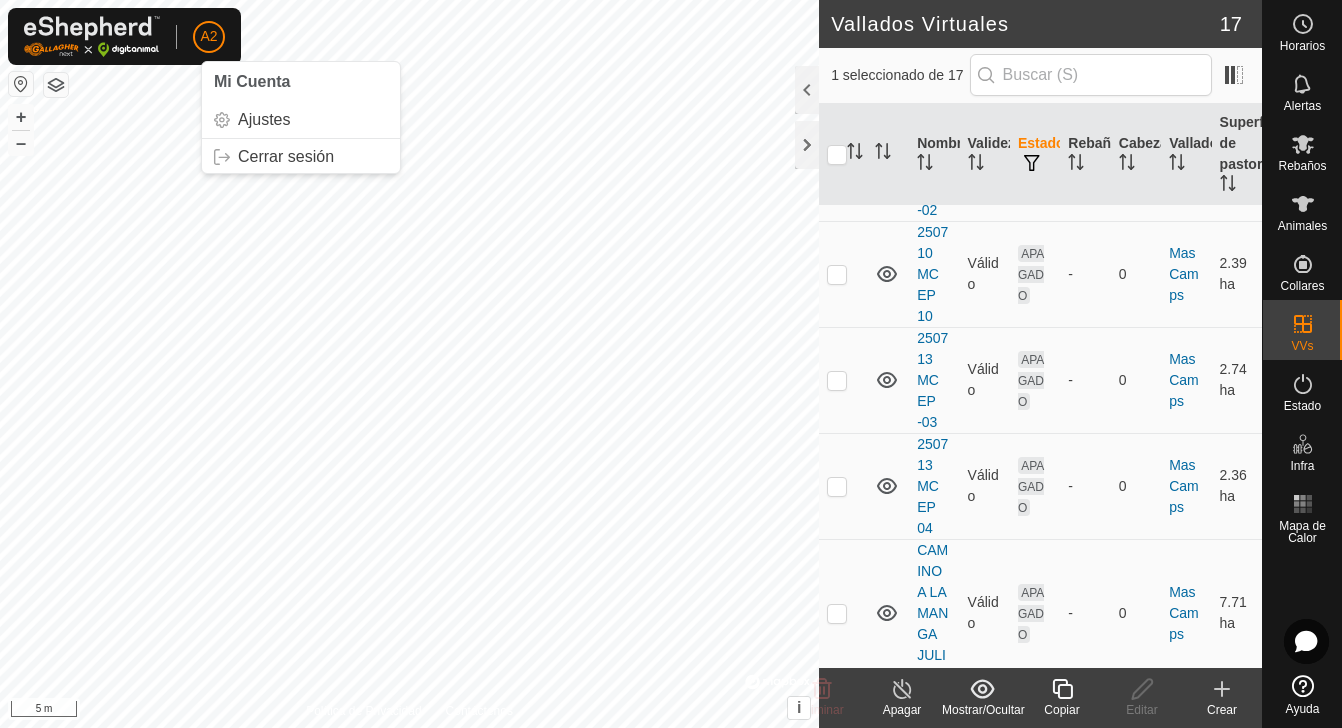 drag, startPoint x: 147, startPoint y: 44, endPoint x: 215, endPoint y: 55, distance: 68.88396 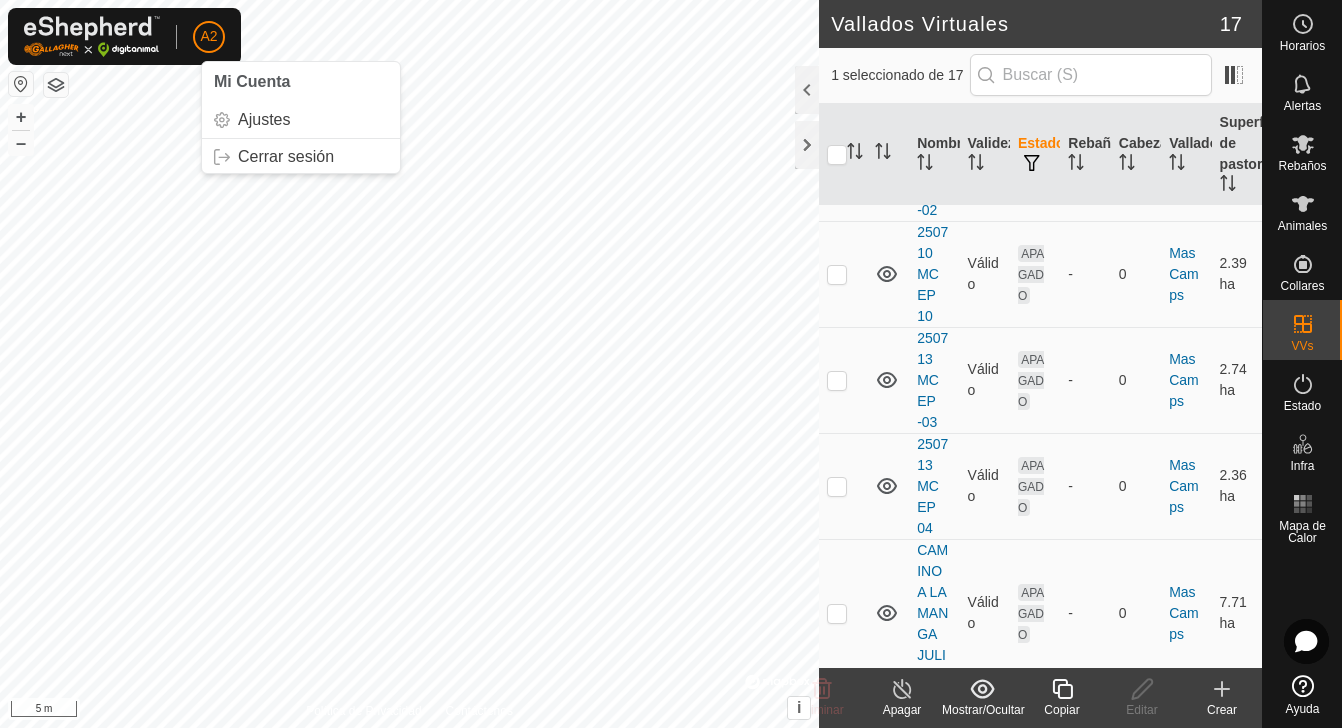 click on "A2 Mi Cuenta Ajustes Cerrar sesión Horarios Alertas Rebaños Animales Collares VVs Estado Infra Mapa de Calor Ayuda Vallados Virtuales 17 1 seleccionado de 17     Nombre   Validez   Estado   Rebaño   Cabezas   Vallado   Superficie de pastoreo   VV sin recinto  250713. CG EP. 03  Válido  ENCENDIDO  Rebano Toros y Descarte   1   -   6.38 ha  250701 CG Descarte  Válido  APAGADO  -   0   -   1.06 ha  250702 CG EP 02  Válido  APAGADO  -   0   -   1.86 ha  250703 CG EP 03  Válido  APAGADO  -   0   -   3.98 ha  250705 CG EP 05  Válido  APAGADO  -   0   -   5.06 ha  250709 CG CAMINO DESCARTE  Válido  APAGADO  -   0   -   8.9 ha  MANGA CG - Quitar collar  Válido  APAGADO  -   0   -   0.22 ha   Mas Camps   (38.54 ha) 250715 MC EP 04  Válido  ENCENDIDO  2 Rebaños   5   Mas Camps   3.01 ha  250718 MC EP 04  Válido  ENCENDIDO  Rebano Vacas   67   Mas Camps   5.19 ha  250707 MC EP - 2  Válido  APAGADO  -   0   Mas Camps   4.56 ha  250707 MC EP 01  Válido  APAGADO  -   0   Mas Camps   4.67 ha  250708 MG EP 02" 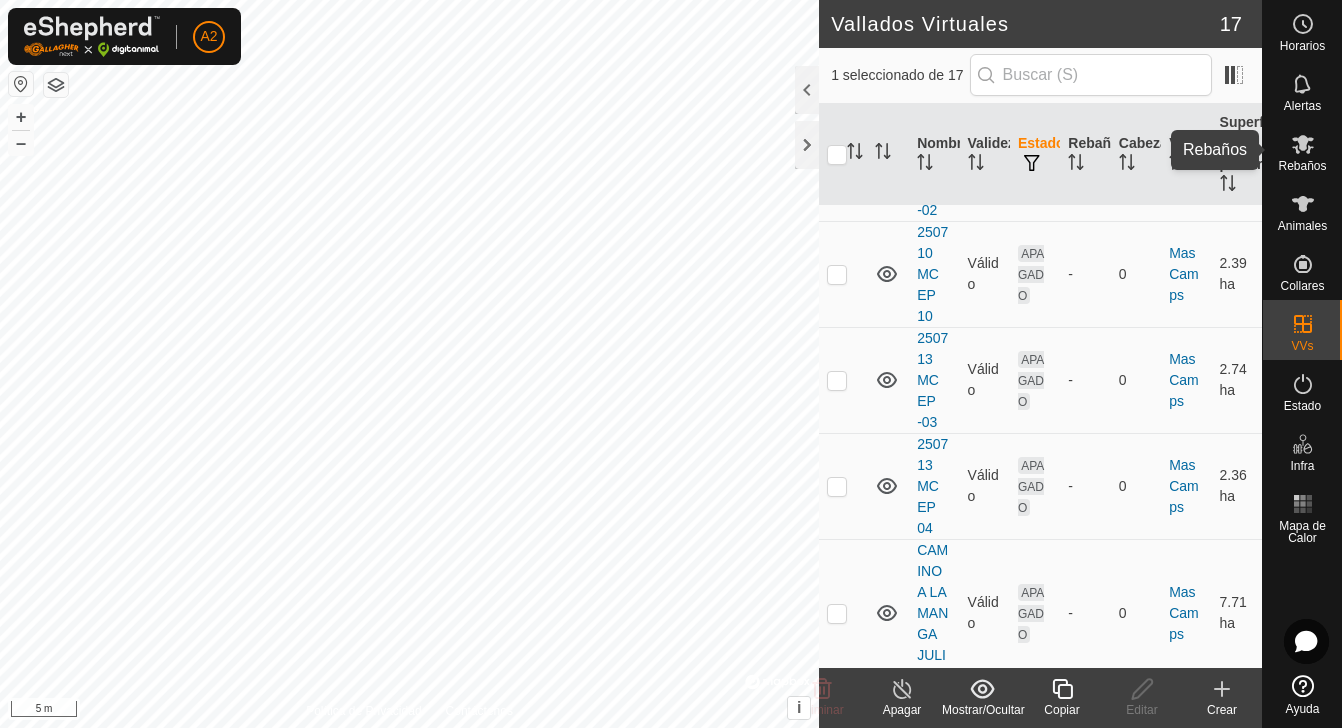 click 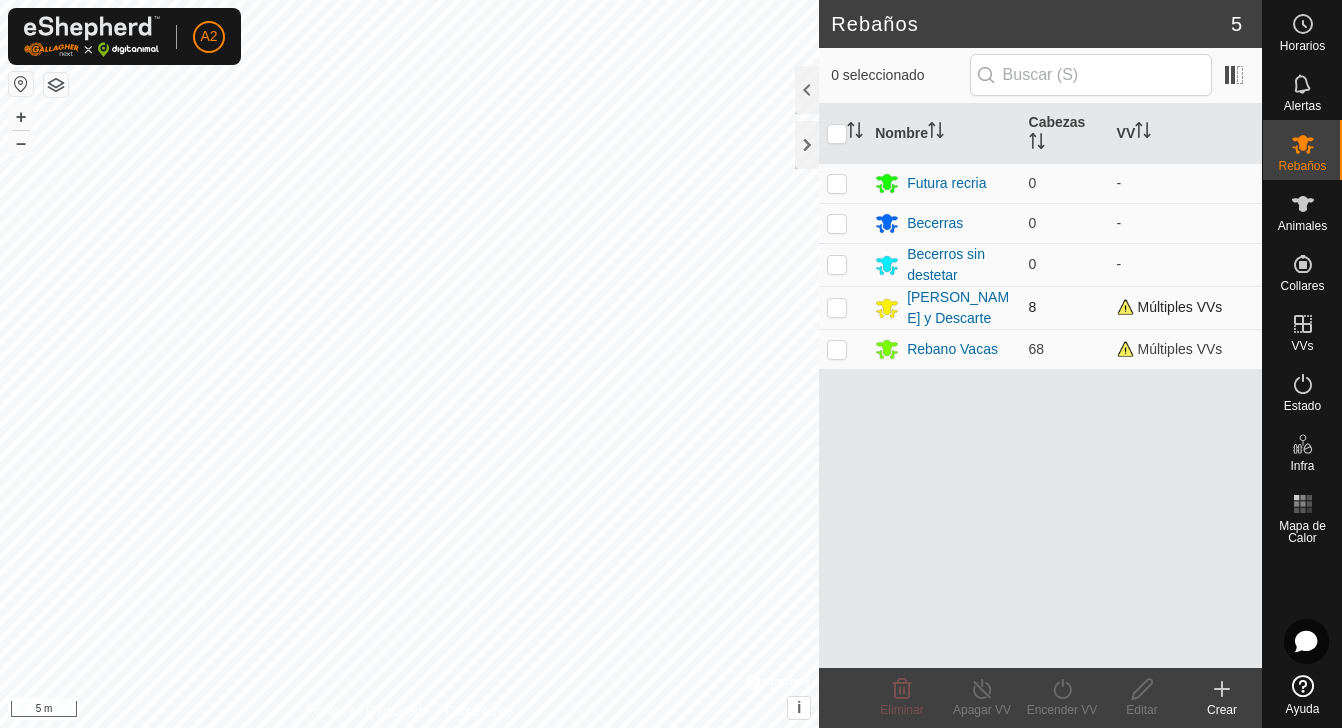 click at bounding box center [837, 307] 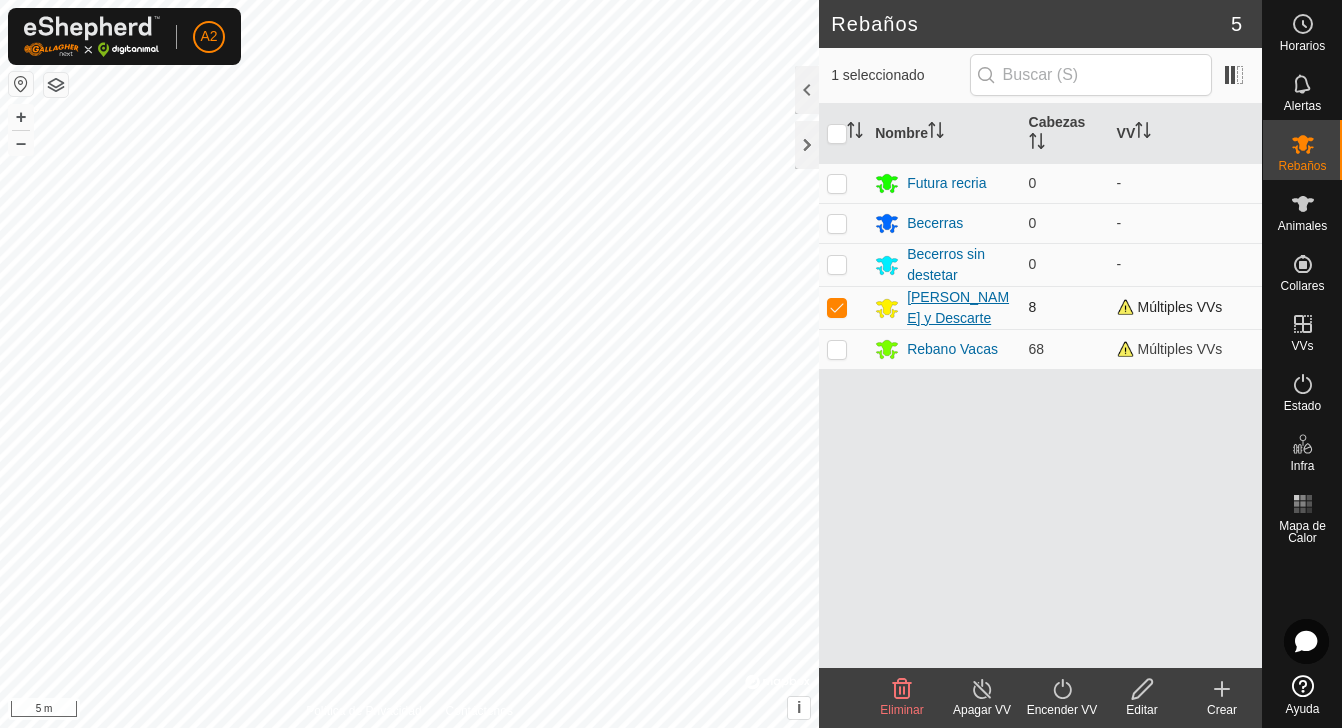 click on "[PERSON_NAME] y Descarte" at bounding box center (959, 308) 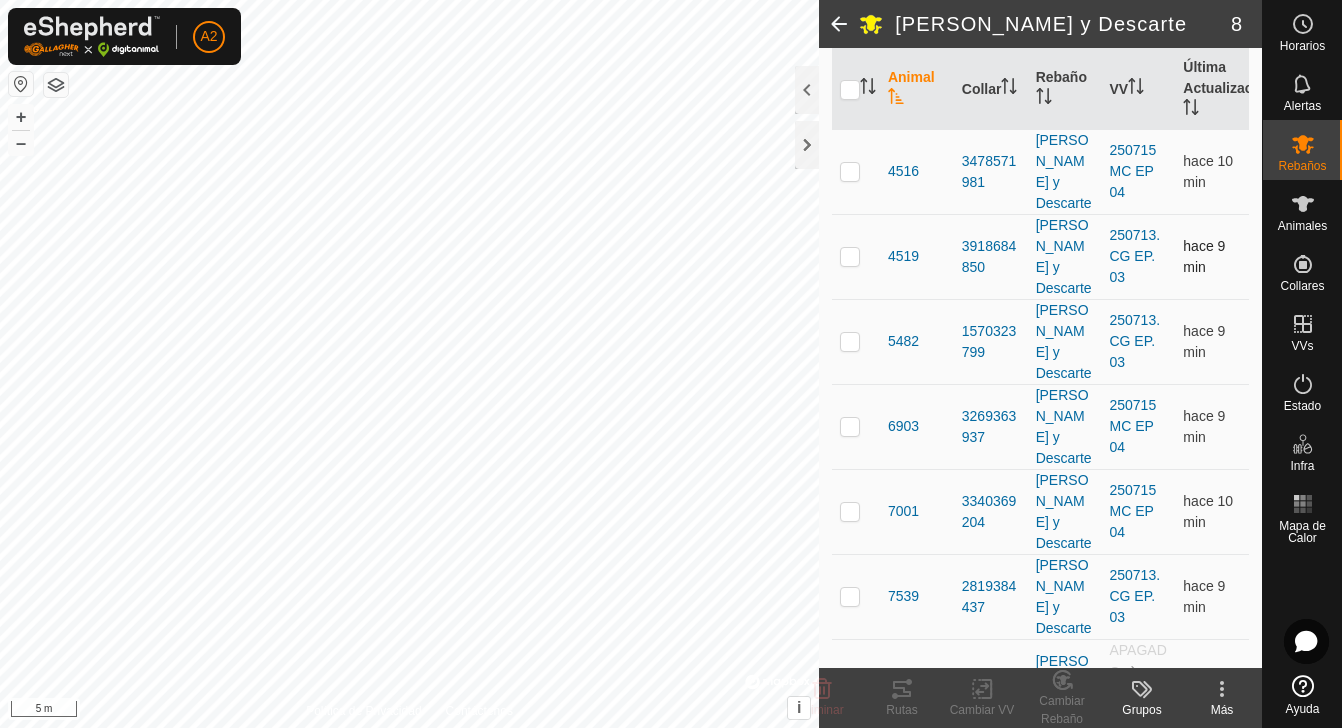 scroll, scrollTop: 0, scrollLeft: 0, axis: both 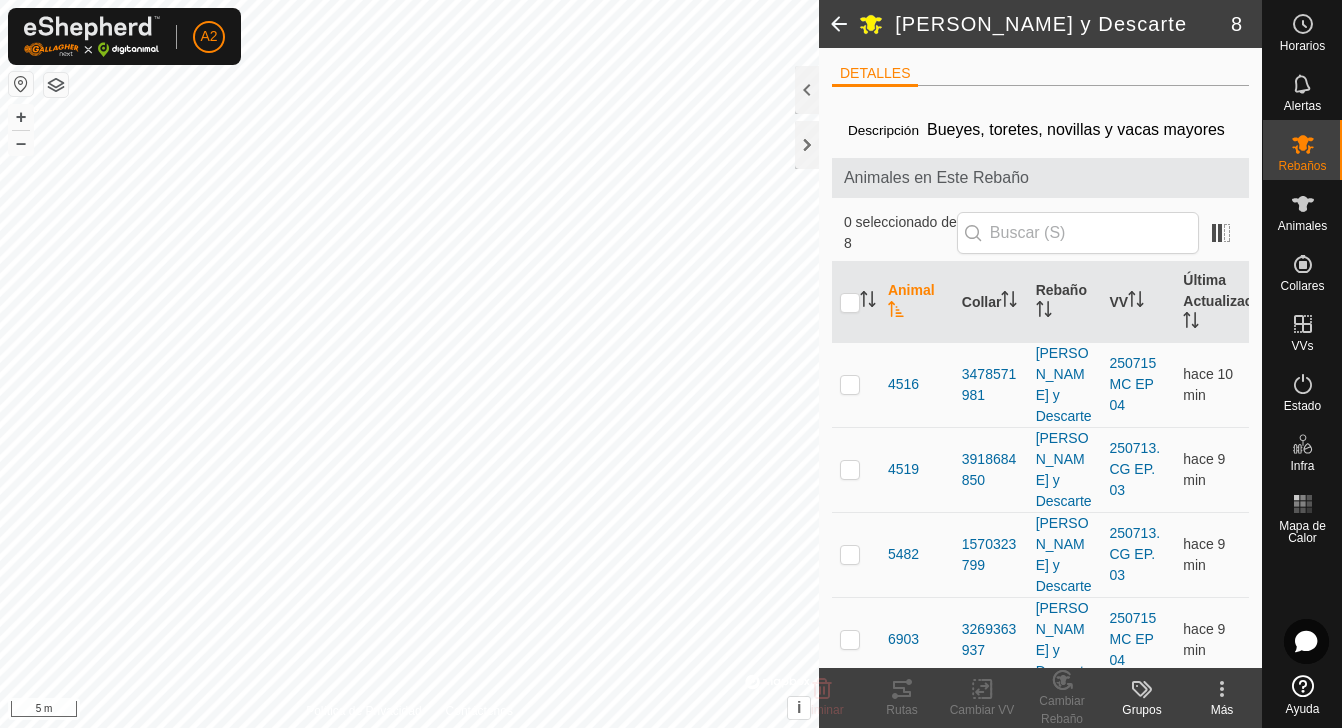 click 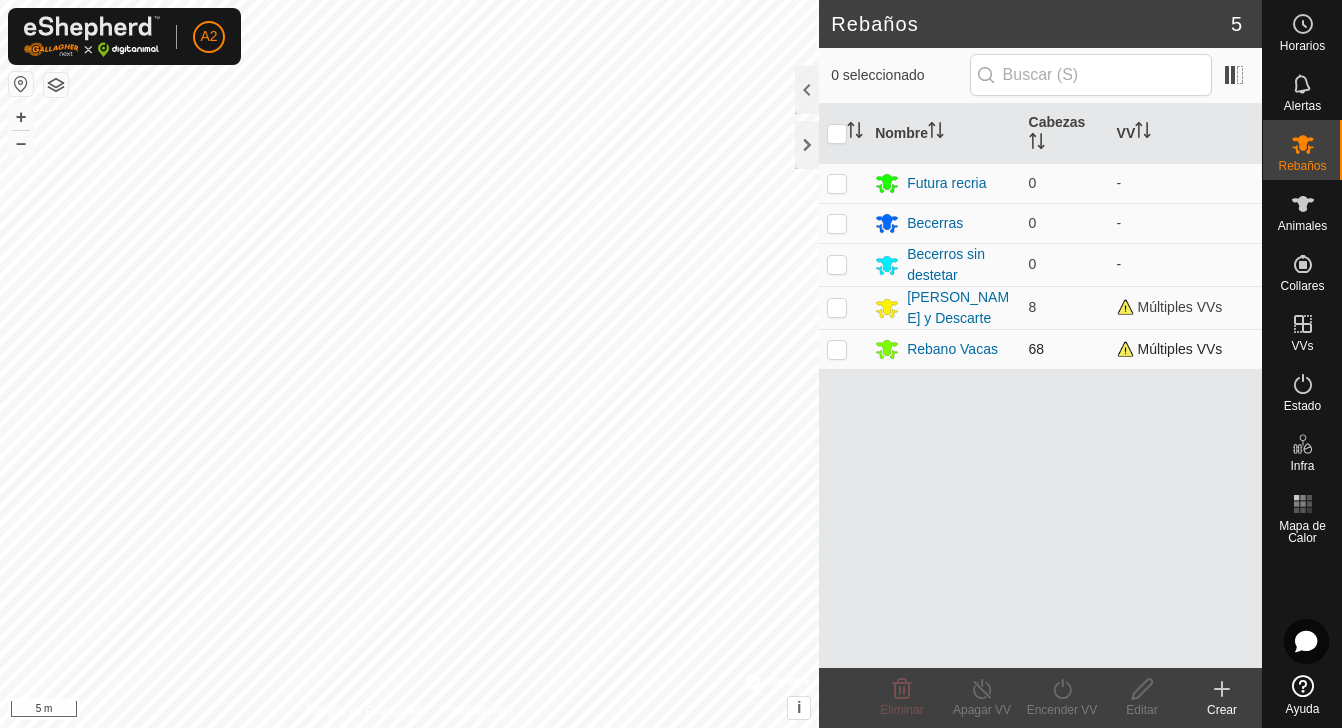 click at bounding box center [837, 349] 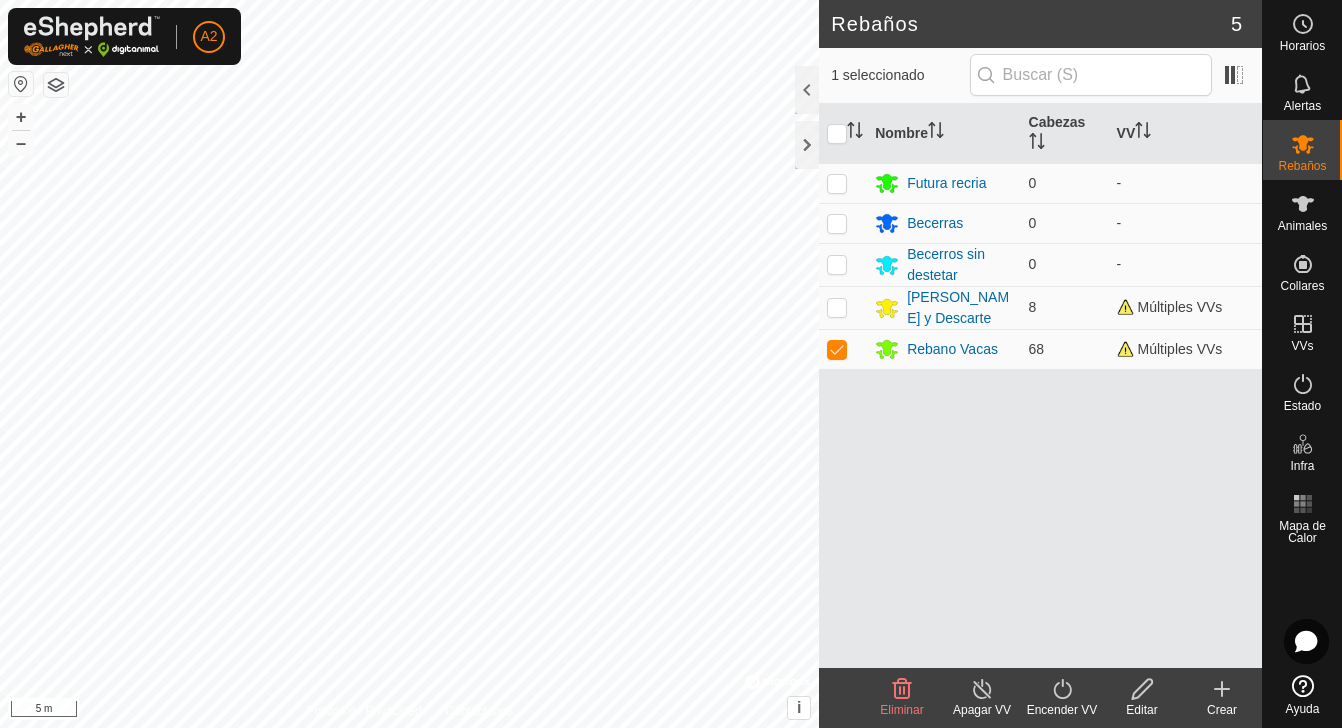 click 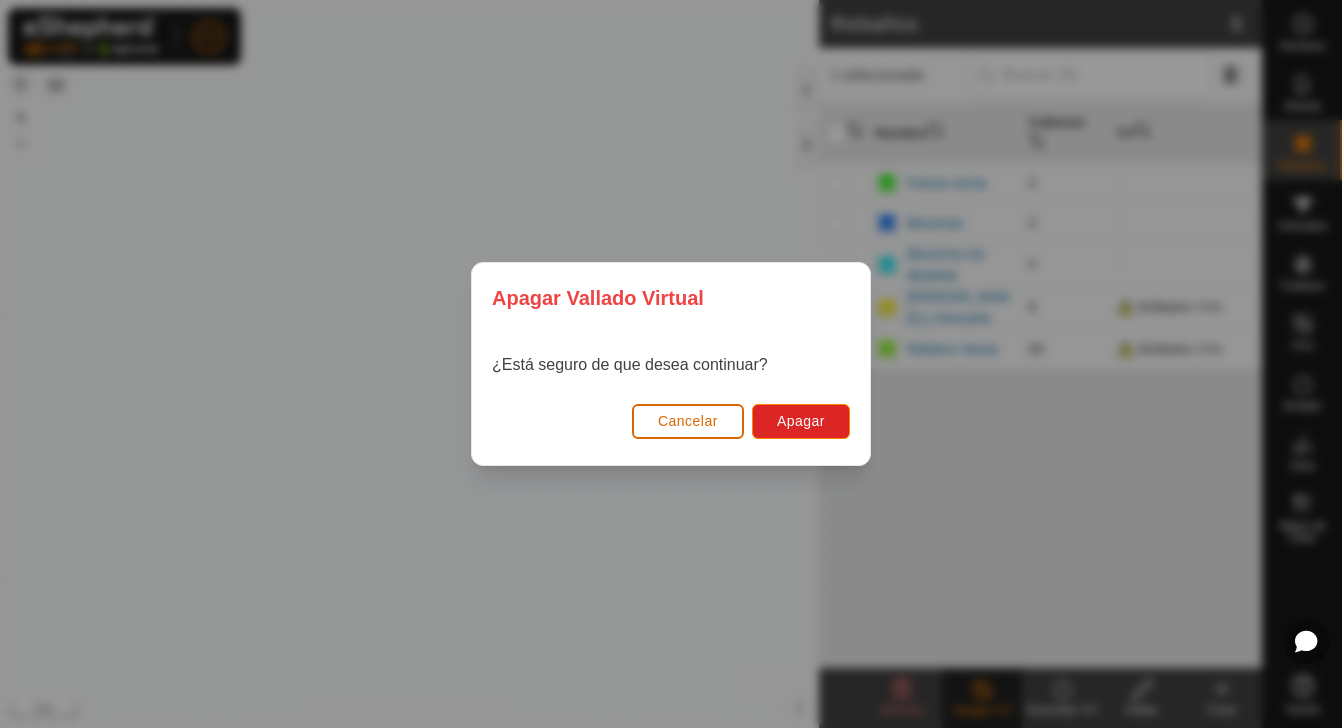 click on "Cancelar" at bounding box center (688, 421) 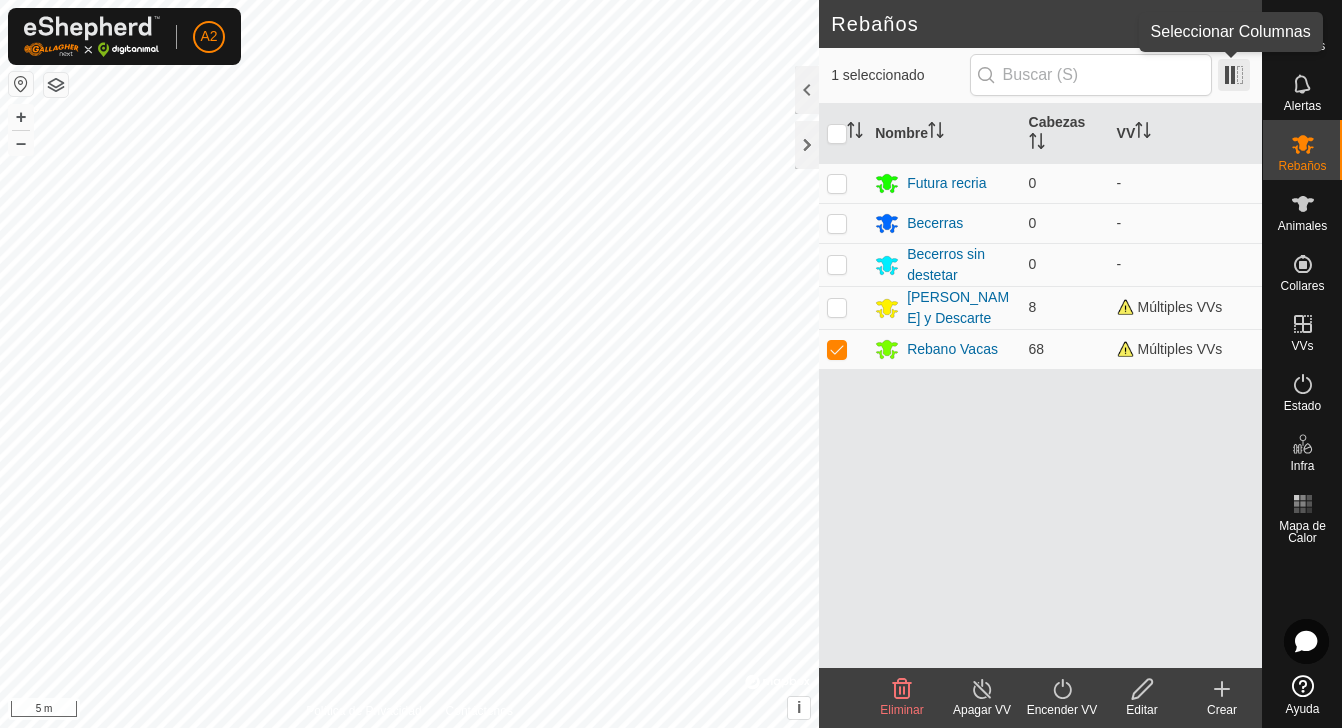 click at bounding box center (1234, 75) 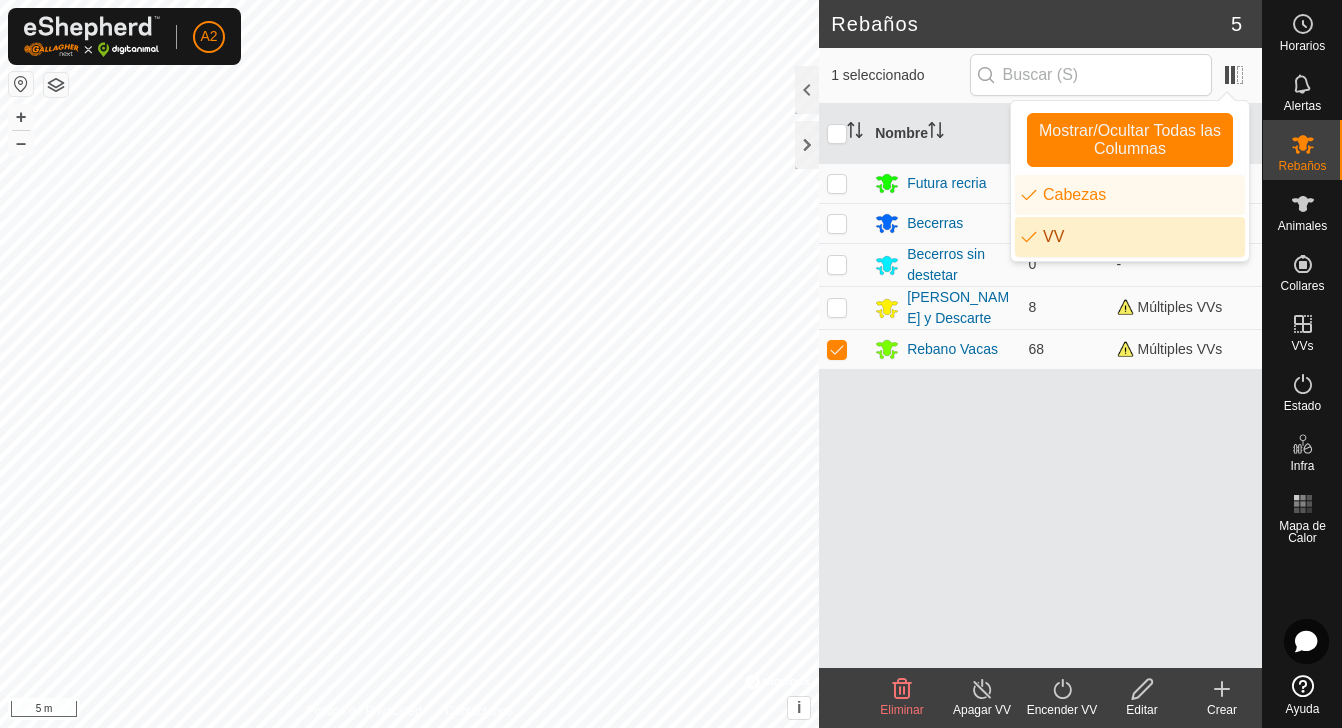 click on "Nombre   Cabezas   VV  Futura recria 0  -  Becerras 0  -  Becerros sin destetar 0  -  Rebano Toros y Descarte 8 Múltiples VVs Rebano Vacas 68 Múltiples VVs" at bounding box center [1040, 386] 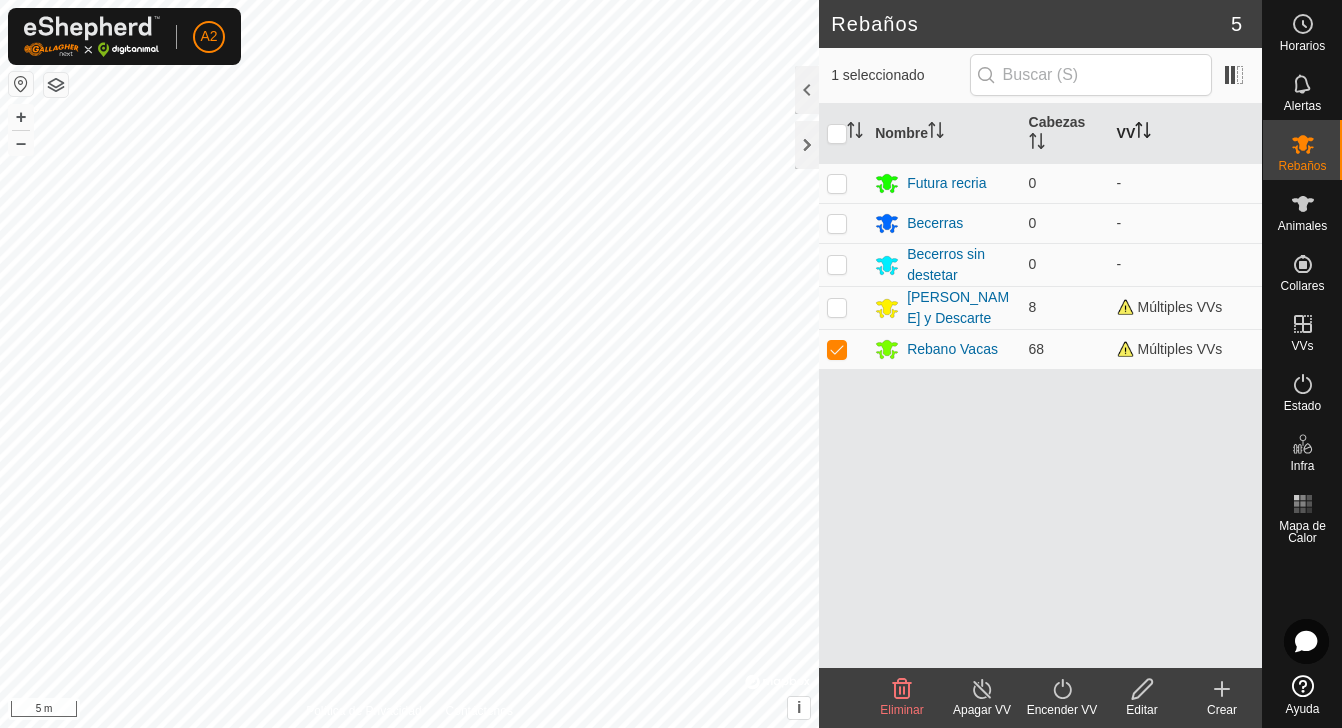 click 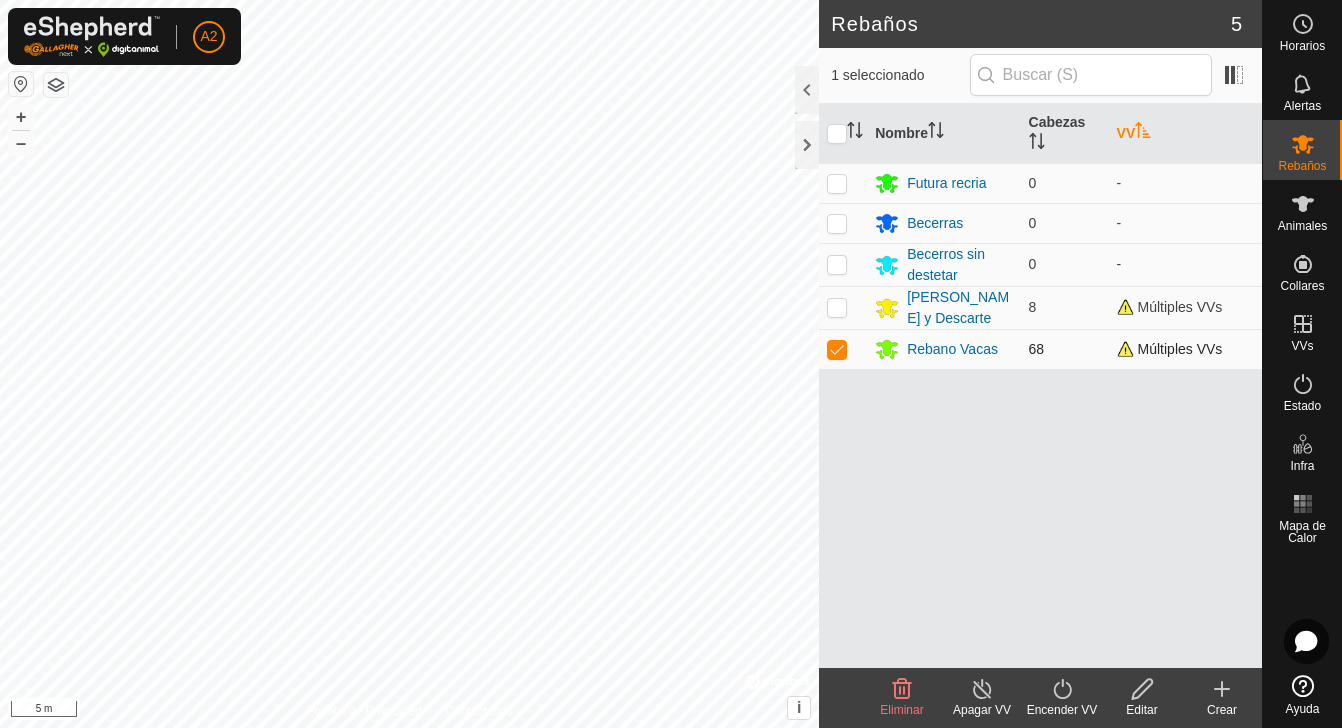 click on "Múltiples VVs" at bounding box center [1170, 349] 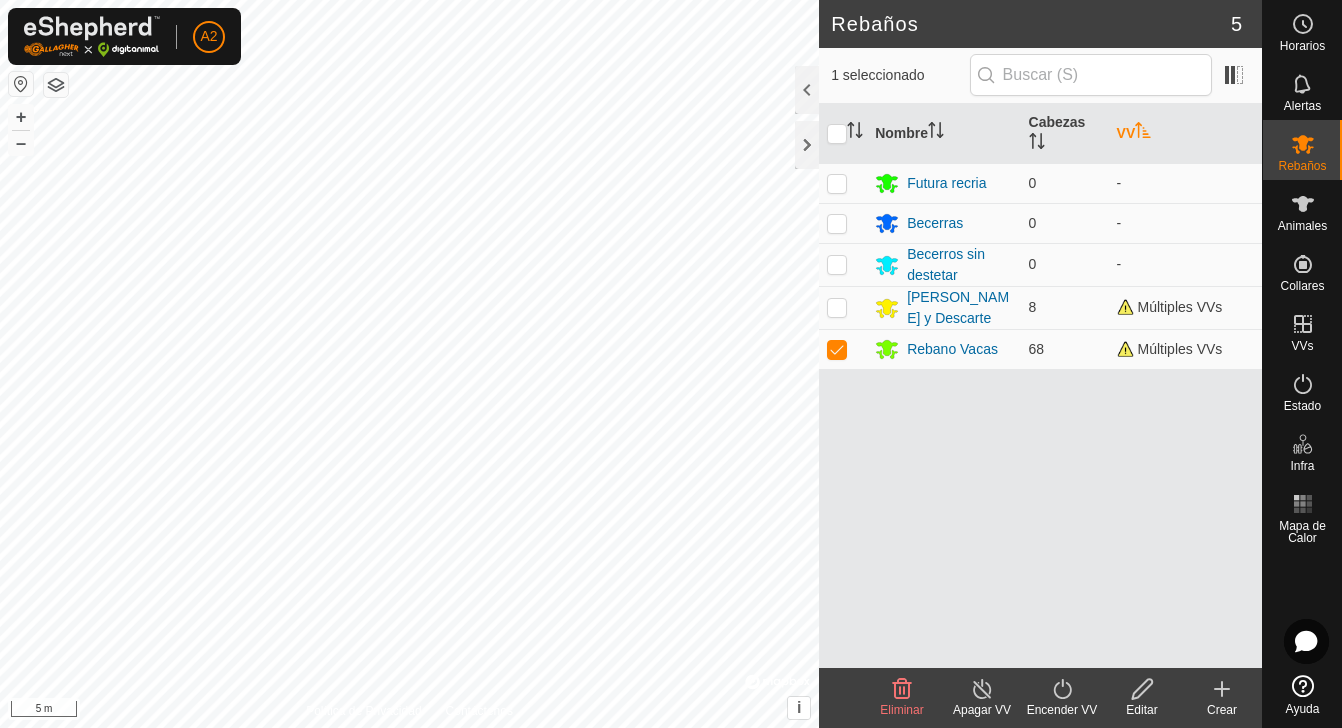 click 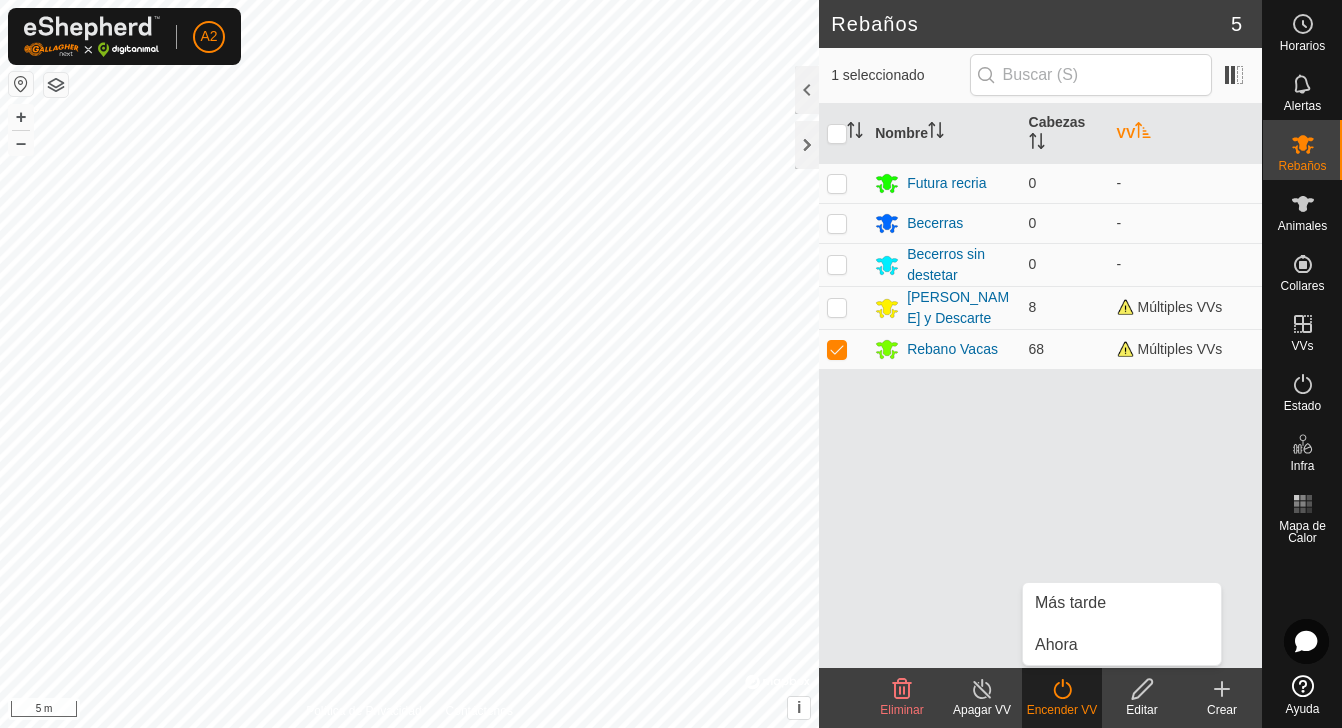 click 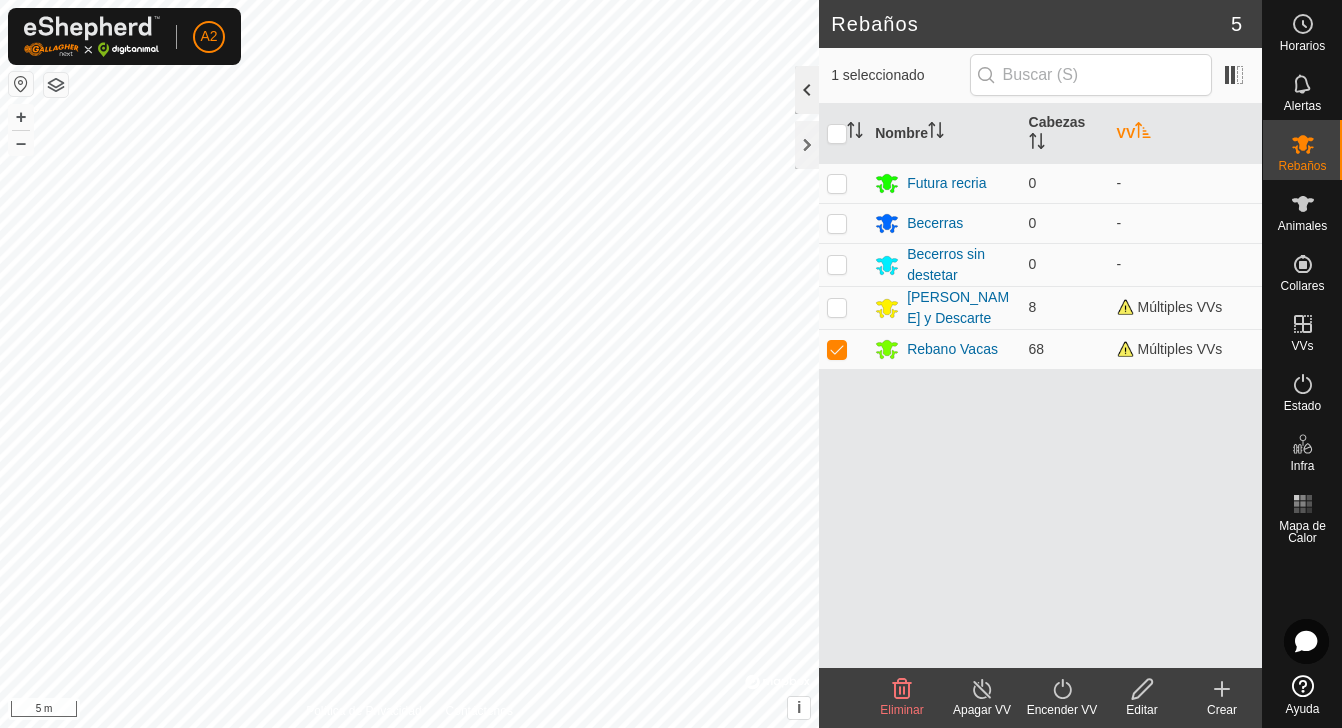 click 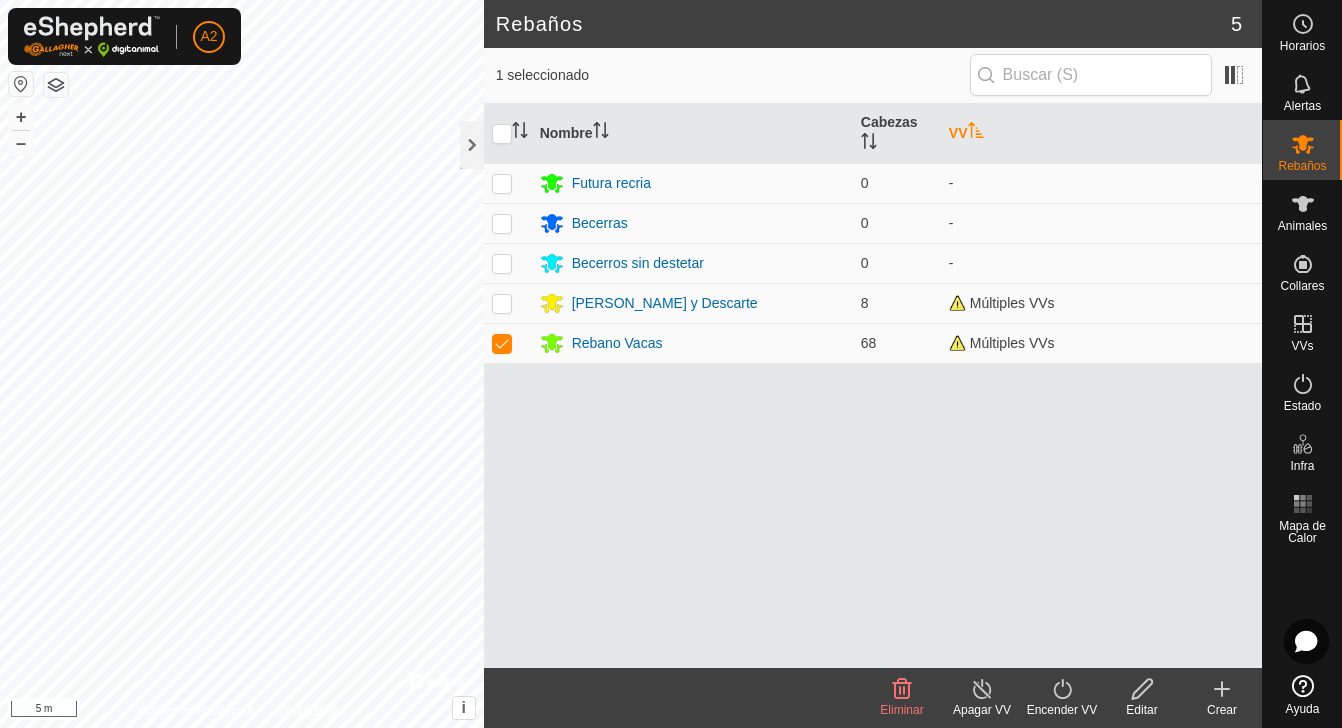 click 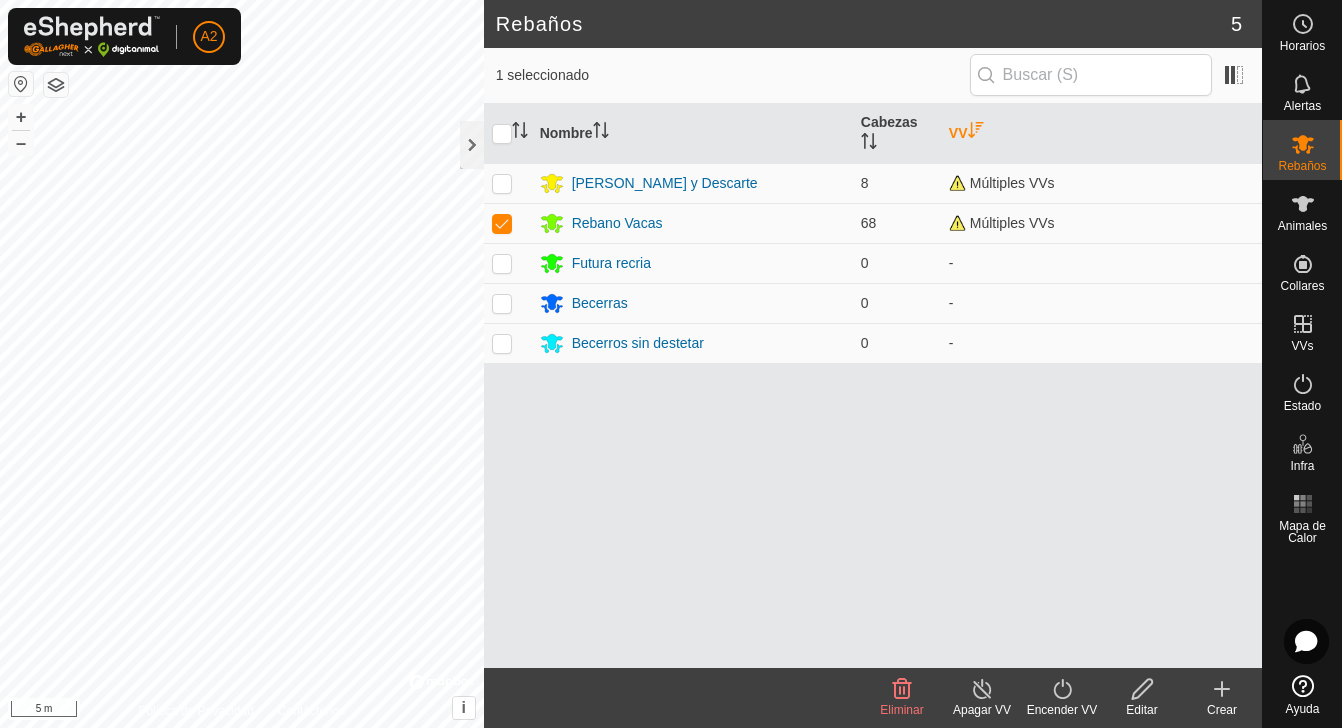 click 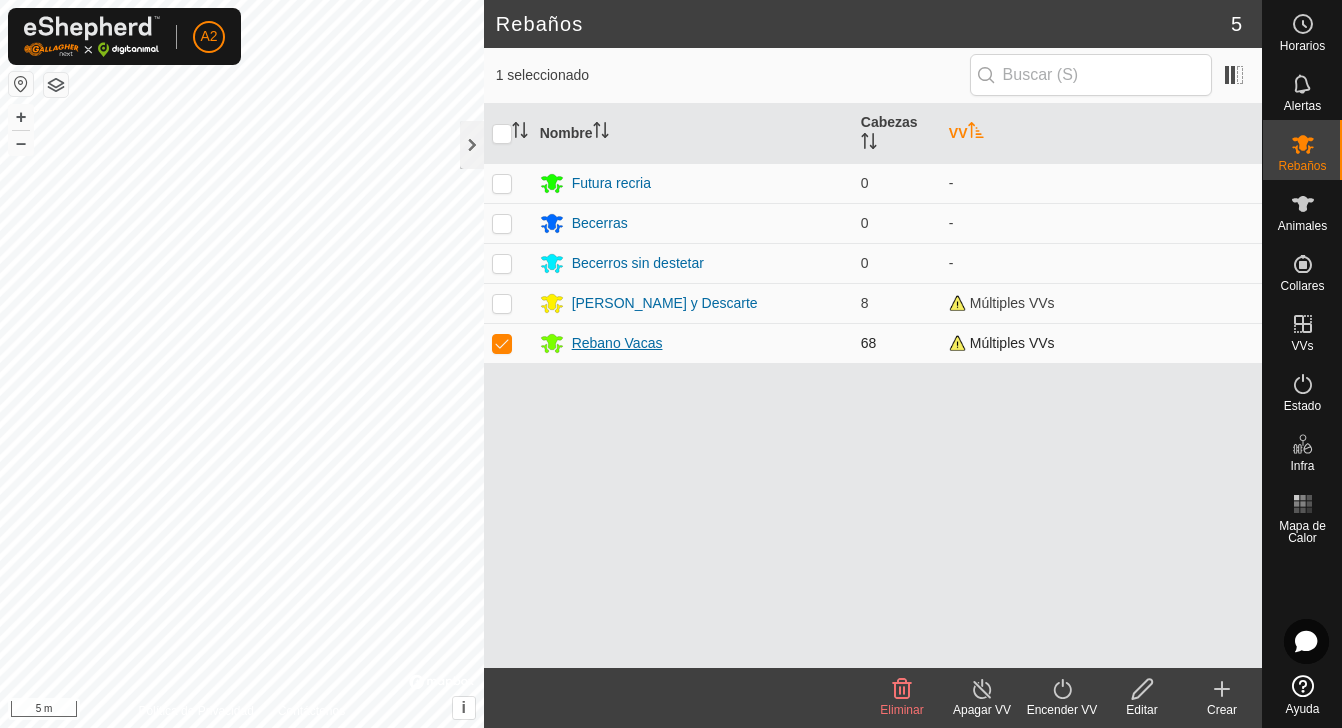click on "Rebano Vacas" at bounding box center [617, 343] 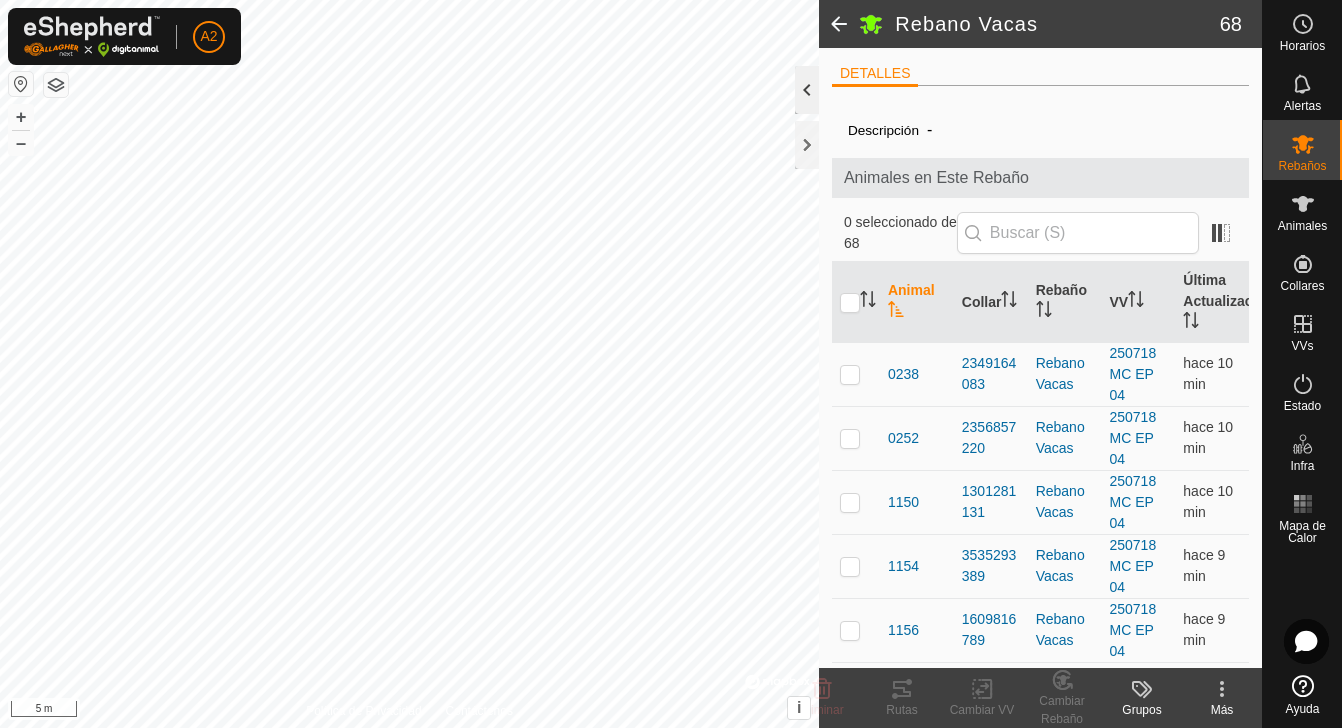 click 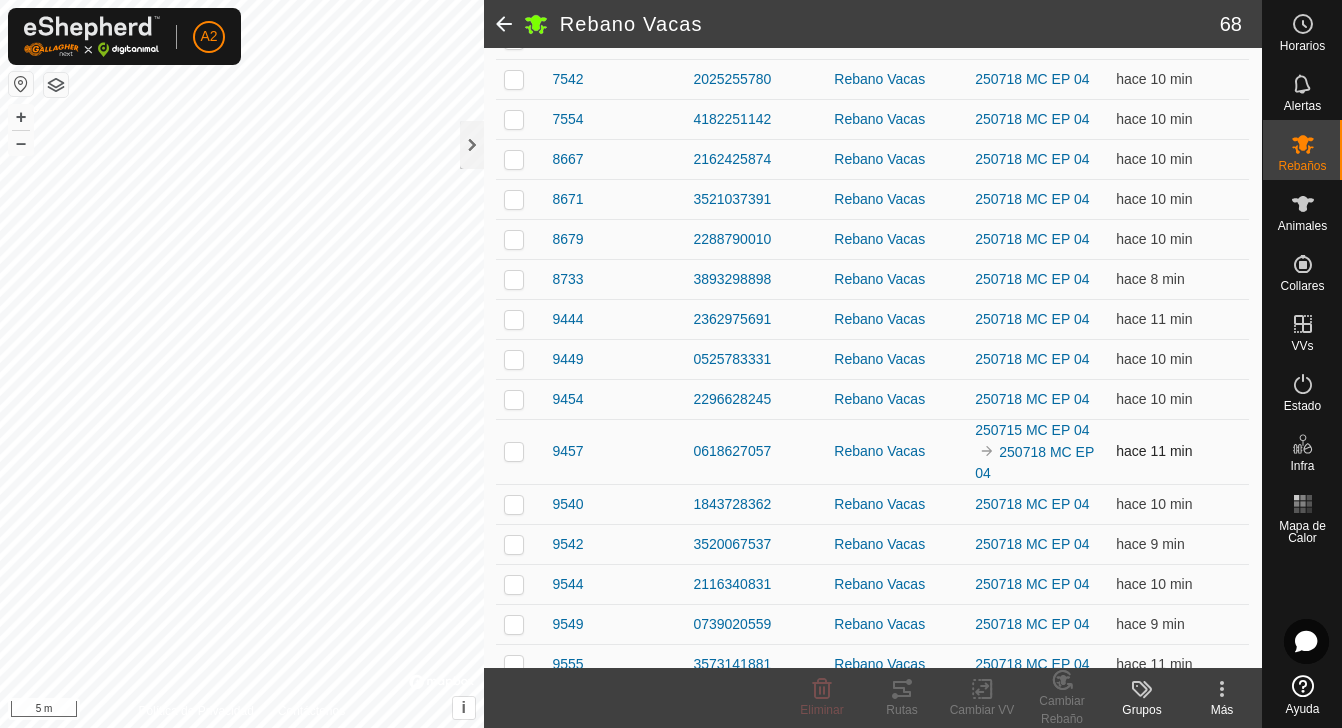 scroll, scrollTop: 2475, scrollLeft: 0, axis: vertical 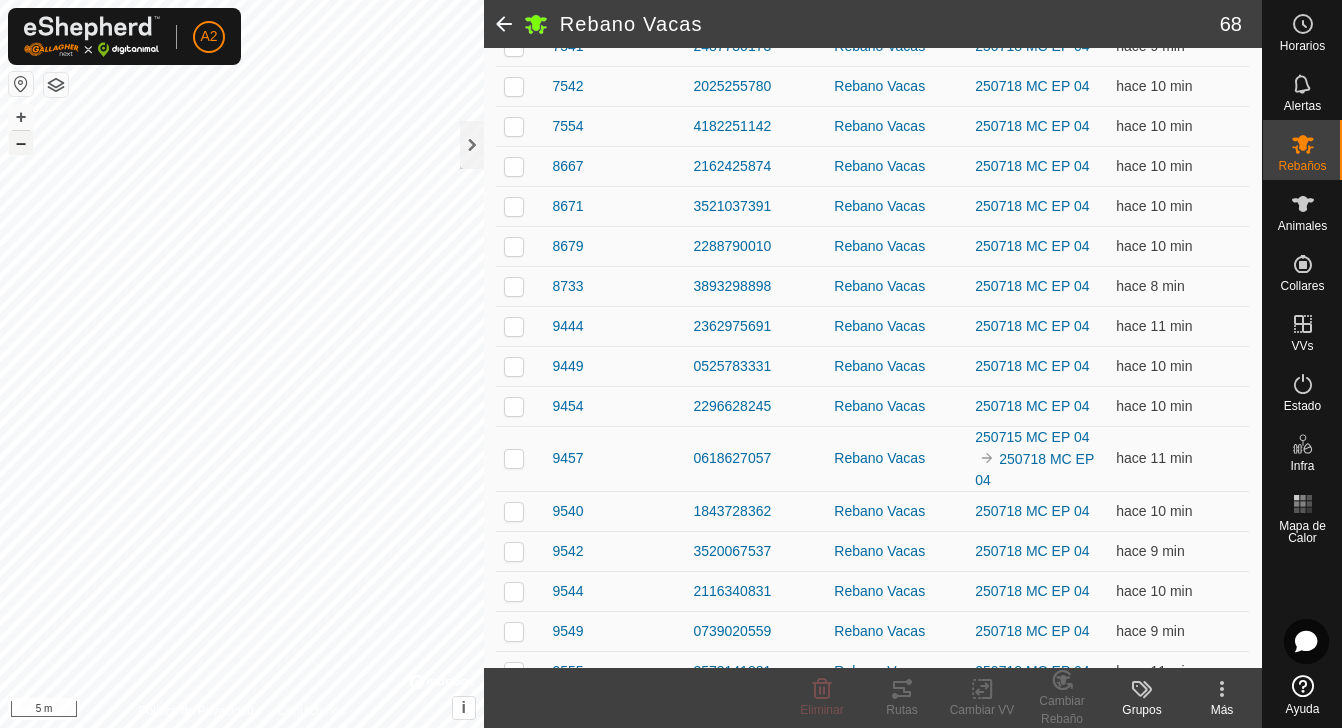 click on "–" at bounding box center [21, 143] 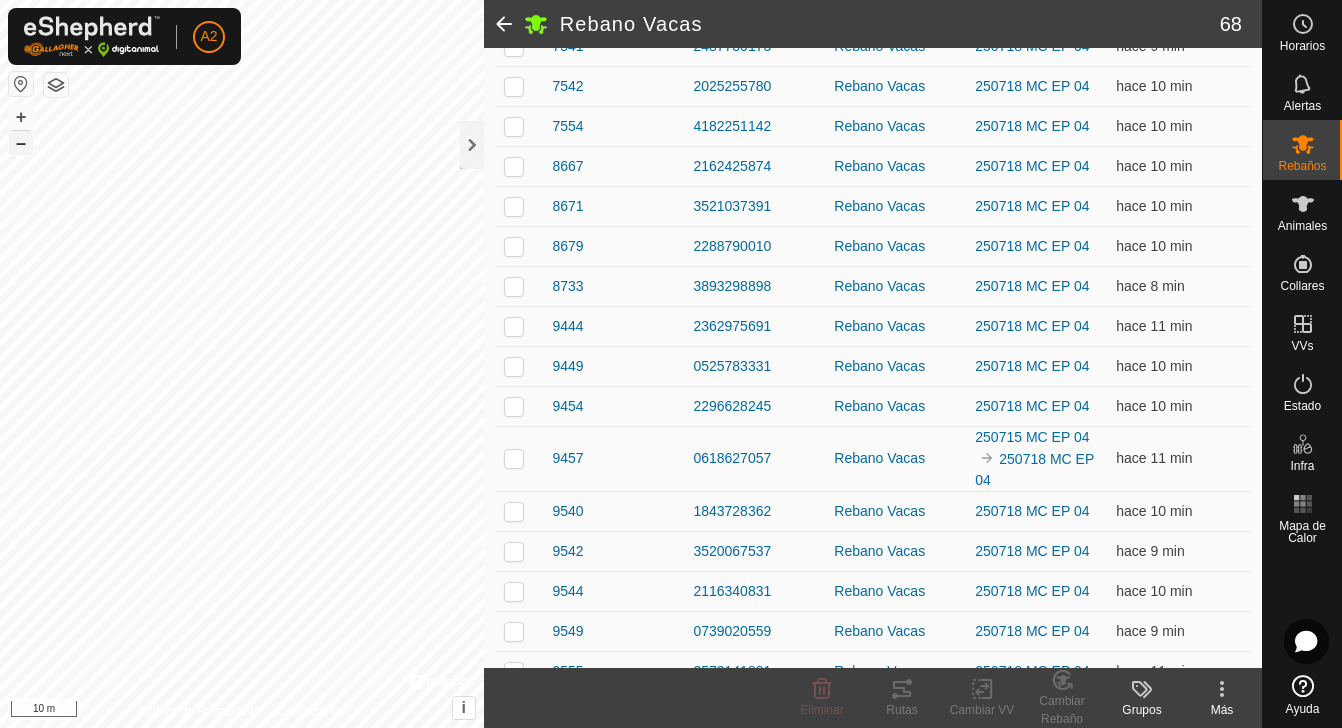 click on "–" at bounding box center [21, 143] 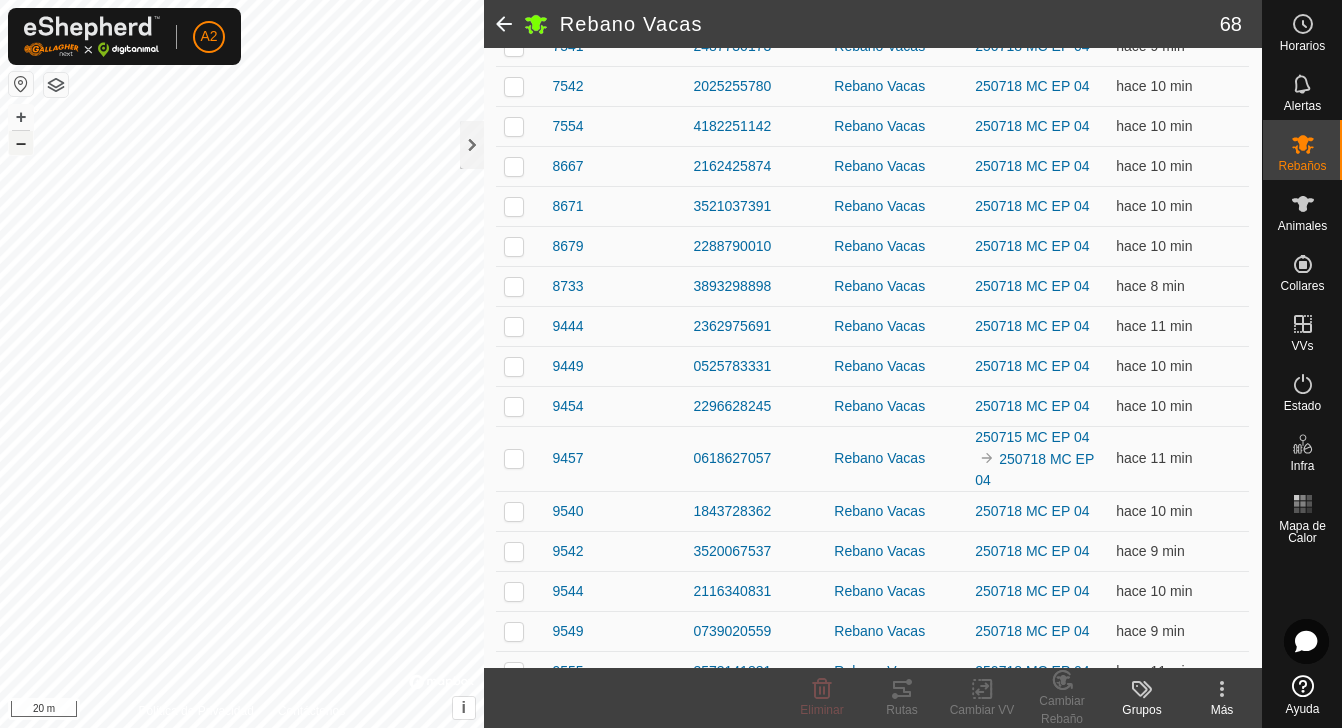 click on "–" at bounding box center [21, 143] 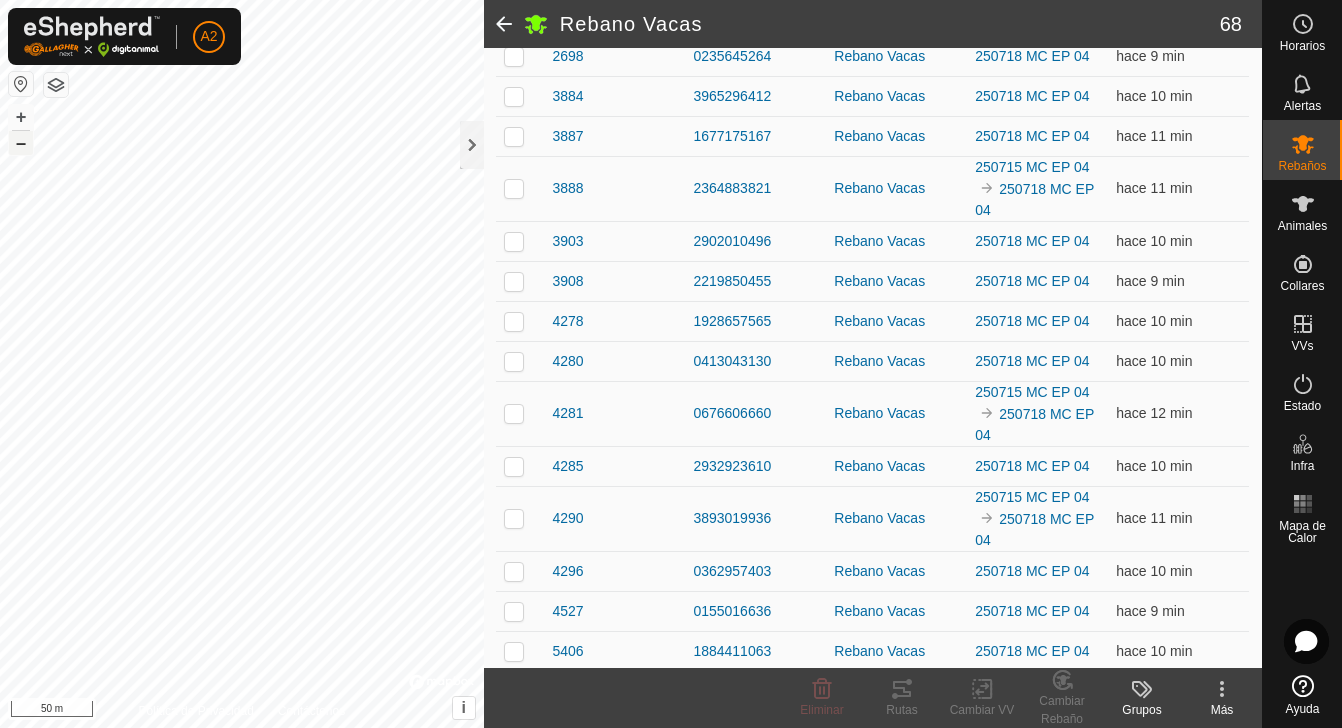 scroll, scrollTop: 0, scrollLeft: 0, axis: both 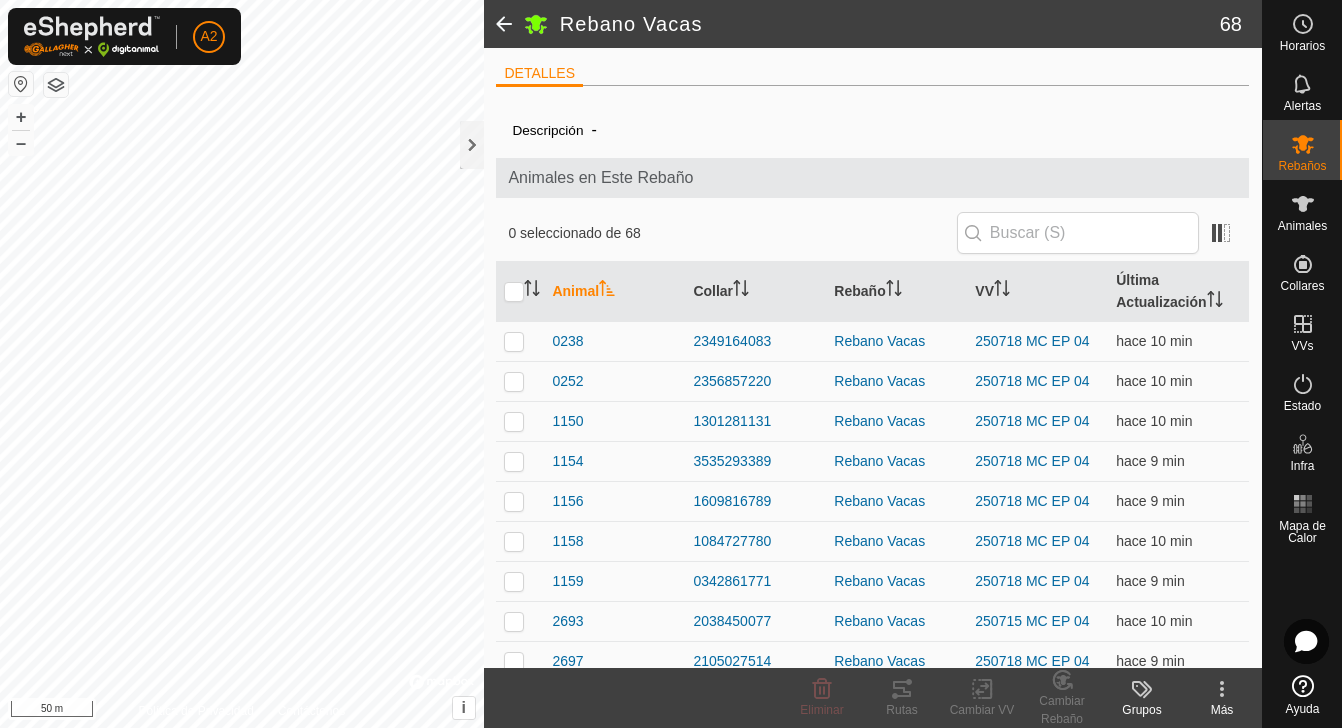 click on "Animal" at bounding box center [614, 292] 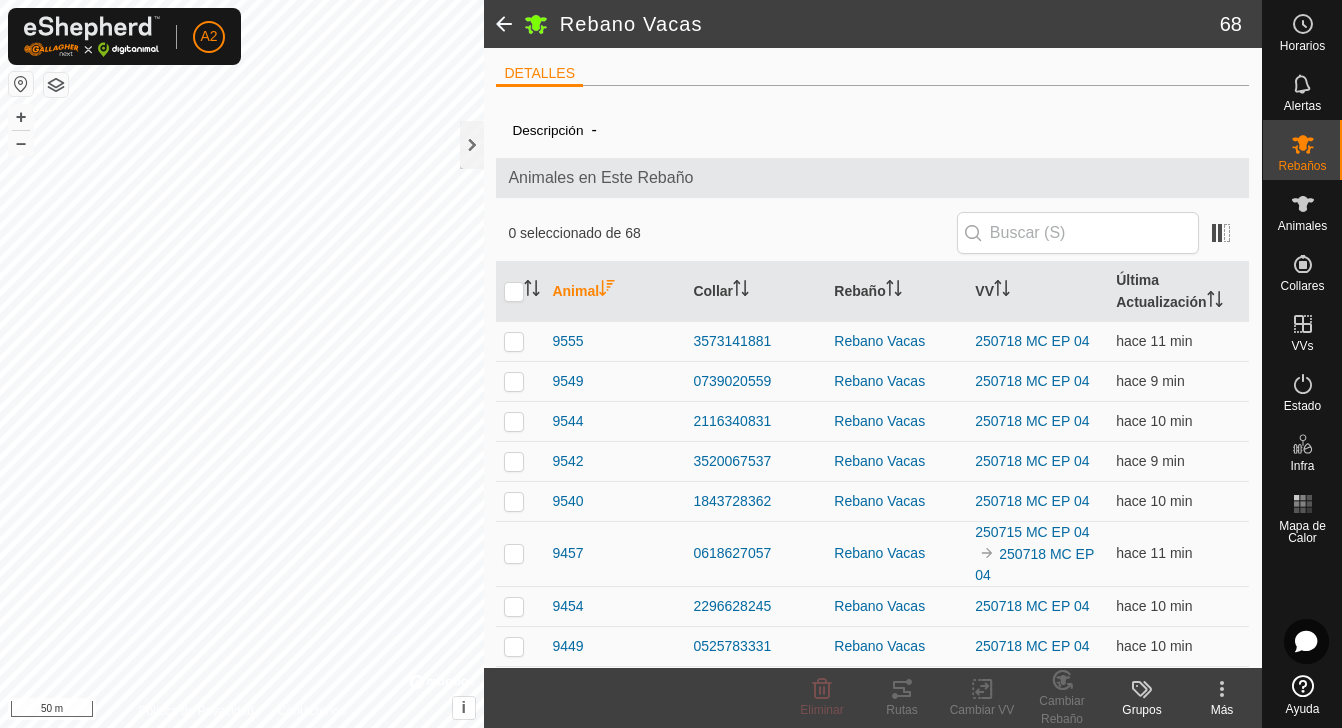 click on "Animal" at bounding box center (614, 292) 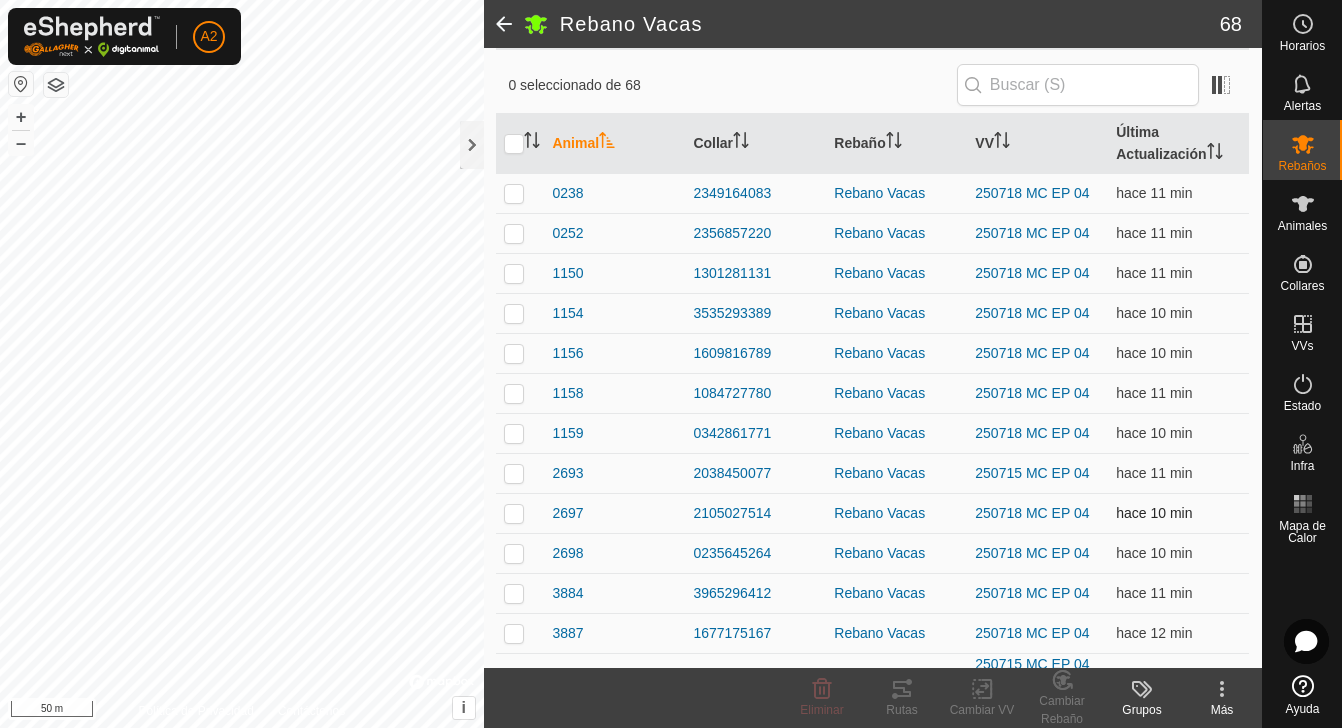 scroll, scrollTop: 151, scrollLeft: 0, axis: vertical 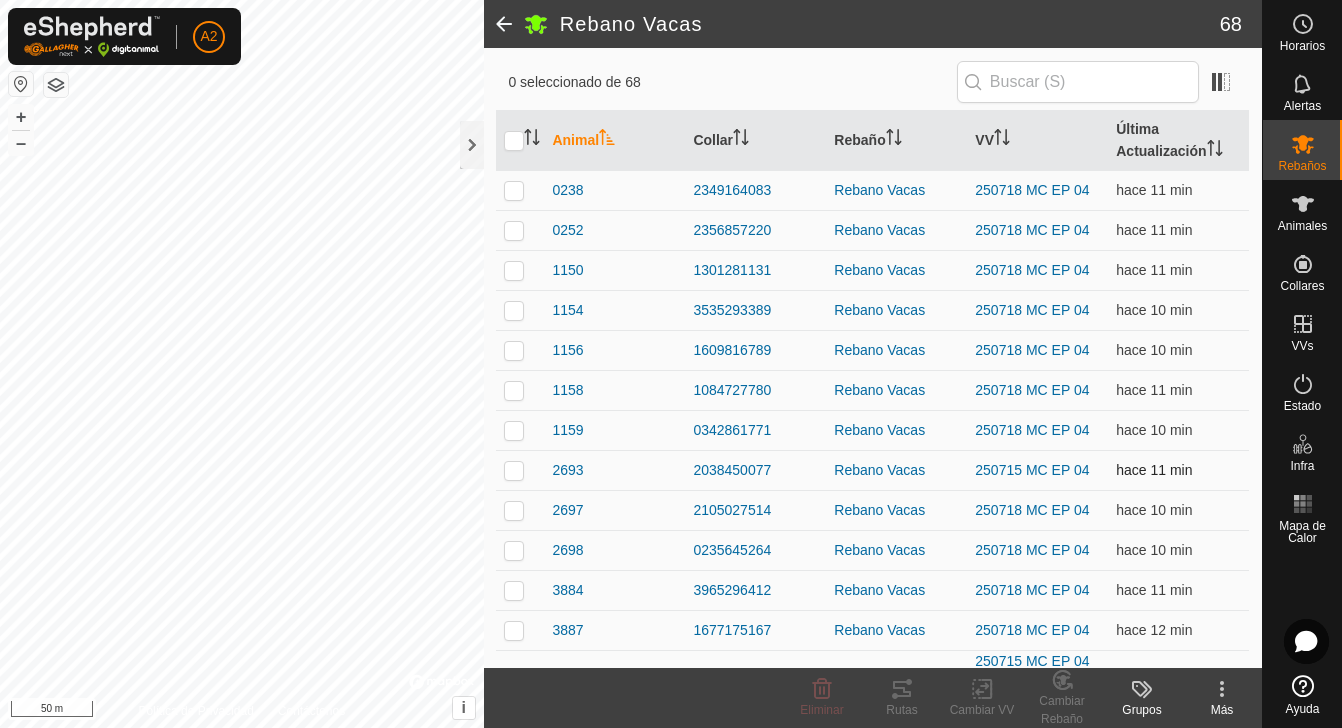 click at bounding box center (514, 470) 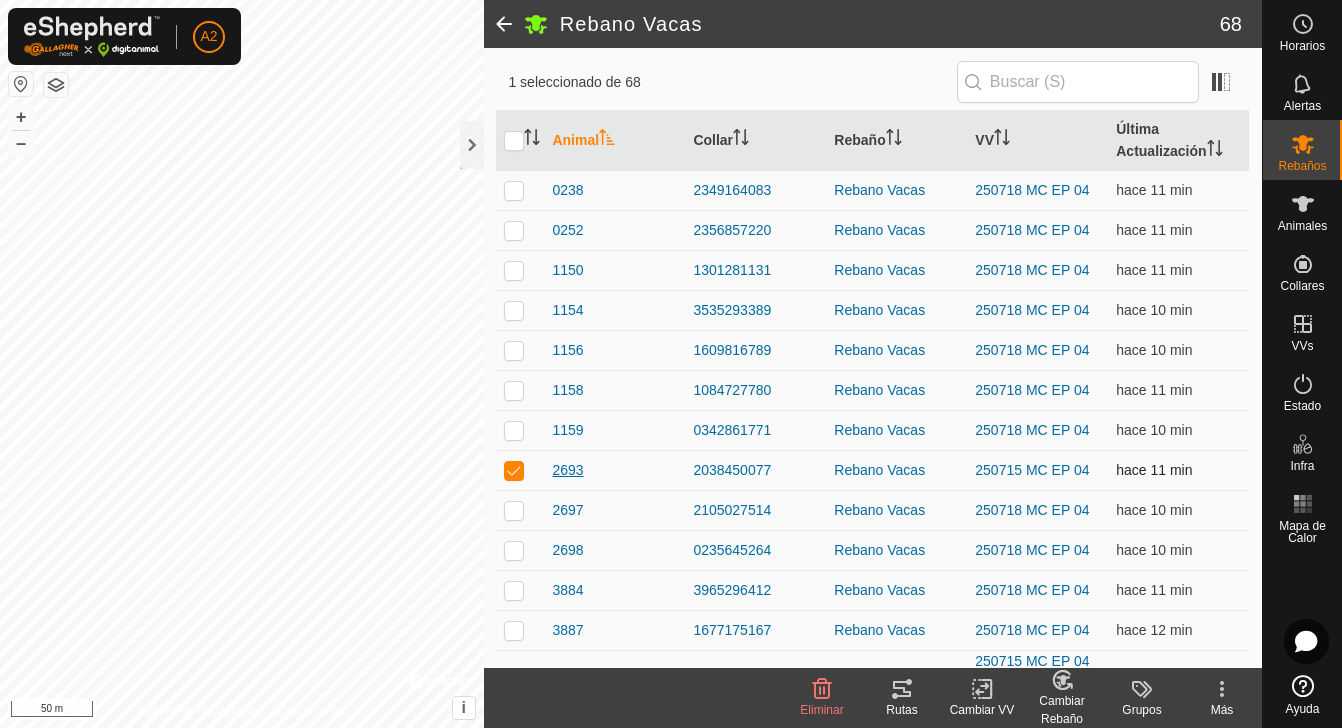 click on "2693" at bounding box center (567, 470) 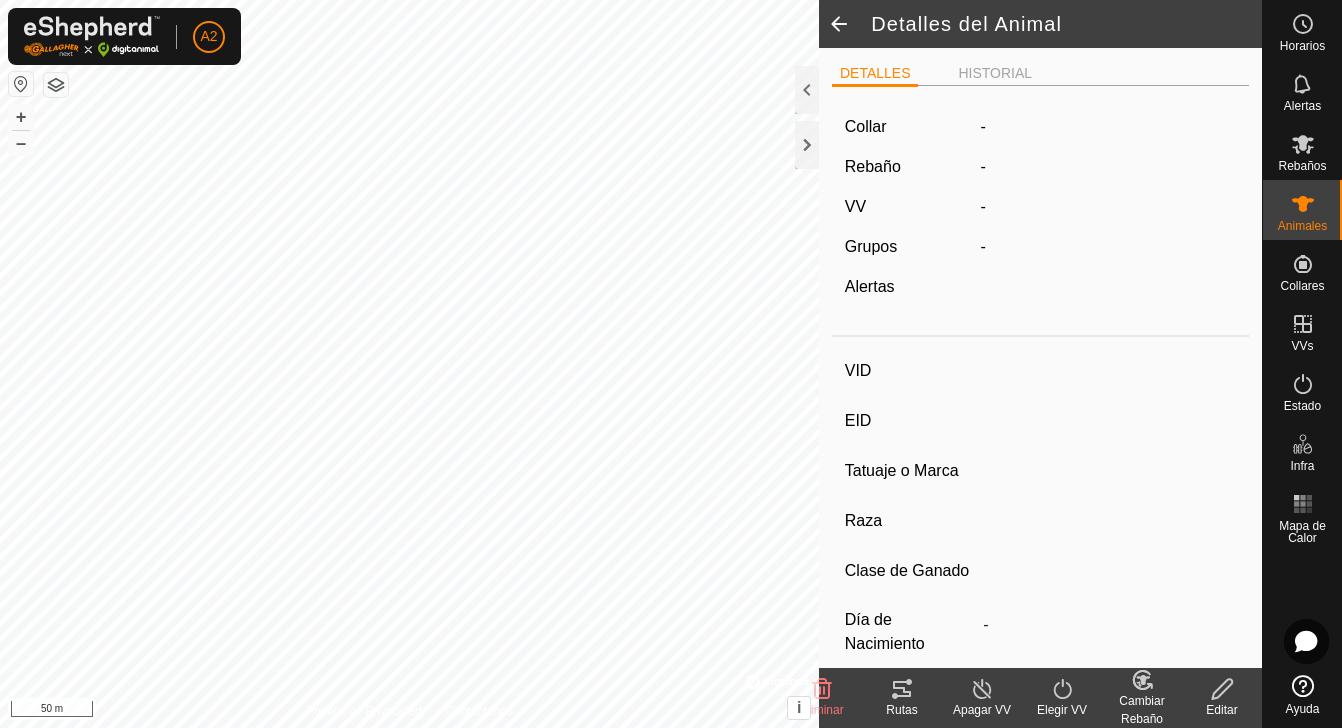 type on "2693" 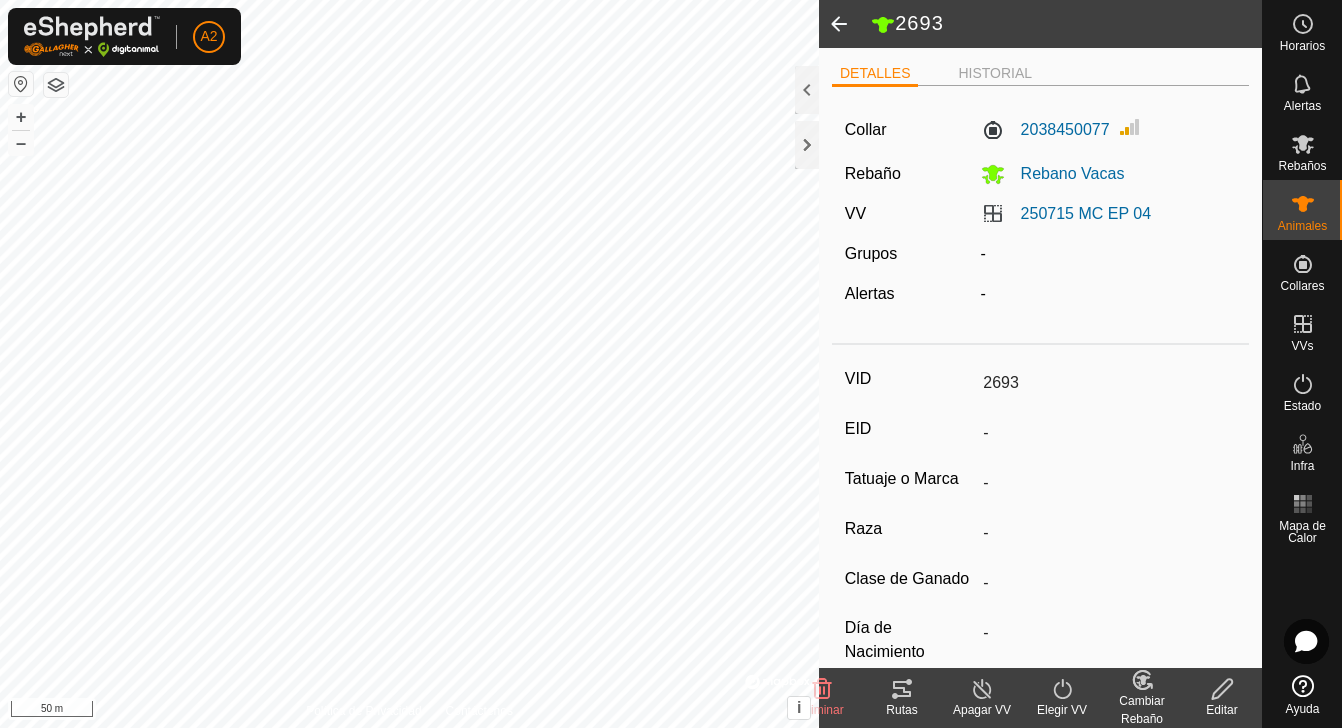 click 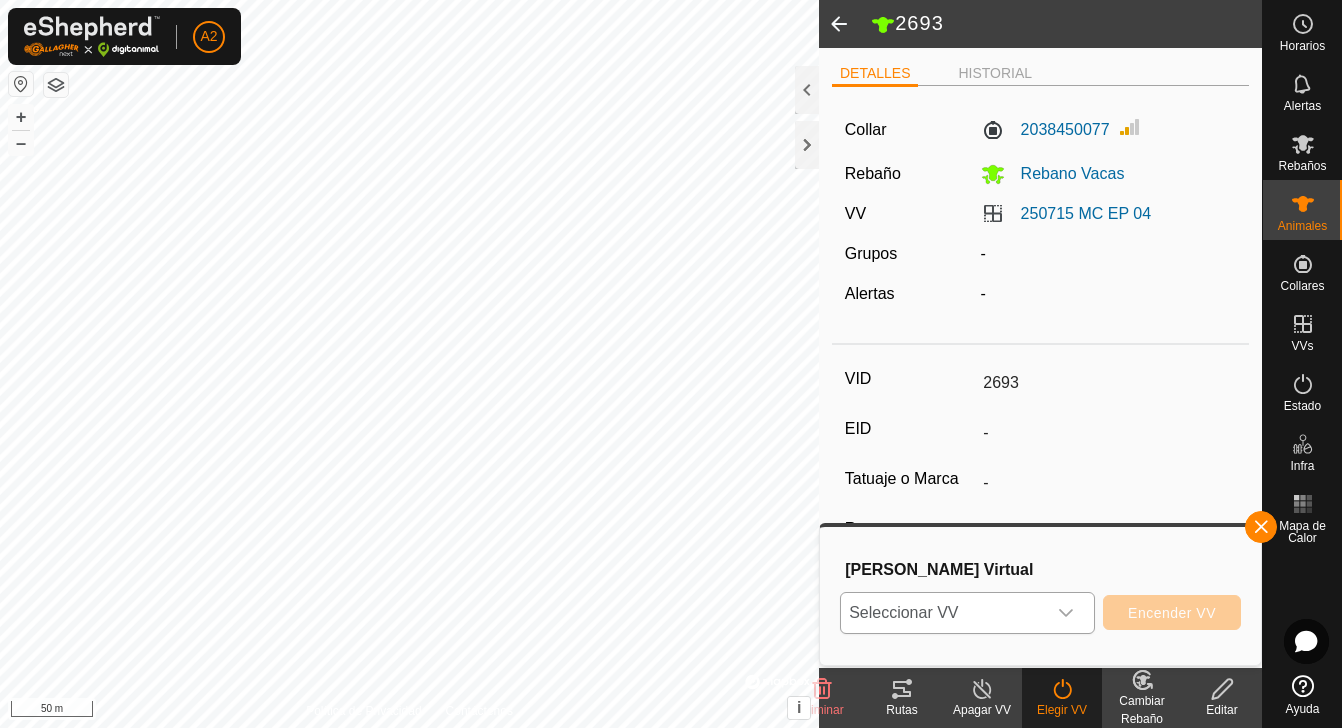 click 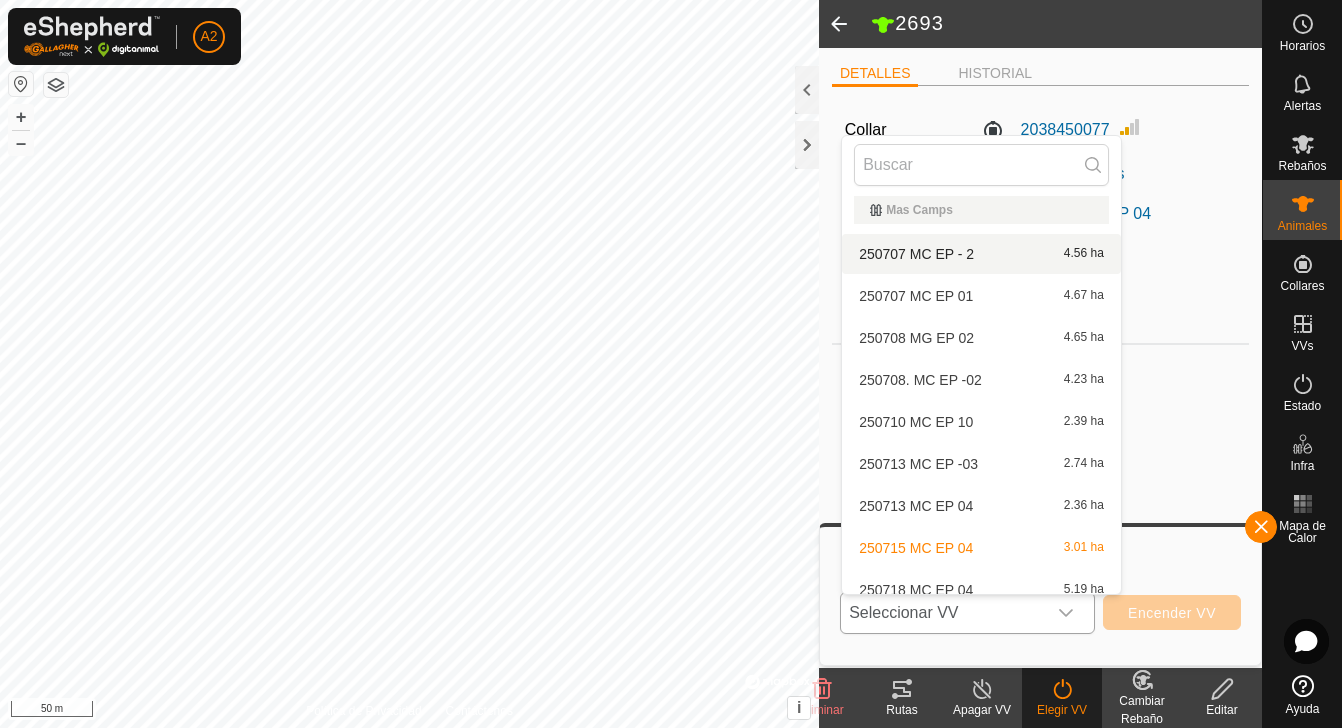 scroll, scrollTop: 404, scrollLeft: 0, axis: vertical 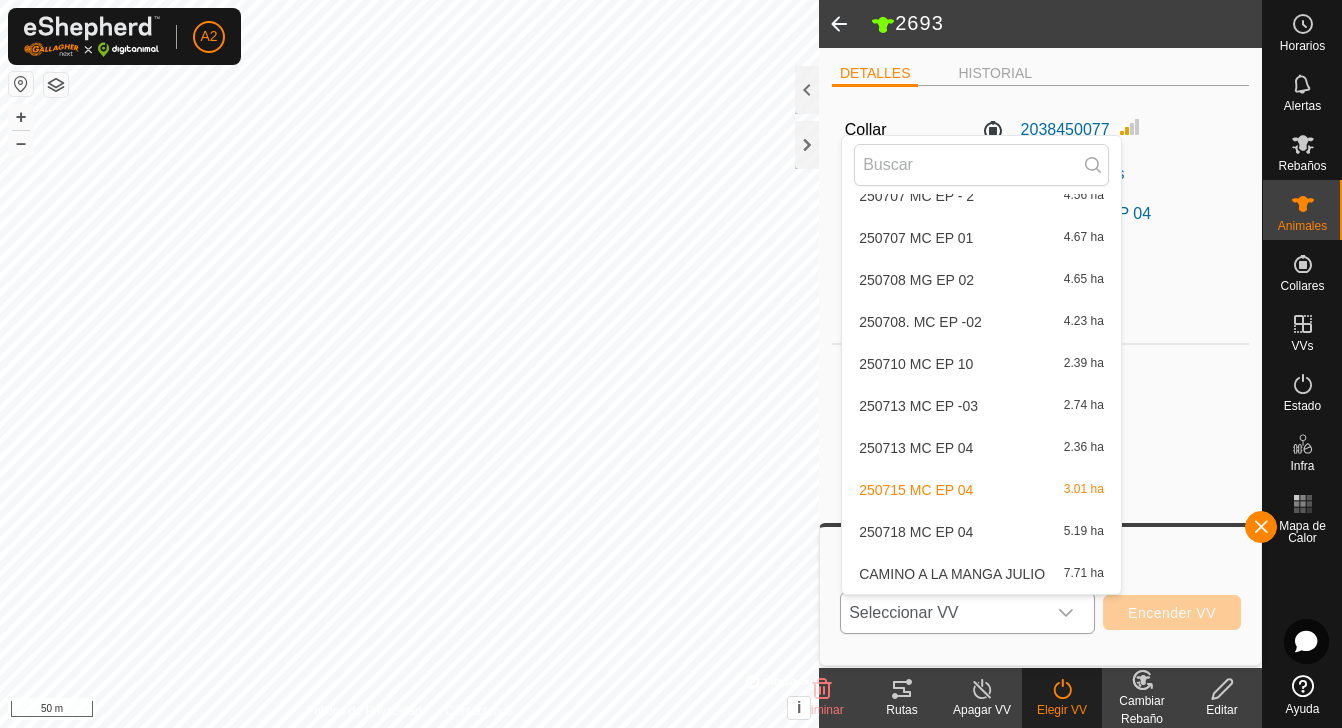 click on "250718 MC EP 04  5.19 ha" at bounding box center (981, 532) 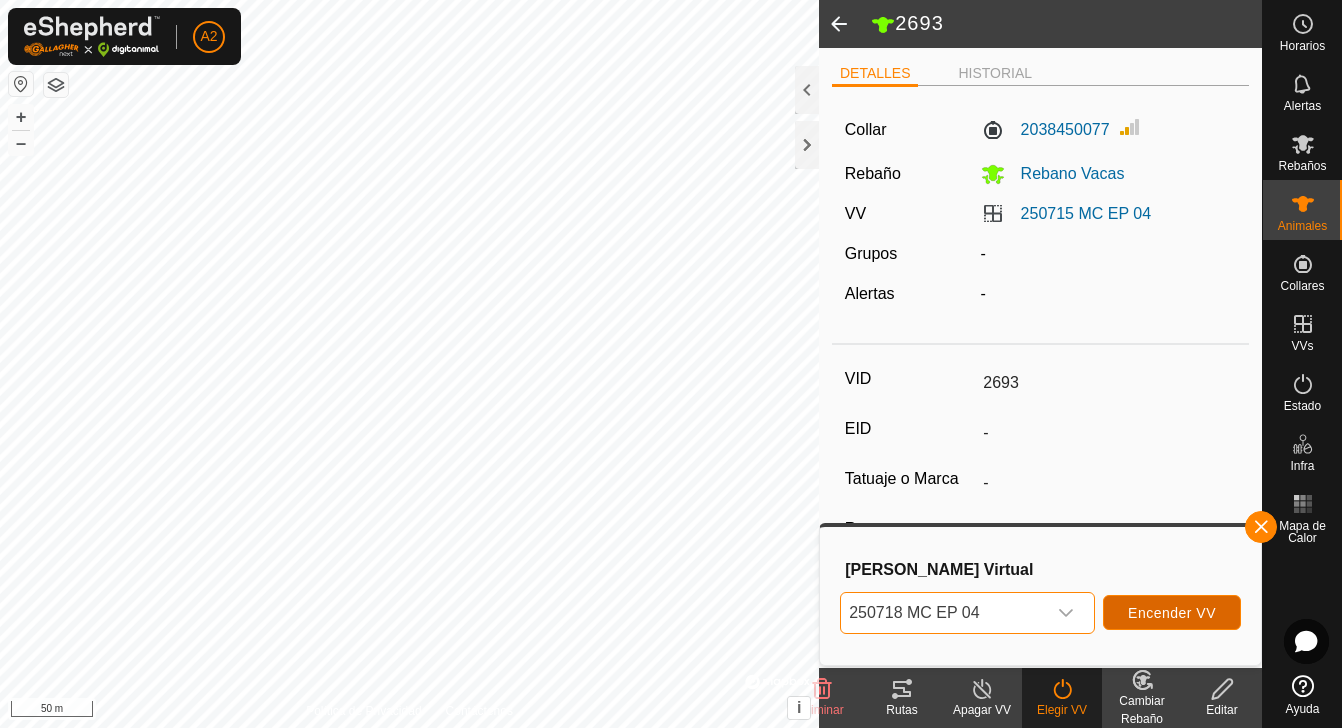 click on "Encender VV" at bounding box center [1172, 613] 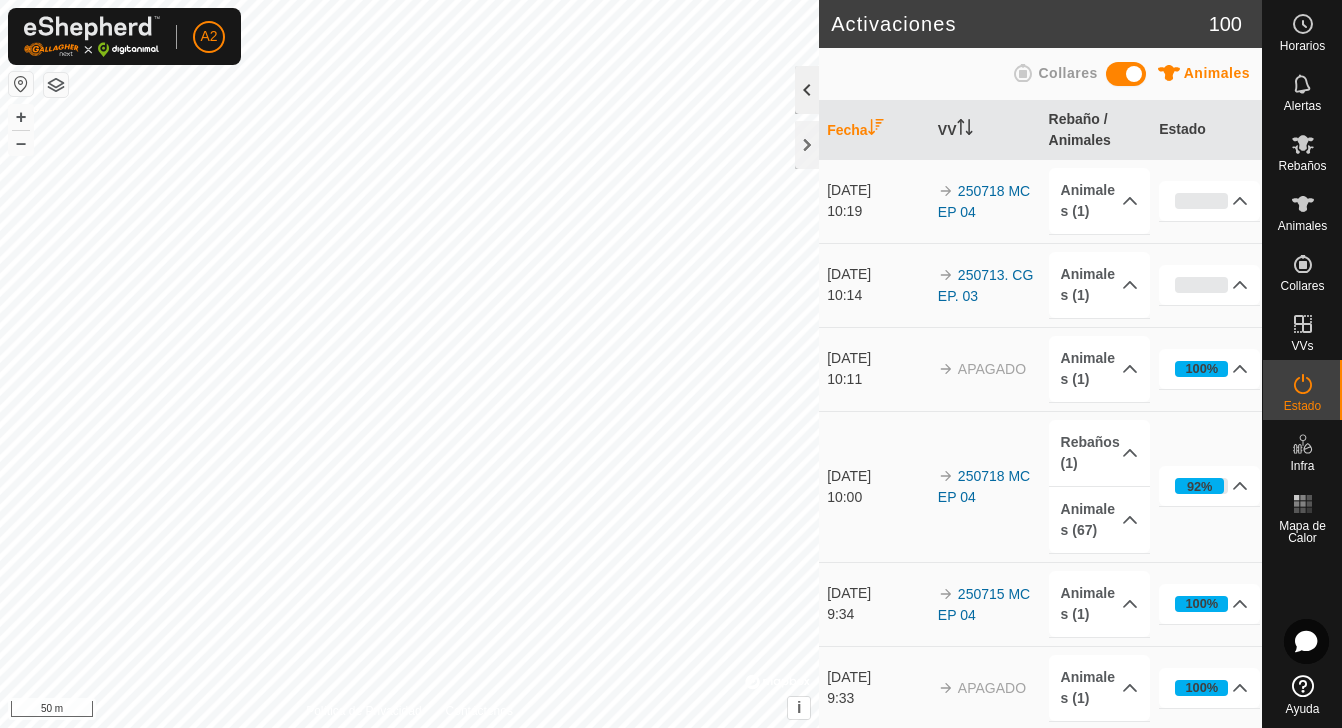click 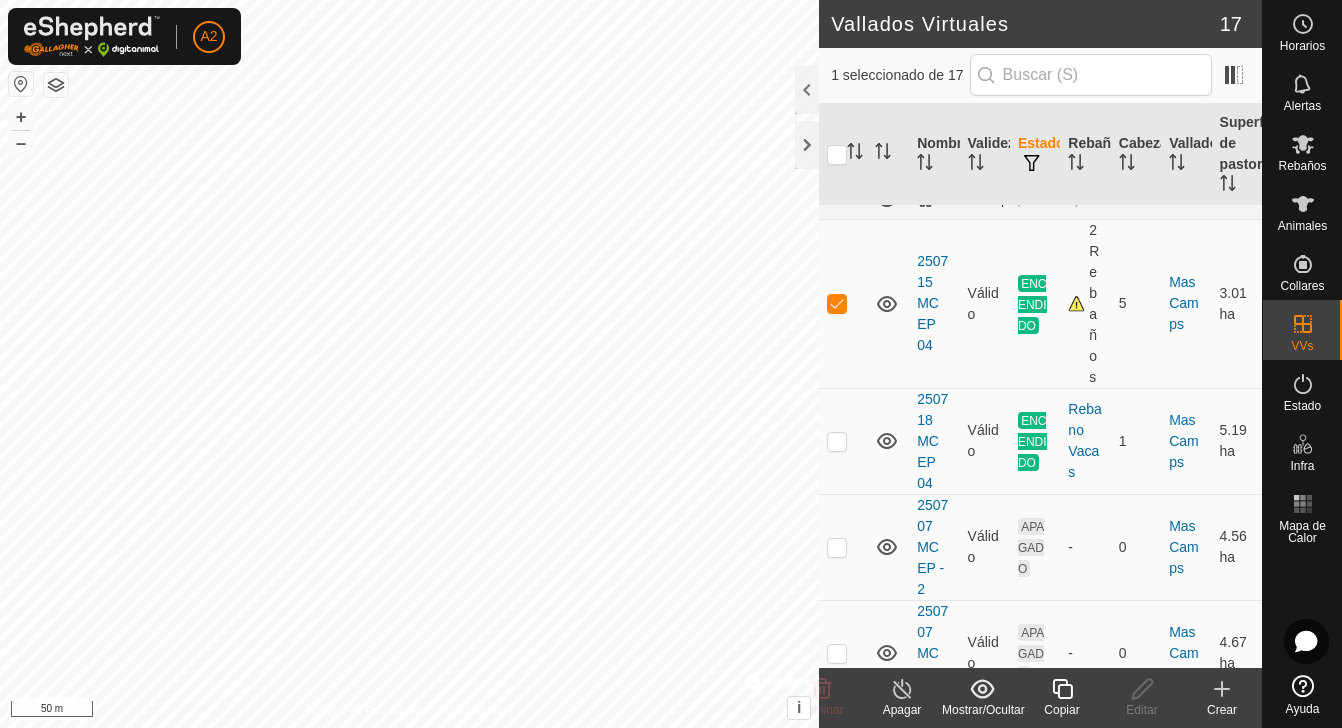 scroll, scrollTop: 927, scrollLeft: 0, axis: vertical 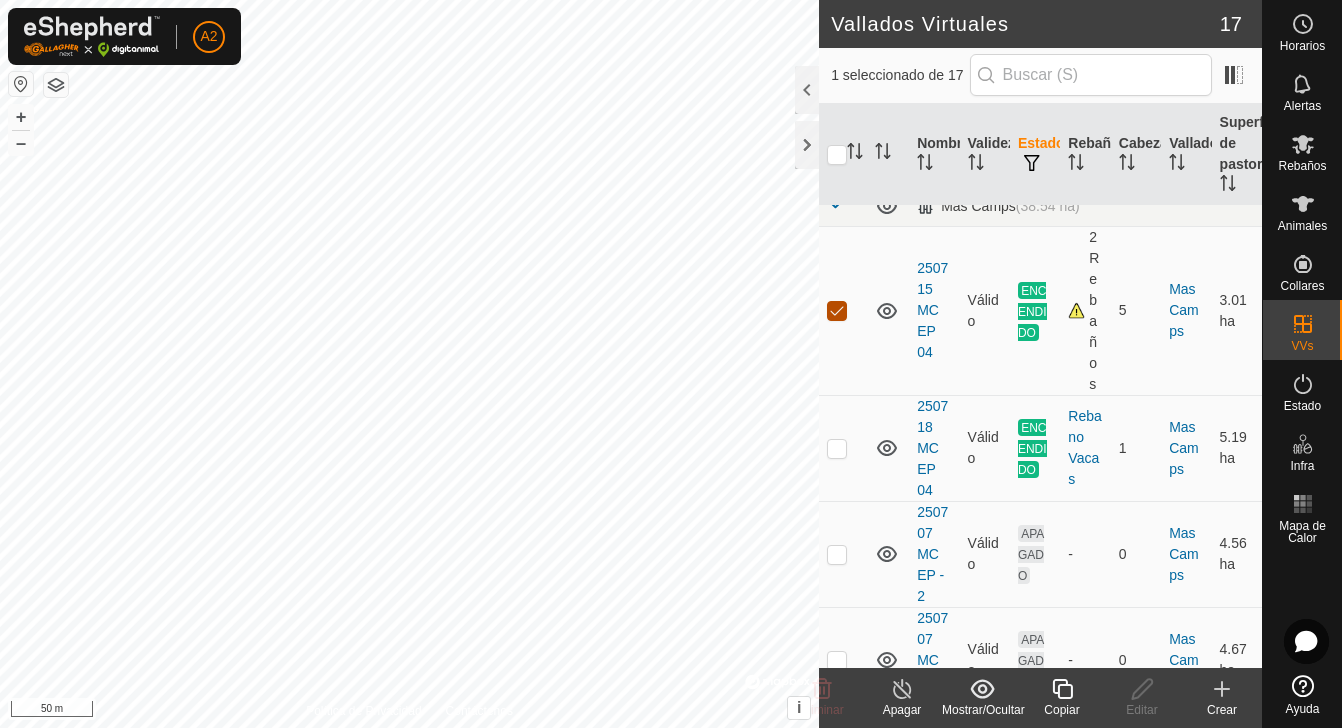 click at bounding box center [837, 311] 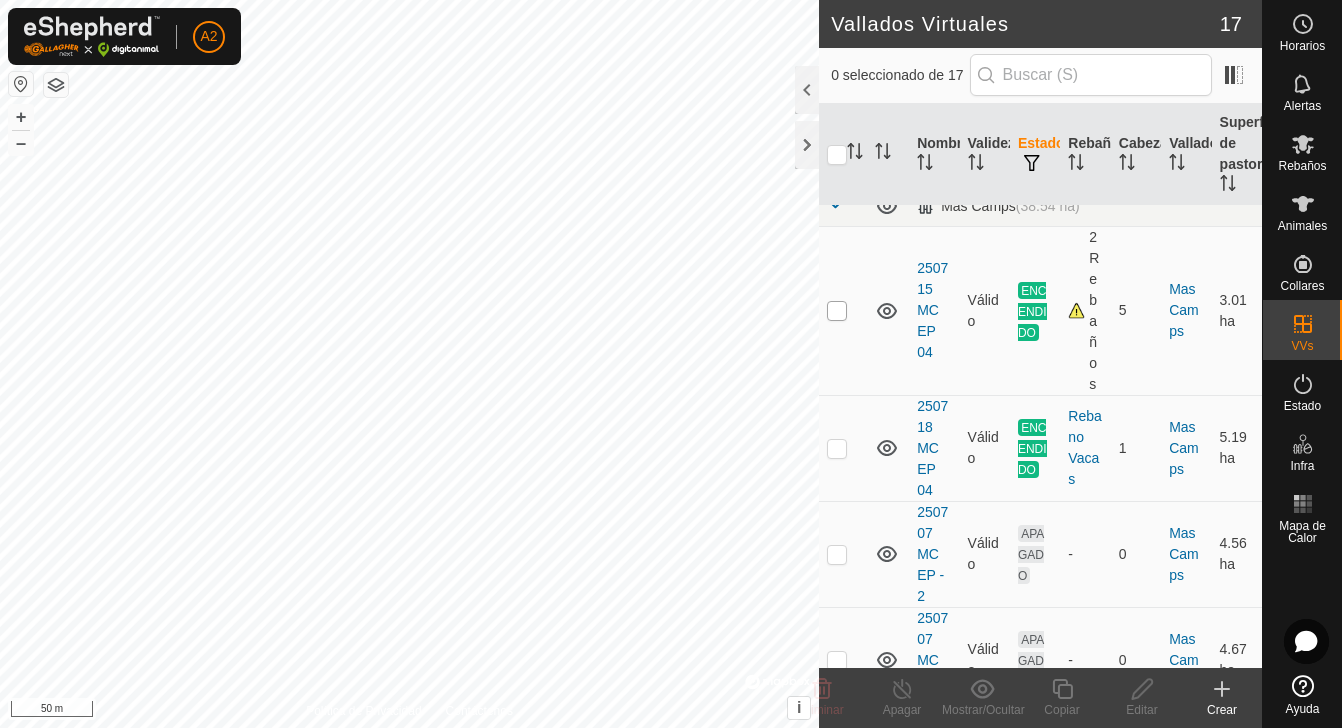 click at bounding box center [837, 311] 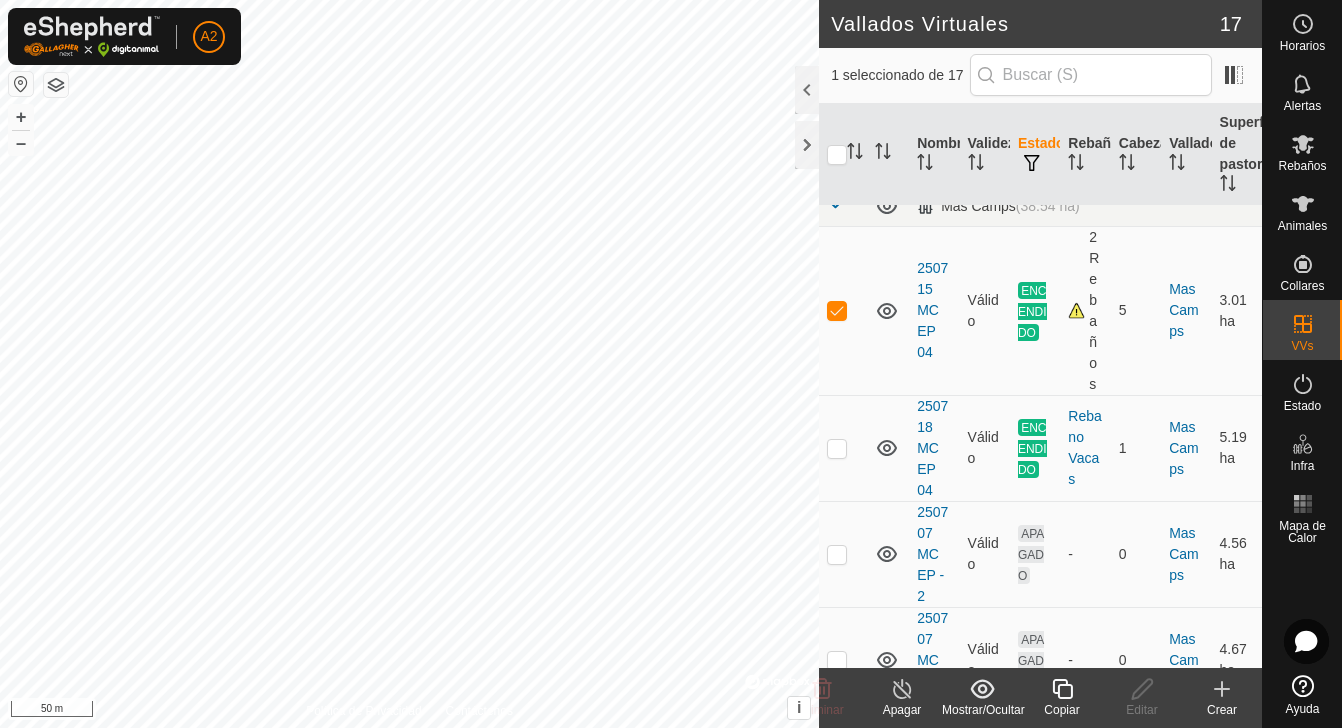 click on "2 Rebaños" at bounding box center (1085, 311) 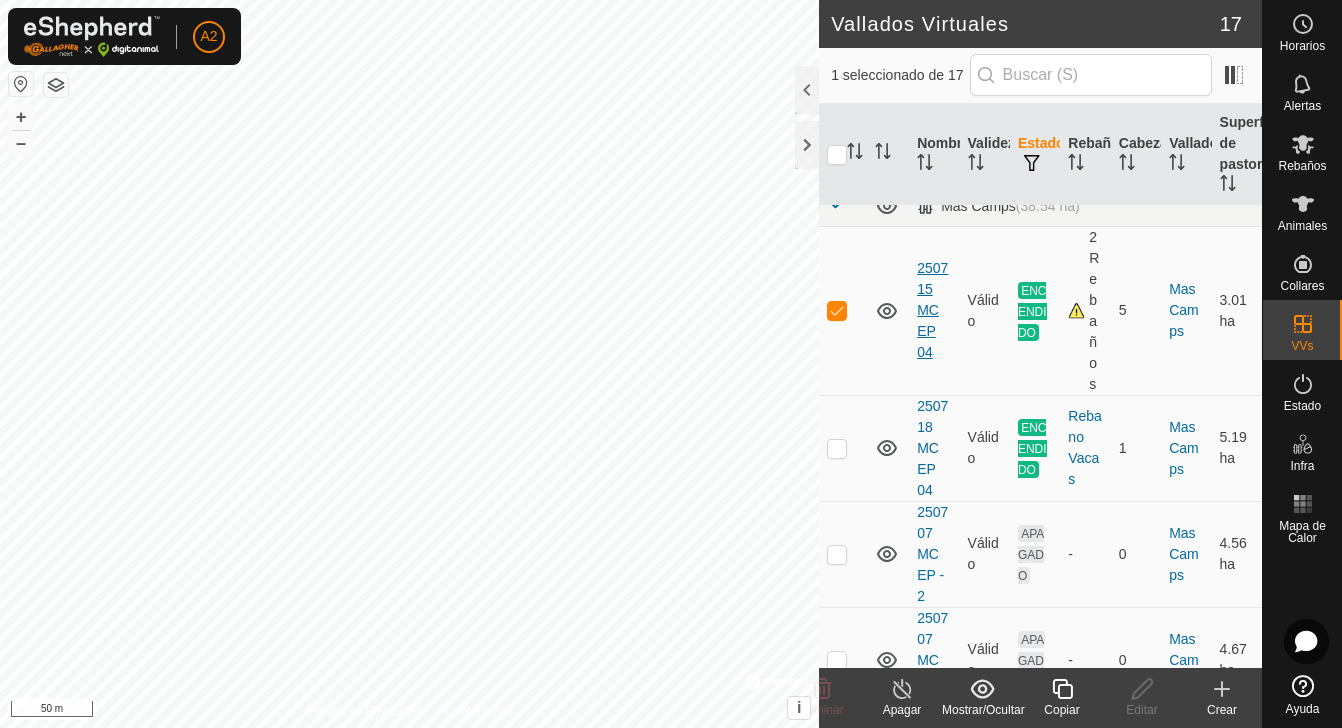 click on "250715 MC EP 04" at bounding box center [932, 310] 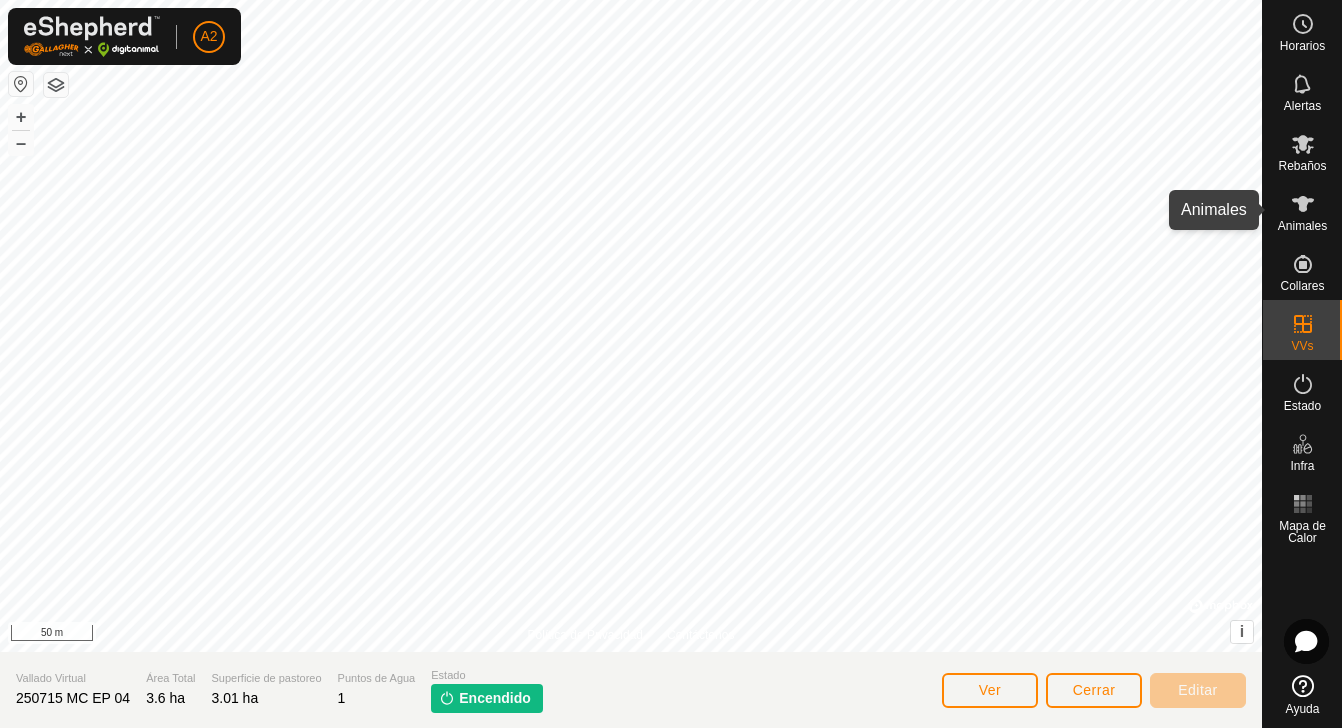 click 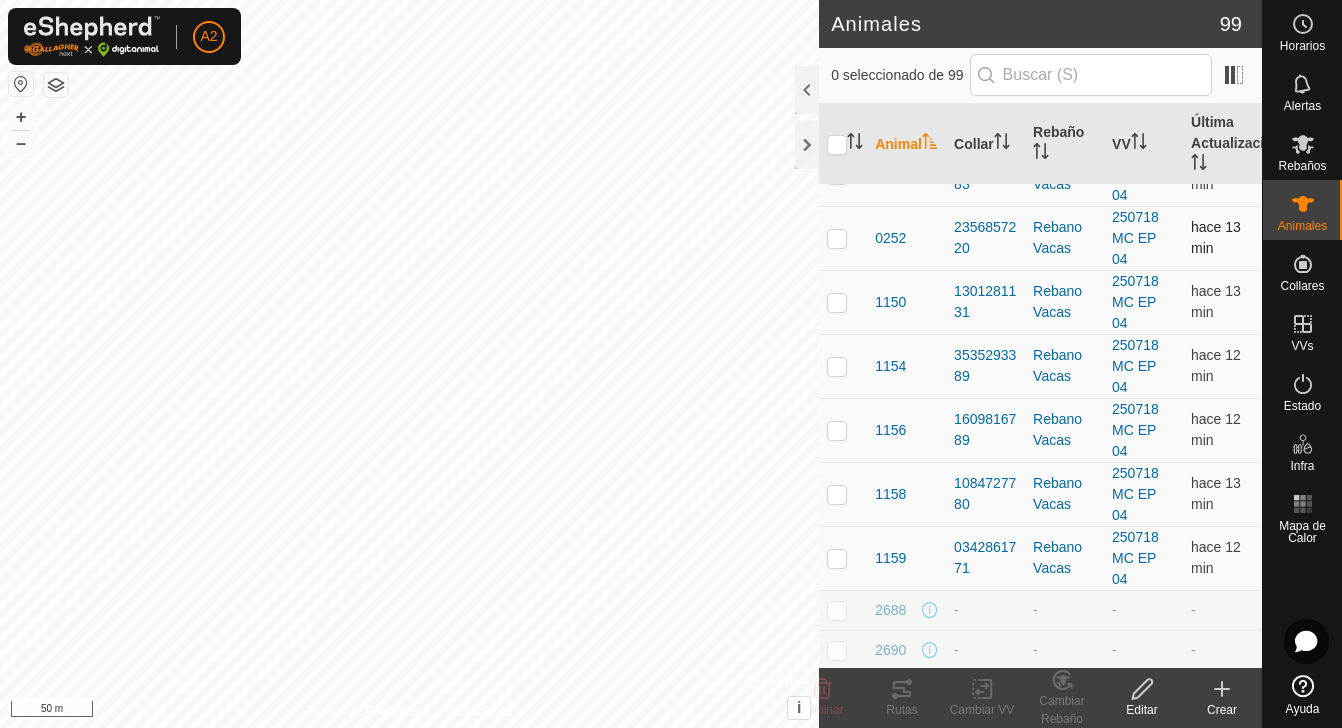 scroll, scrollTop: 32, scrollLeft: 0, axis: vertical 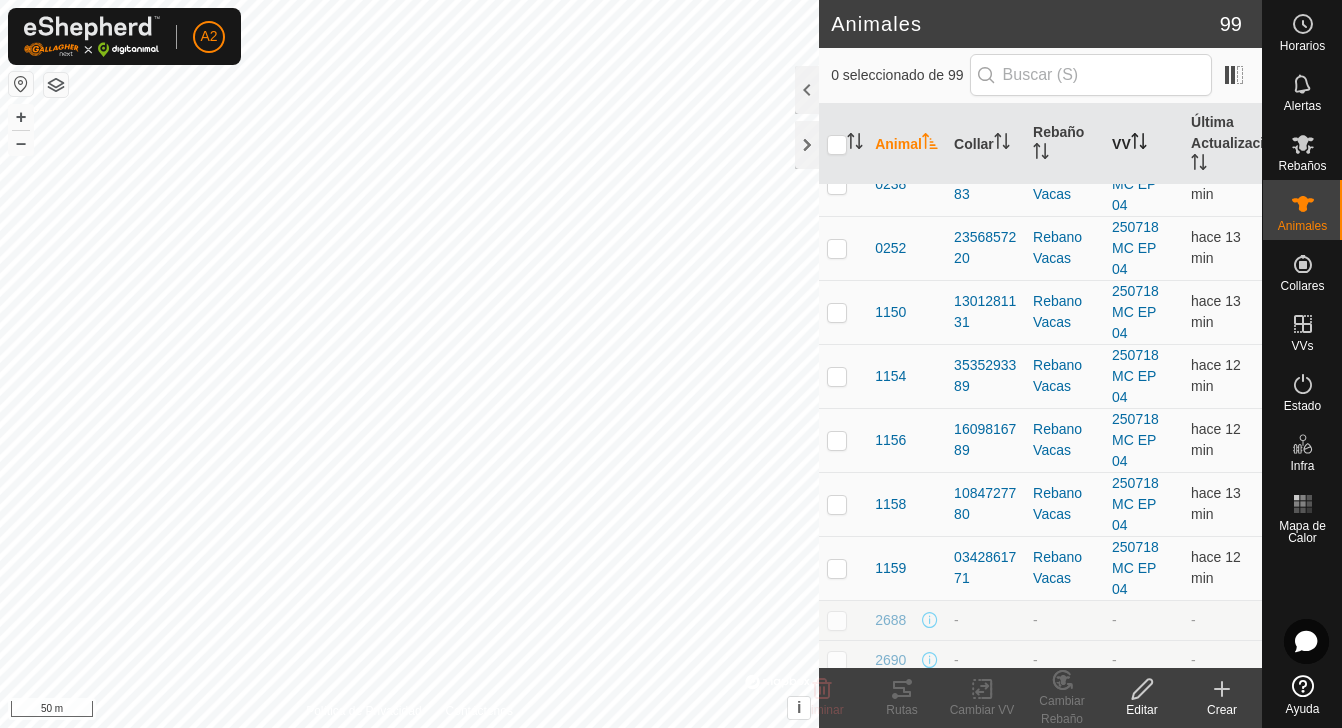 click on "VV" at bounding box center (1143, 144) 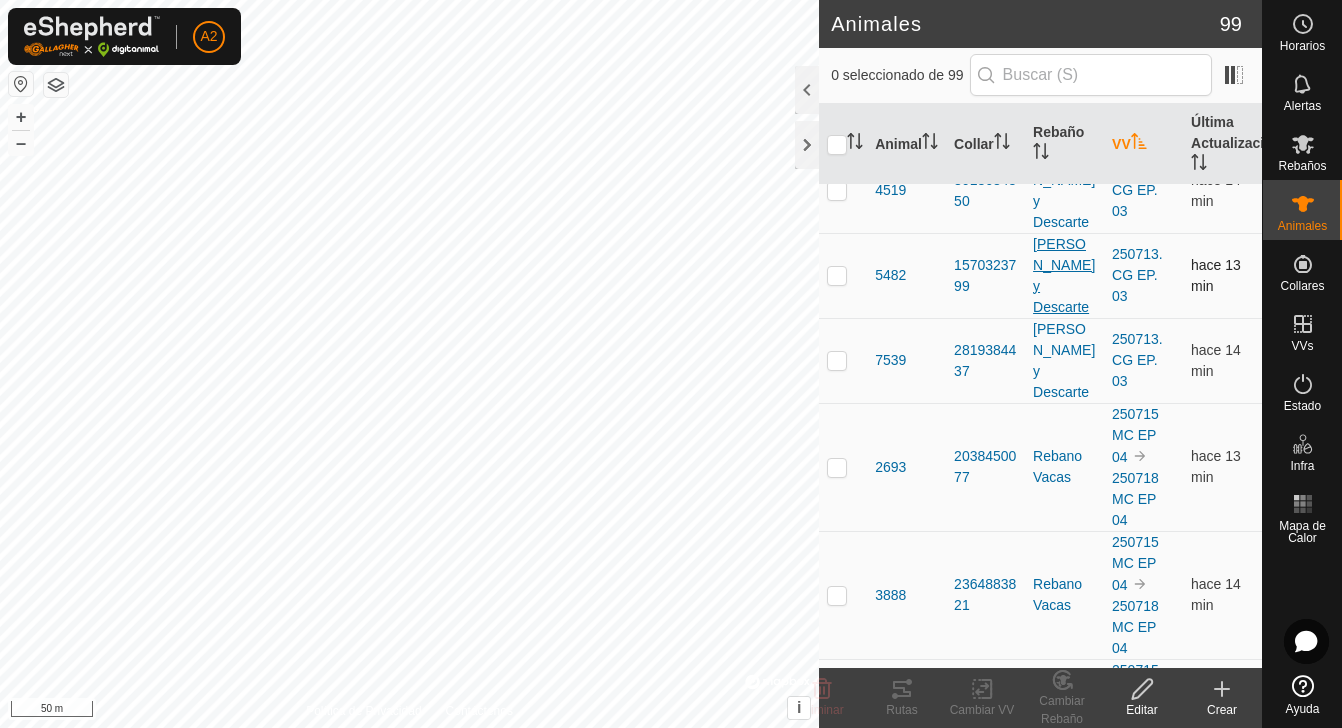 scroll, scrollTop: 971, scrollLeft: 0, axis: vertical 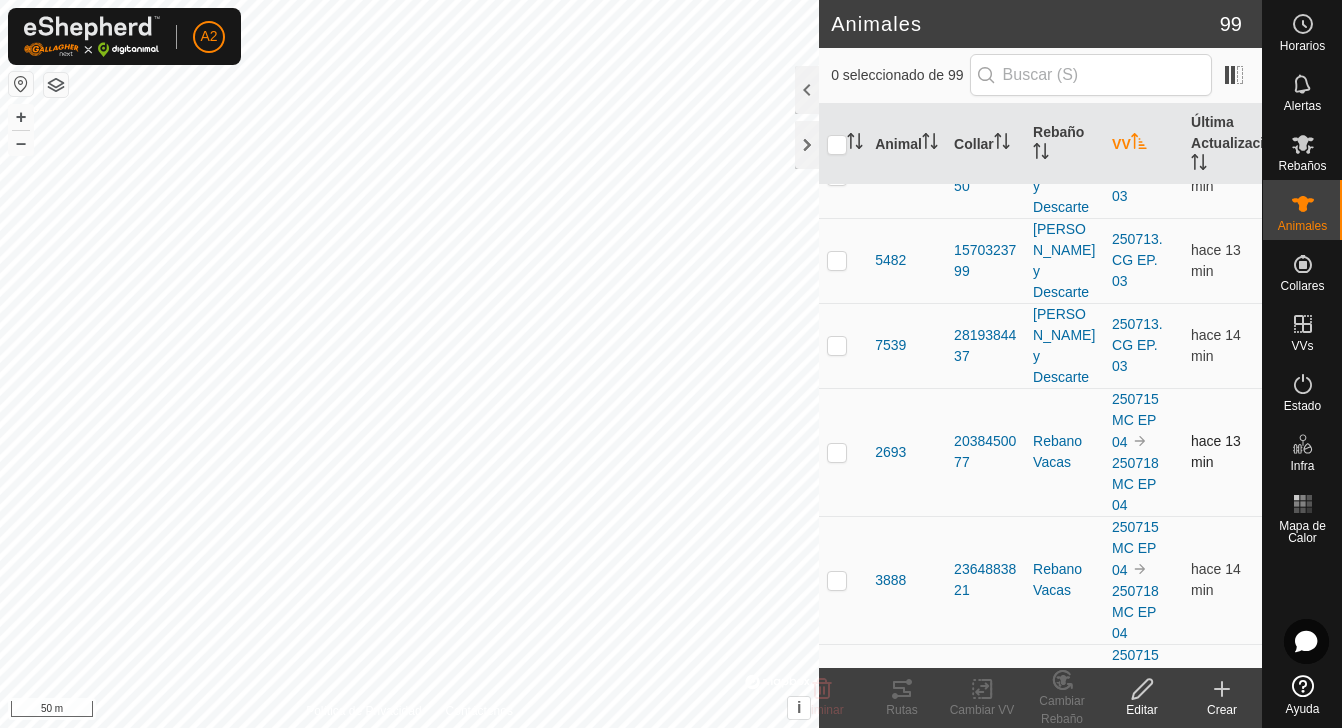 click at bounding box center [837, 452] 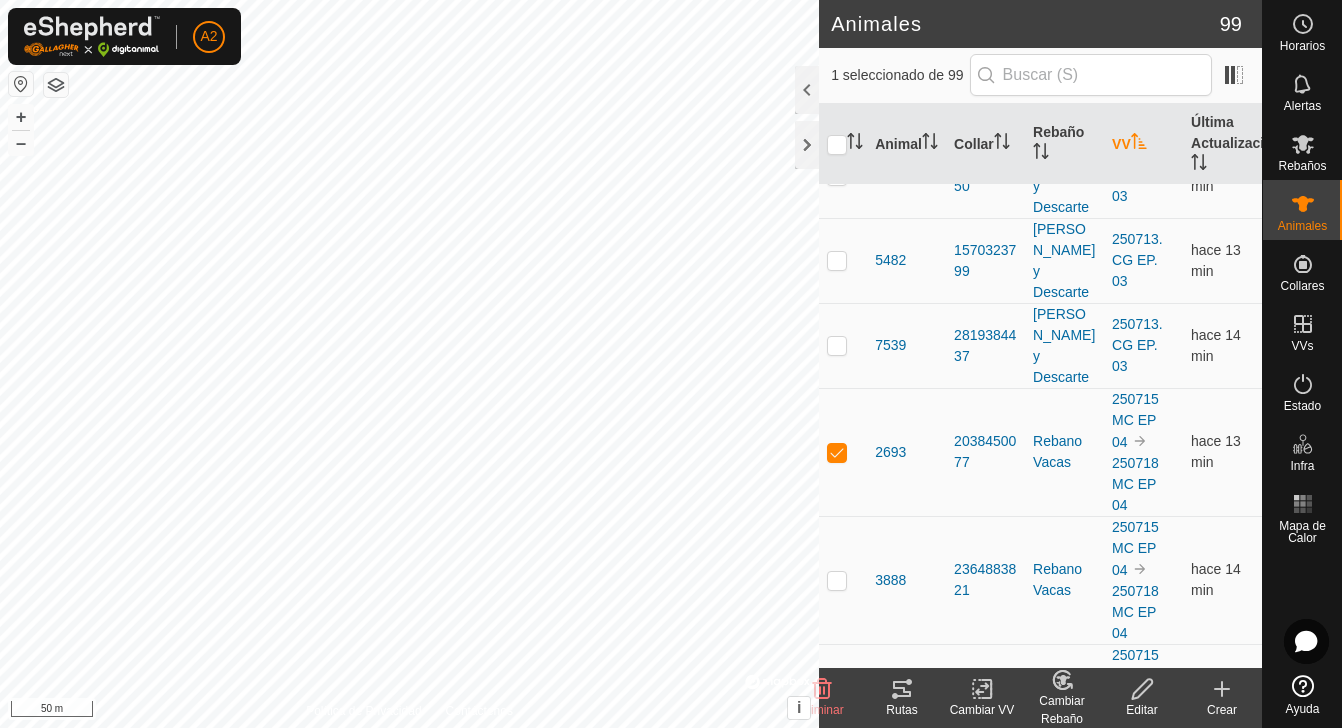 click 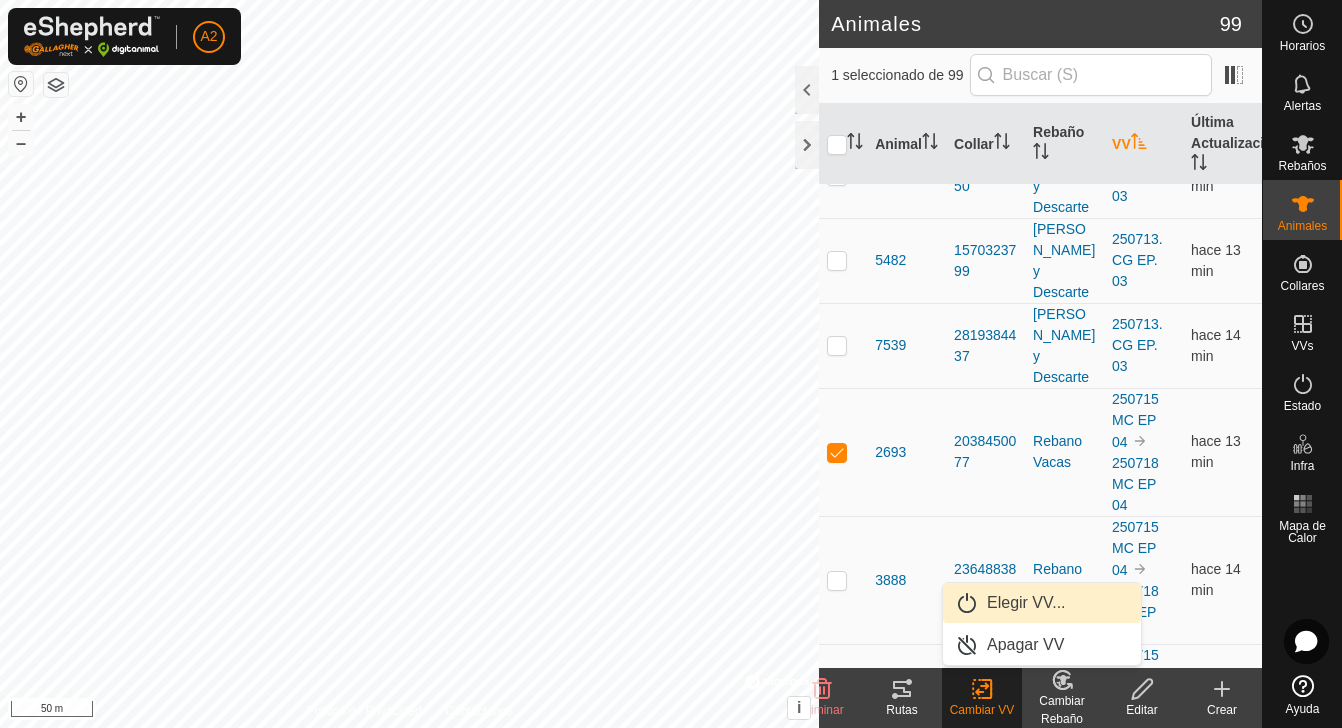 click on "Elegir VV..." at bounding box center (1042, 603) 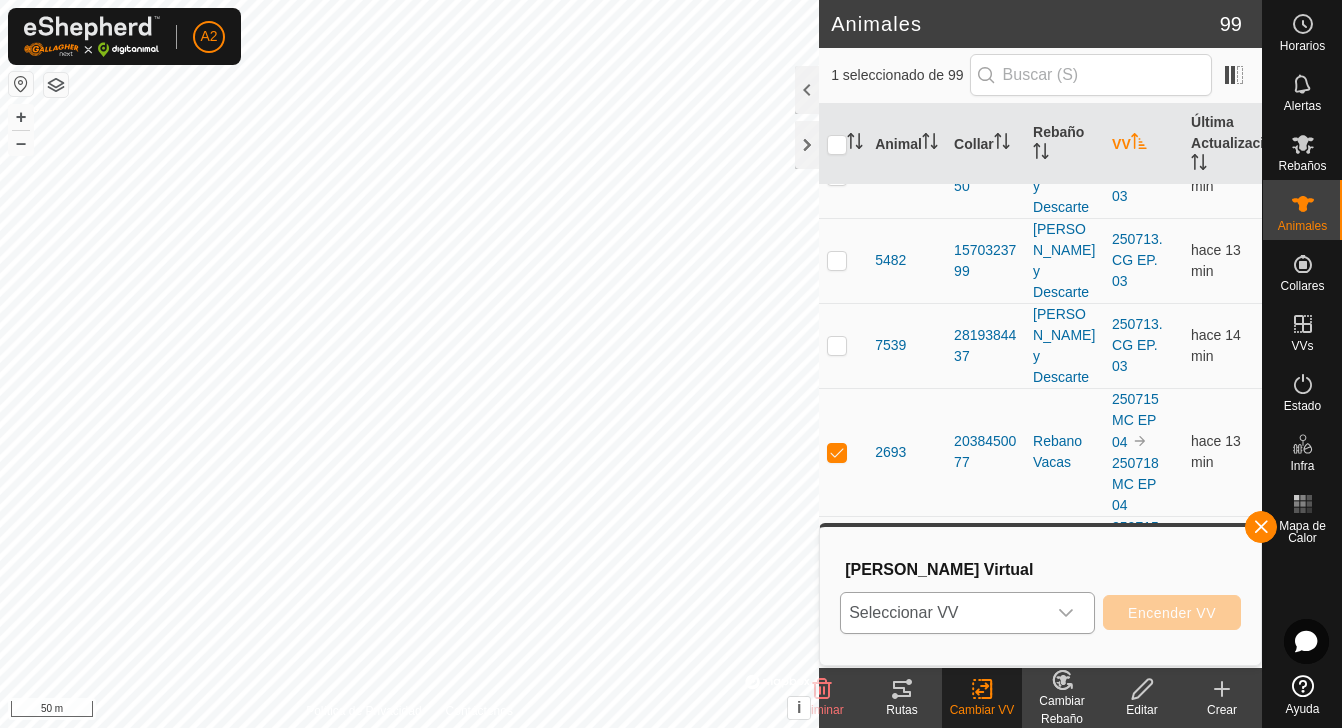 click 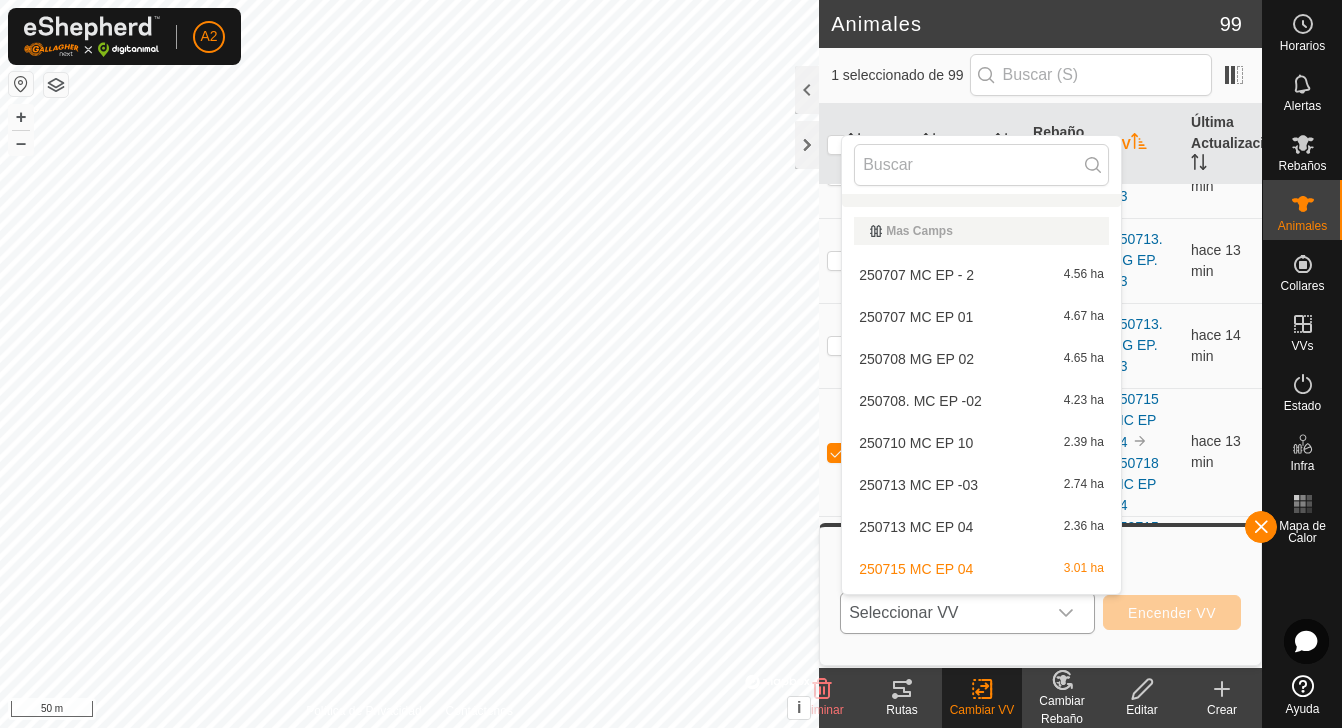 scroll, scrollTop: 404, scrollLeft: 0, axis: vertical 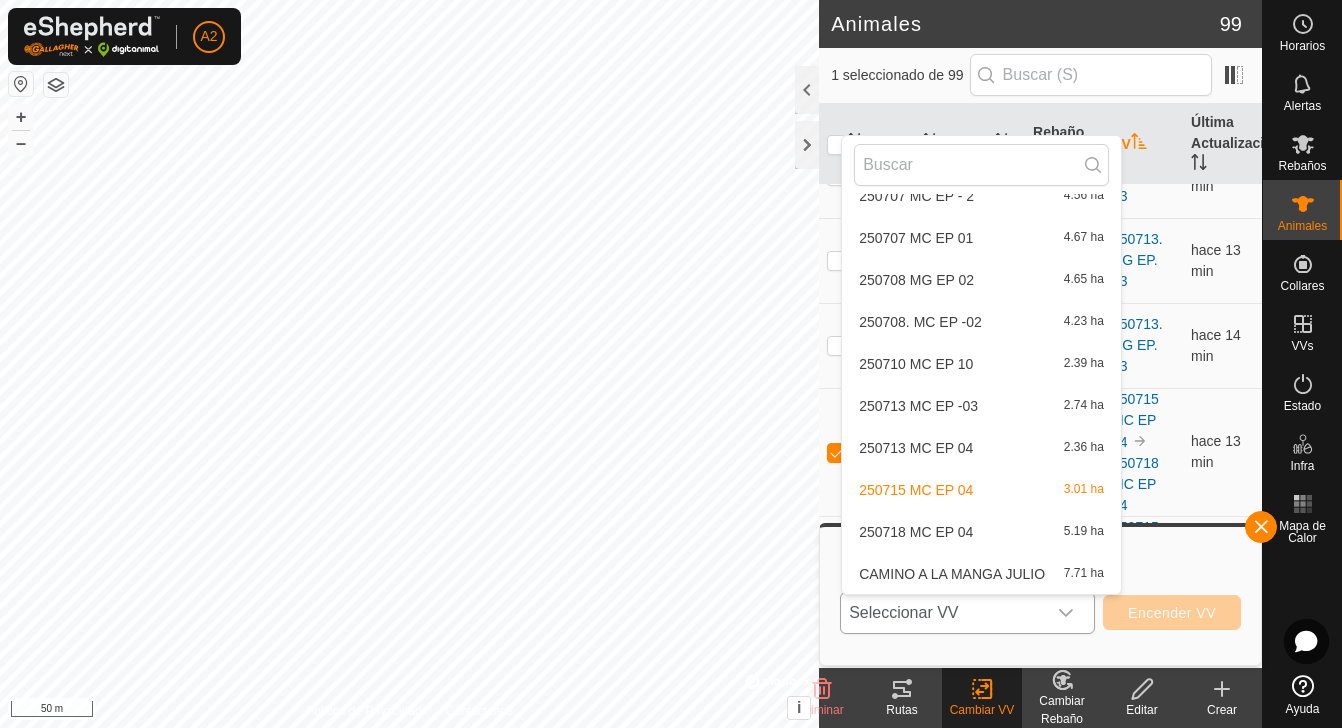 click on "250718 MC EP 04  5.19 ha" at bounding box center (981, 532) 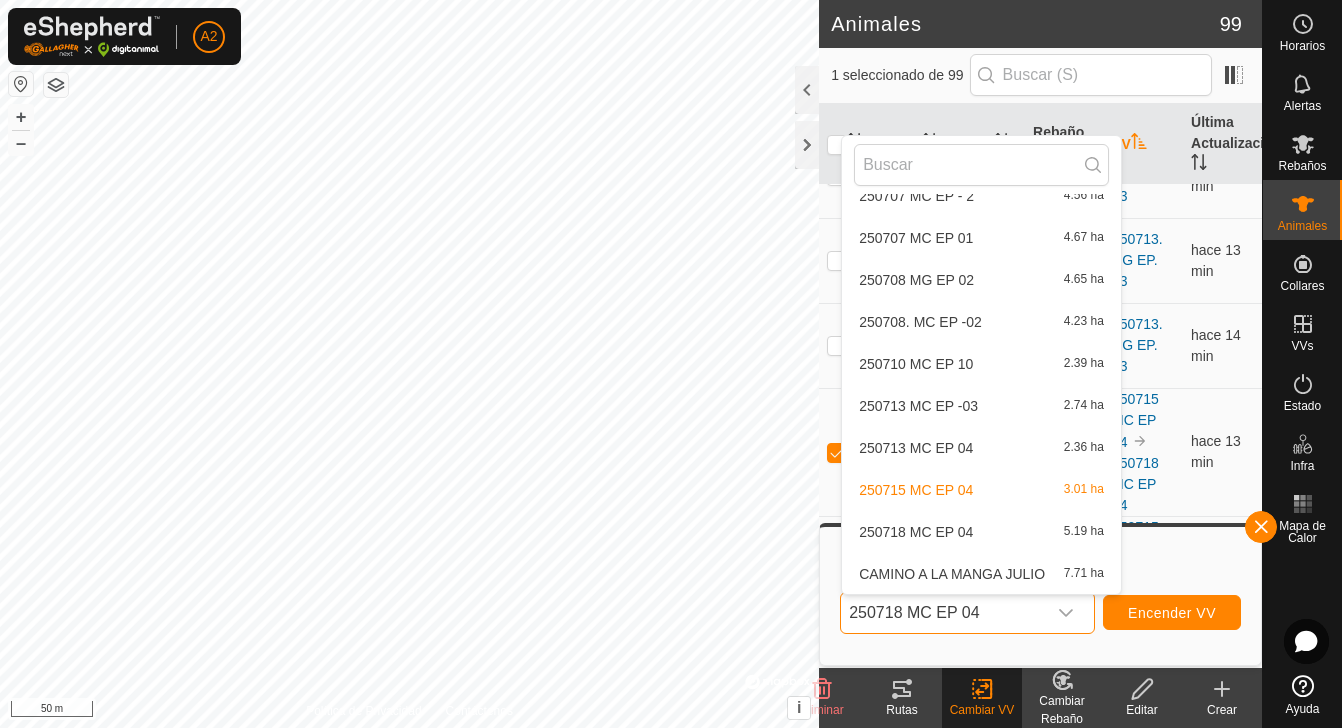 scroll, scrollTop: 0, scrollLeft: 0, axis: both 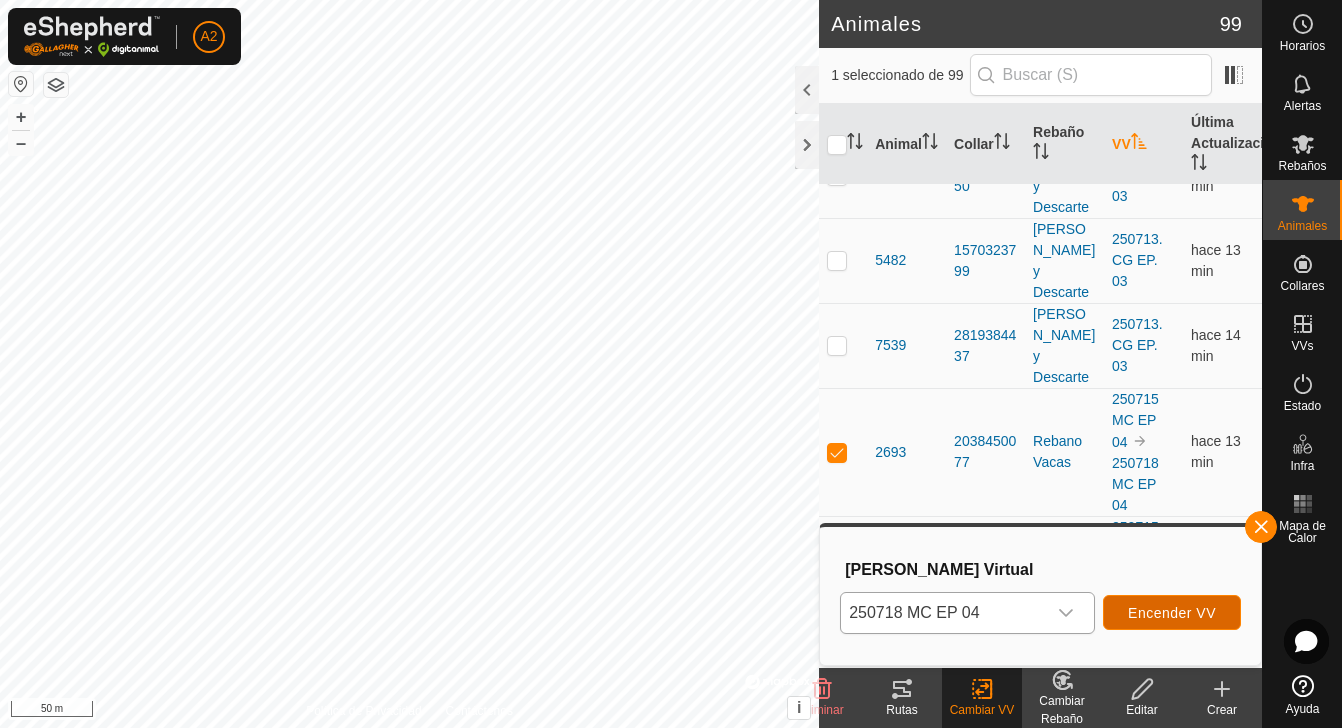 click on "Encender VV" at bounding box center (1172, 613) 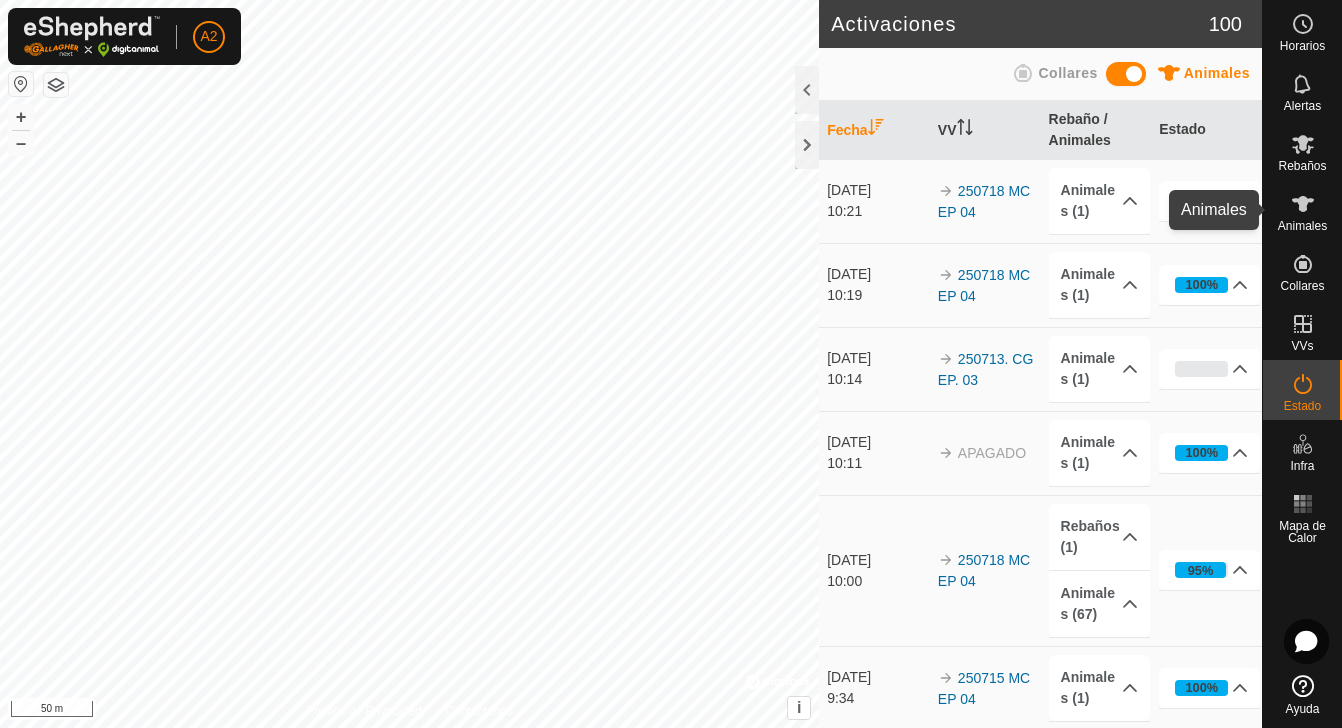 click 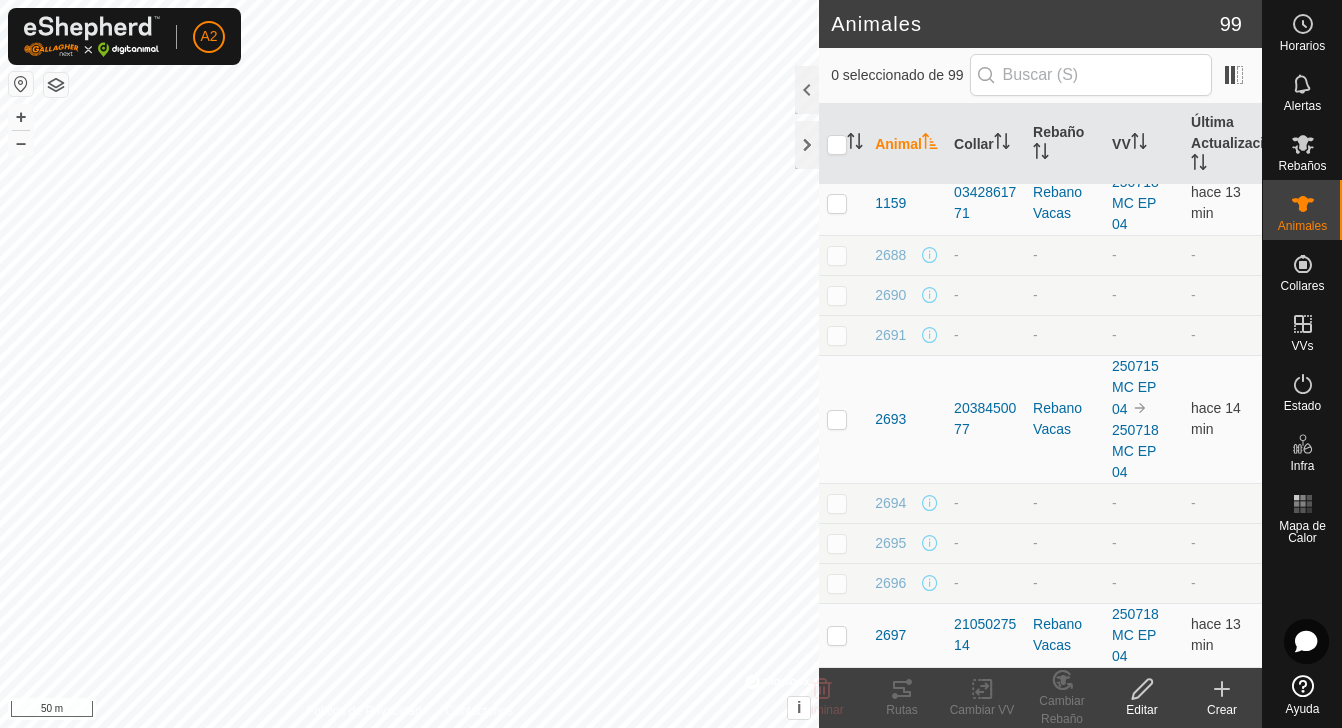 scroll, scrollTop: 414, scrollLeft: 0, axis: vertical 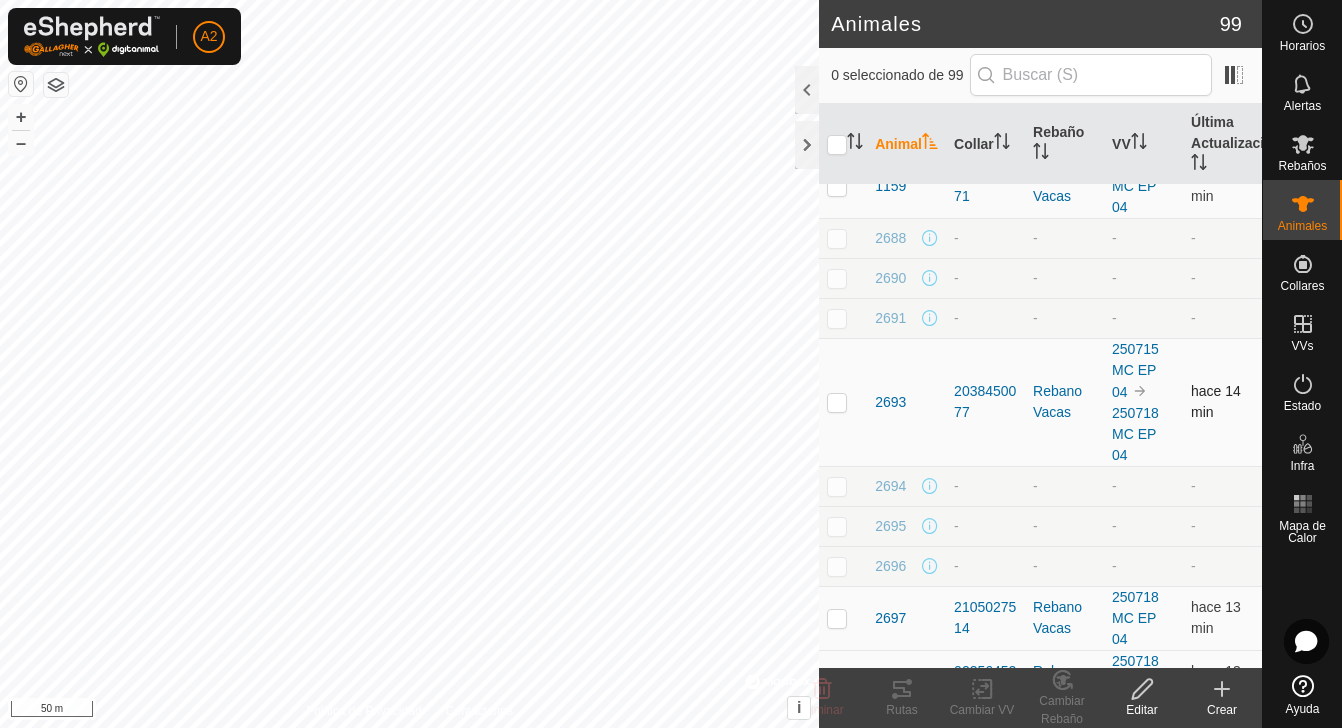 click at bounding box center [837, 402] 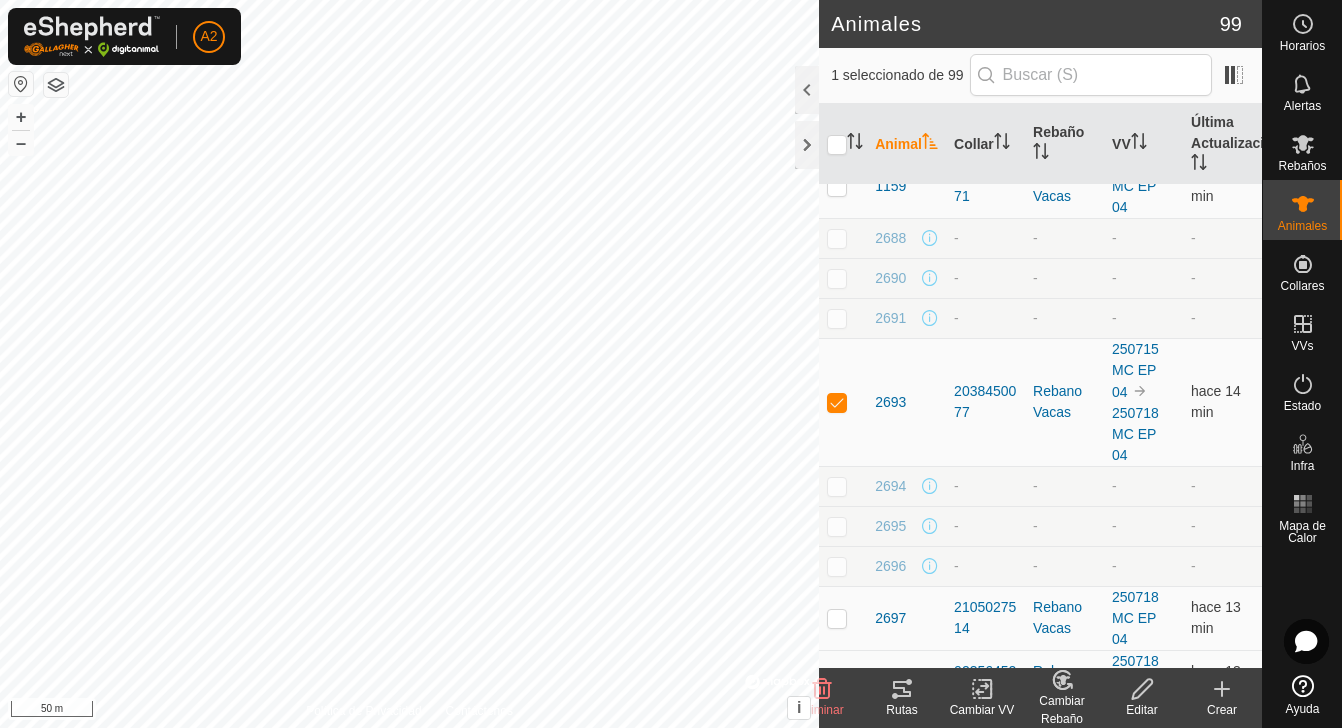 click 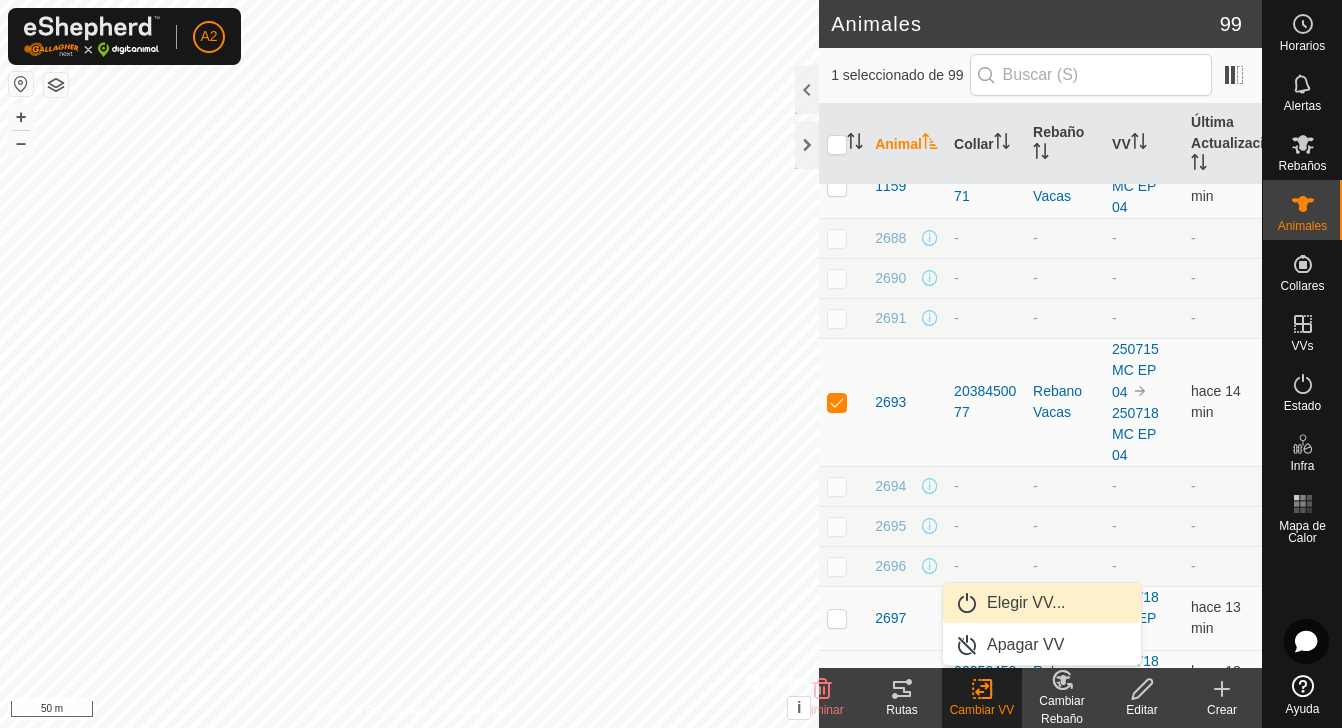 click on "Elegir VV..." at bounding box center [1042, 603] 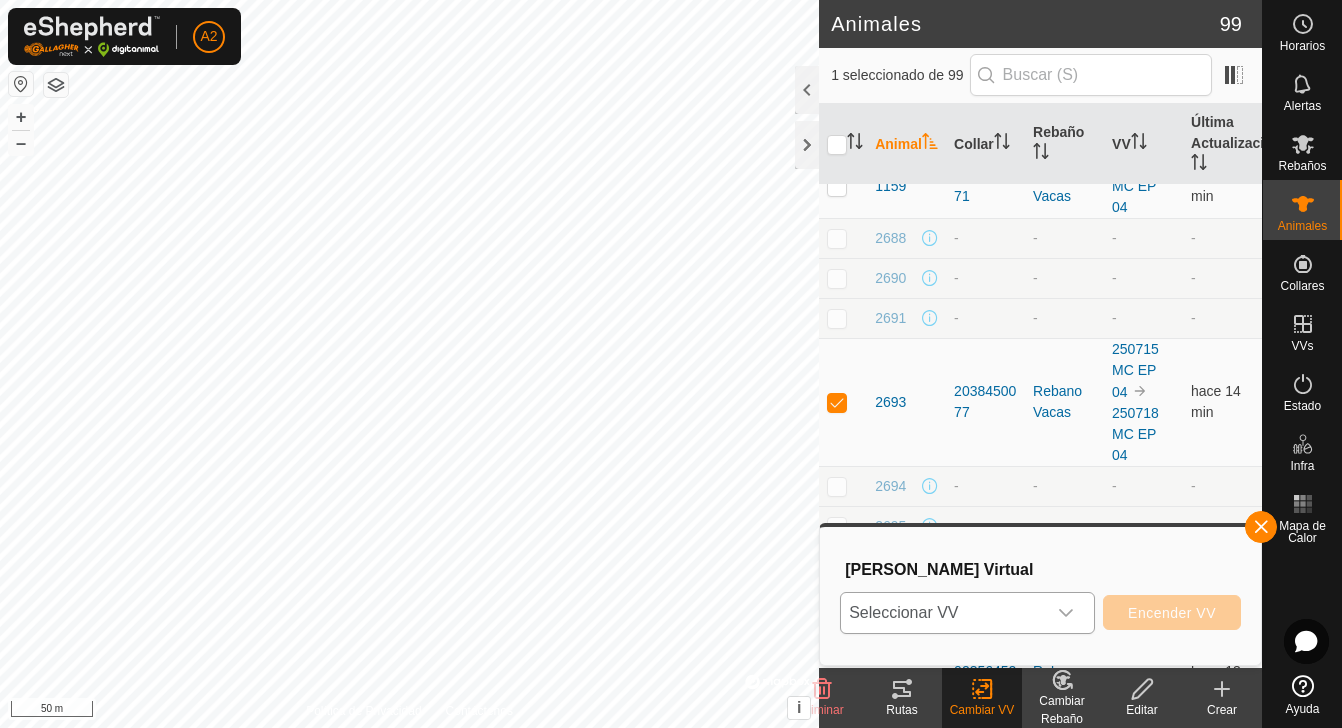 click 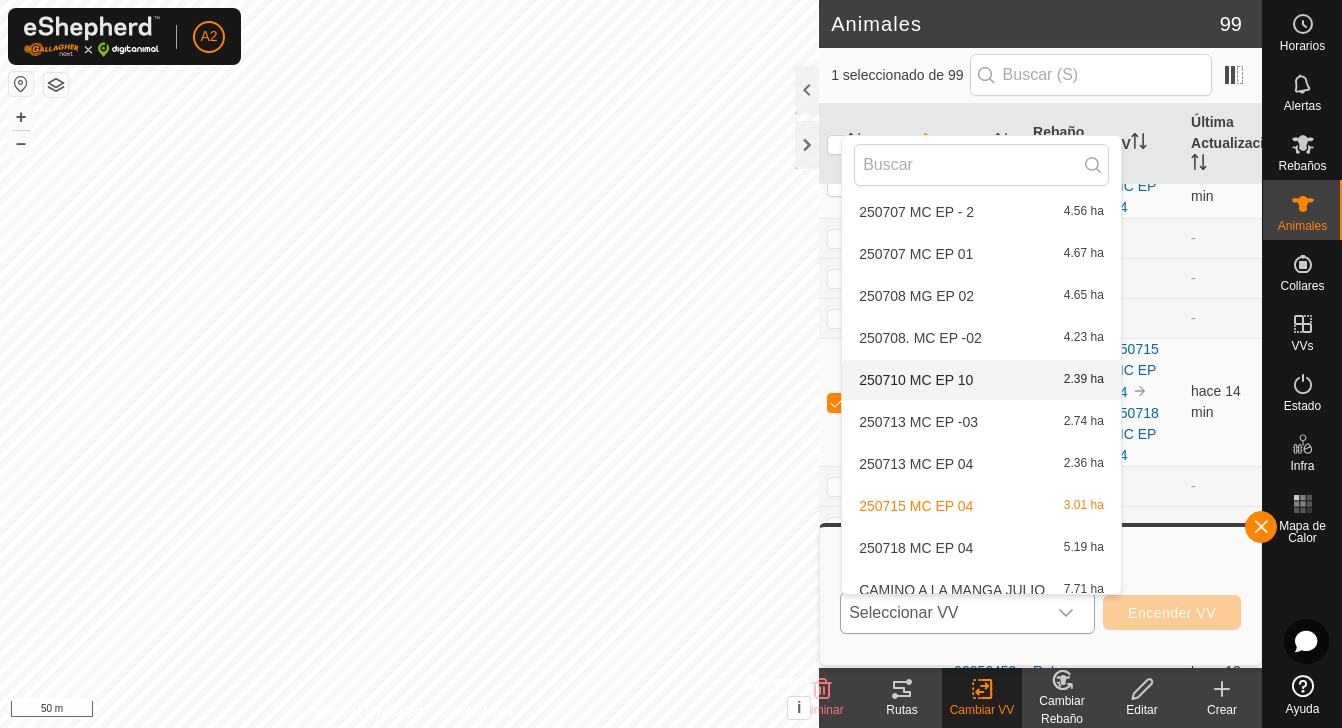 scroll, scrollTop: 404, scrollLeft: 0, axis: vertical 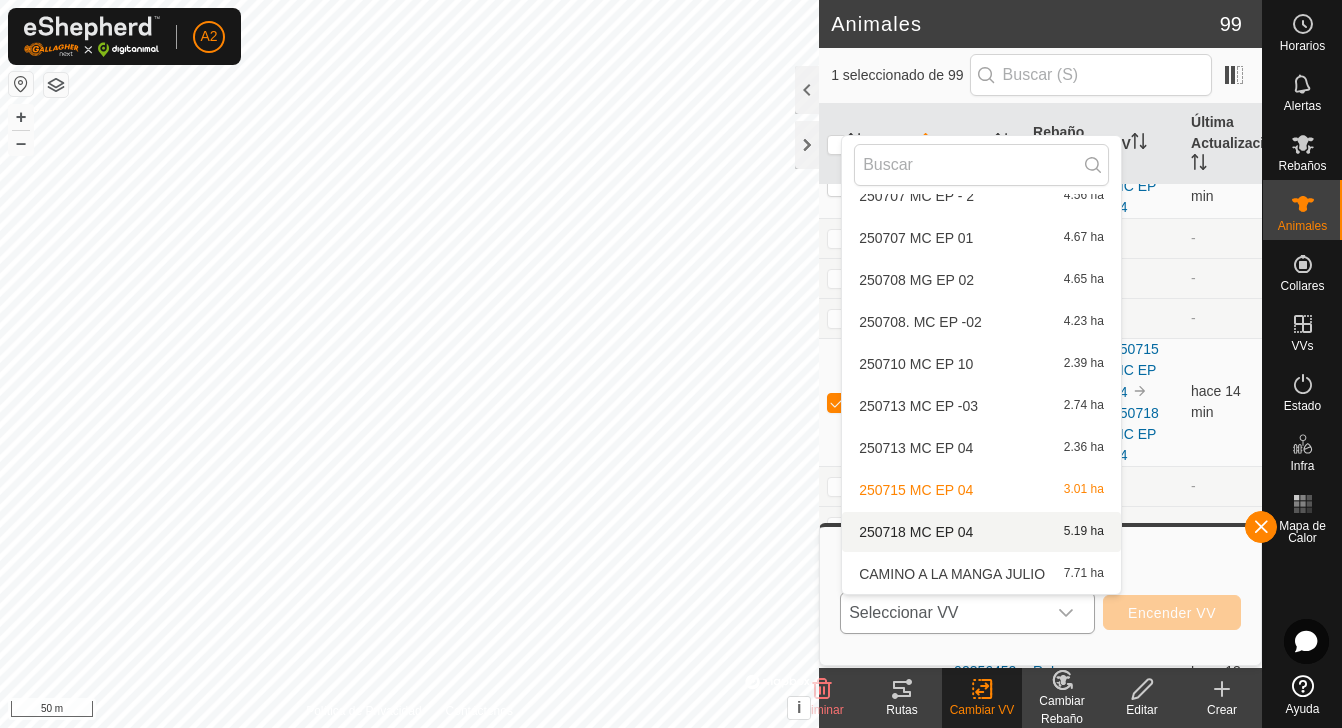 click on "250718 MC EP 04  5.19 ha" at bounding box center [981, 532] 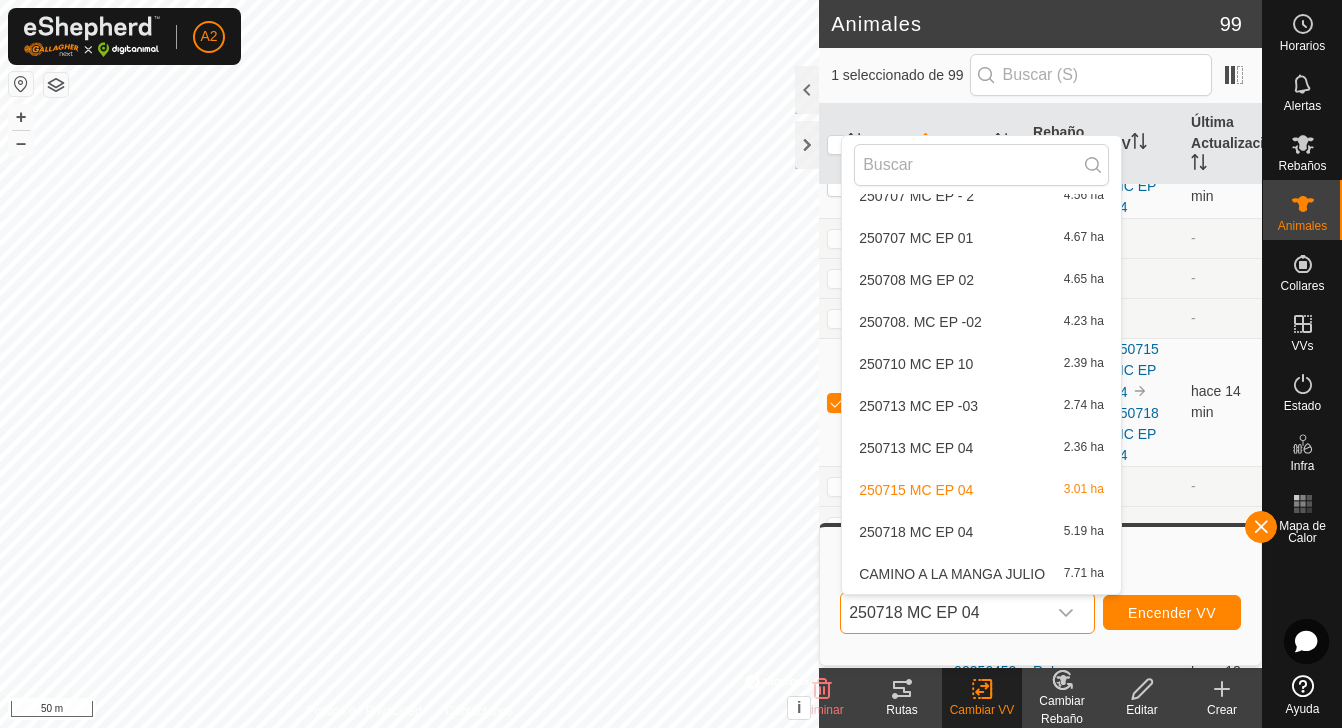 scroll, scrollTop: 0, scrollLeft: 0, axis: both 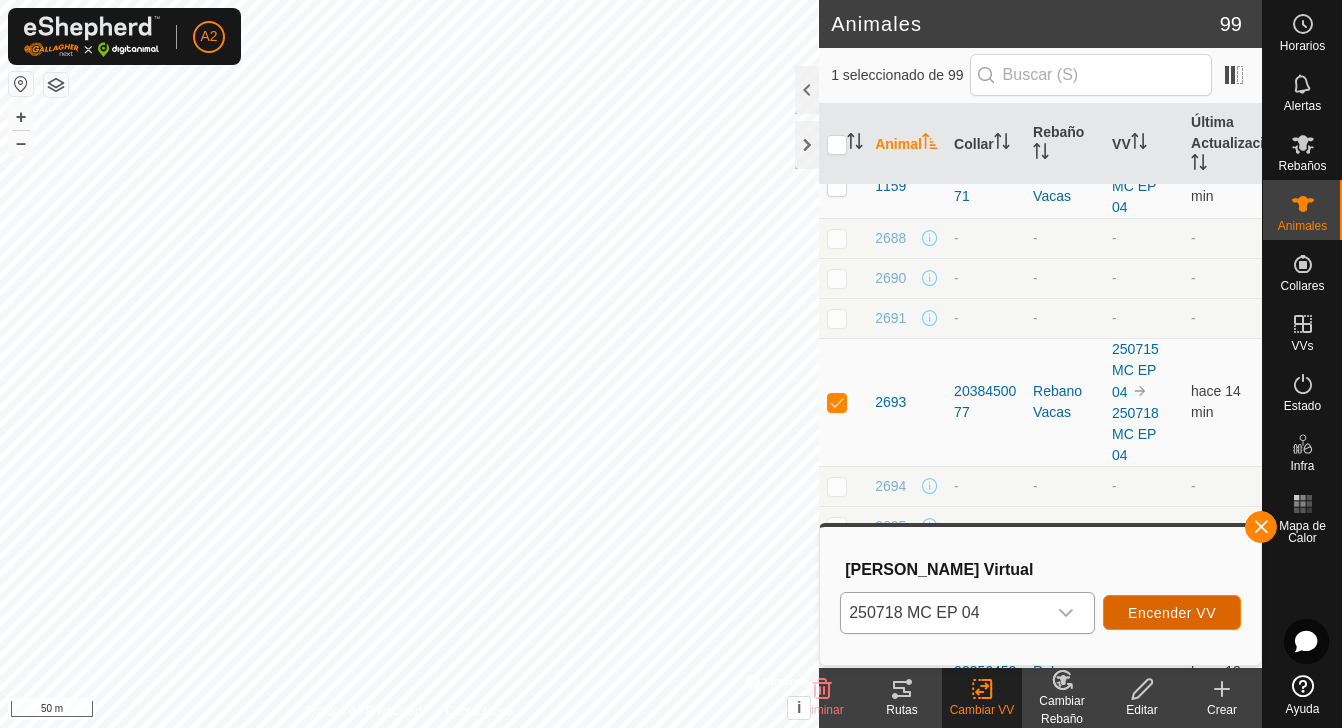click on "Encender VV" at bounding box center (1172, 613) 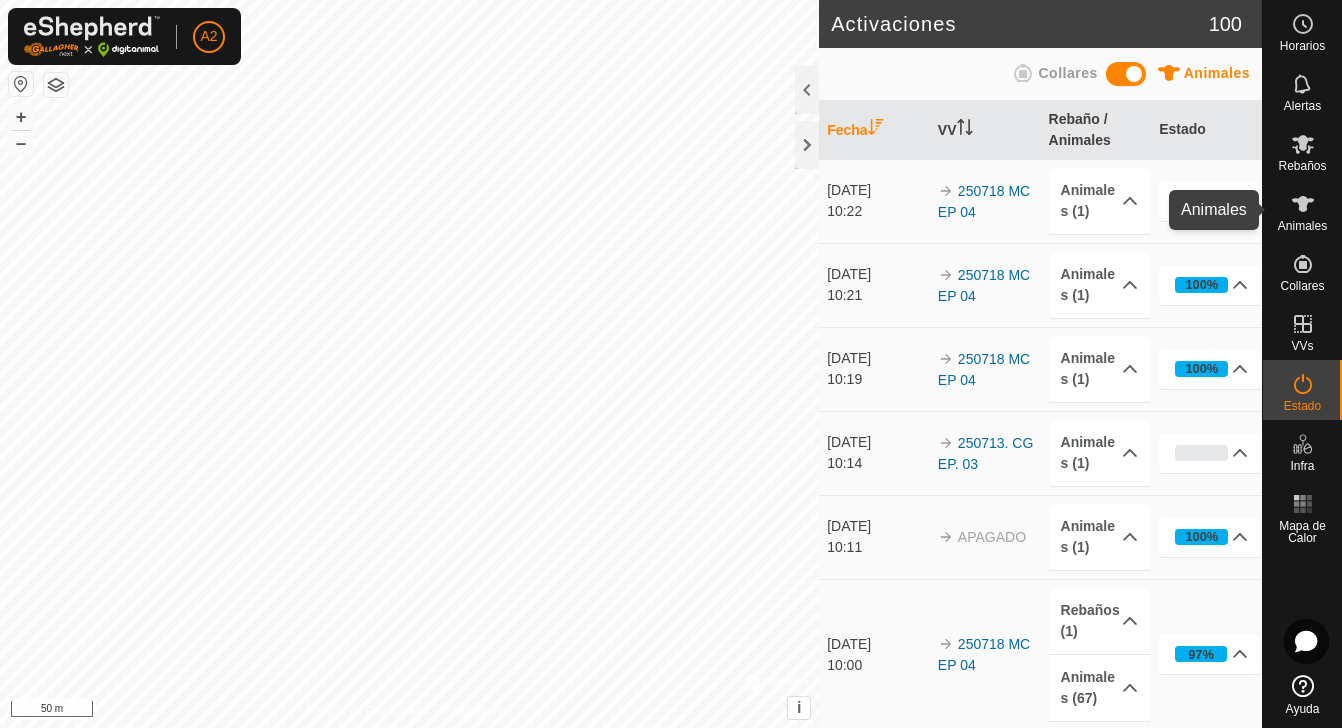click 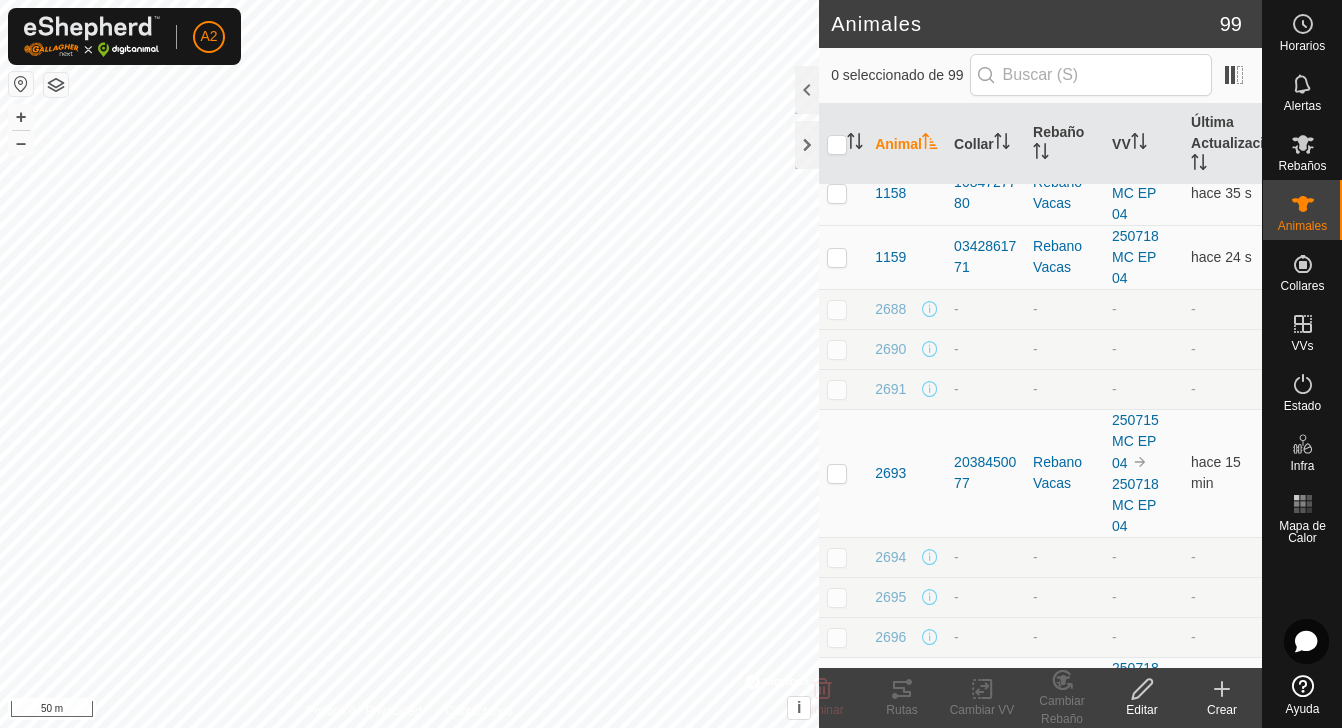 scroll, scrollTop: 344, scrollLeft: 0, axis: vertical 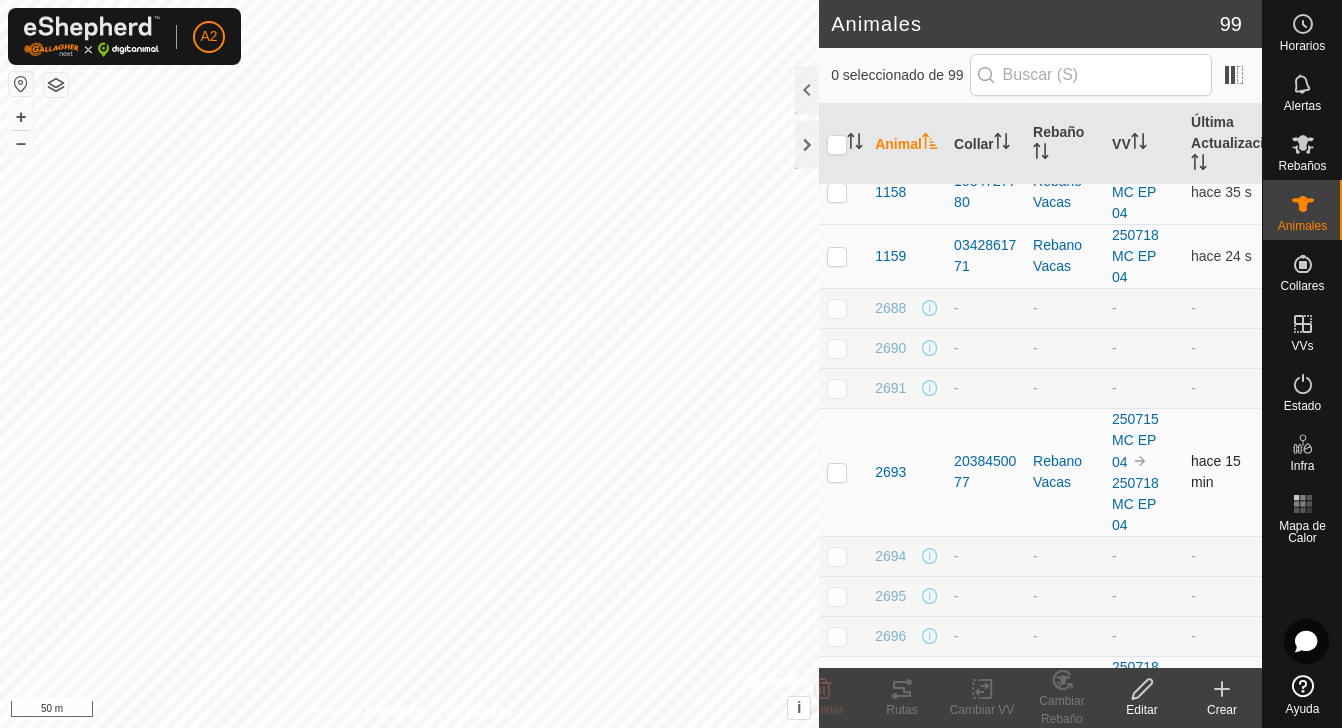 click at bounding box center [837, 472] 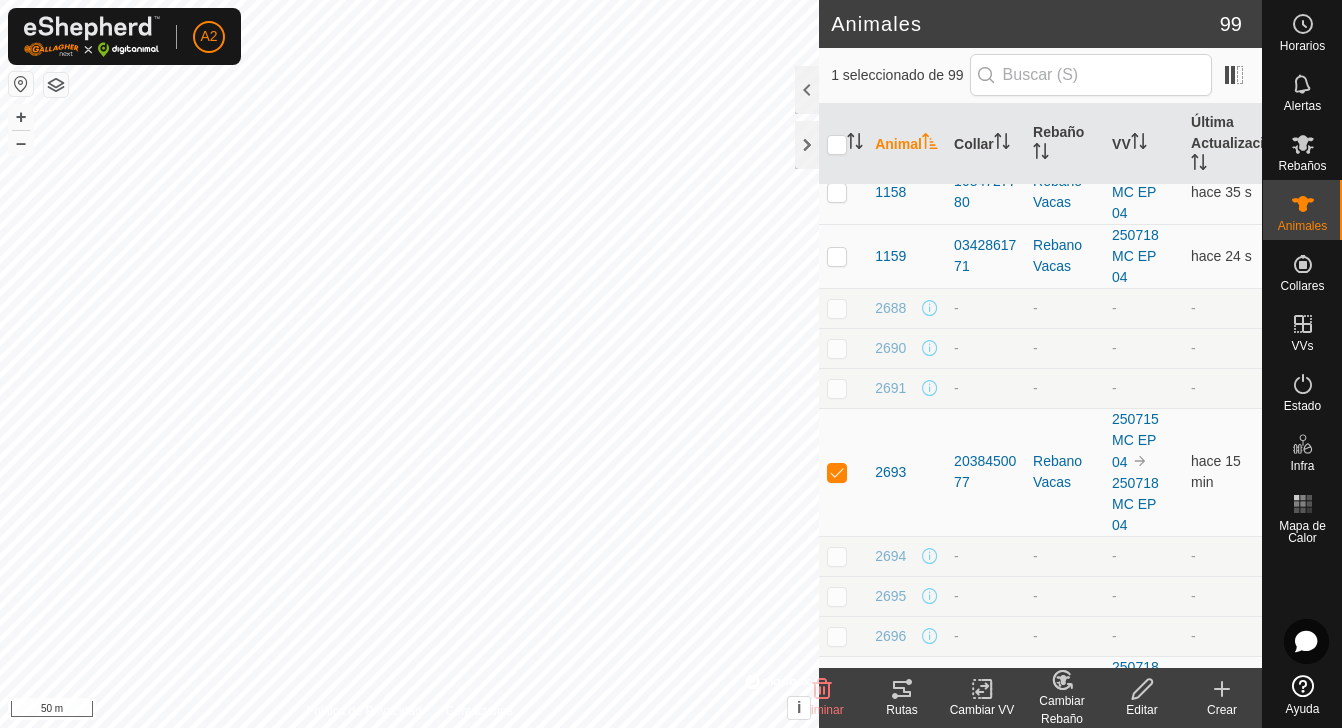 click 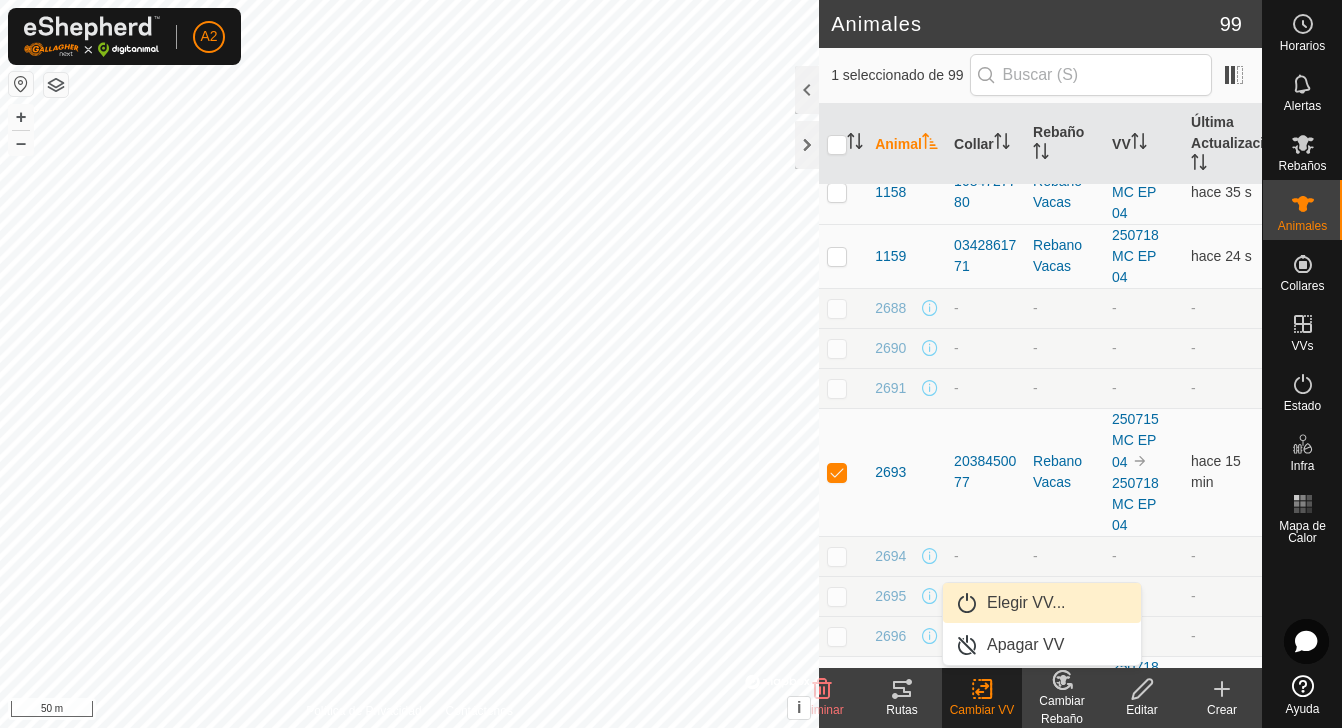 click on "Elegir VV..." at bounding box center (1042, 603) 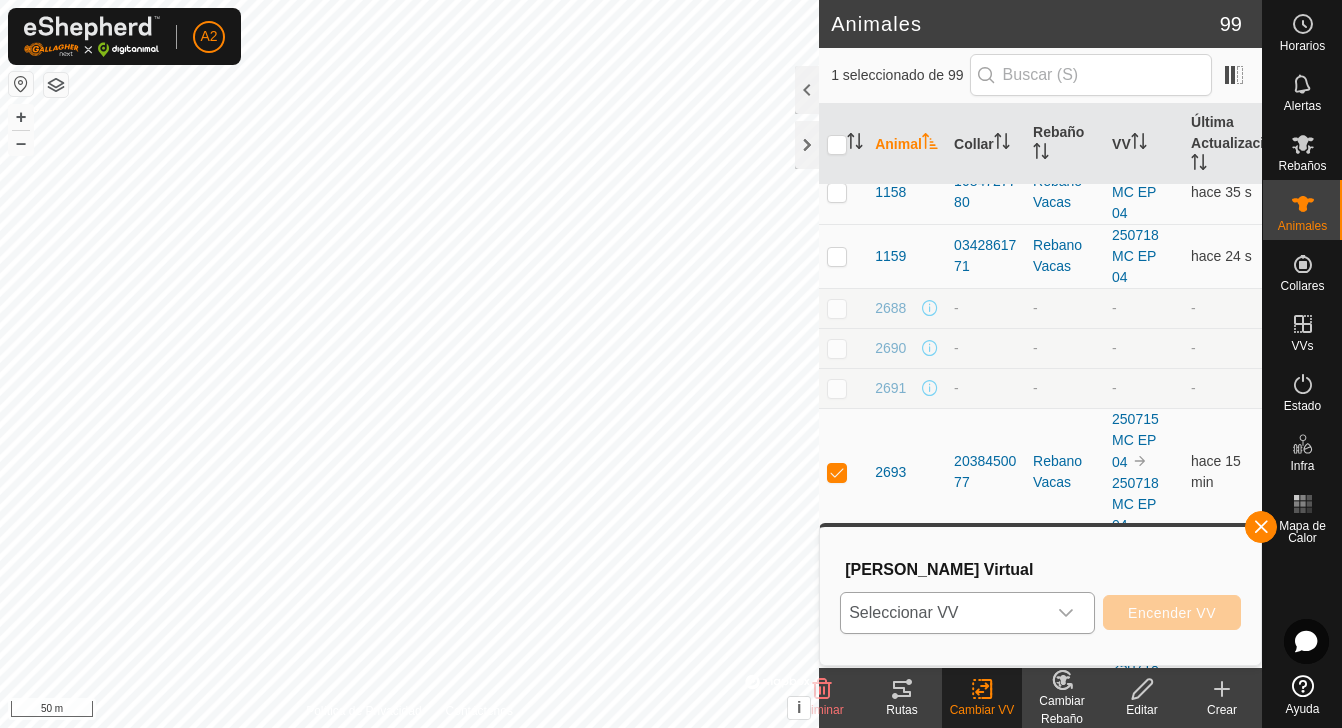 click 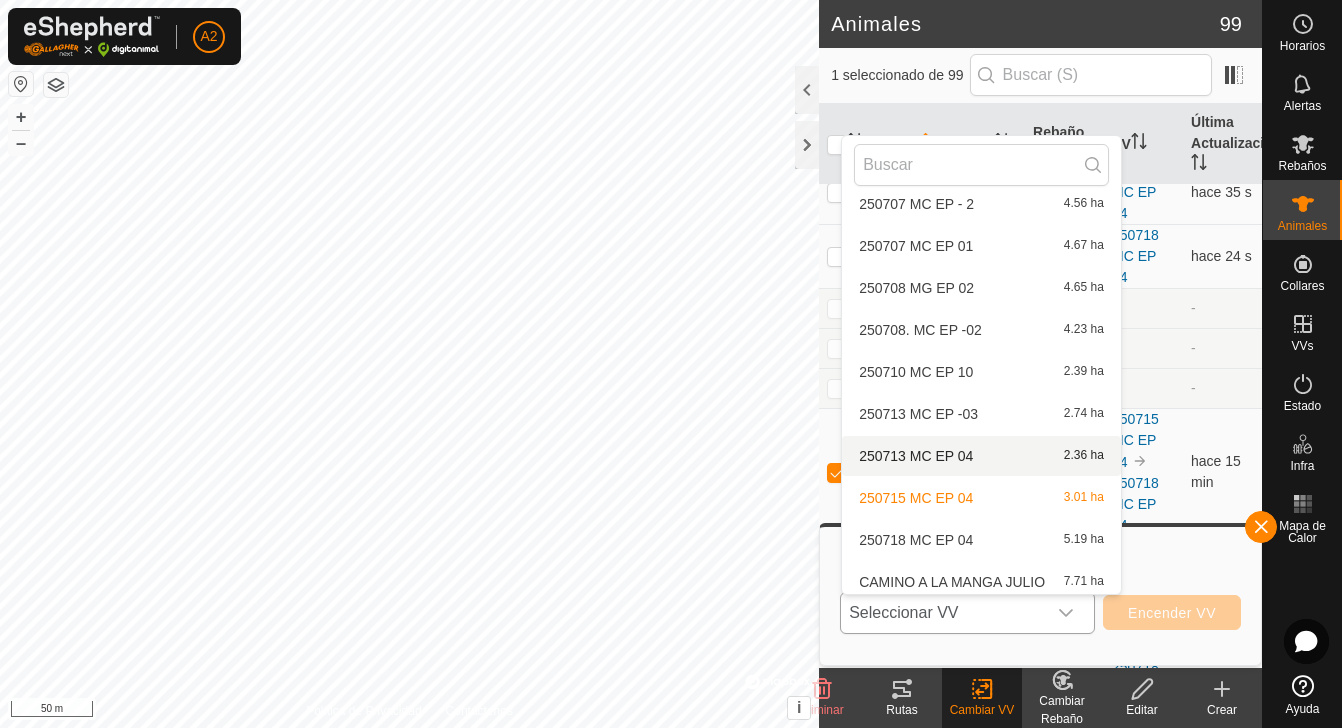 scroll, scrollTop: 404, scrollLeft: 0, axis: vertical 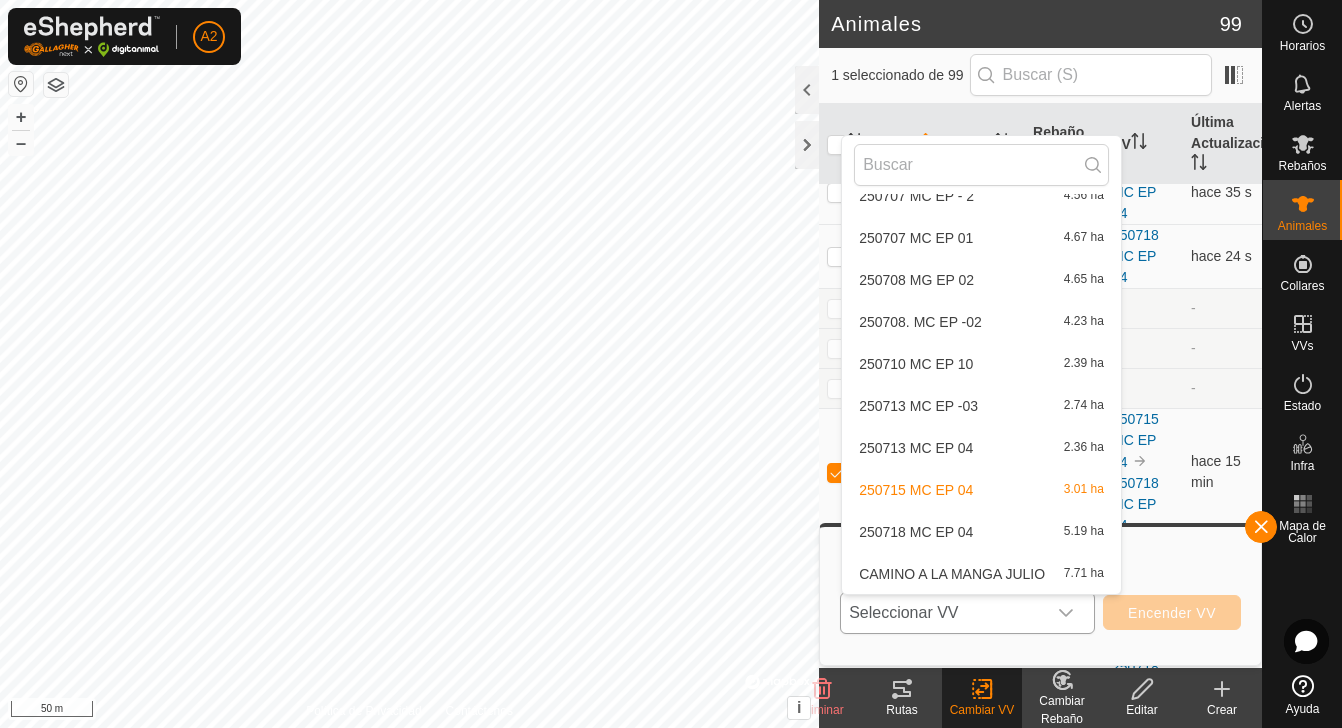click on "250718 MC EP 04  5.19 ha" at bounding box center [981, 532] 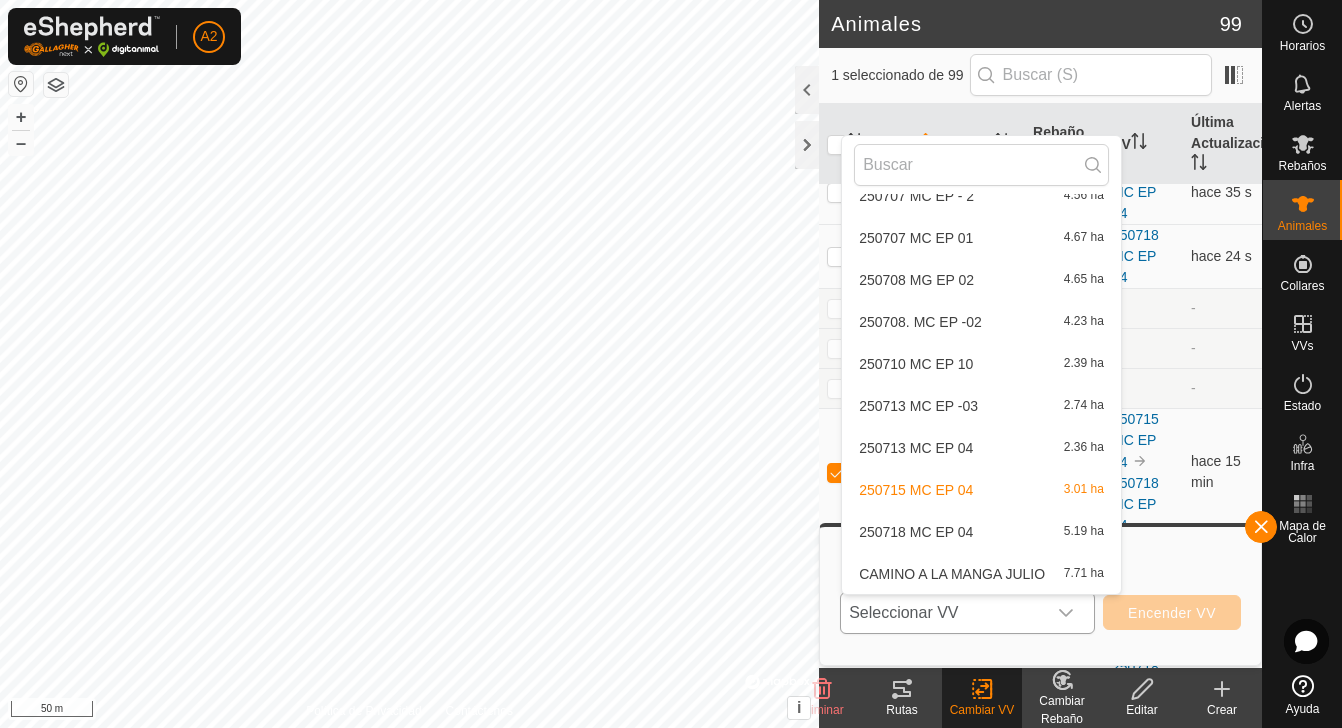 scroll, scrollTop: 0, scrollLeft: 0, axis: both 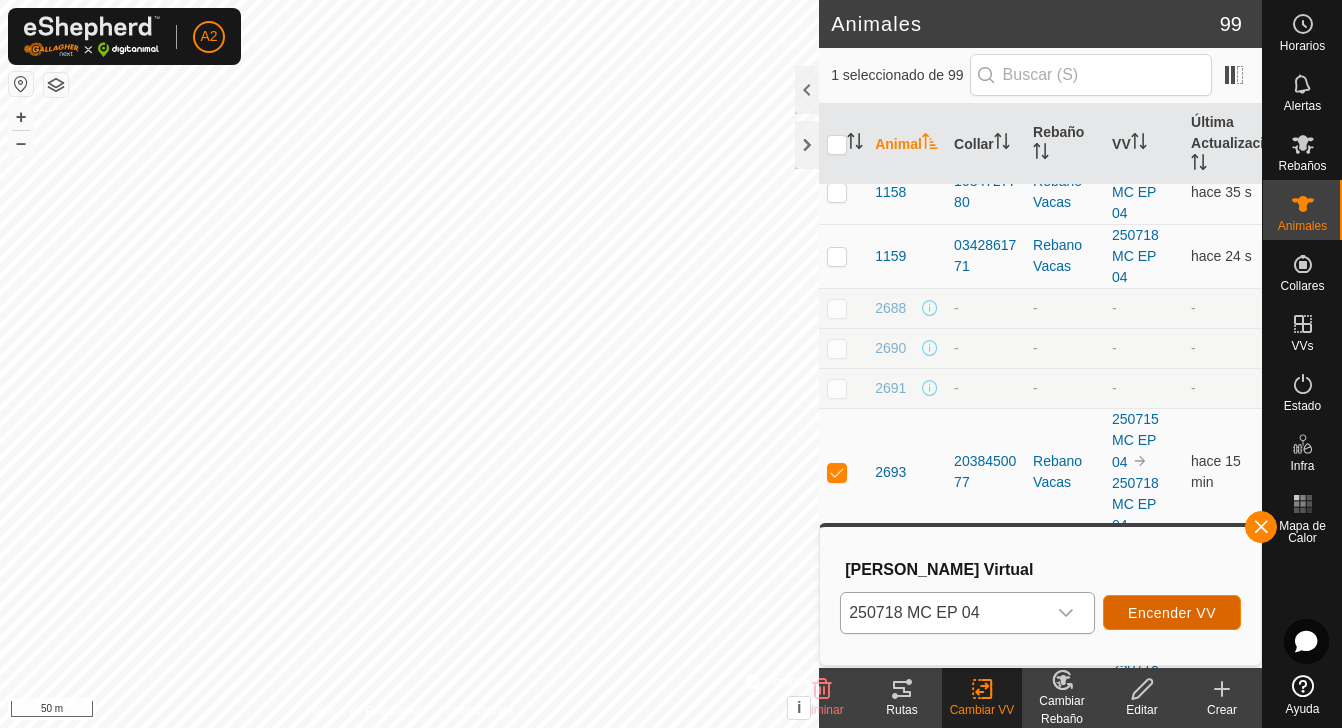 click on "Encender VV" at bounding box center [1172, 613] 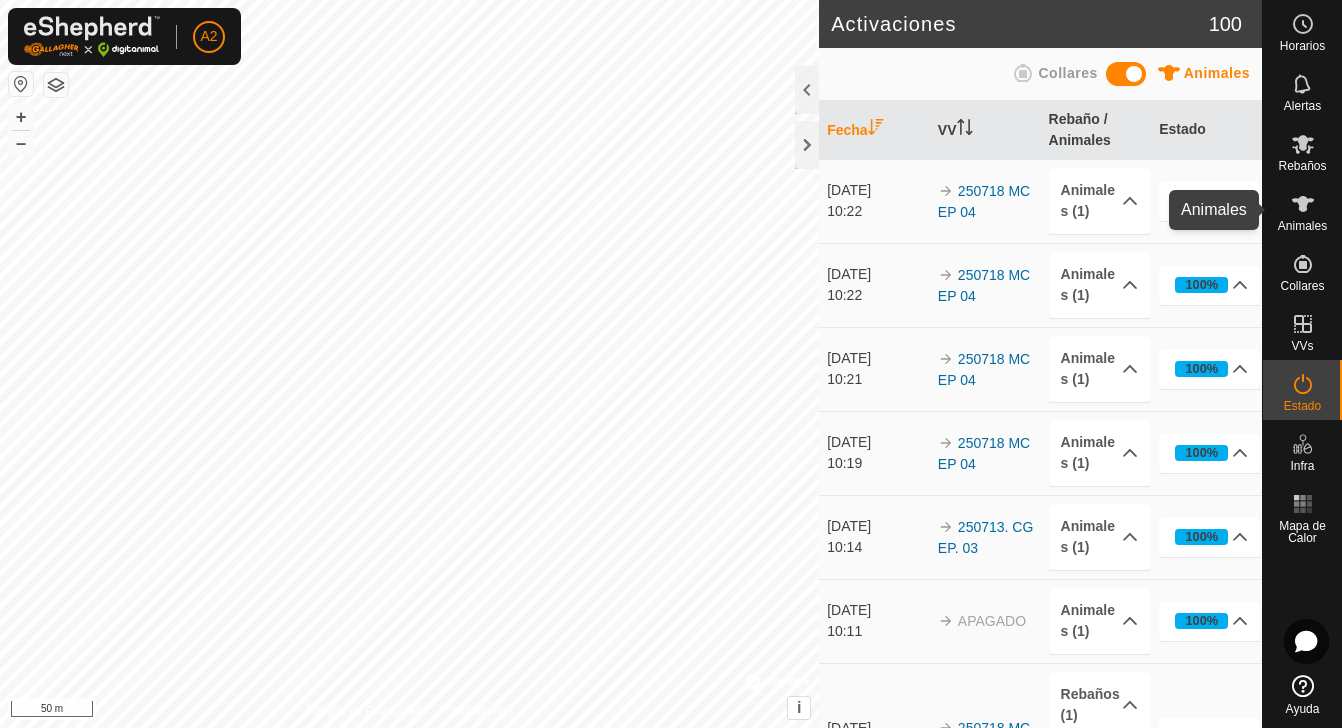 click 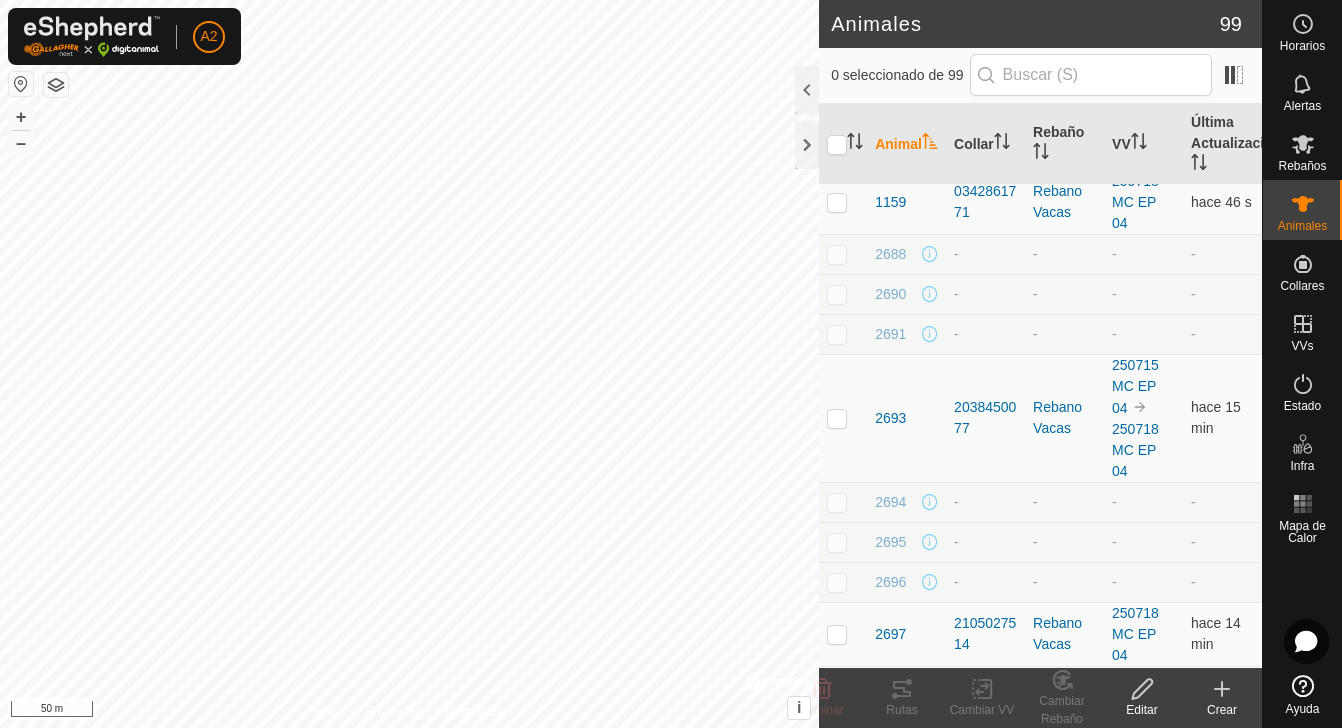 scroll, scrollTop: 401, scrollLeft: 0, axis: vertical 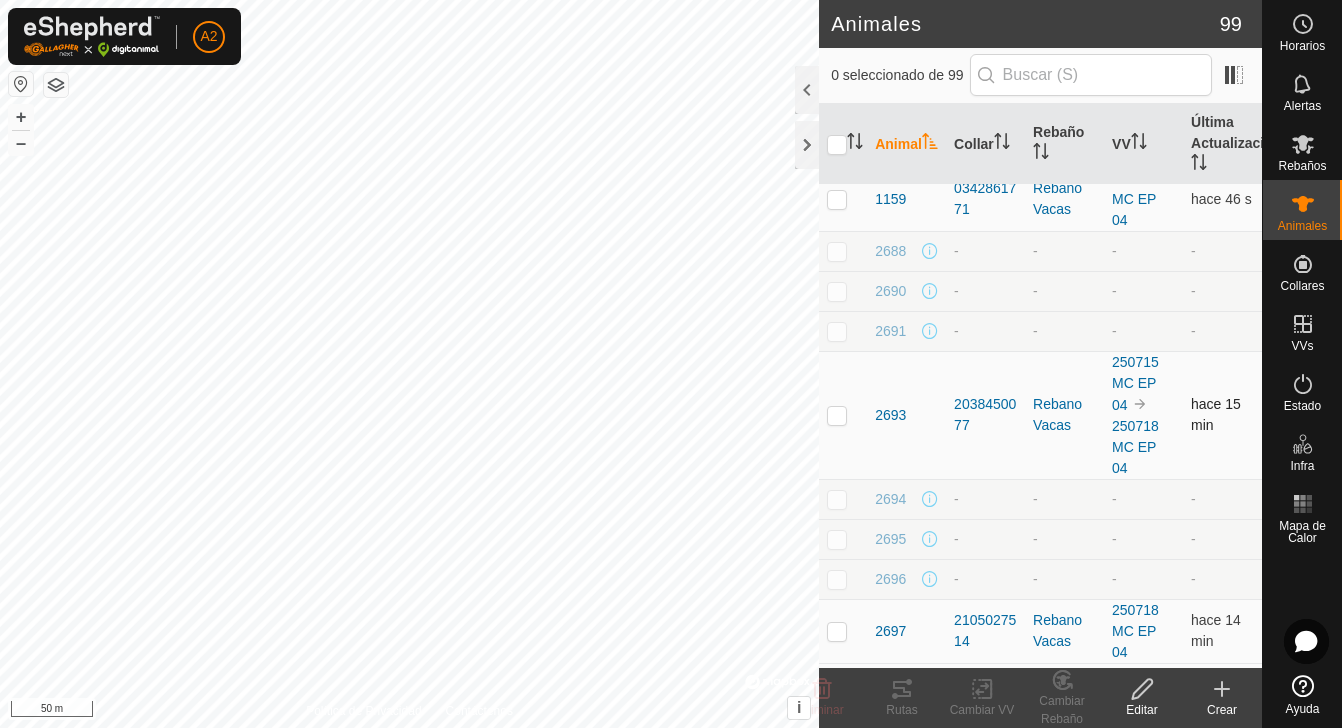 click at bounding box center [837, 415] 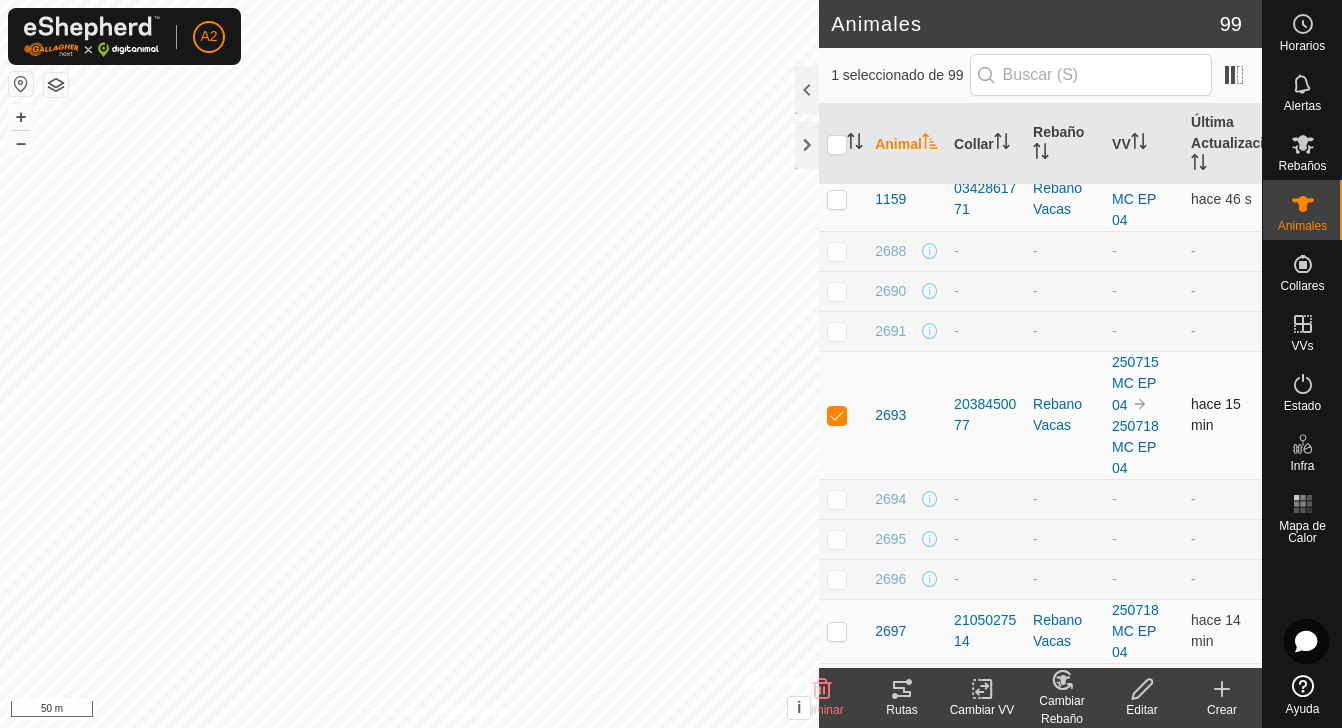 checkbox on "true" 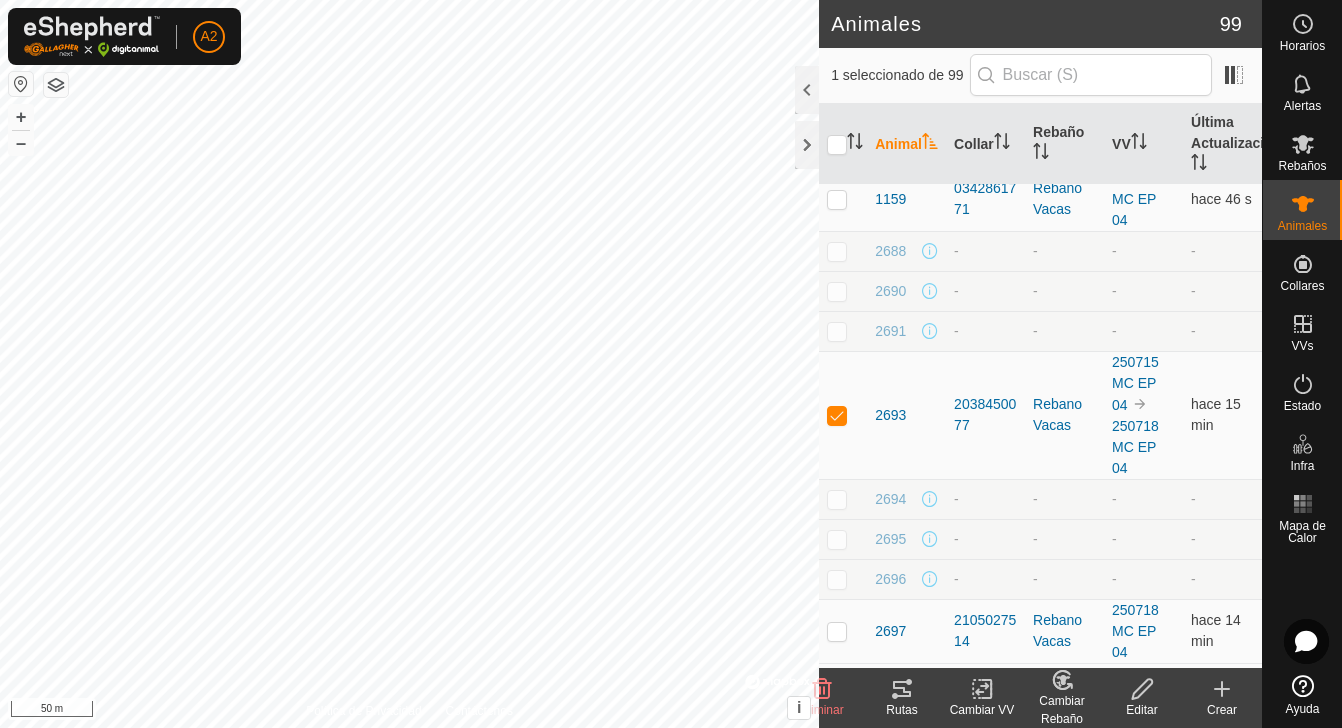 click 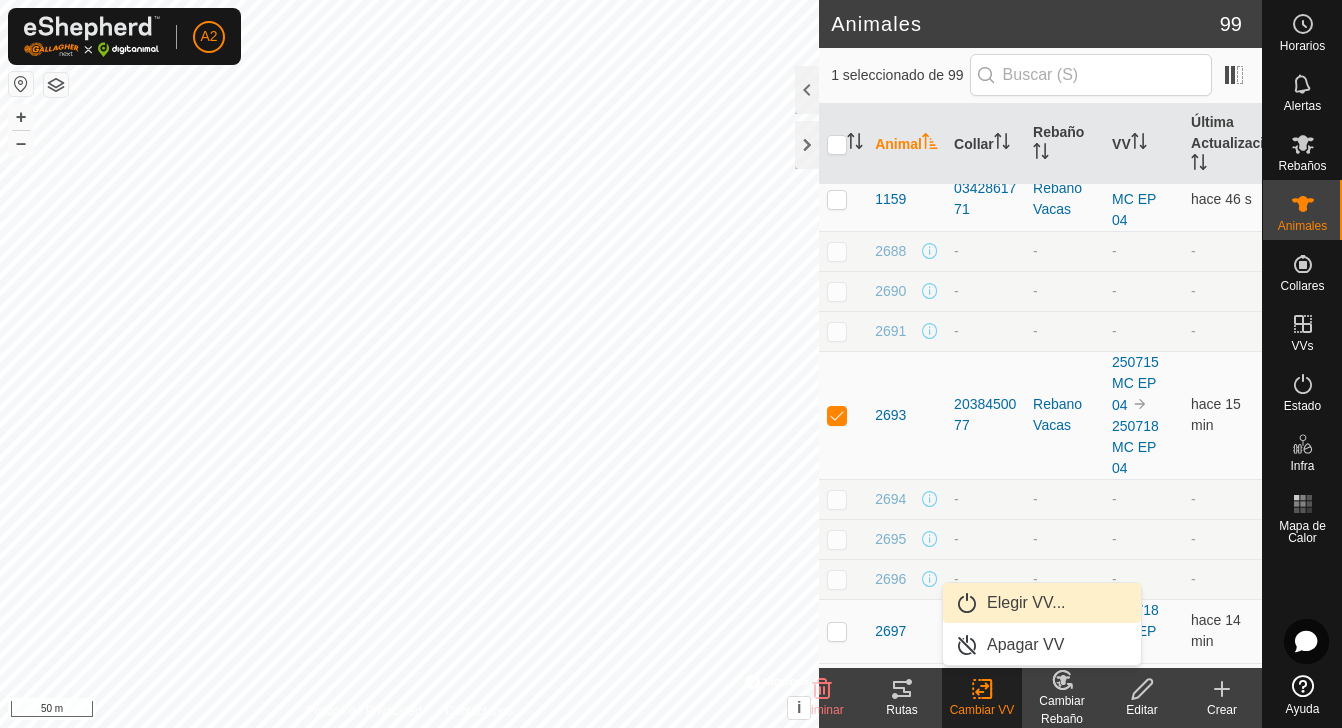 click on "Elegir VV..." at bounding box center [1042, 603] 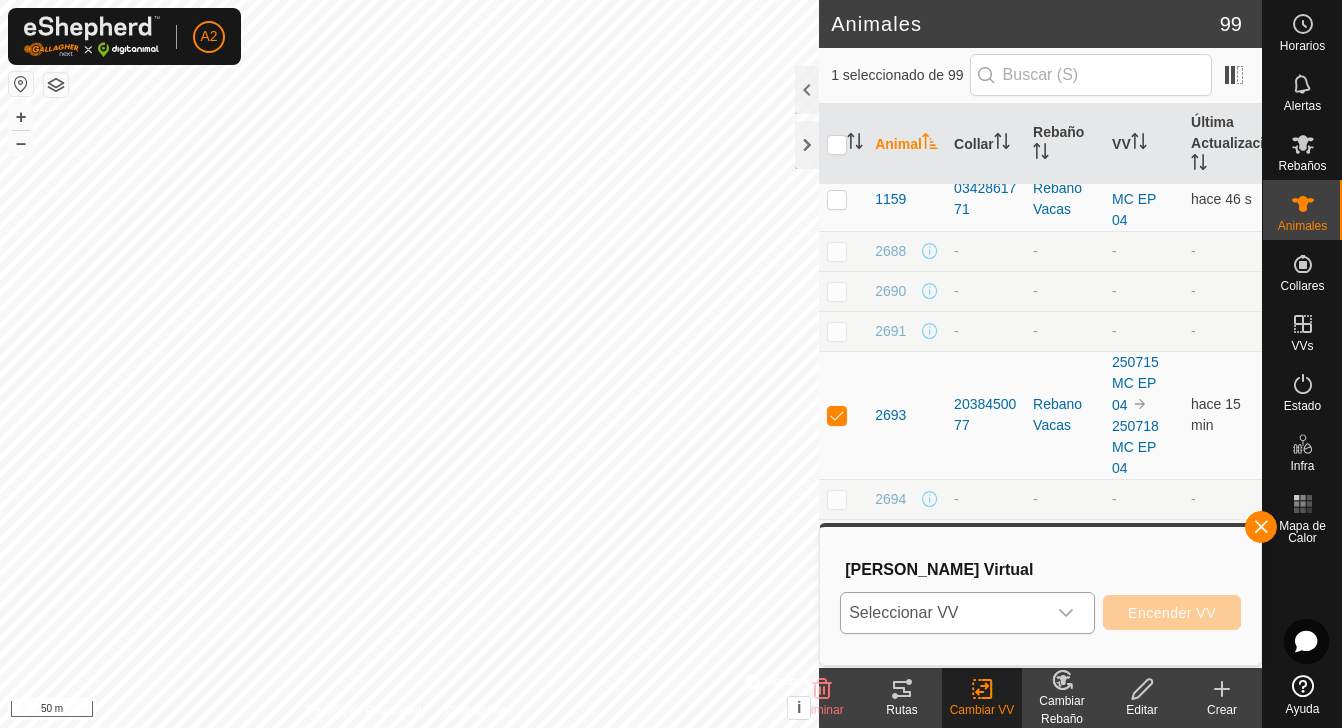 click 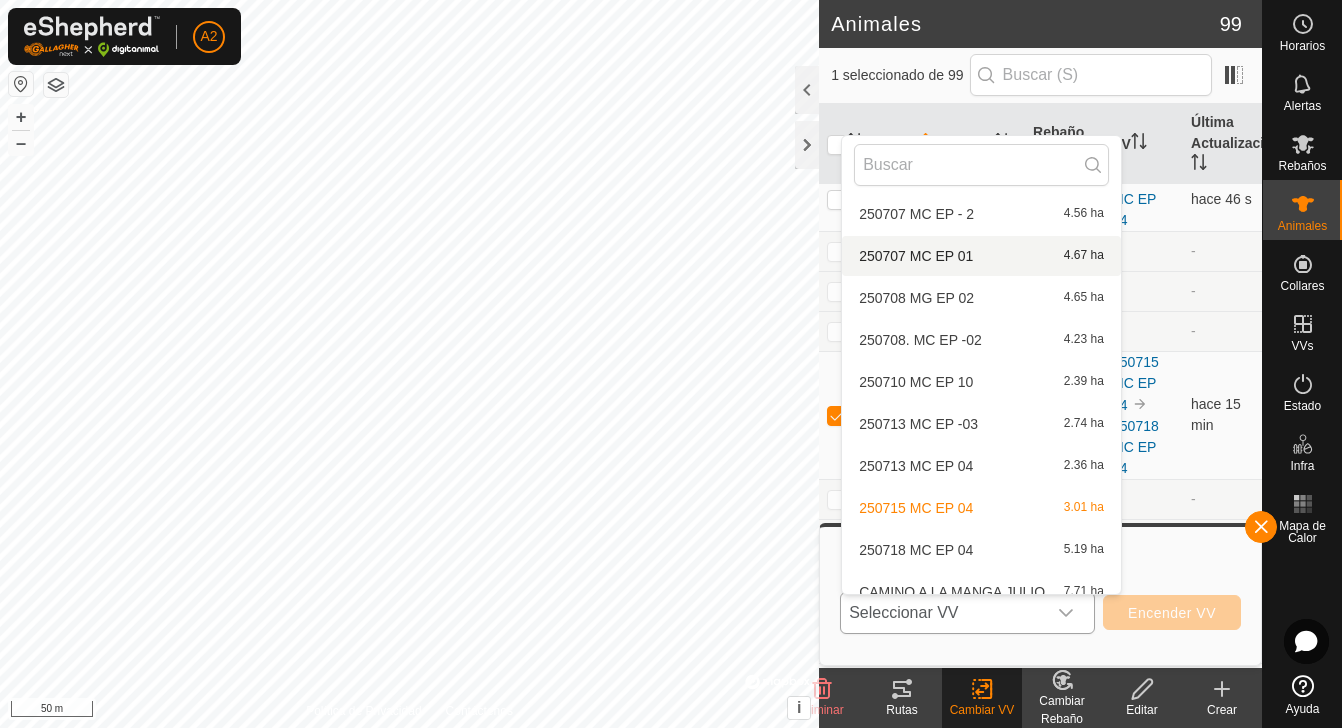 scroll, scrollTop: 404, scrollLeft: 0, axis: vertical 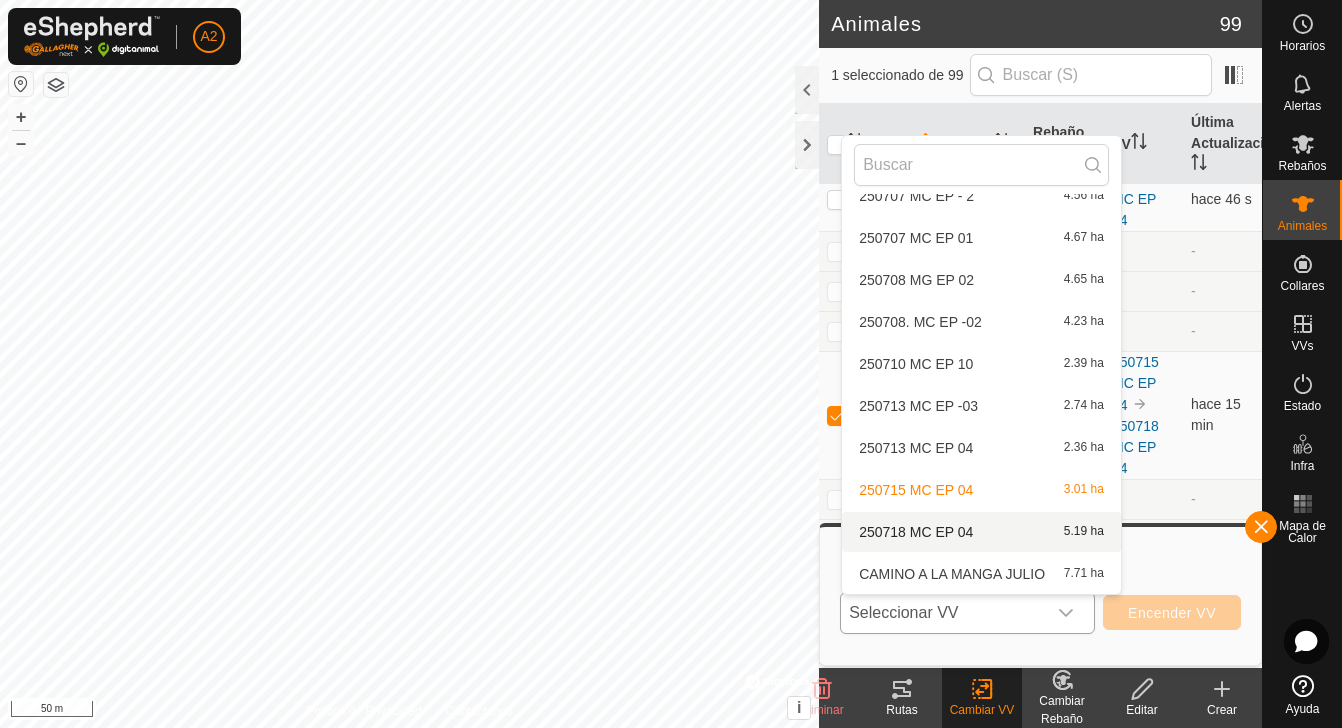 click on "250718 MC EP 04  5.19 ha" at bounding box center (981, 532) 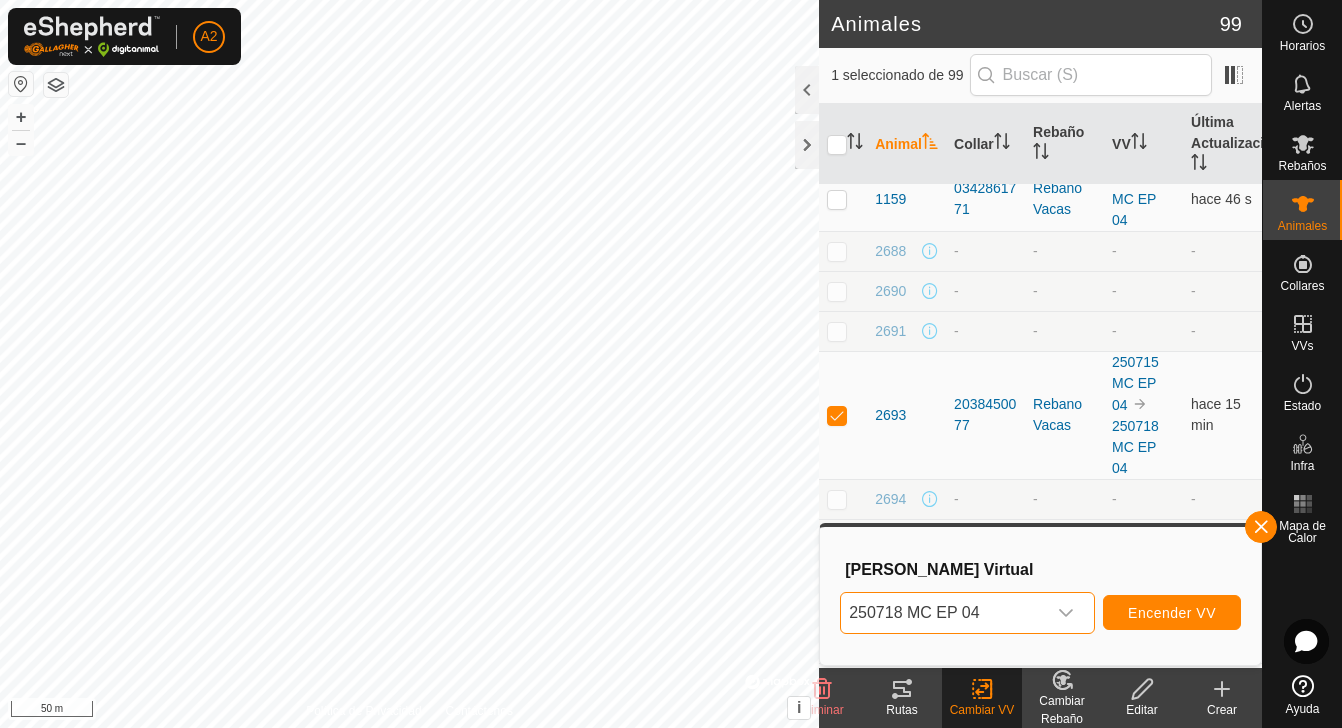 scroll, scrollTop: 404, scrollLeft: 0, axis: vertical 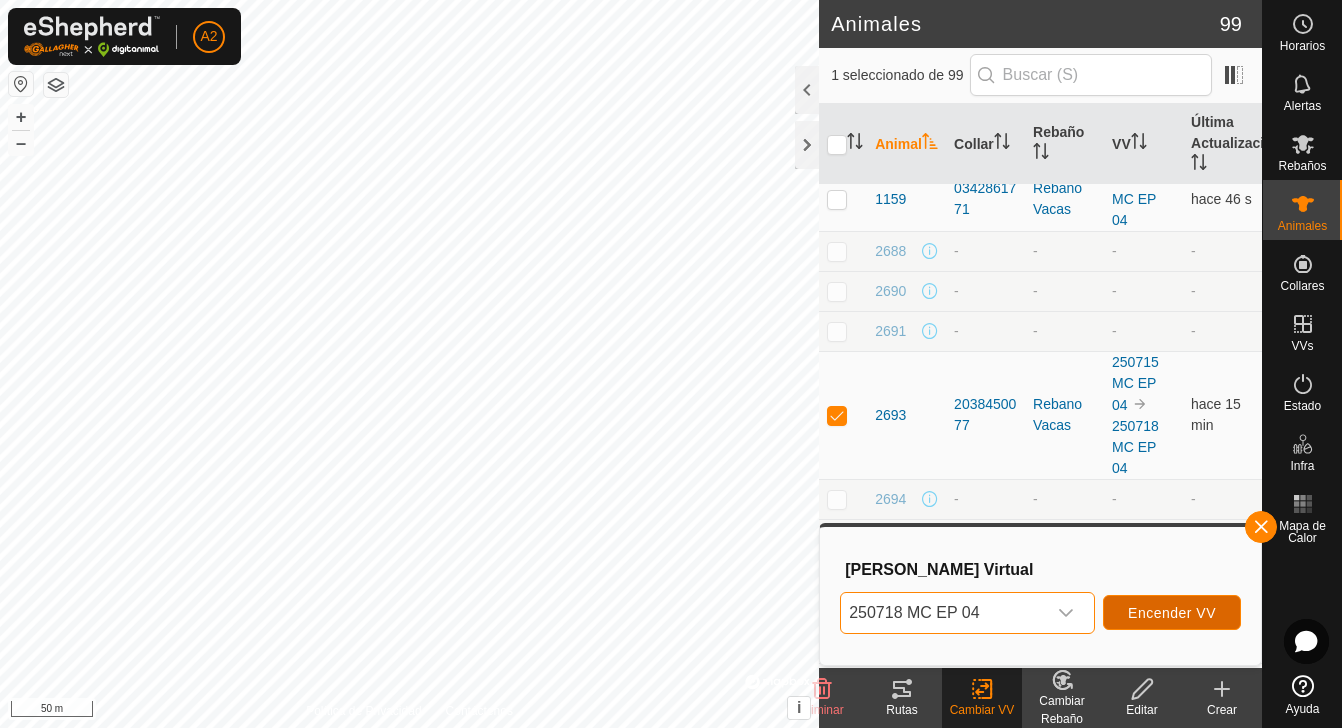 click on "Encender VV" at bounding box center [1172, 613] 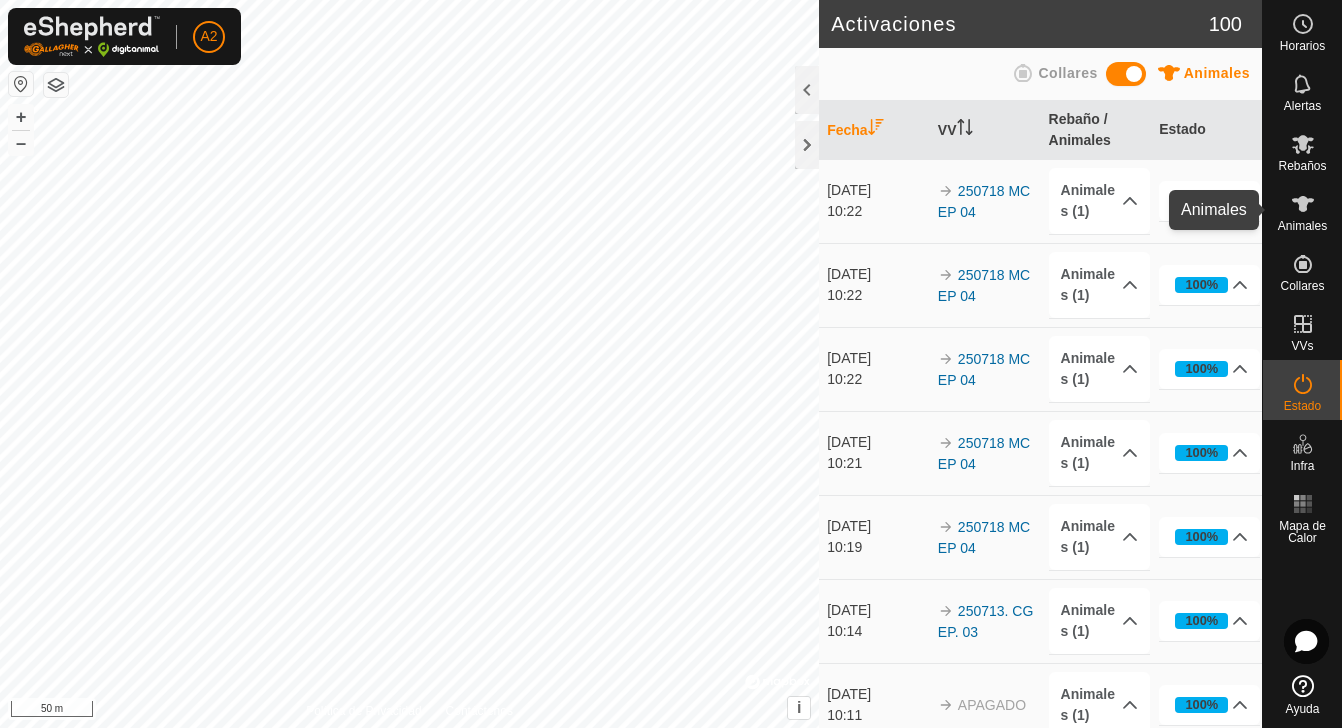 click 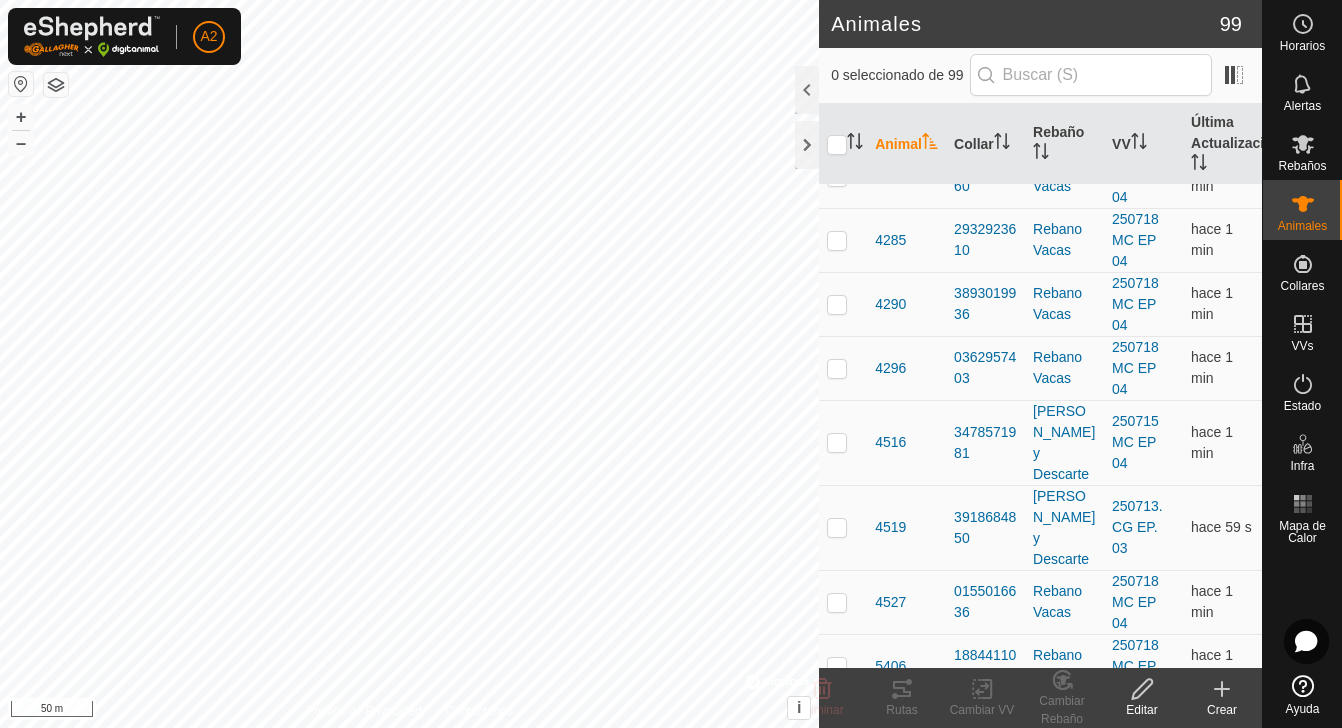 scroll, scrollTop: 1995, scrollLeft: 0, axis: vertical 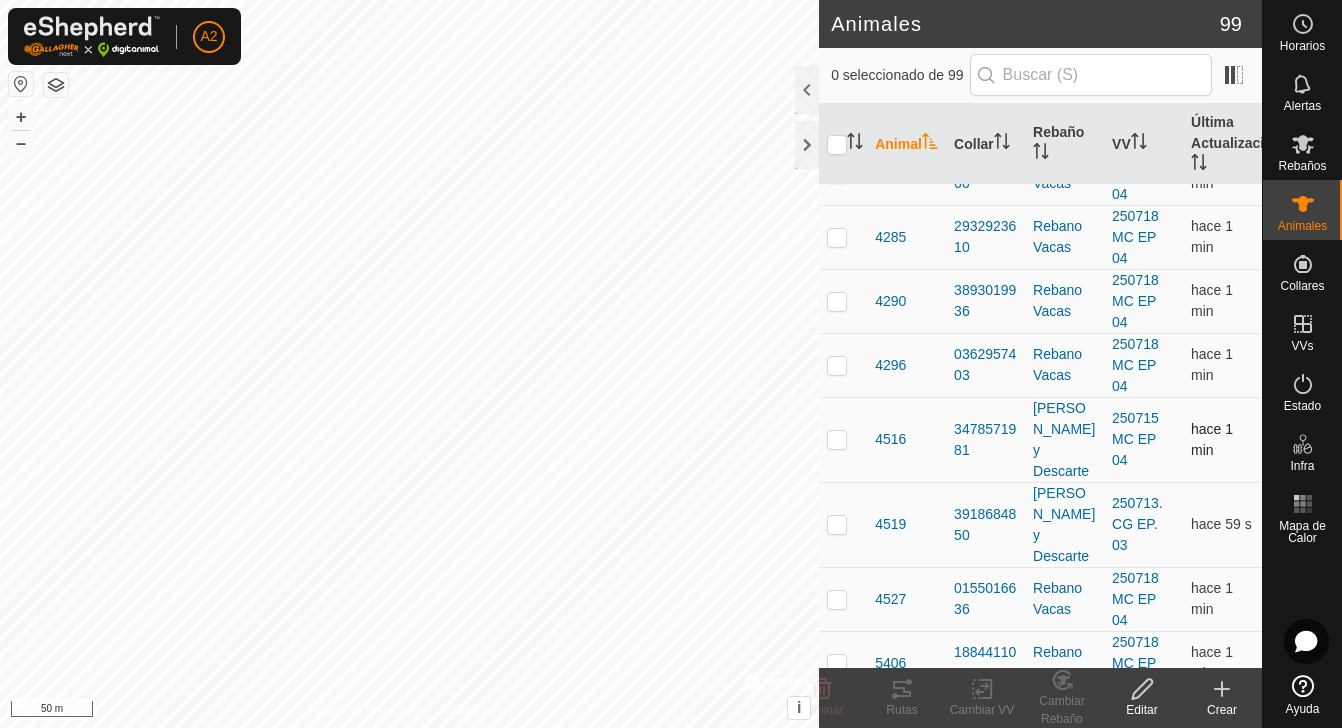 click at bounding box center (837, 439) 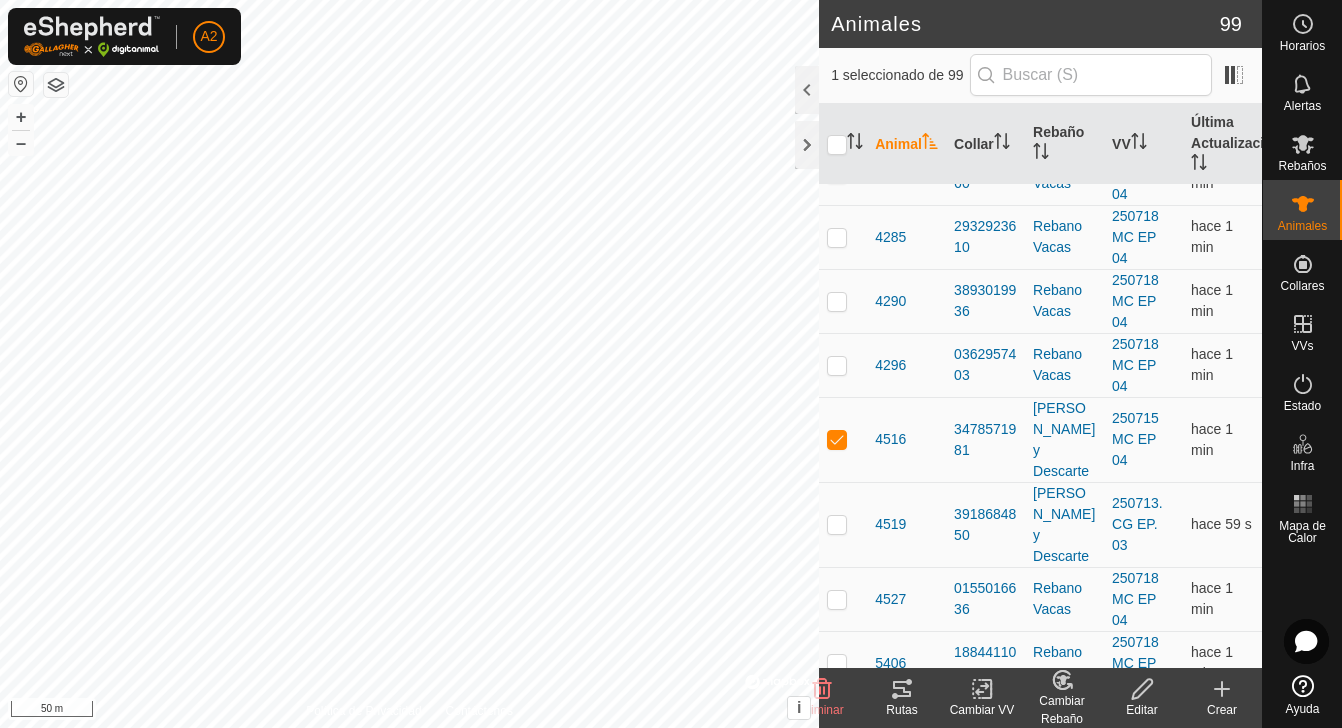 click 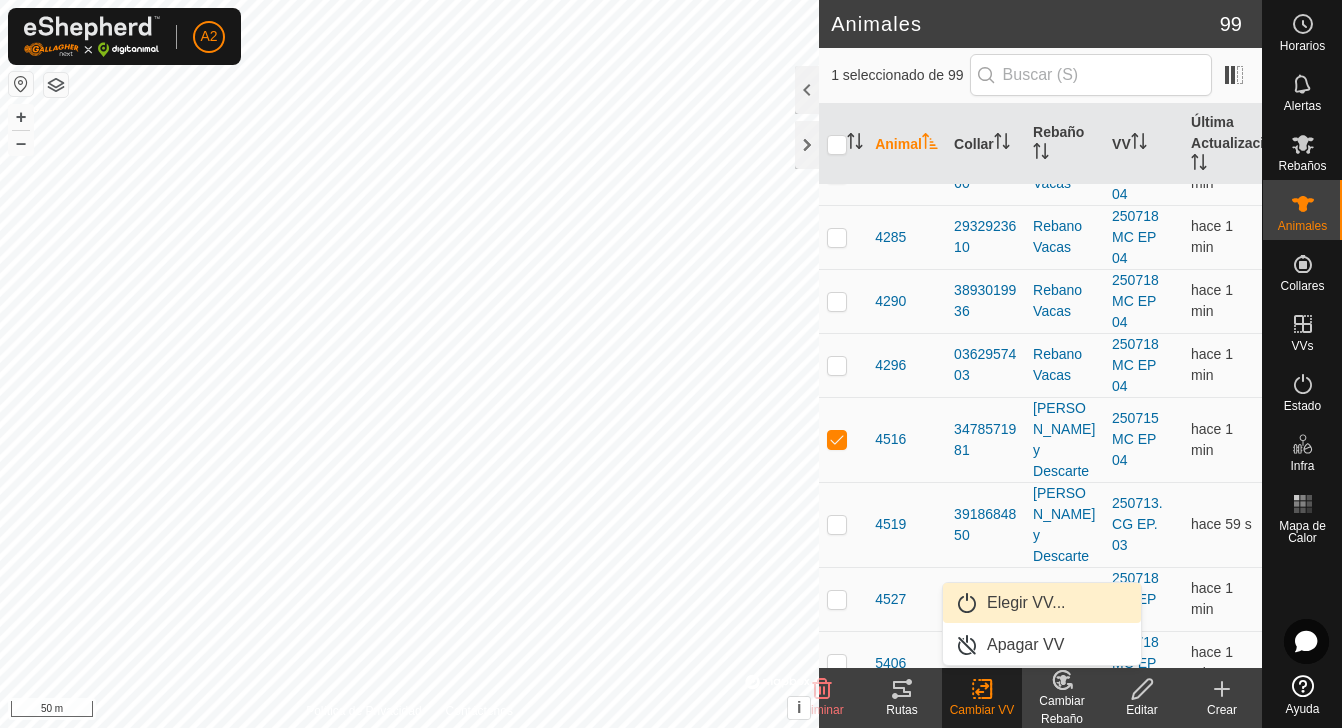 click on "Elegir VV..." at bounding box center [1042, 603] 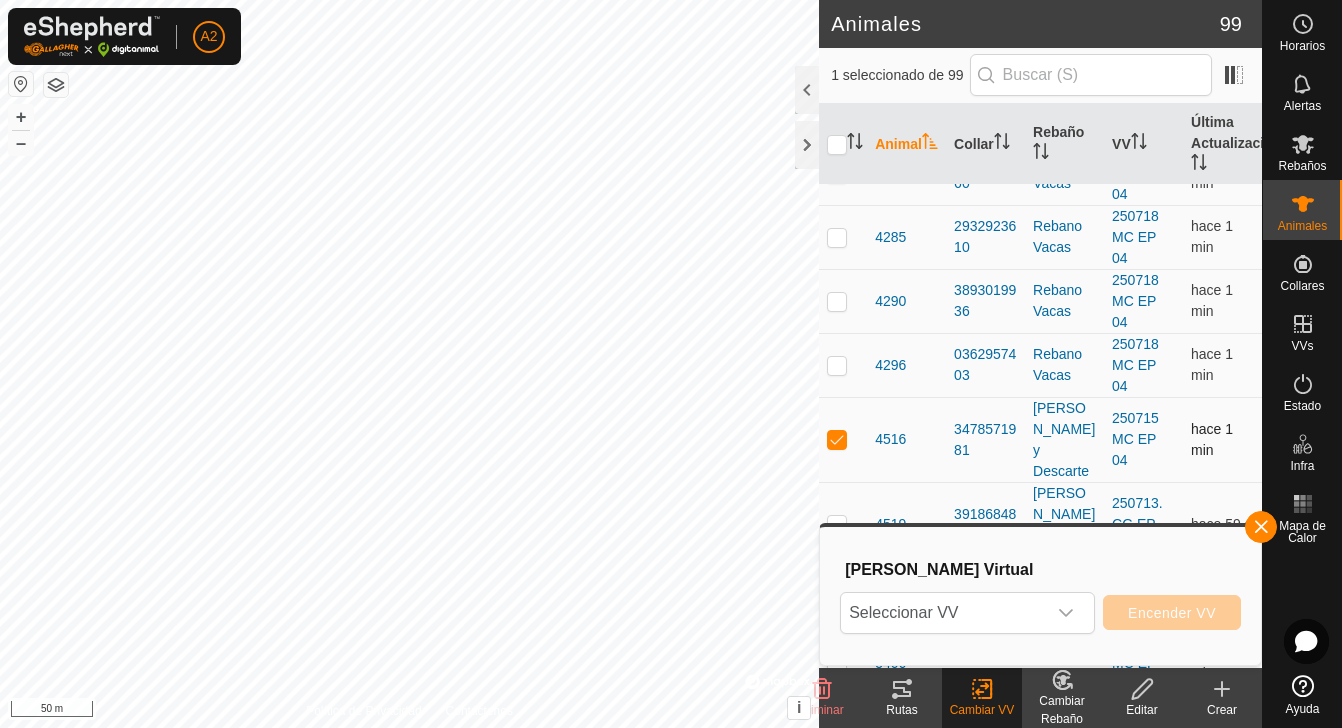 click at bounding box center (837, 439) 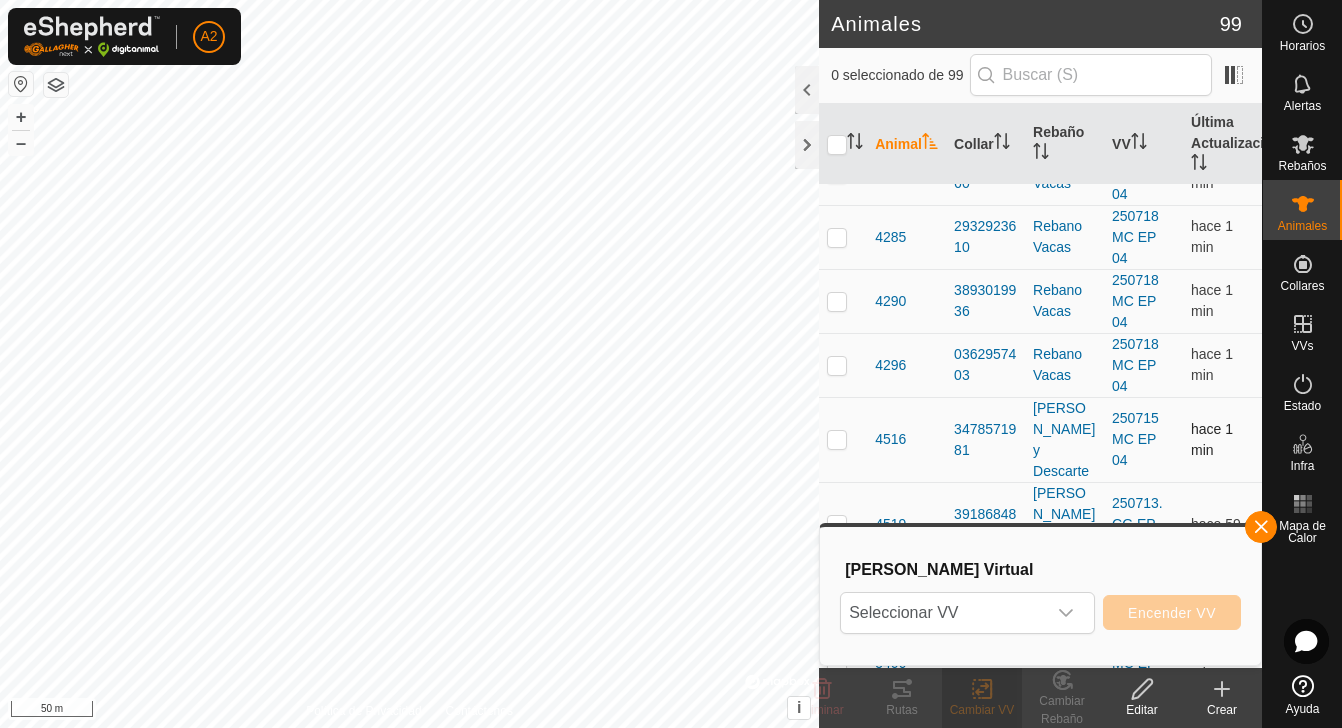 click at bounding box center (837, 439) 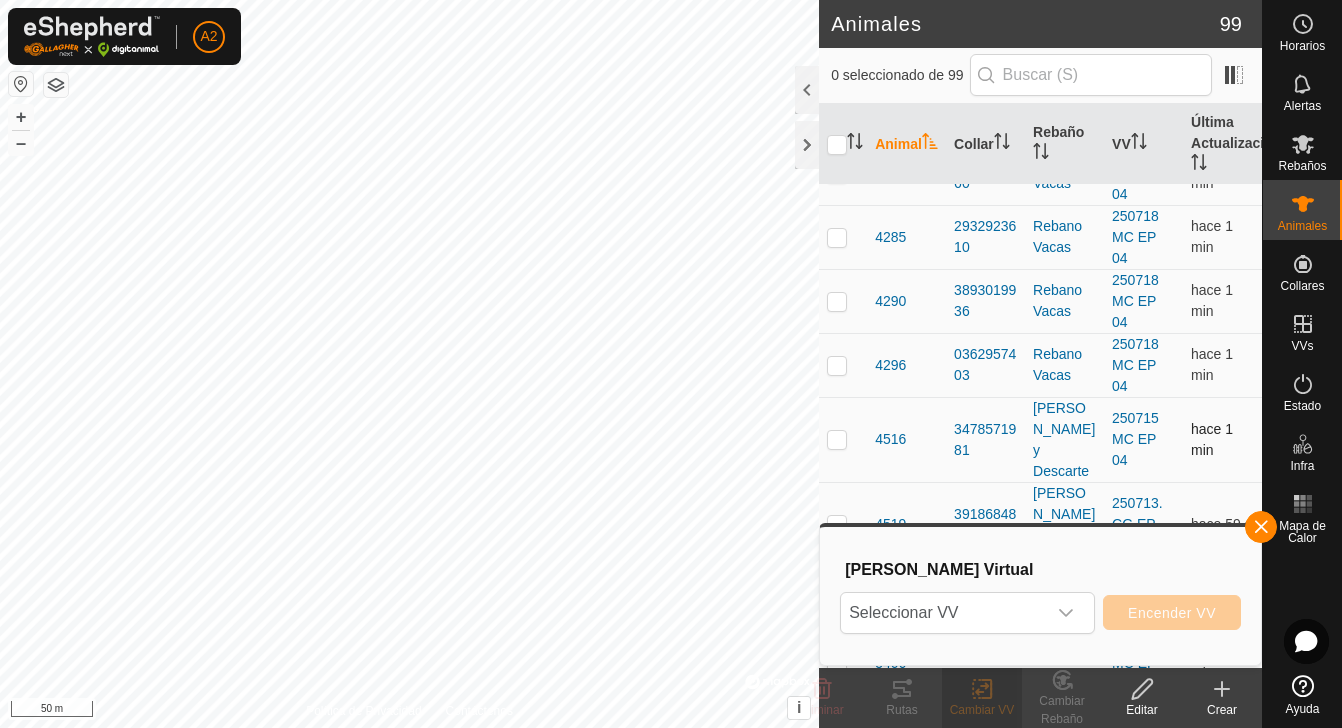 checkbox on "true" 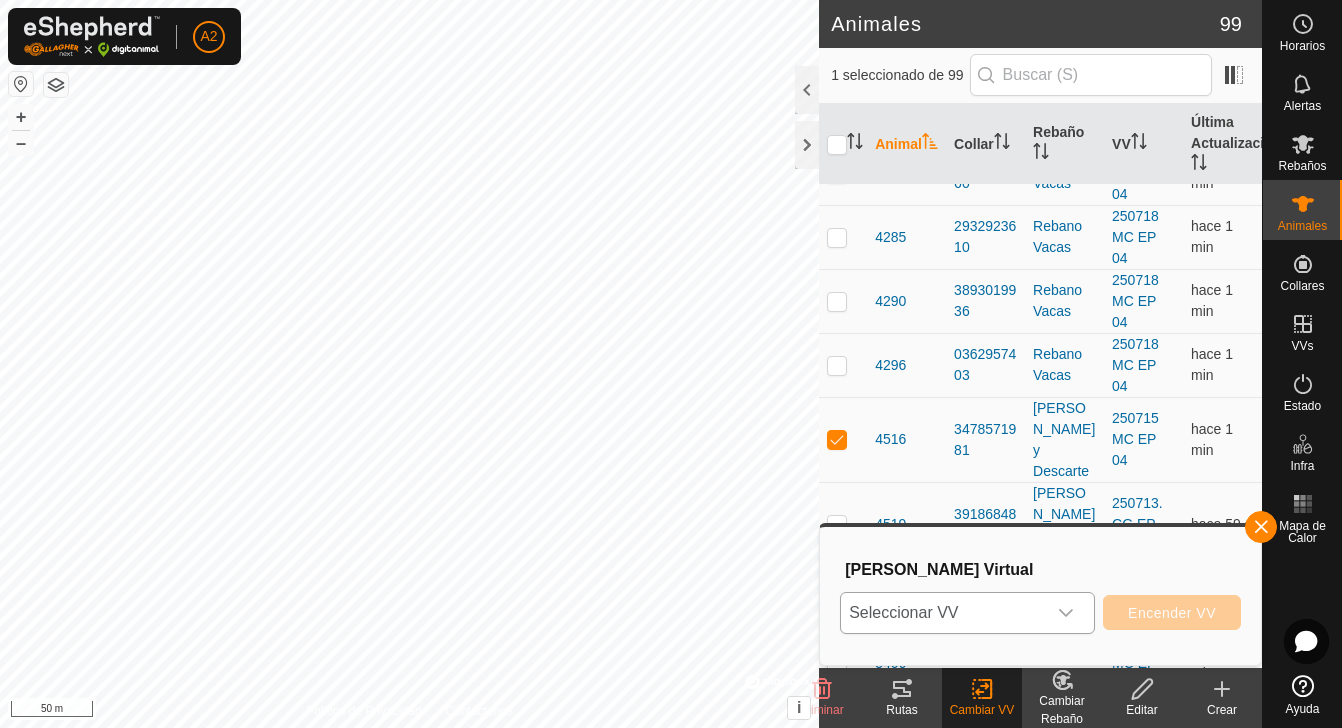 click 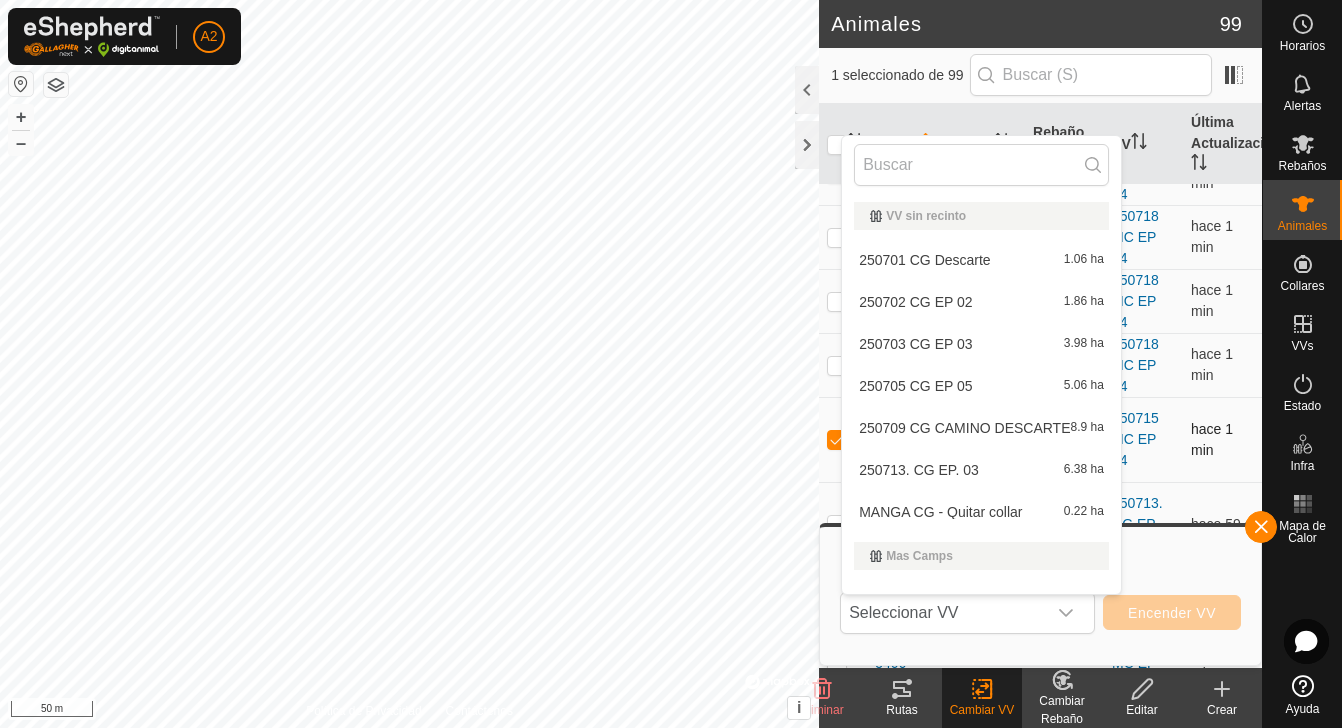 scroll, scrollTop: 26, scrollLeft: 0, axis: vertical 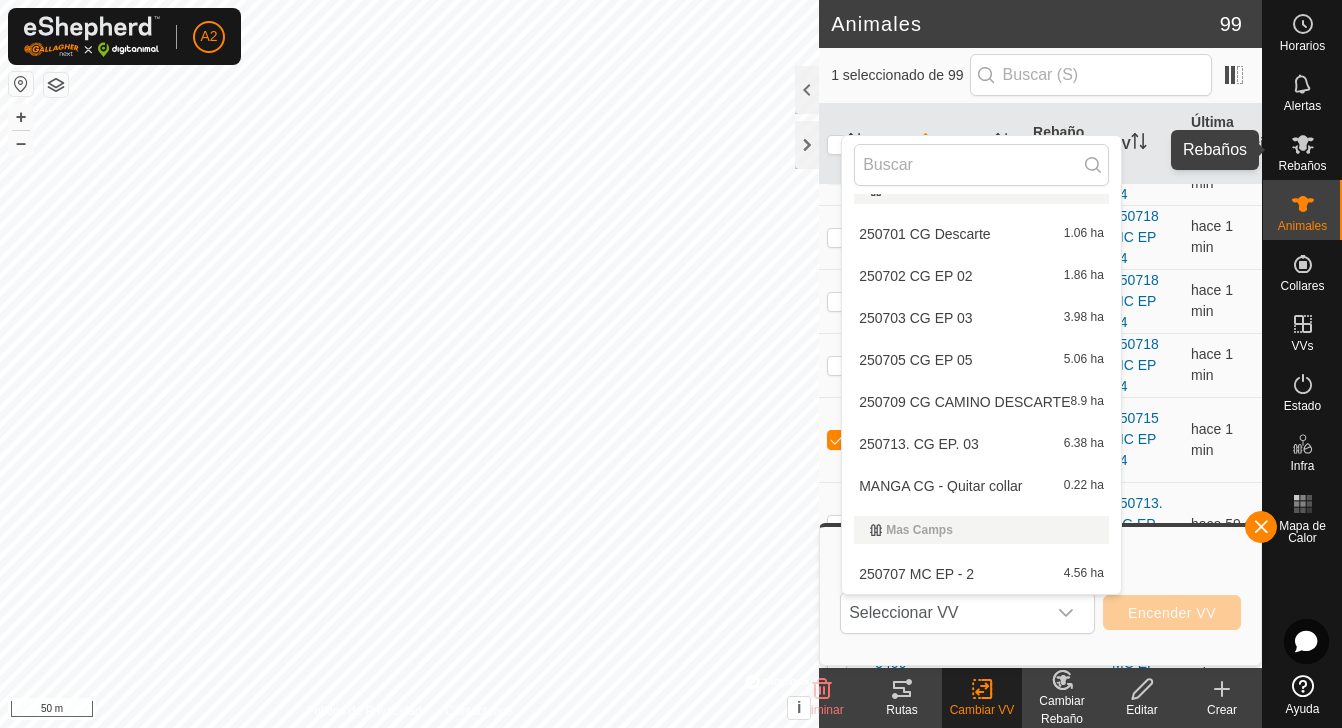 click 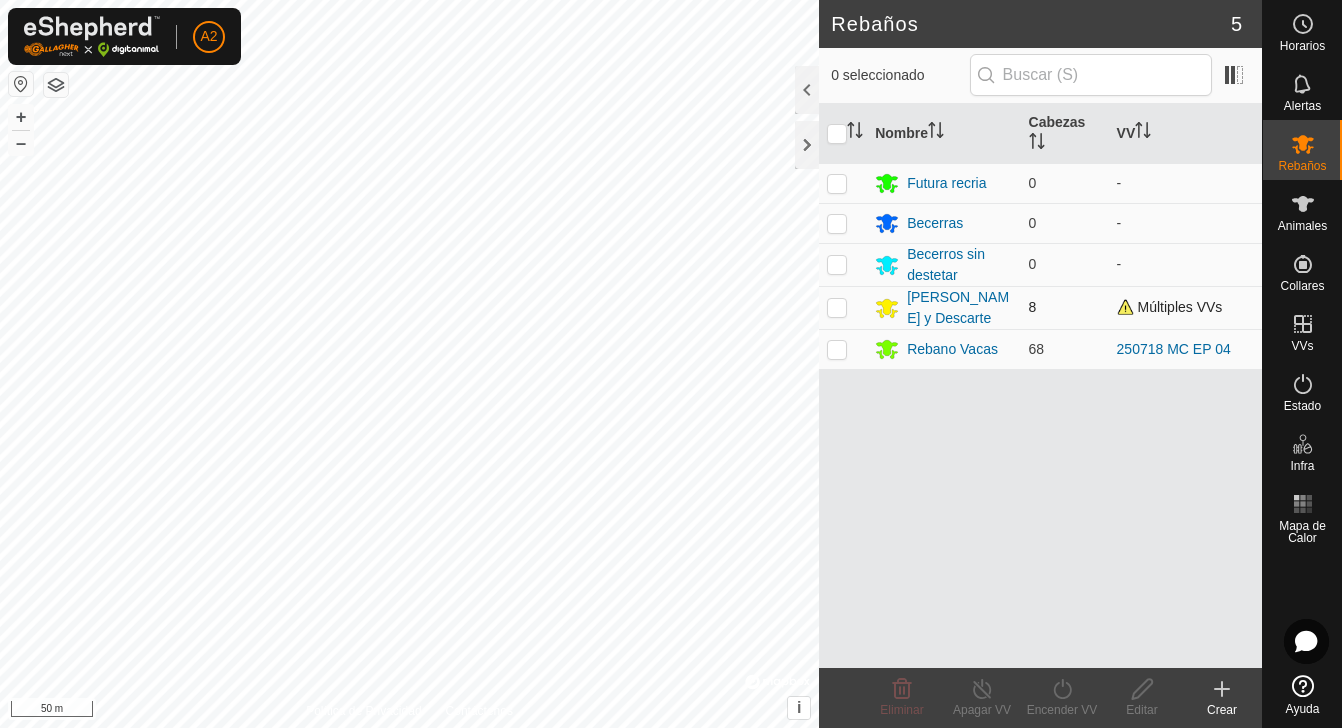 click at bounding box center (837, 307) 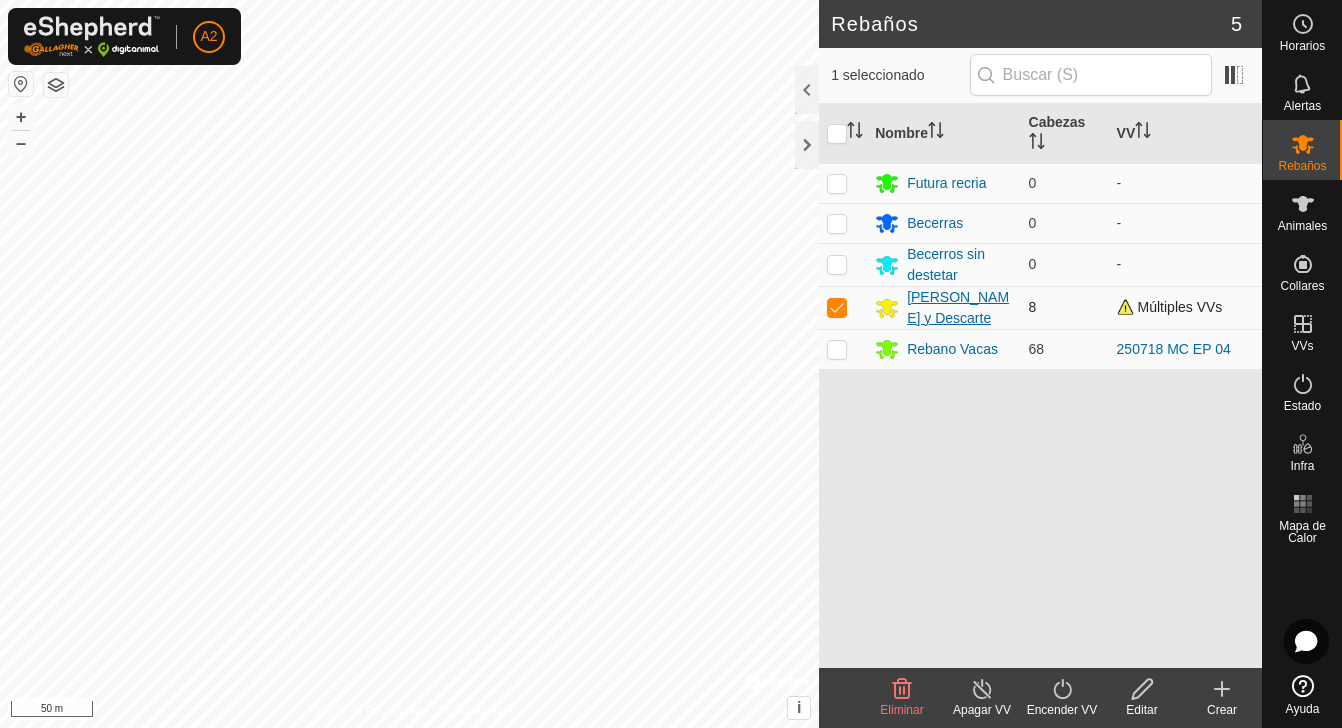 click on "[PERSON_NAME] y Descarte" at bounding box center (959, 308) 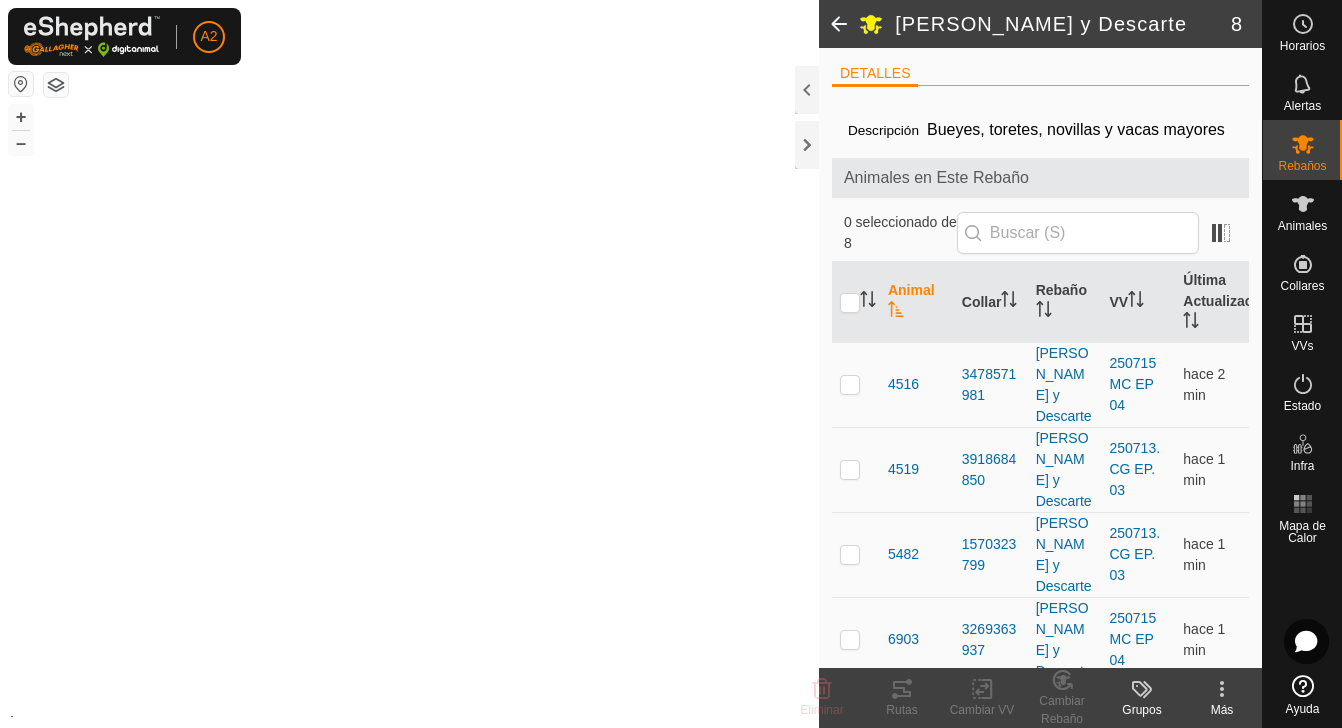 scroll, scrollTop: 151, scrollLeft: 0, axis: vertical 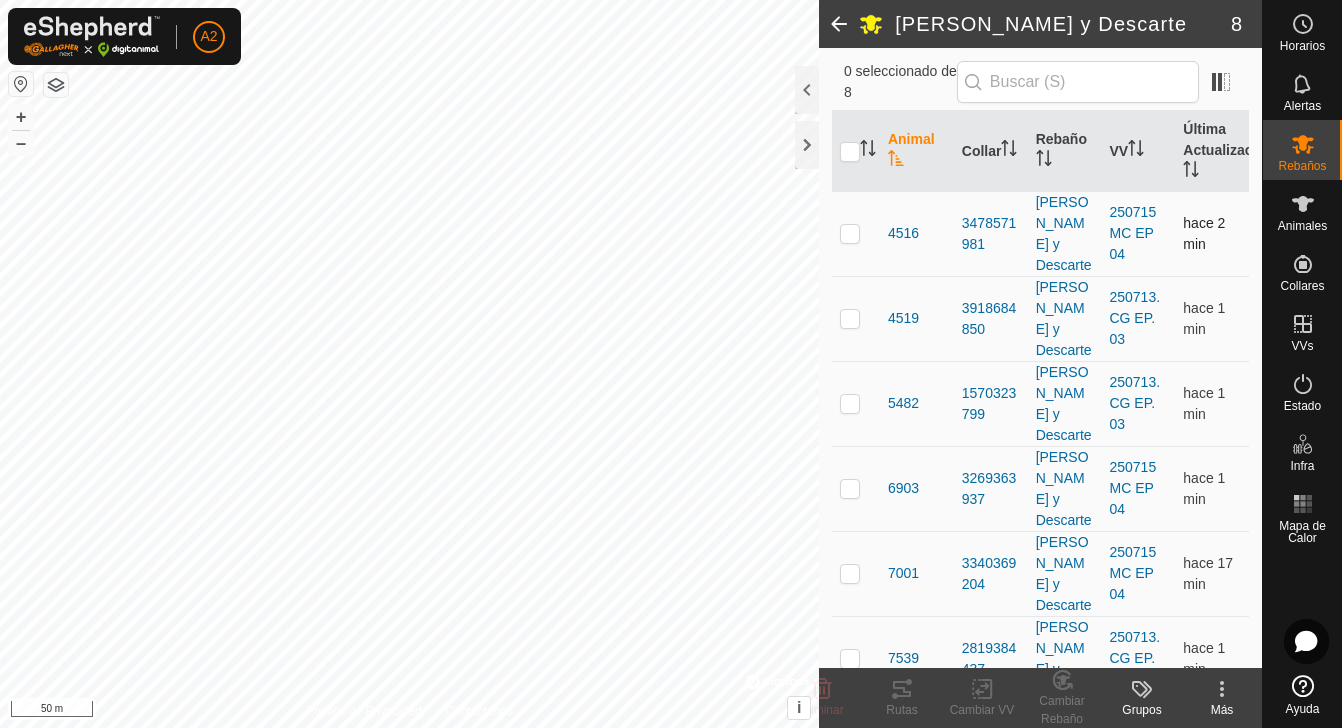click at bounding box center (850, 233) 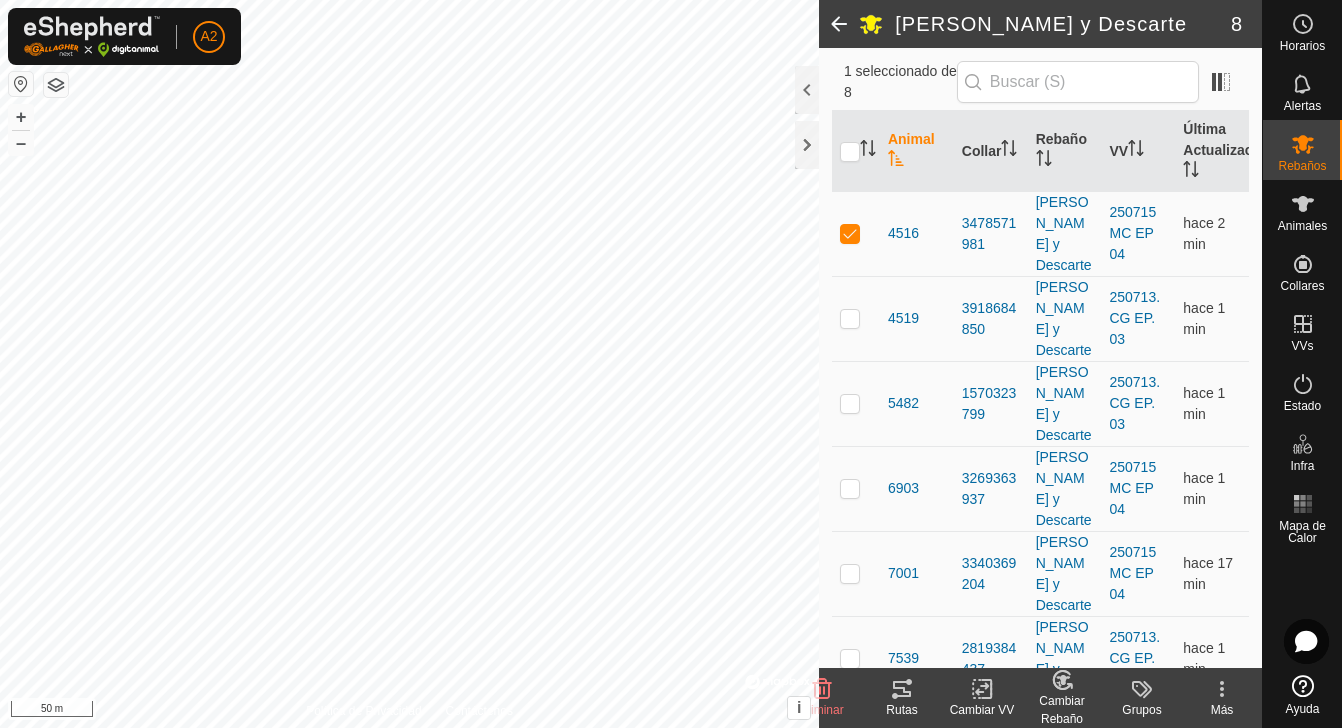 click 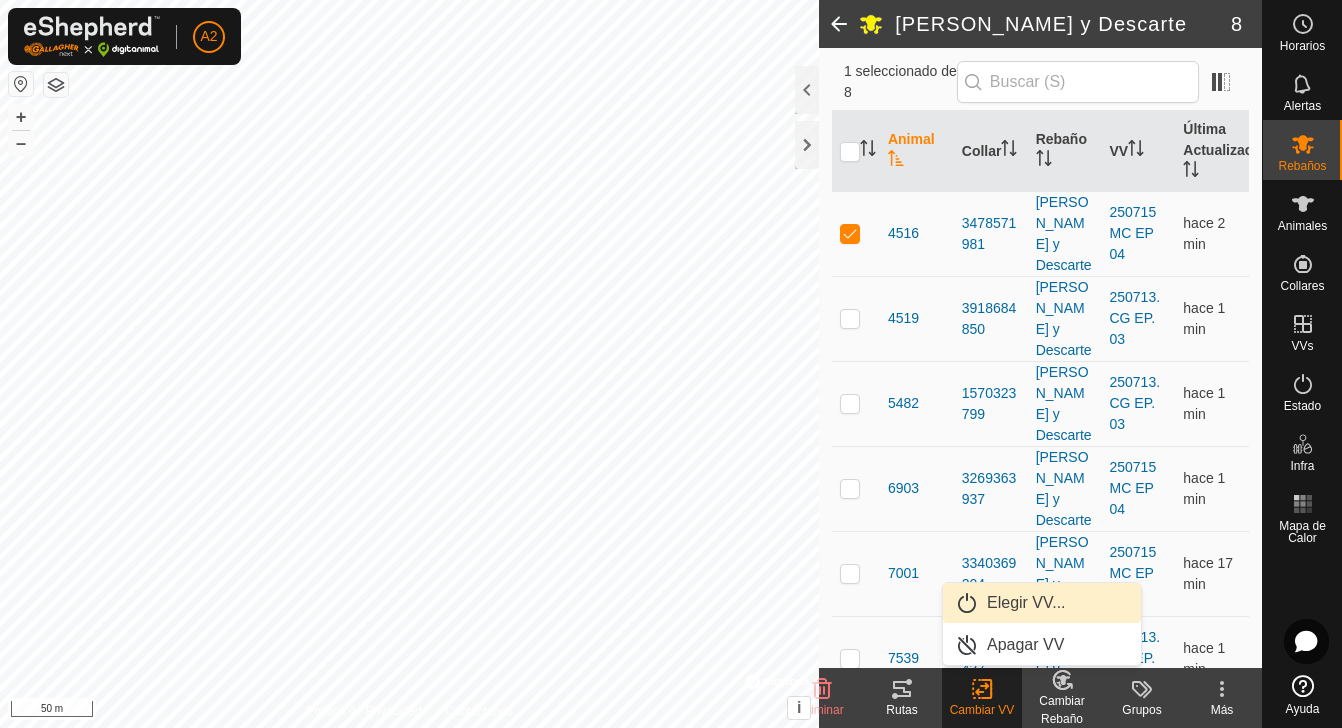 click on "Elegir VV..." at bounding box center [1026, 603] 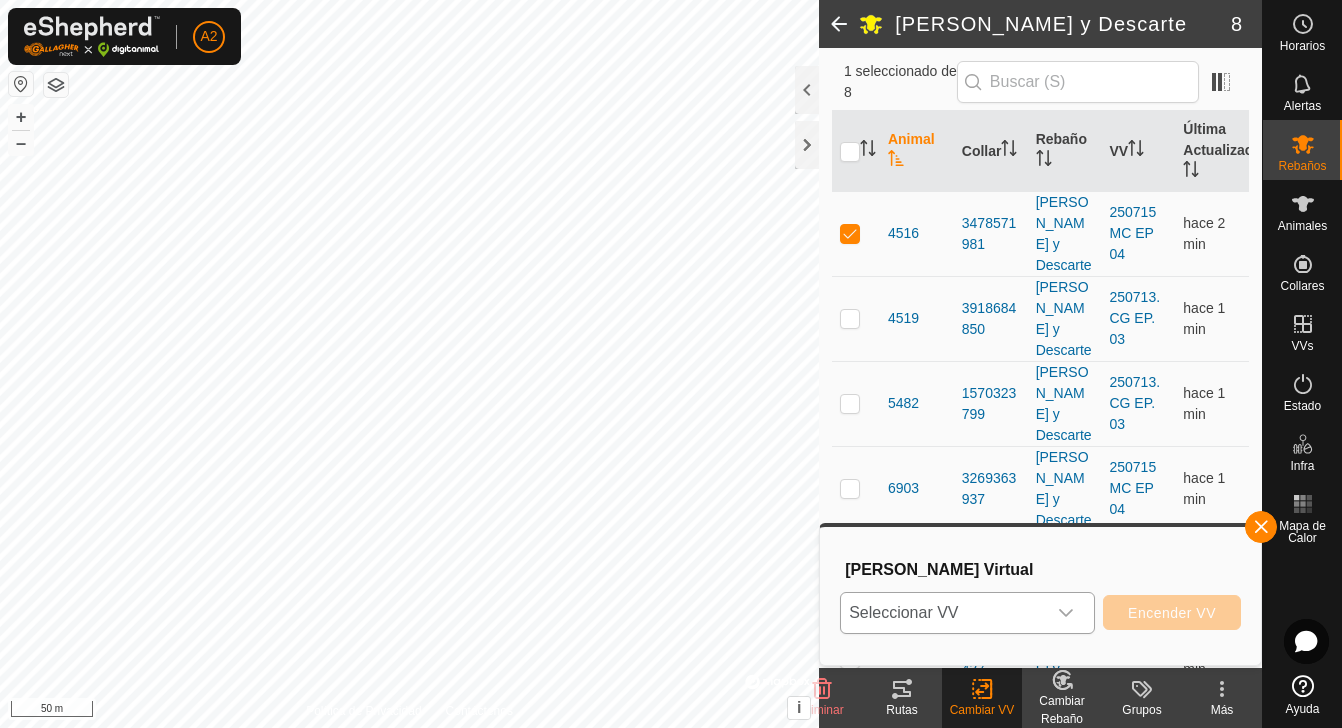 click 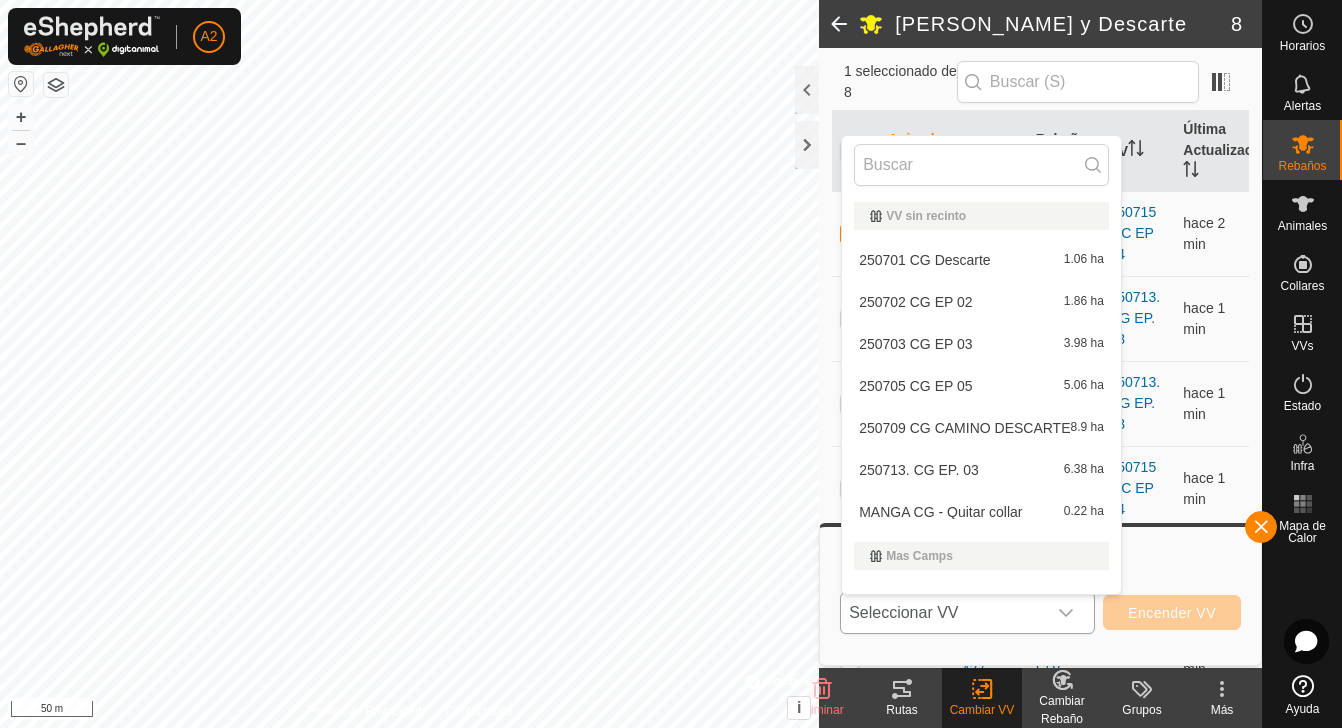 scroll, scrollTop: 26, scrollLeft: 0, axis: vertical 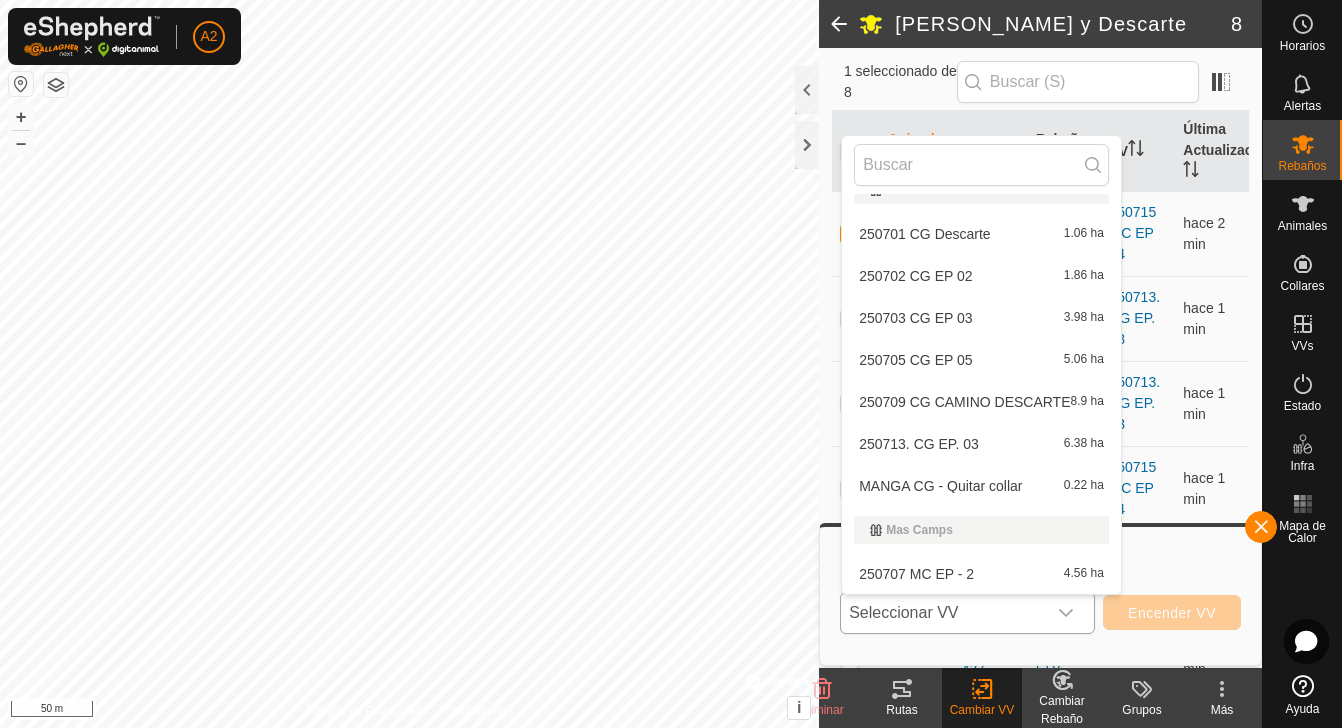 click on "250713. CG EP. 03  6.38 ha" at bounding box center (981, 444) 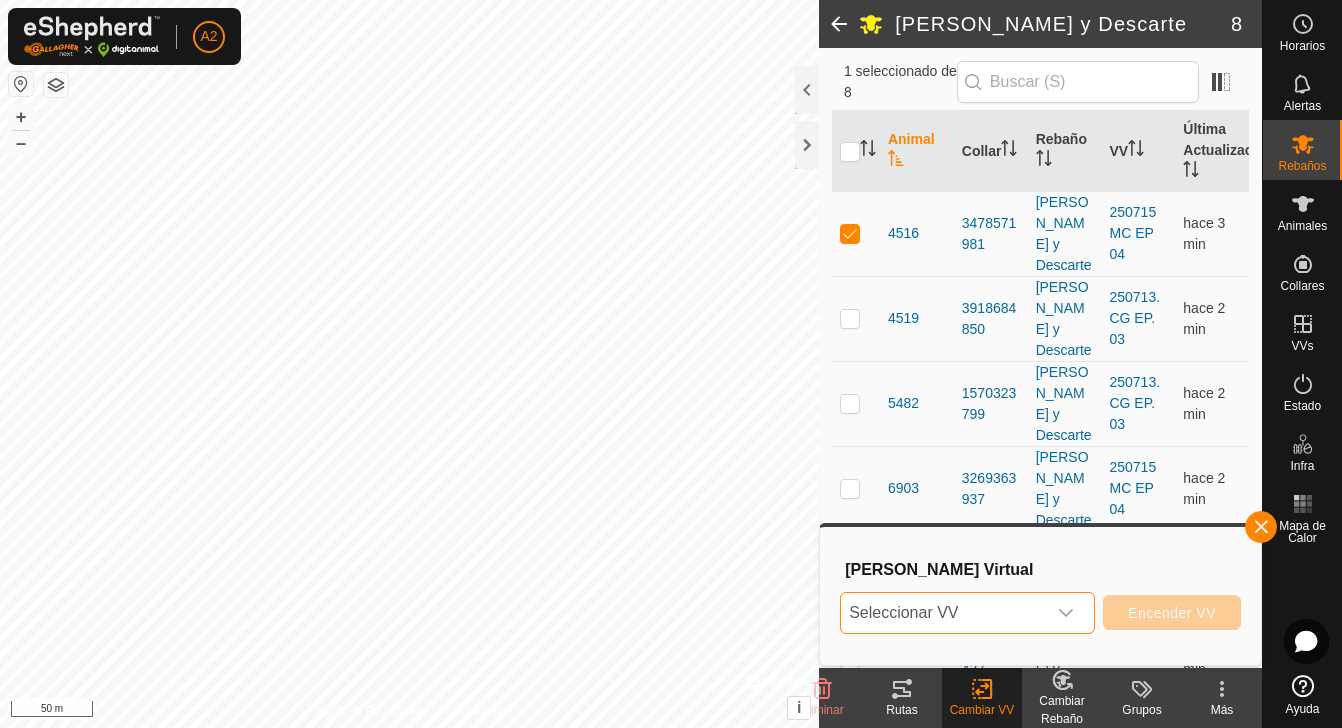 click 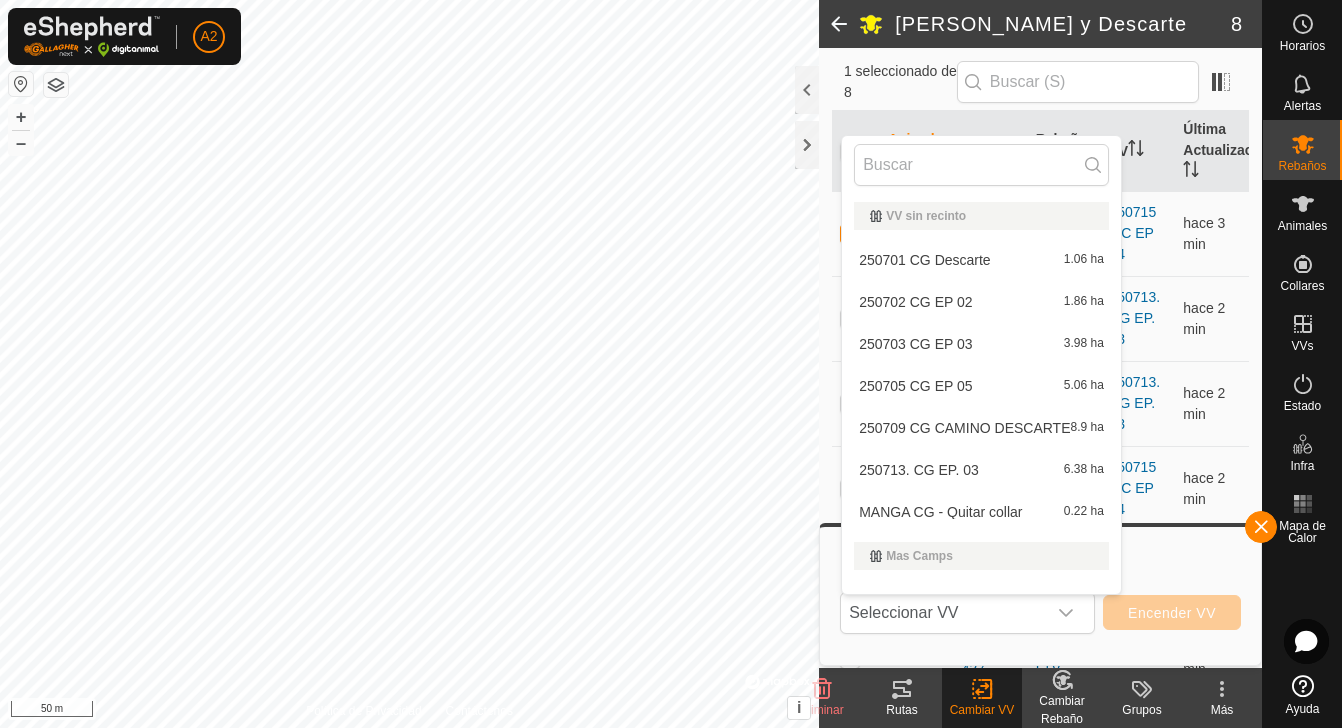 scroll, scrollTop: 26, scrollLeft: 0, axis: vertical 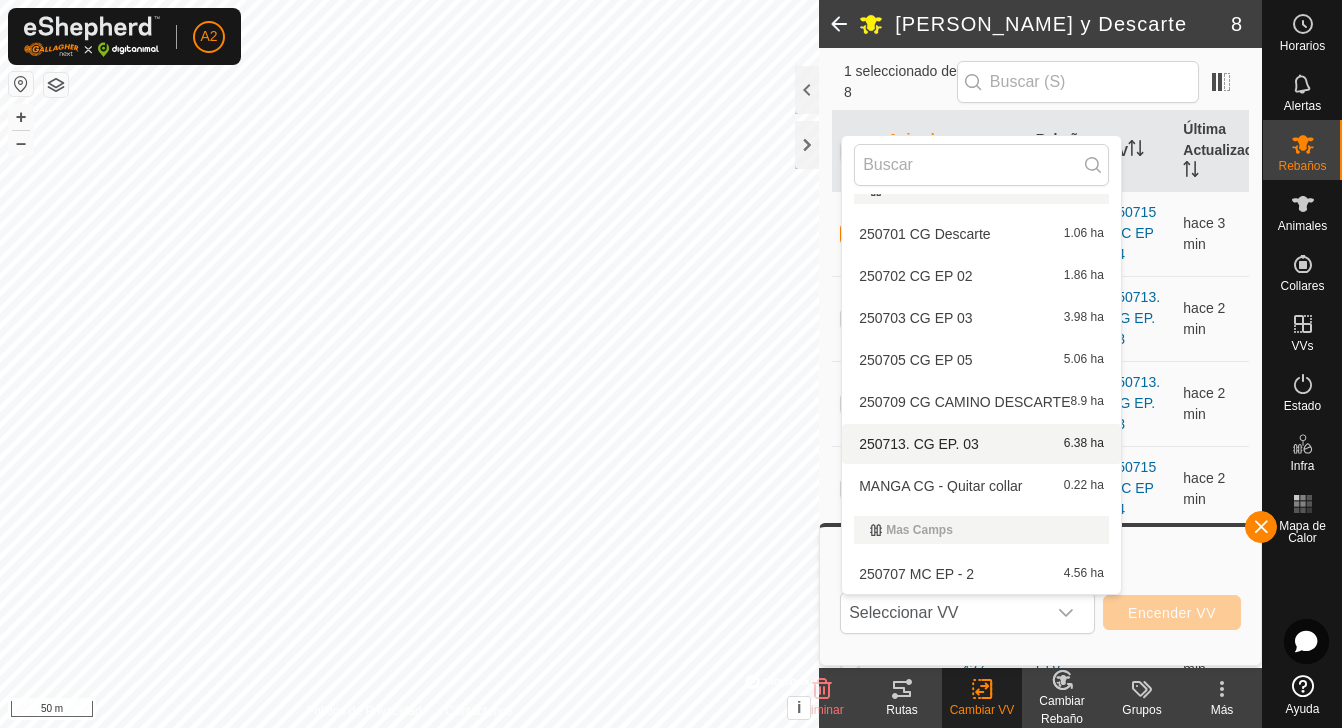 click on "250713. CG EP. 03  6.38 ha" at bounding box center [981, 444] 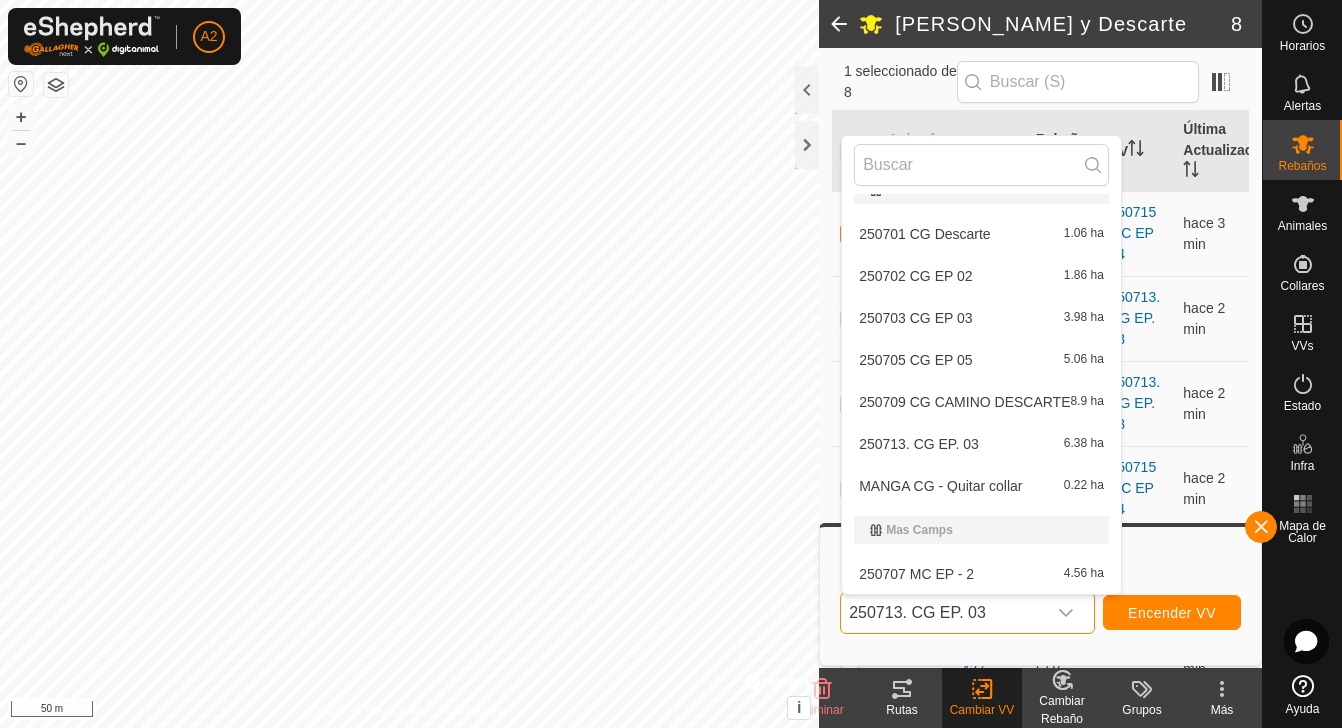 scroll, scrollTop: 0, scrollLeft: 0, axis: both 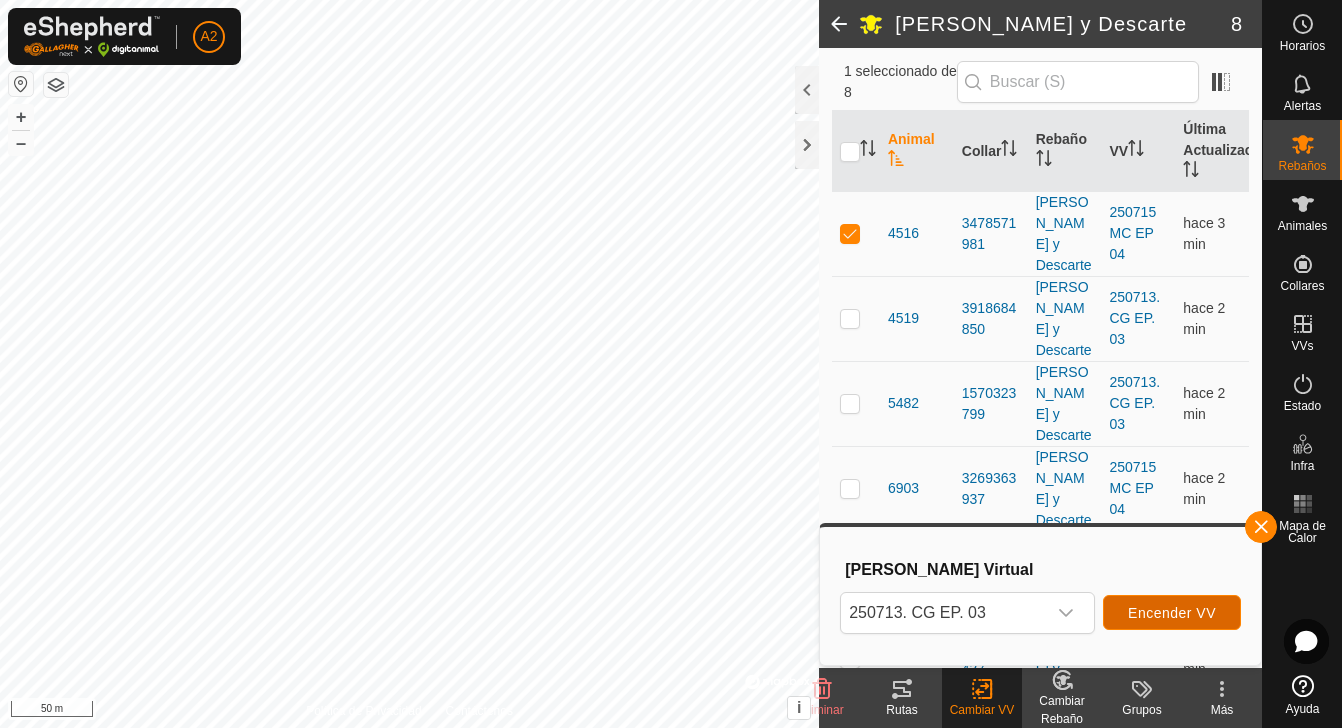 click on "Encender VV" at bounding box center (1172, 613) 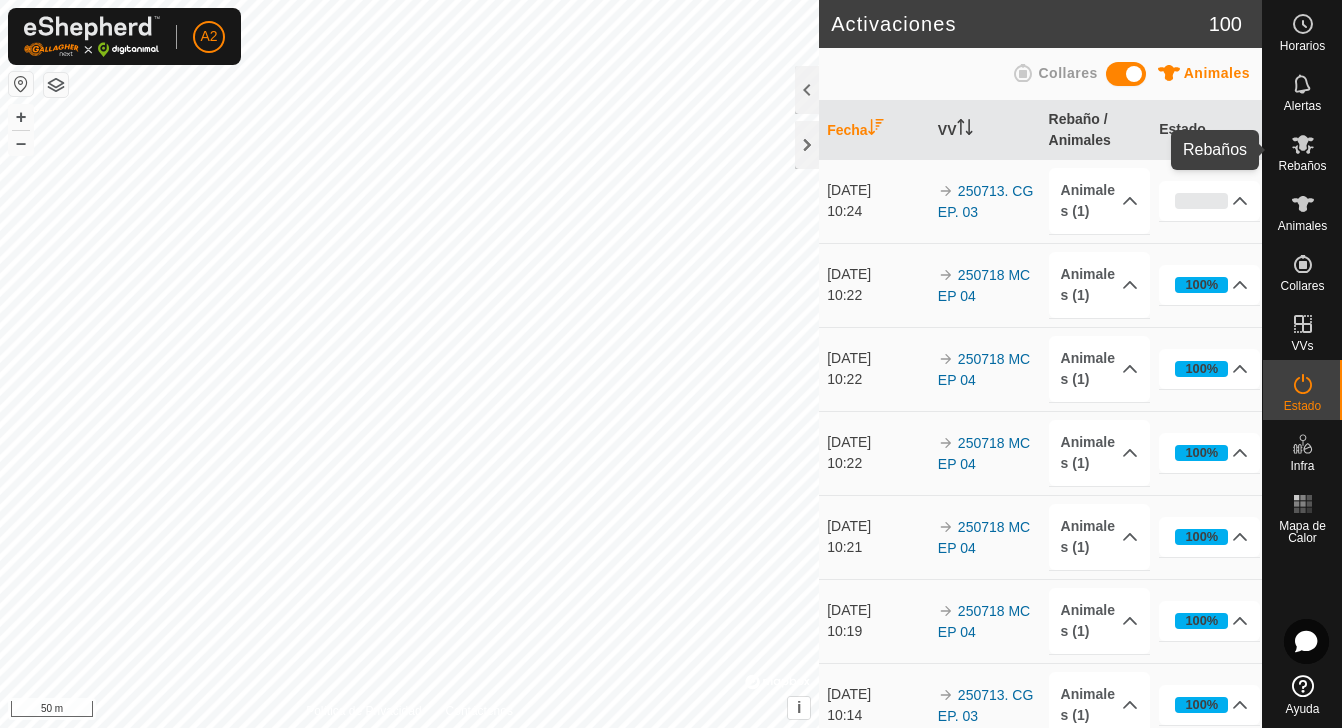 click 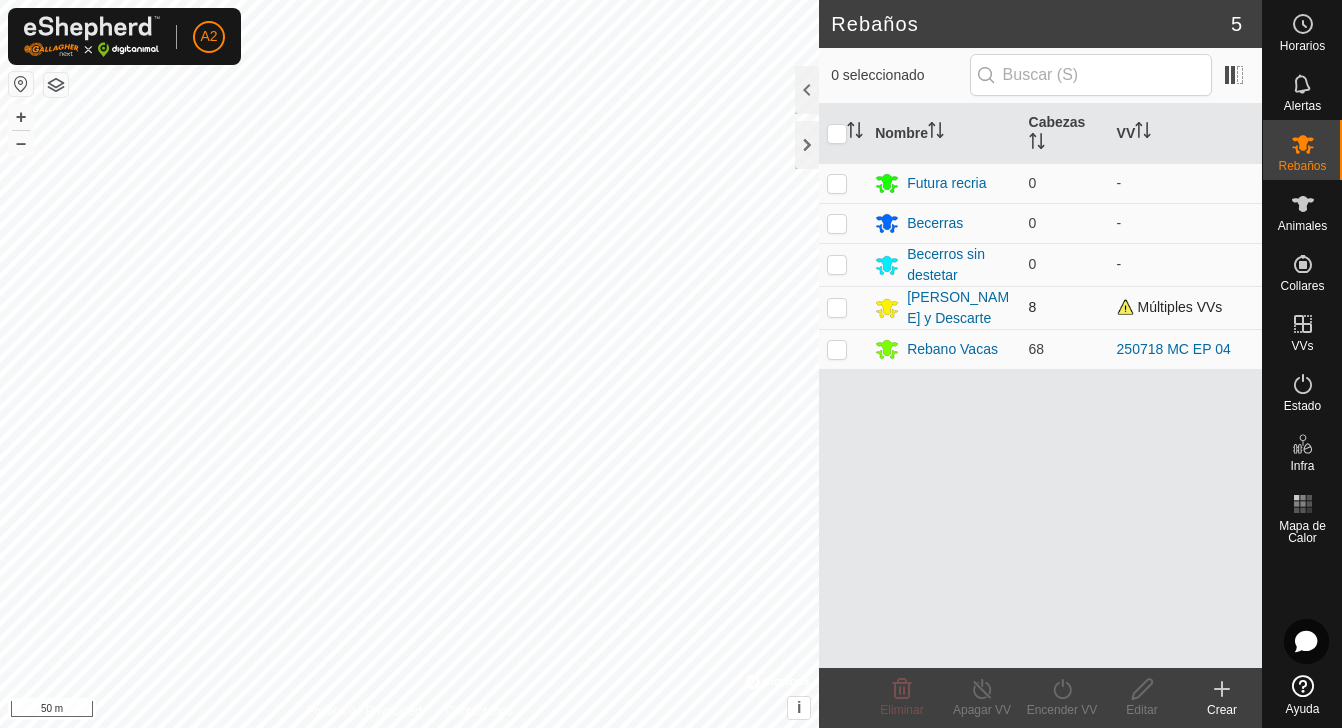 click at bounding box center [837, 307] 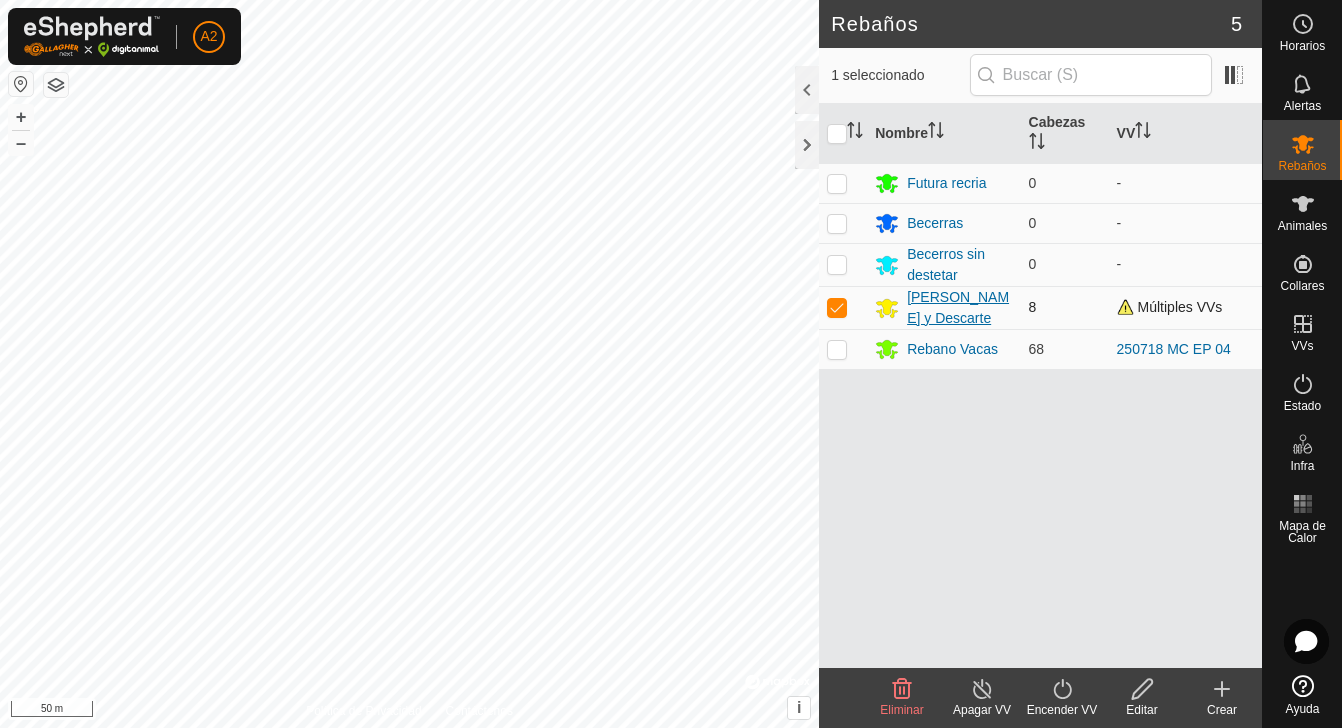 click on "[PERSON_NAME] y Descarte" at bounding box center (959, 308) 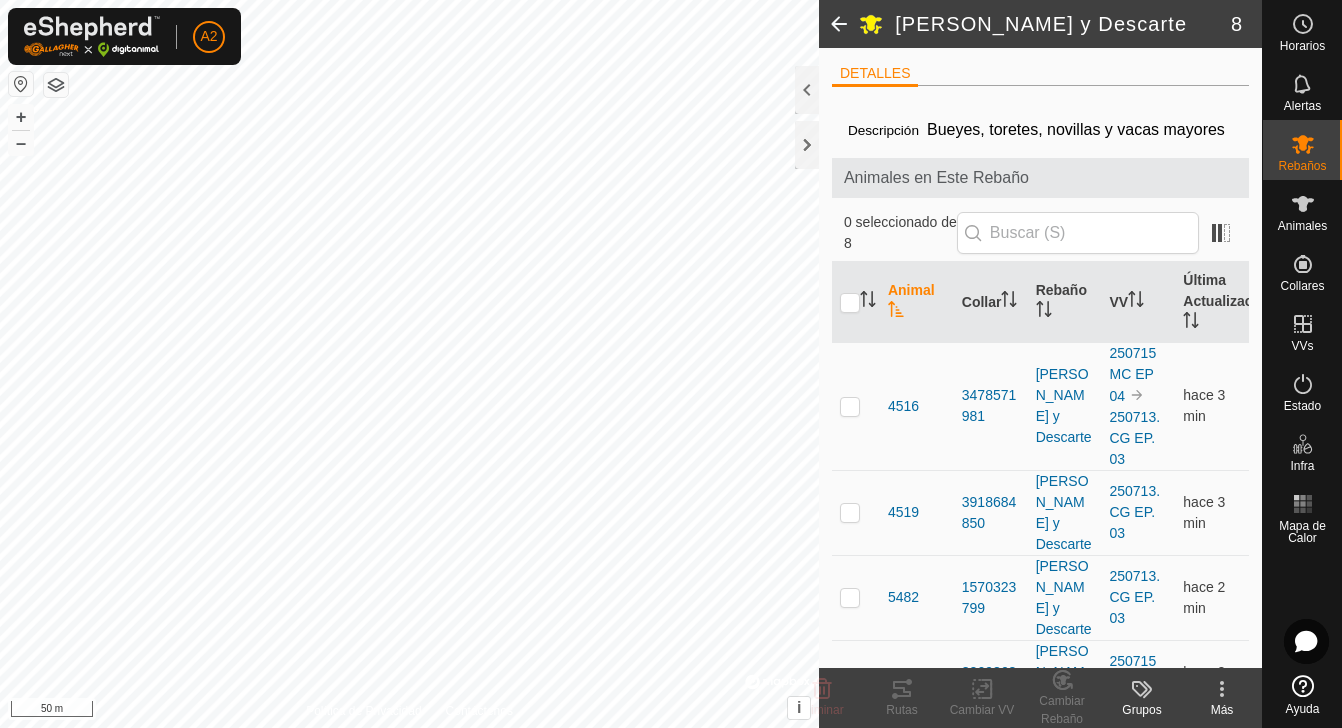 scroll, scrollTop: 151, scrollLeft: 0, axis: vertical 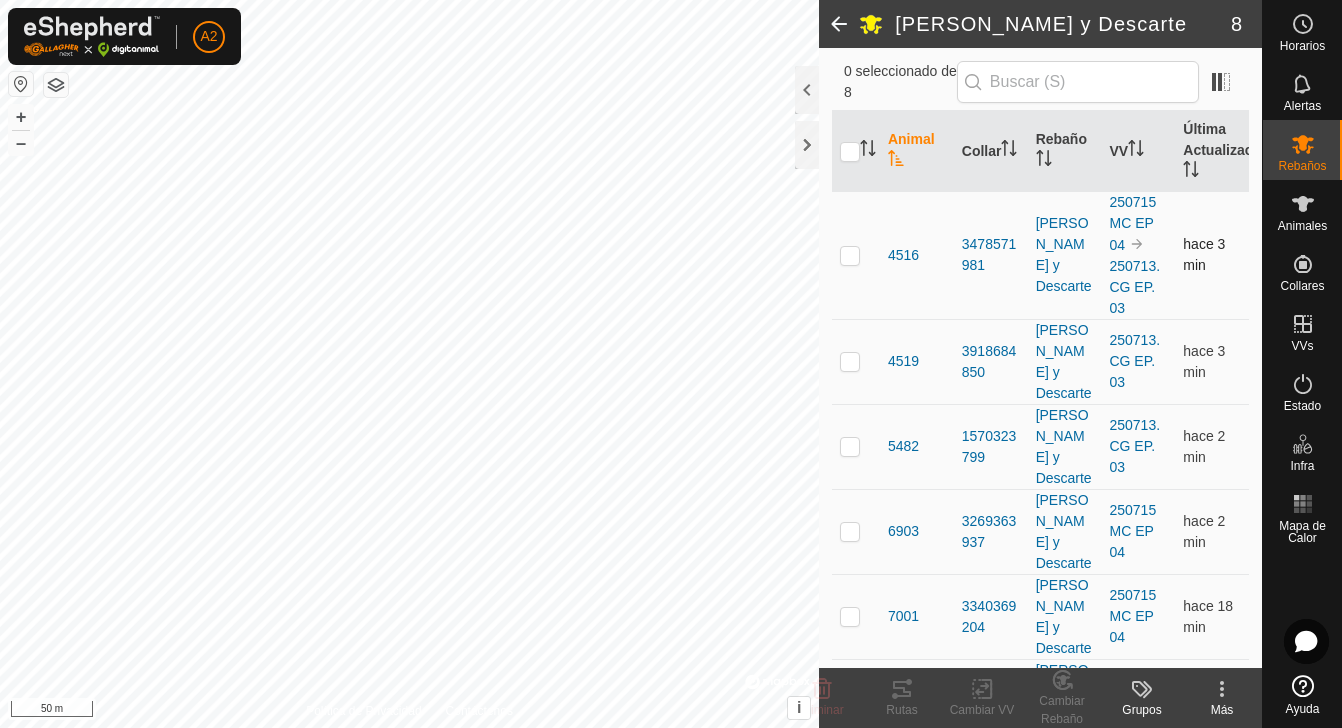 click at bounding box center [856, 255] 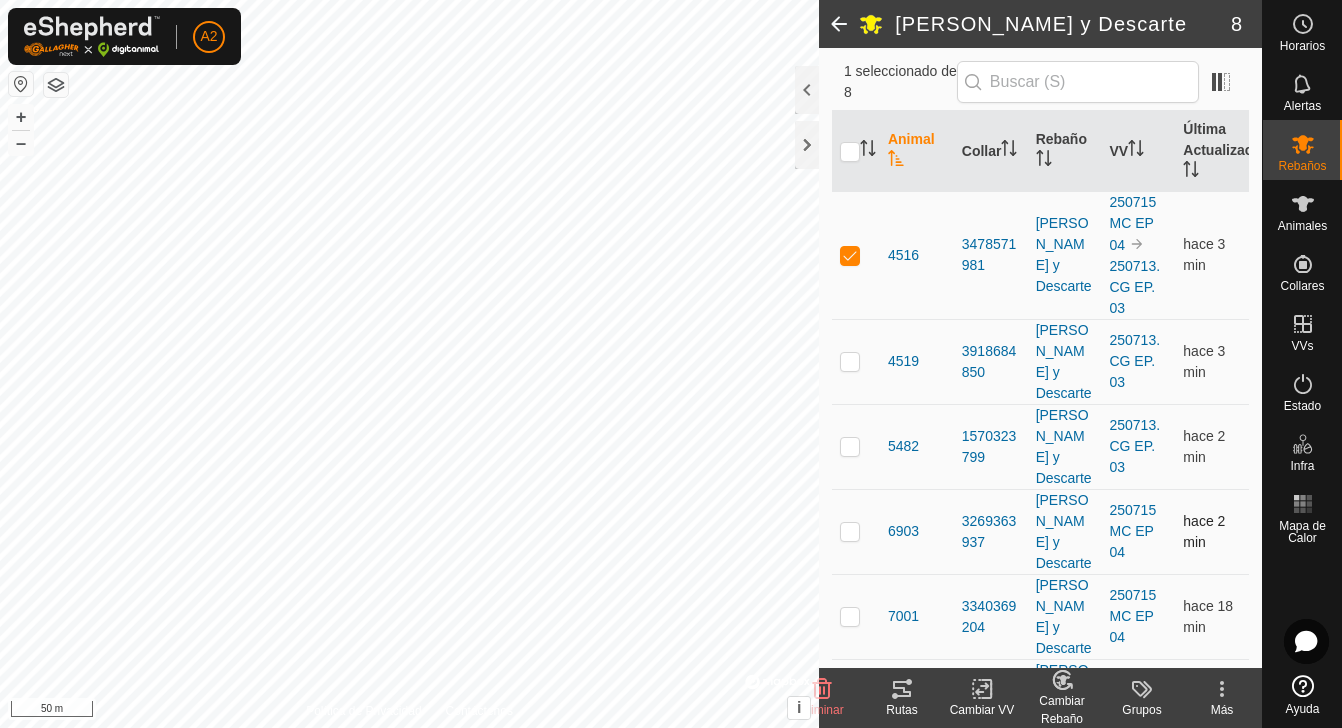click at bounding box center [850, 531] 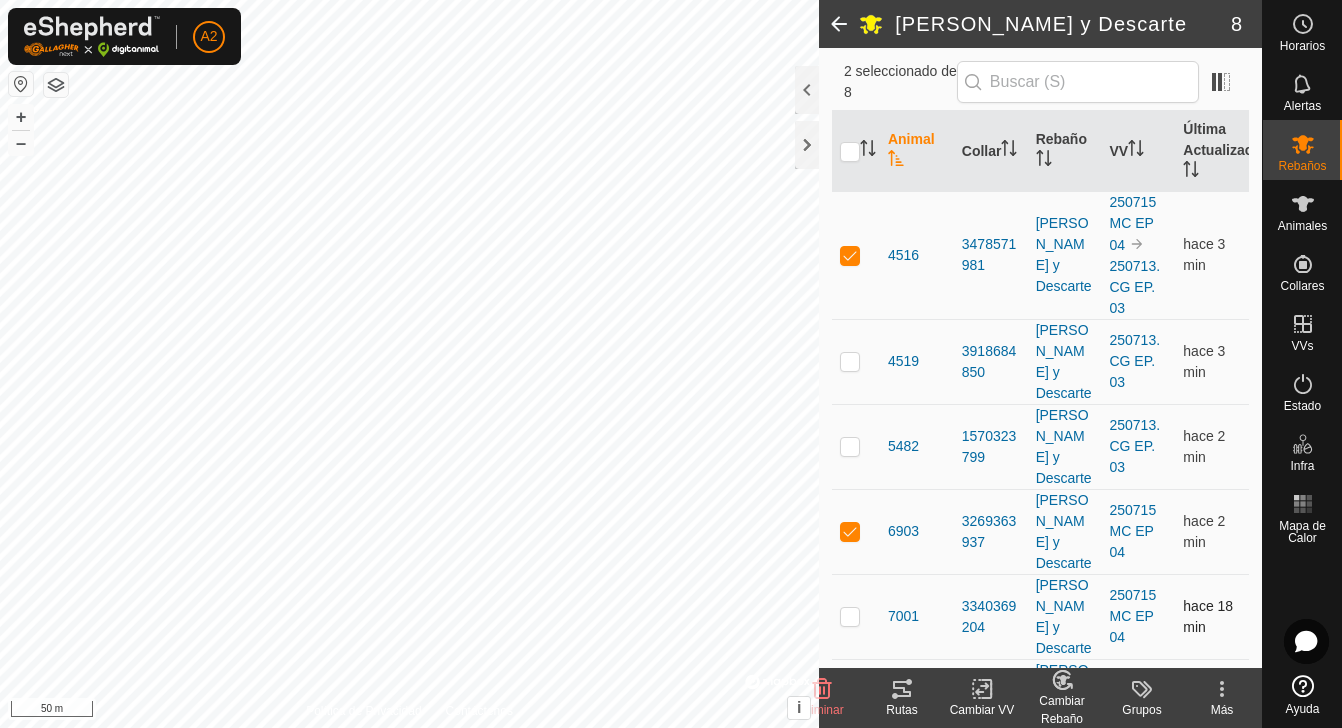 click at bounding box center (850, 616) 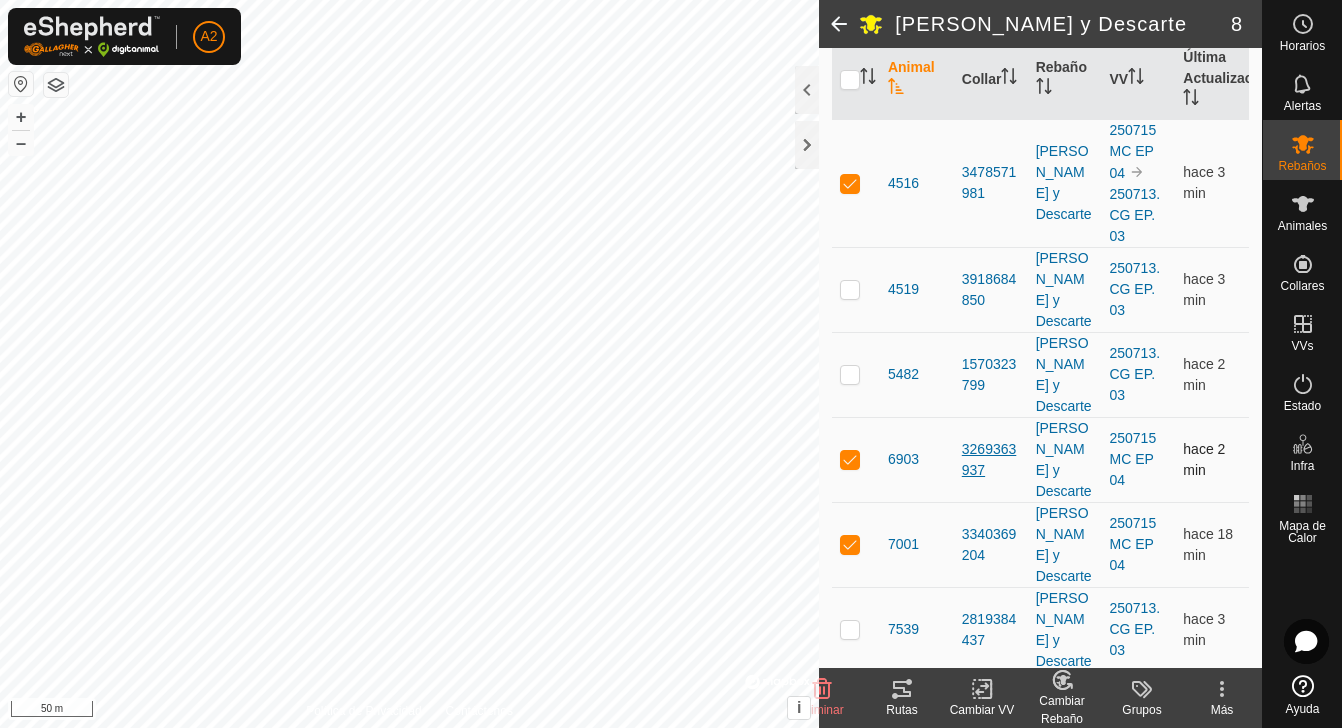 scroll, scrollTop: 277, scrollLeft: 0, axis: vertical 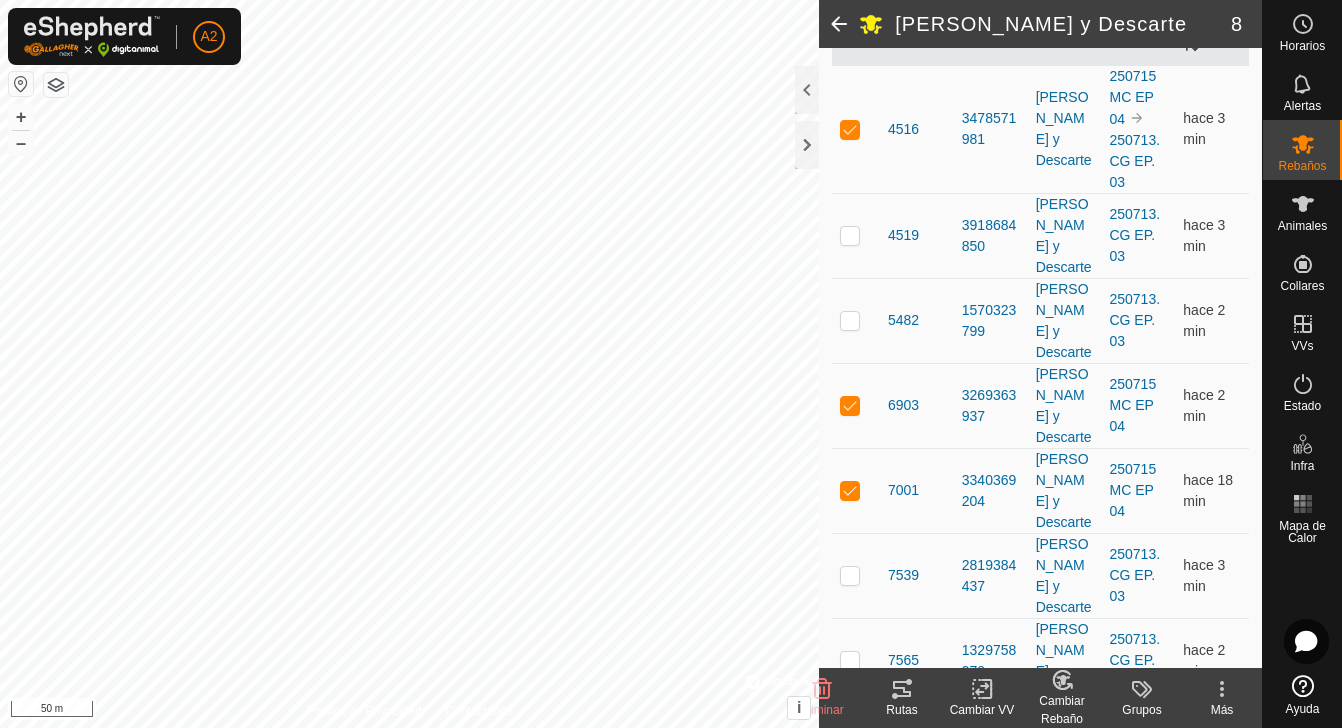 click at bounding box center [850, 745] 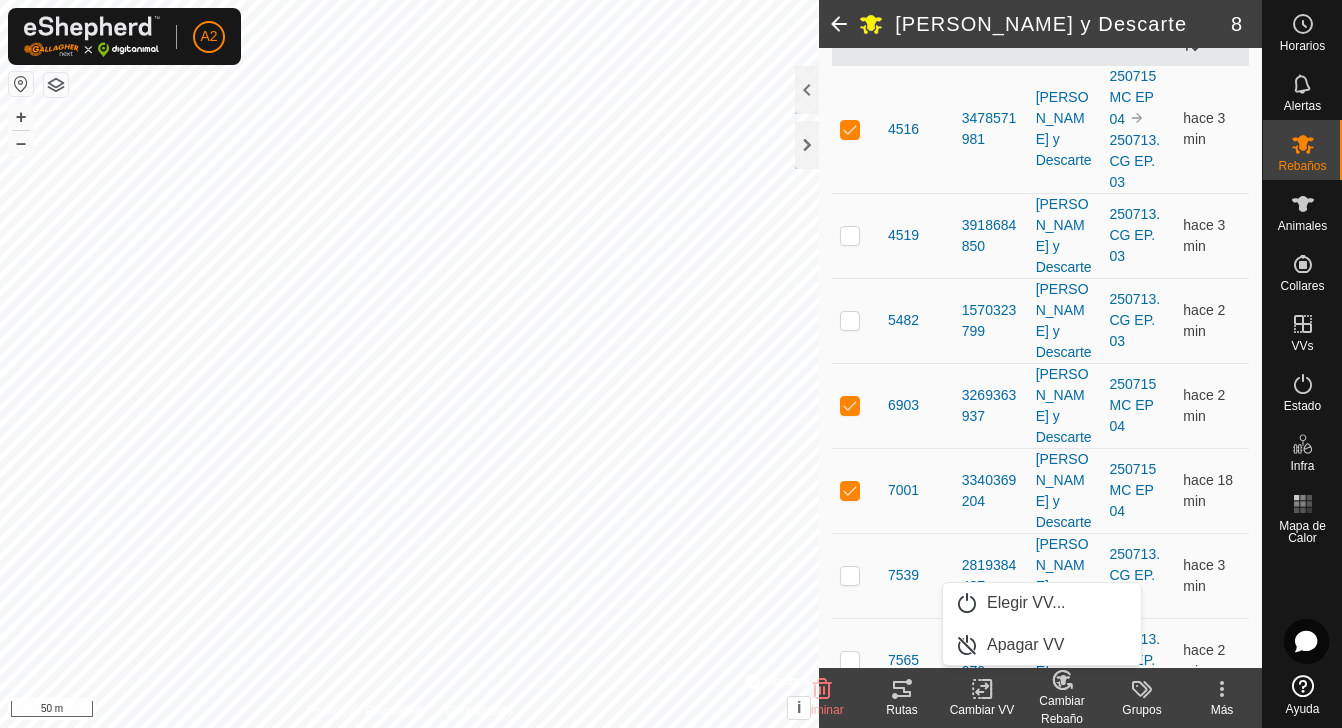 scroll, scrollTop: 277, scrollLeft: 0, axis: vertical 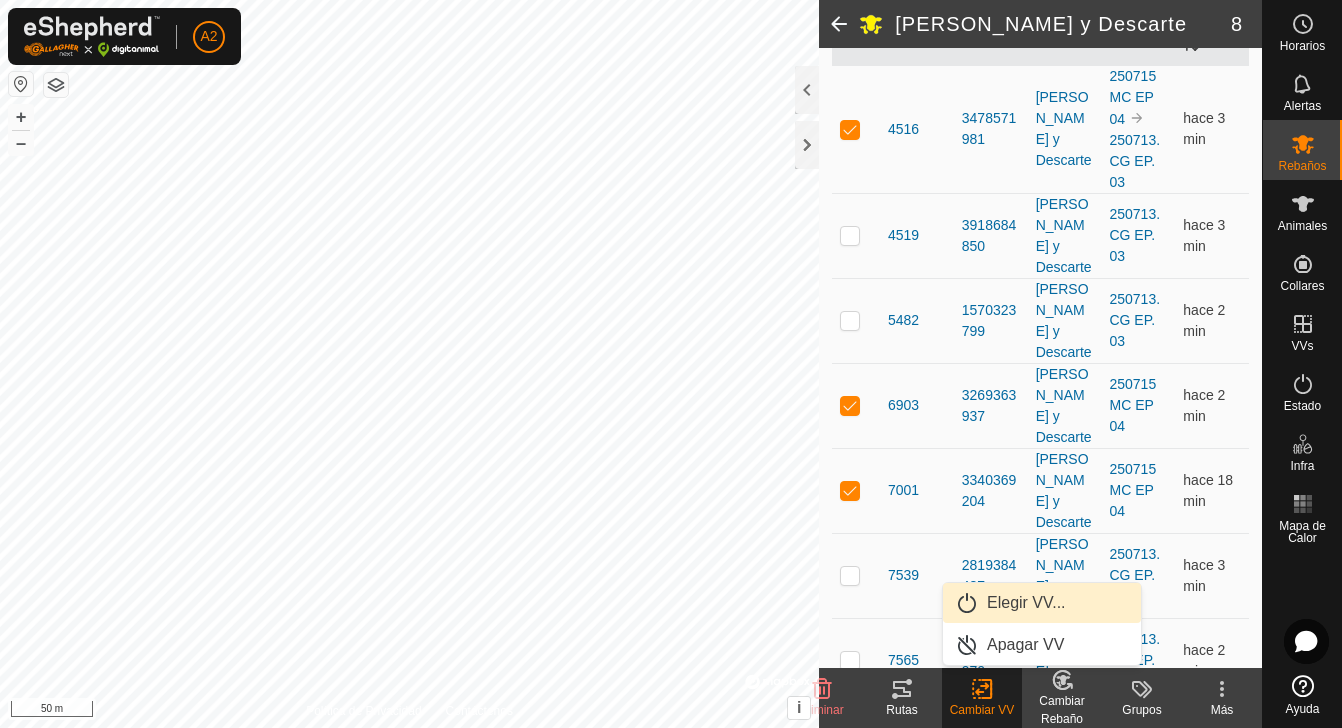 click on "Elegir VV..." at bounding box center (1042, 603) 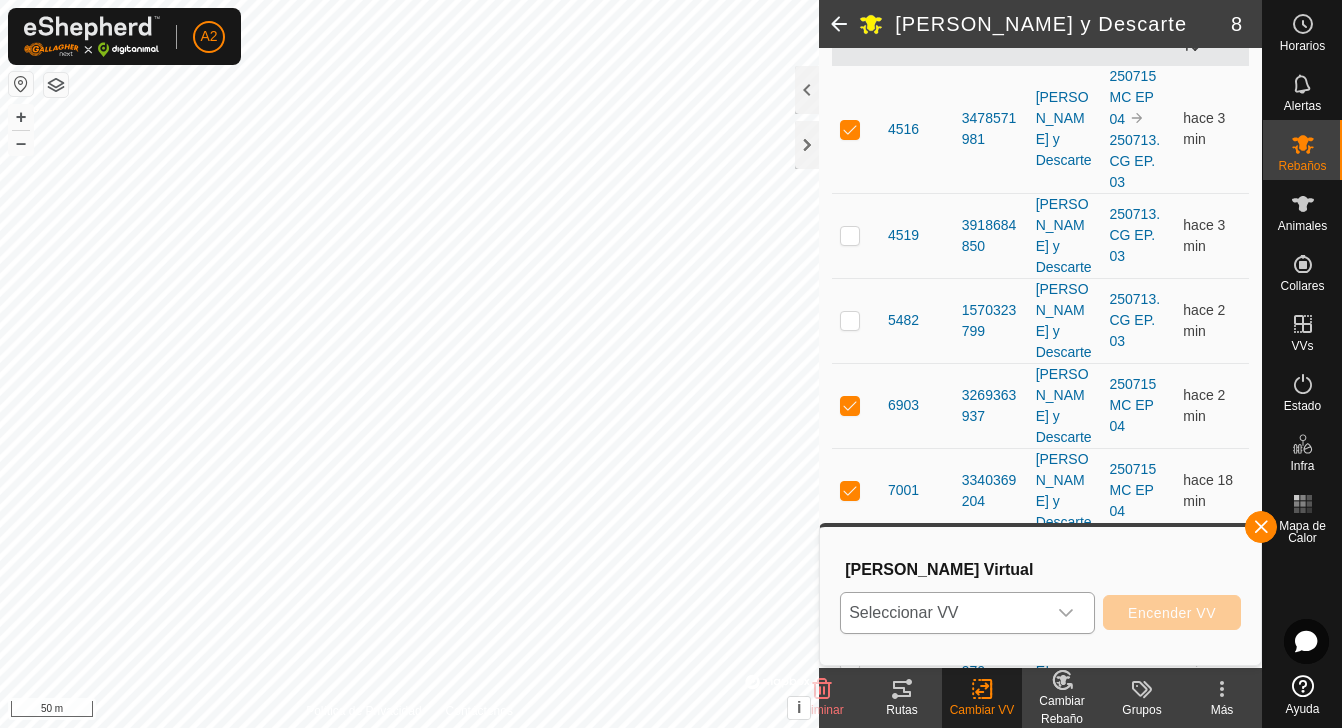 click 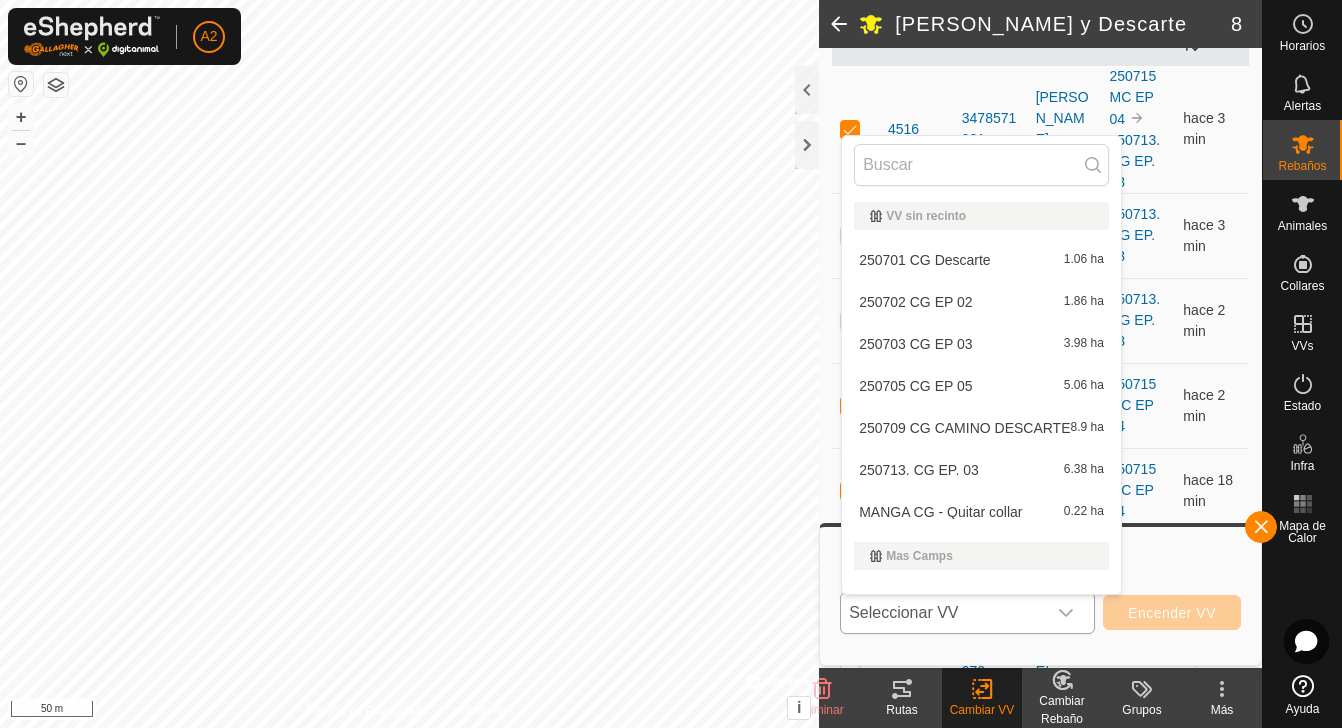scroll, scrollTop: 26, scrollLeft: 0, axis: vertical 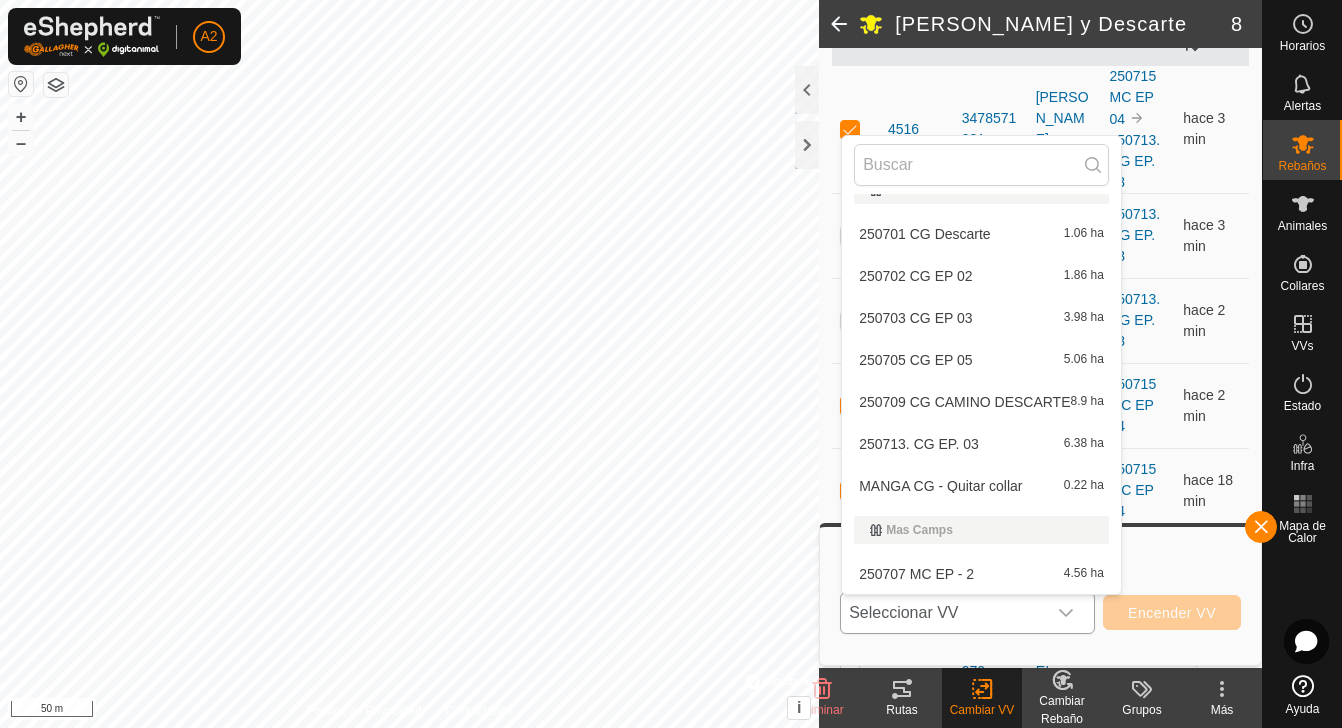 click on "250713. CG EP. 03  6.38 ha" at bounding box center [981, 444] 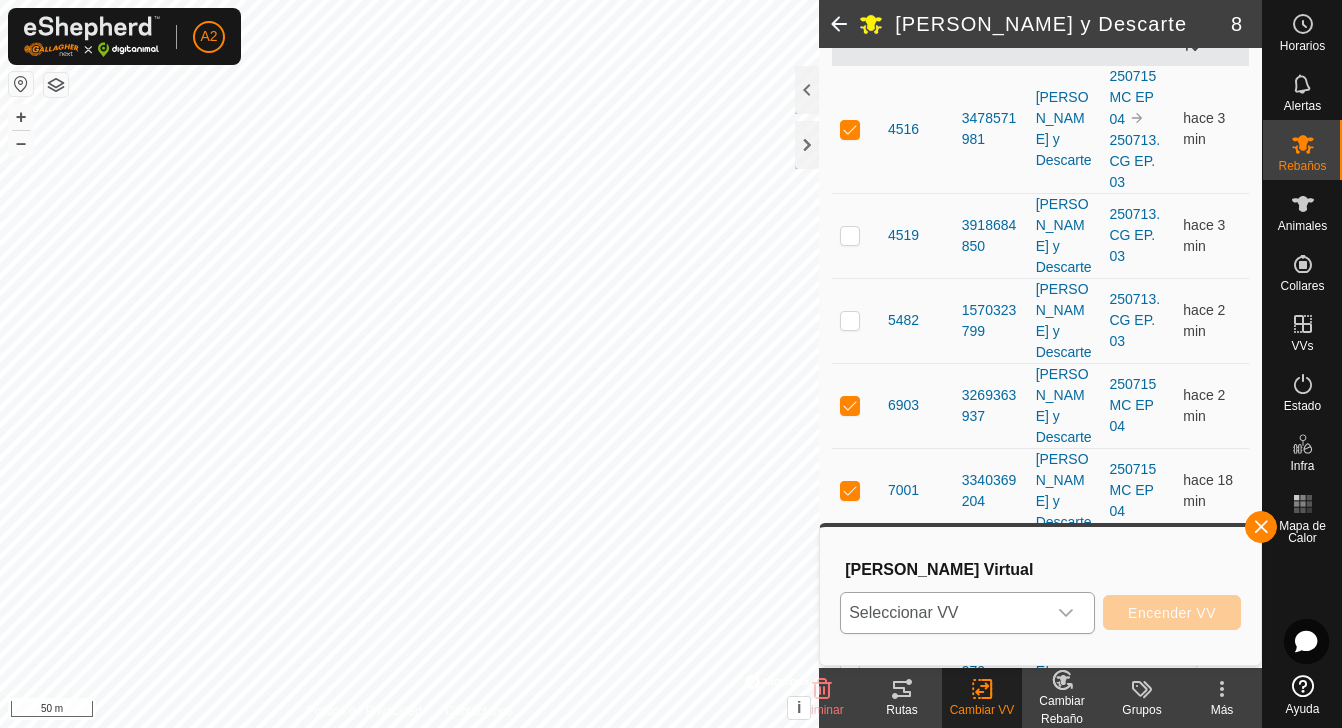 scroll, scrollTop: 26, scrollLeft: 0, axis: vertical 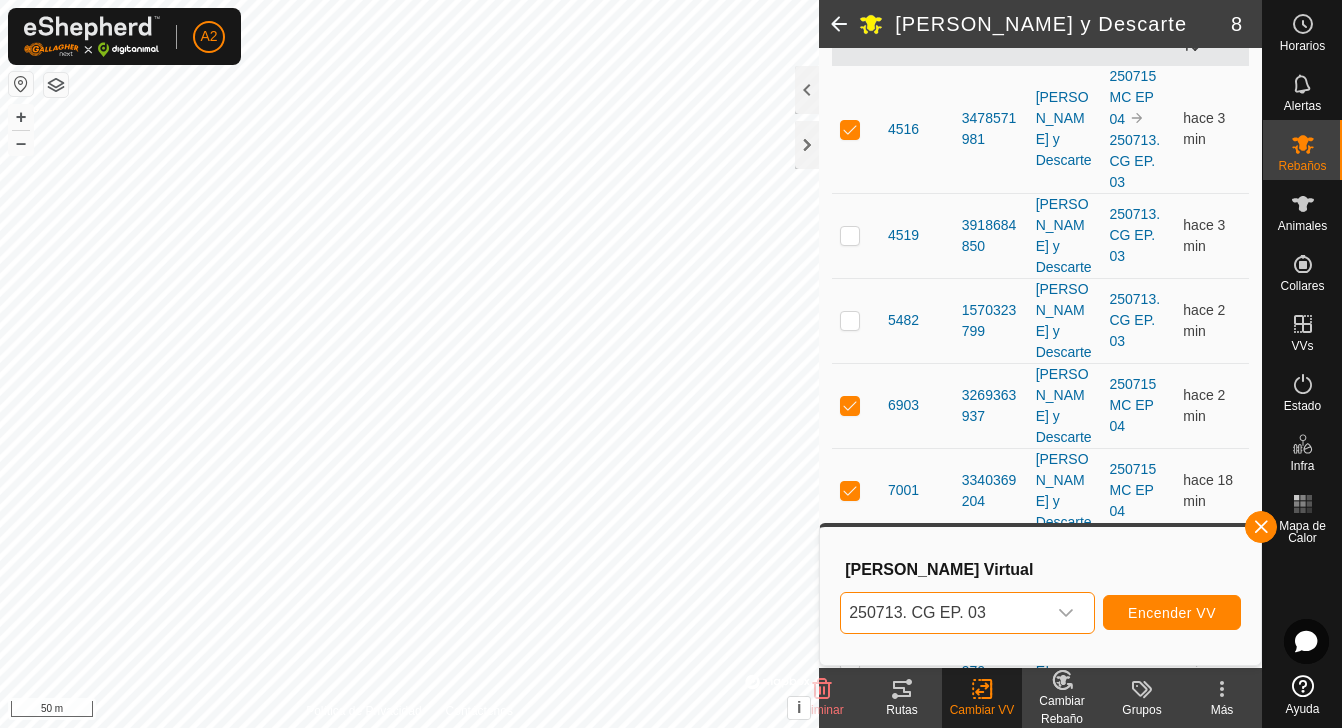 click on "7001" at bounding box center [917, 490] 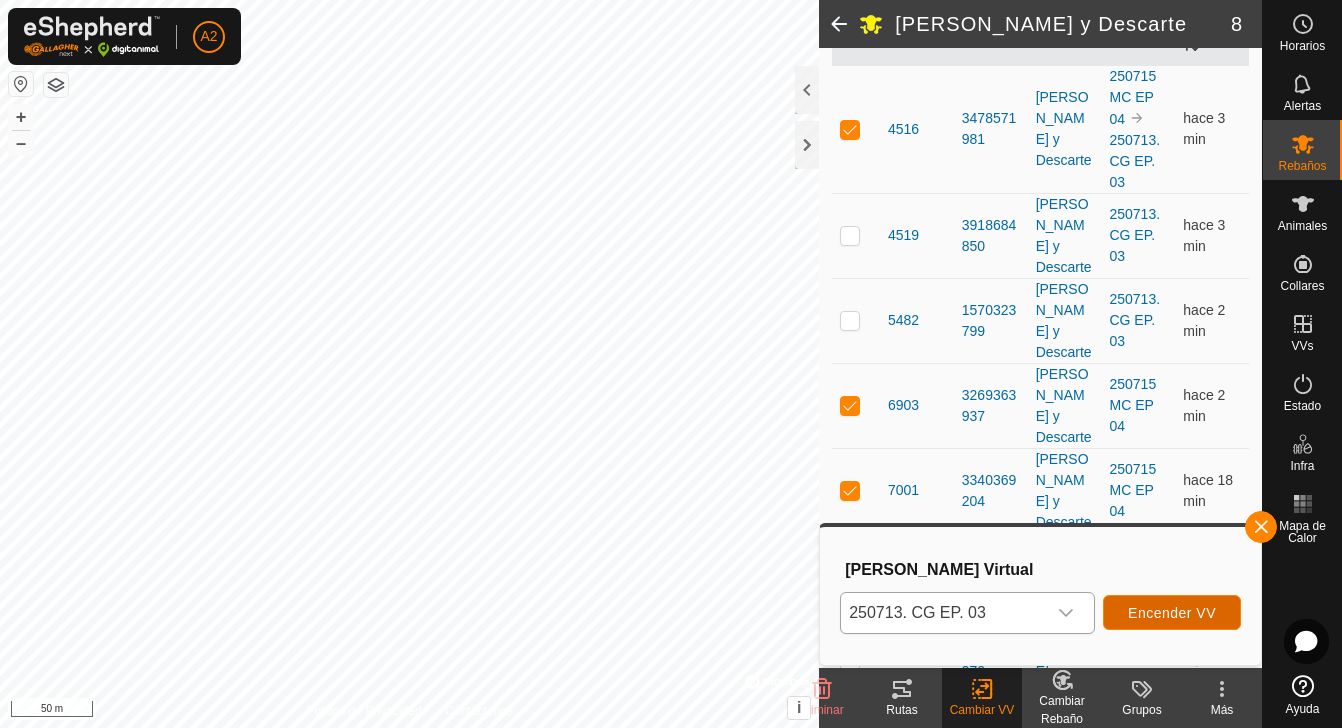 click on "Encender VV" at bounding box center [1172, 613] 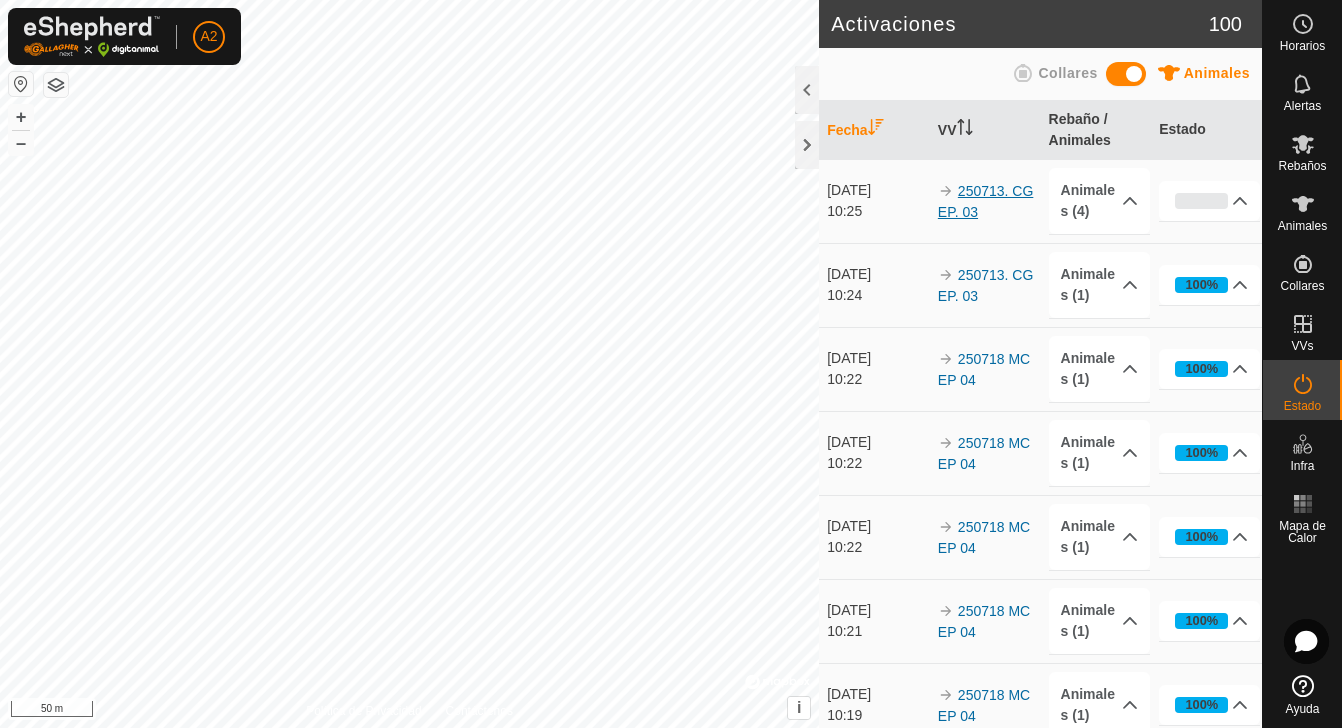 click on "250713. CG EP. 03" at bounding box center (986, 201) 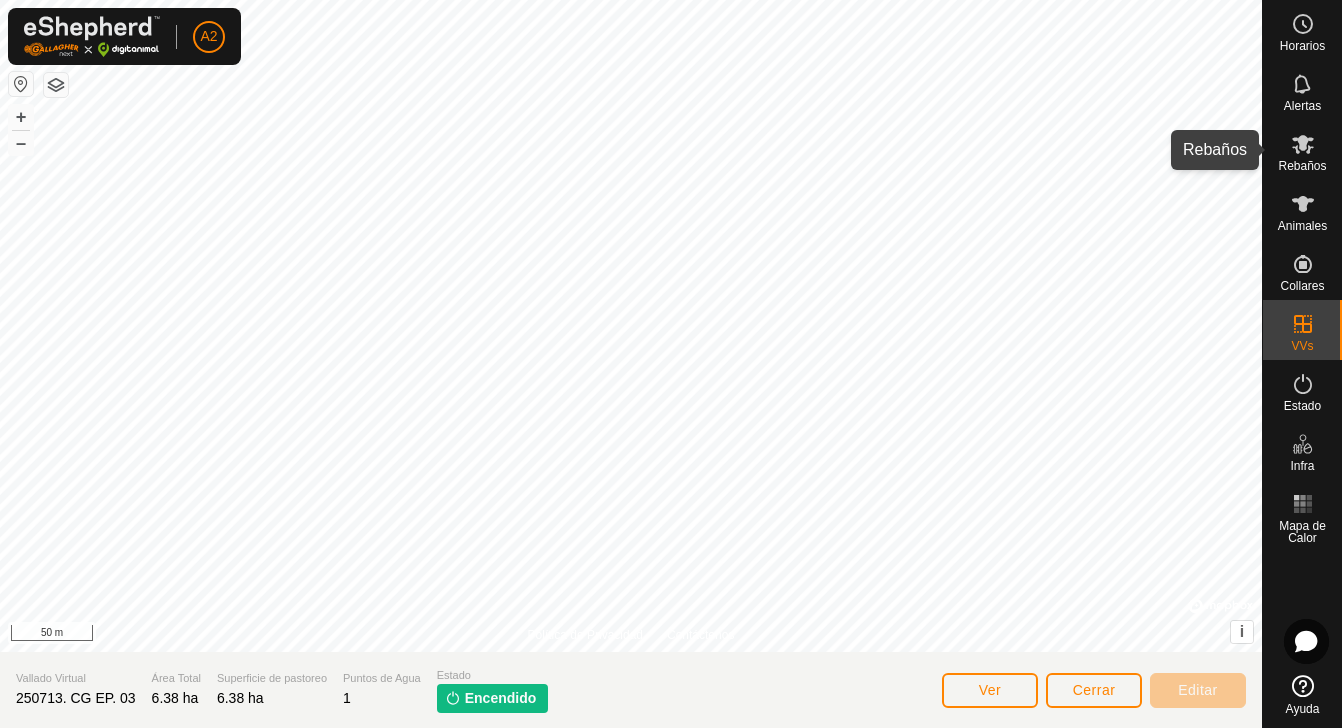 click 